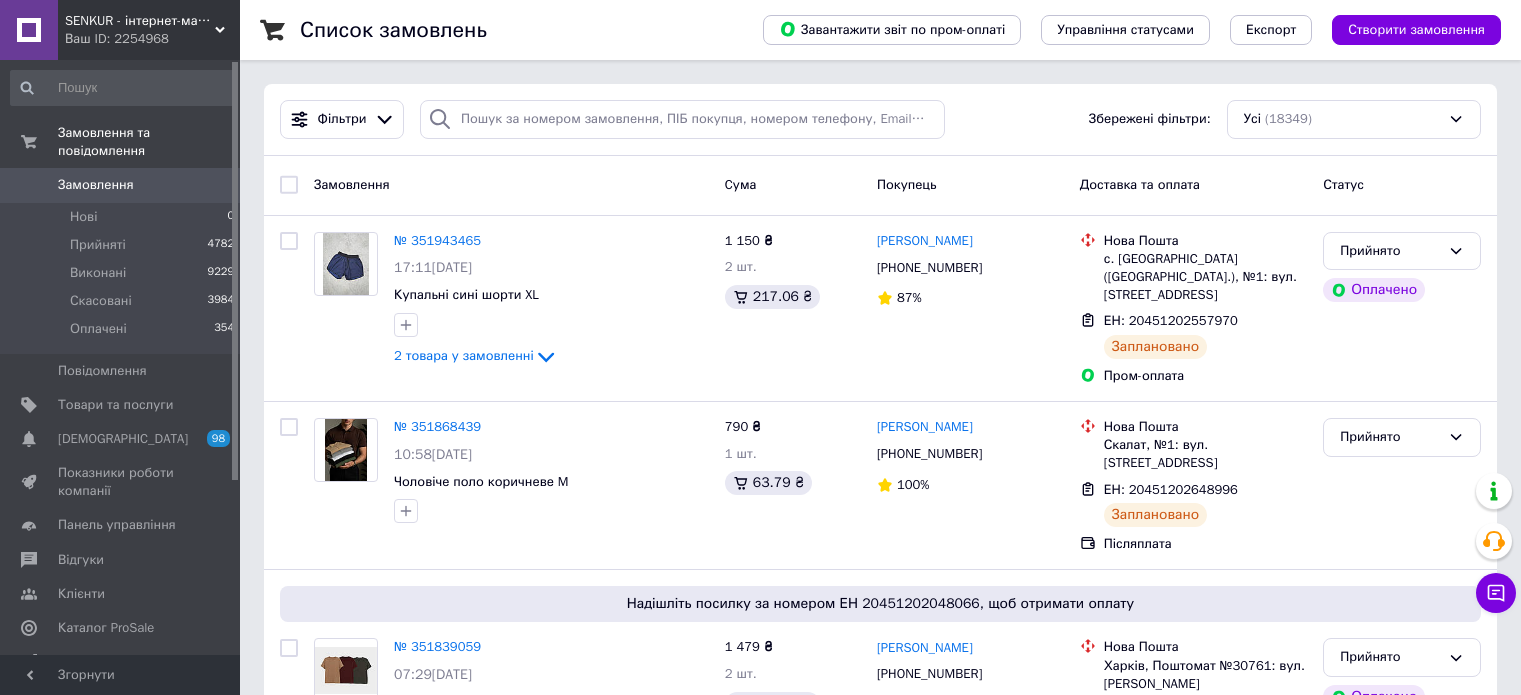 scroll, scrollTop: 0, scrollLeft: 0, axis: both 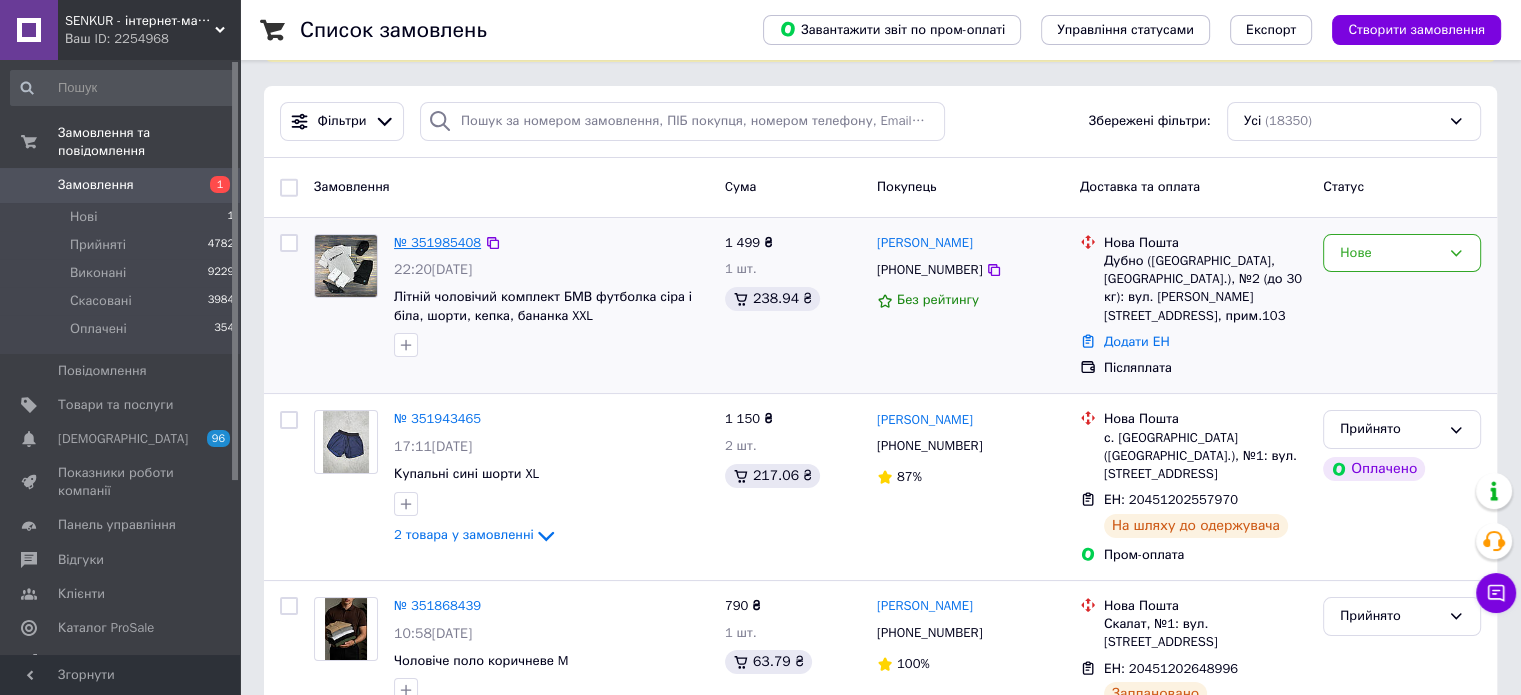 click on "№ 351985408" at bounding box center [437, 242] 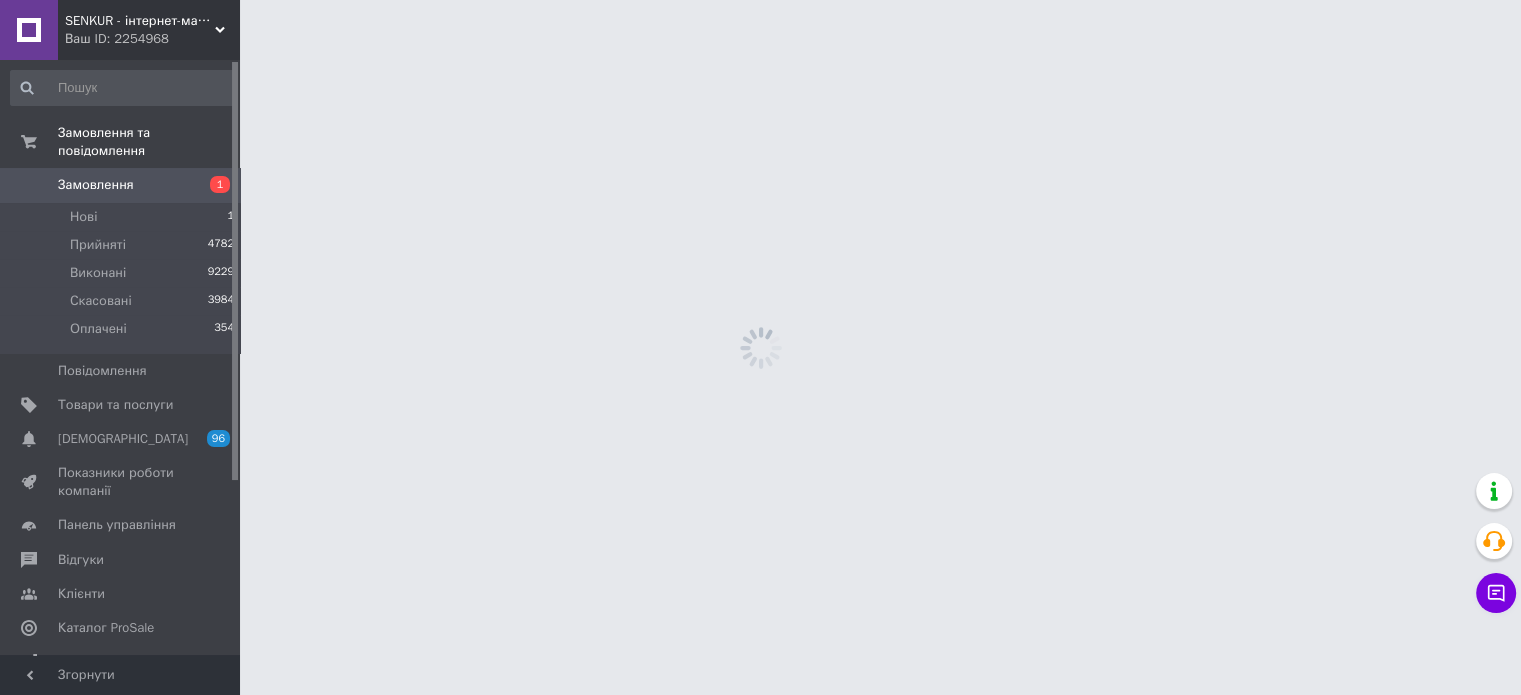 scroll, scrollTop: 0, scrollLeft: 0, axis: both 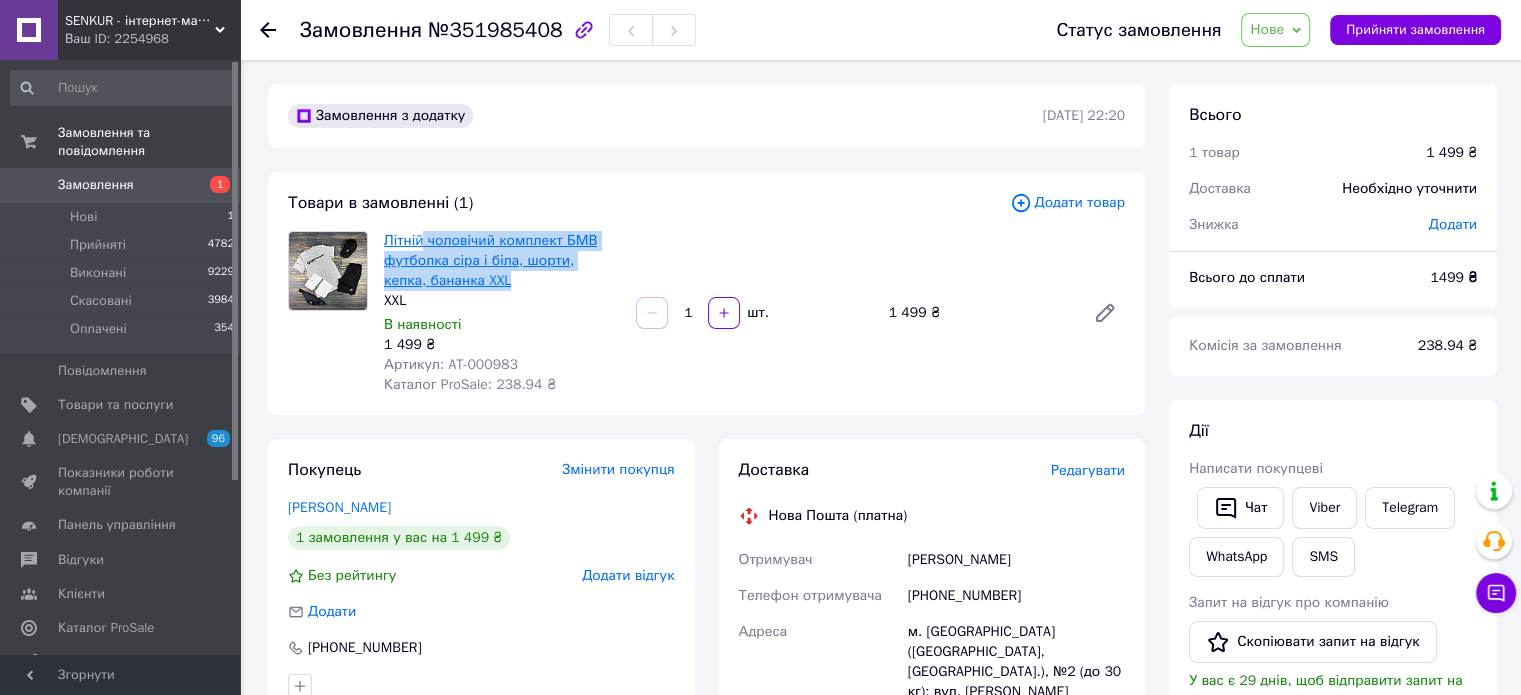 drag, startPoint x: 477, startPoint y: 279, endPoint x: 422, endPoint y: 234, distance: 71.063354 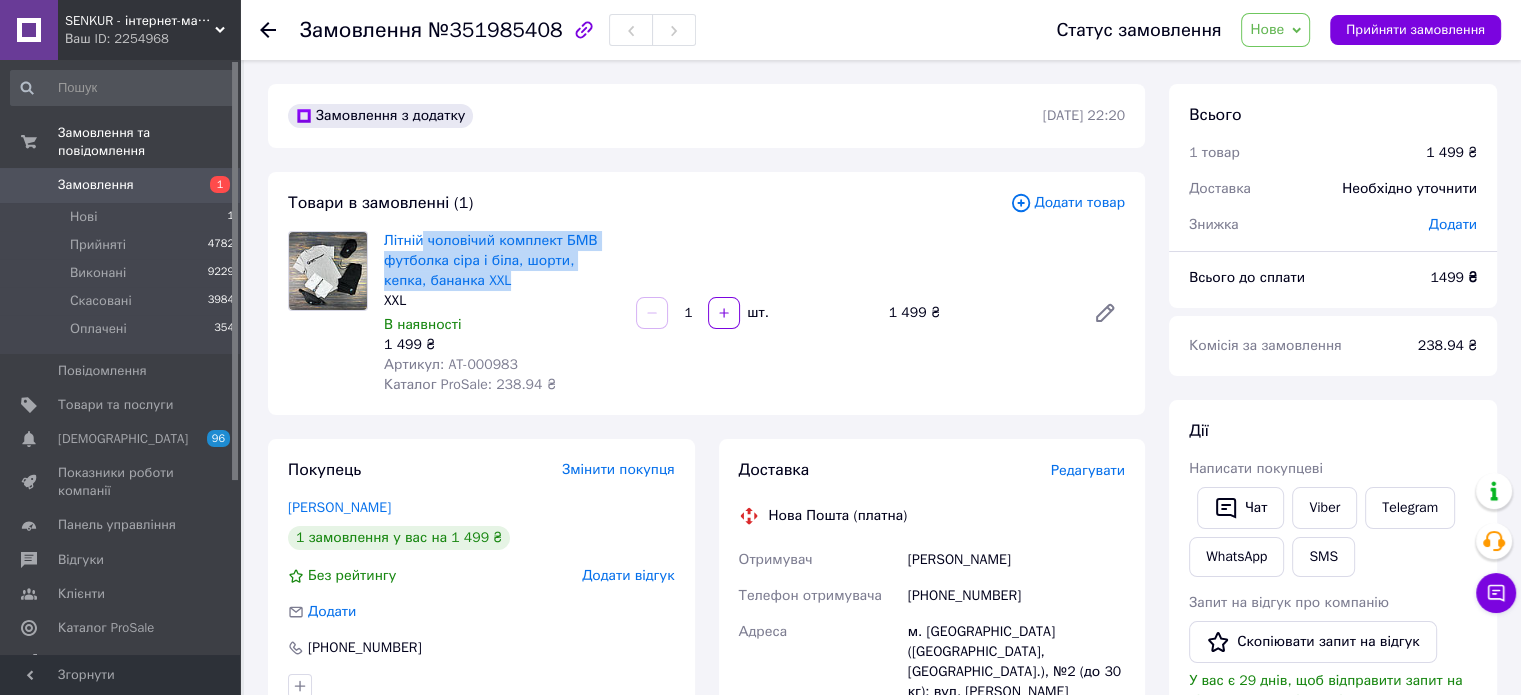 copy on "чоловічий комплект БМВ футболка сіра і біла, шорти, кепка, бананка XXL" 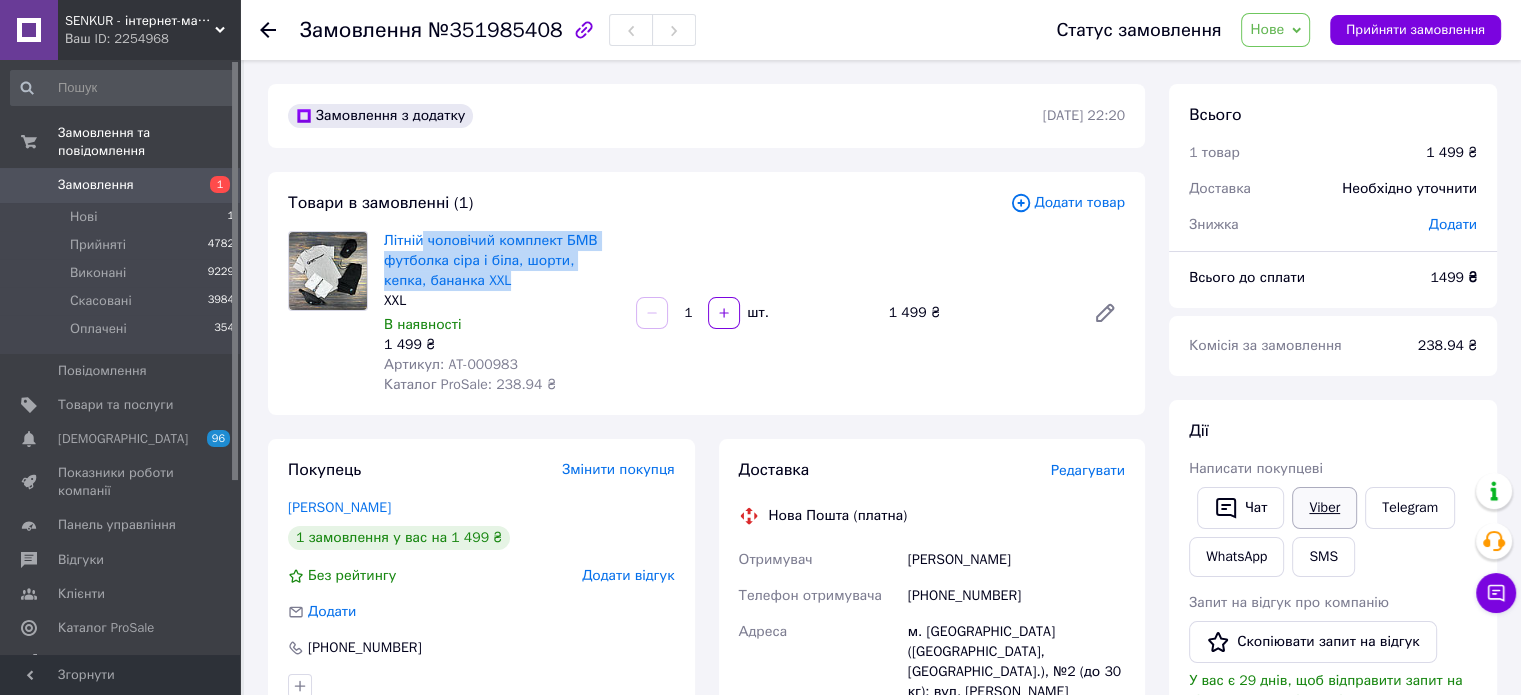 click on "Viber" at bounding box center (1324, 508) 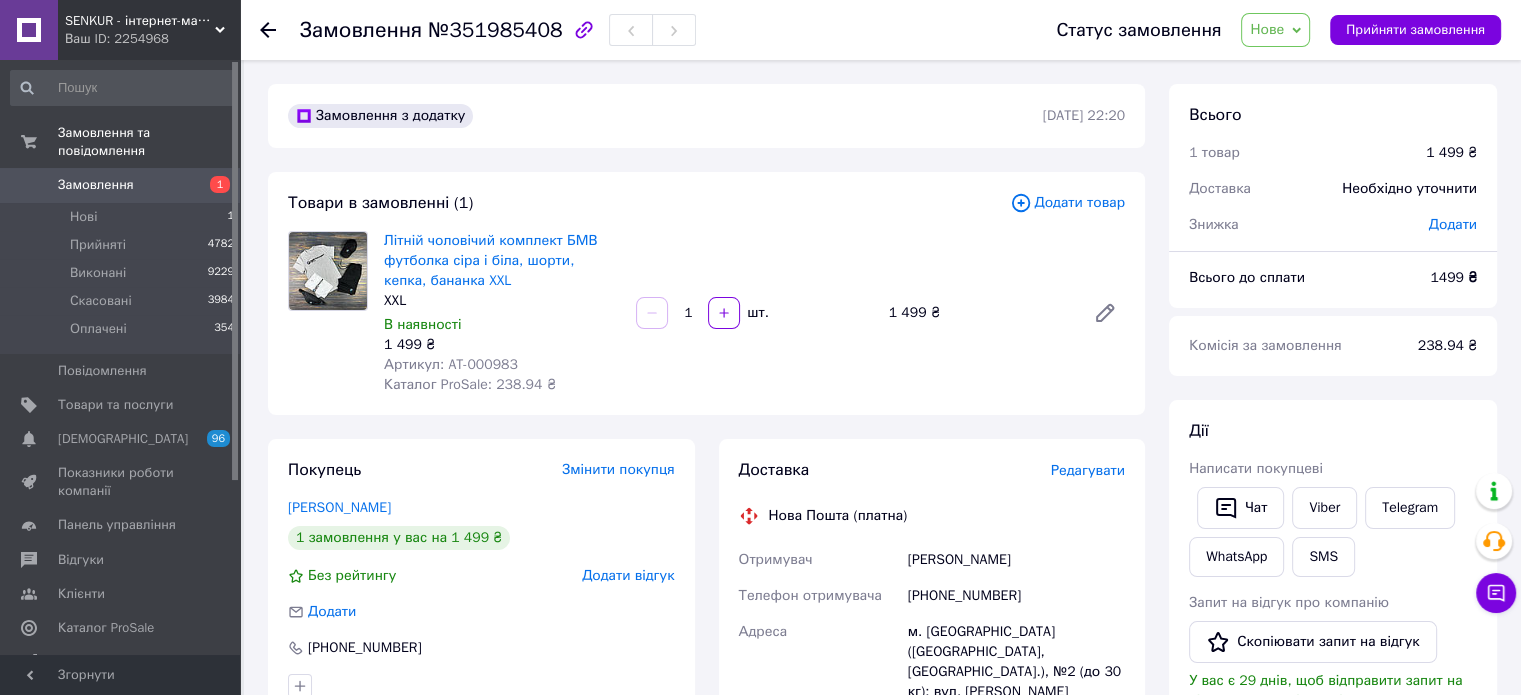 click on "Товари в замовленні (1)" at bounding box center [649, 203] 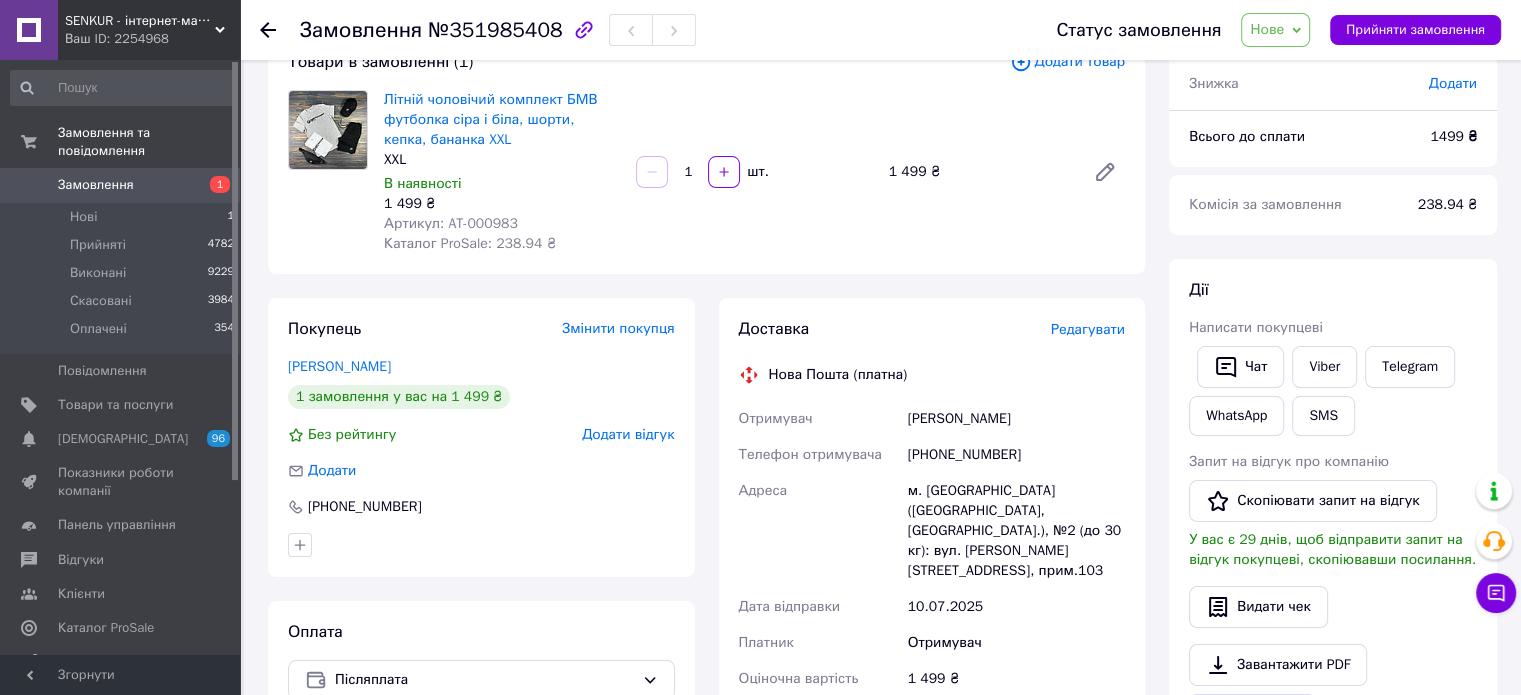 scroll, scrollTop: 146, scrollLeft: 0, axis: vertical 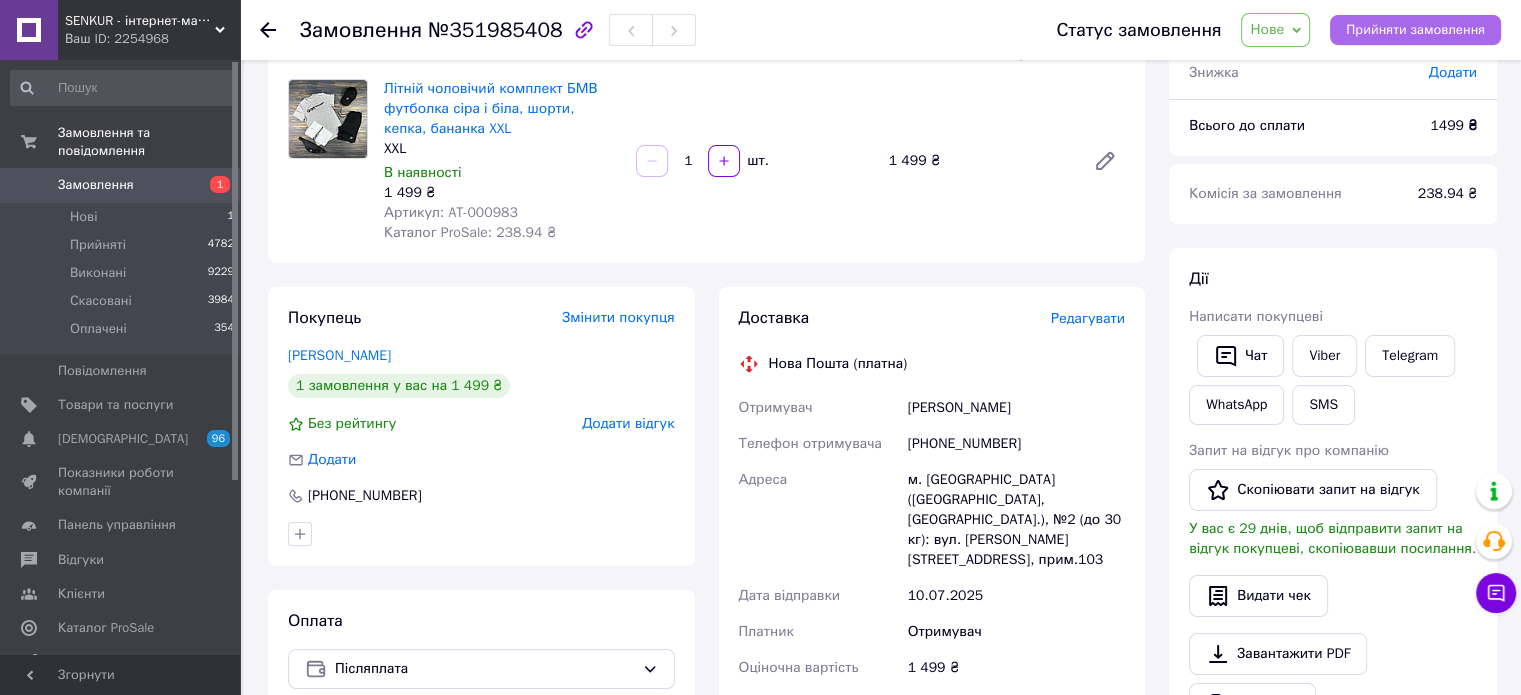 click on "Прийняти замовлення" at bounding box center [1415, 30] 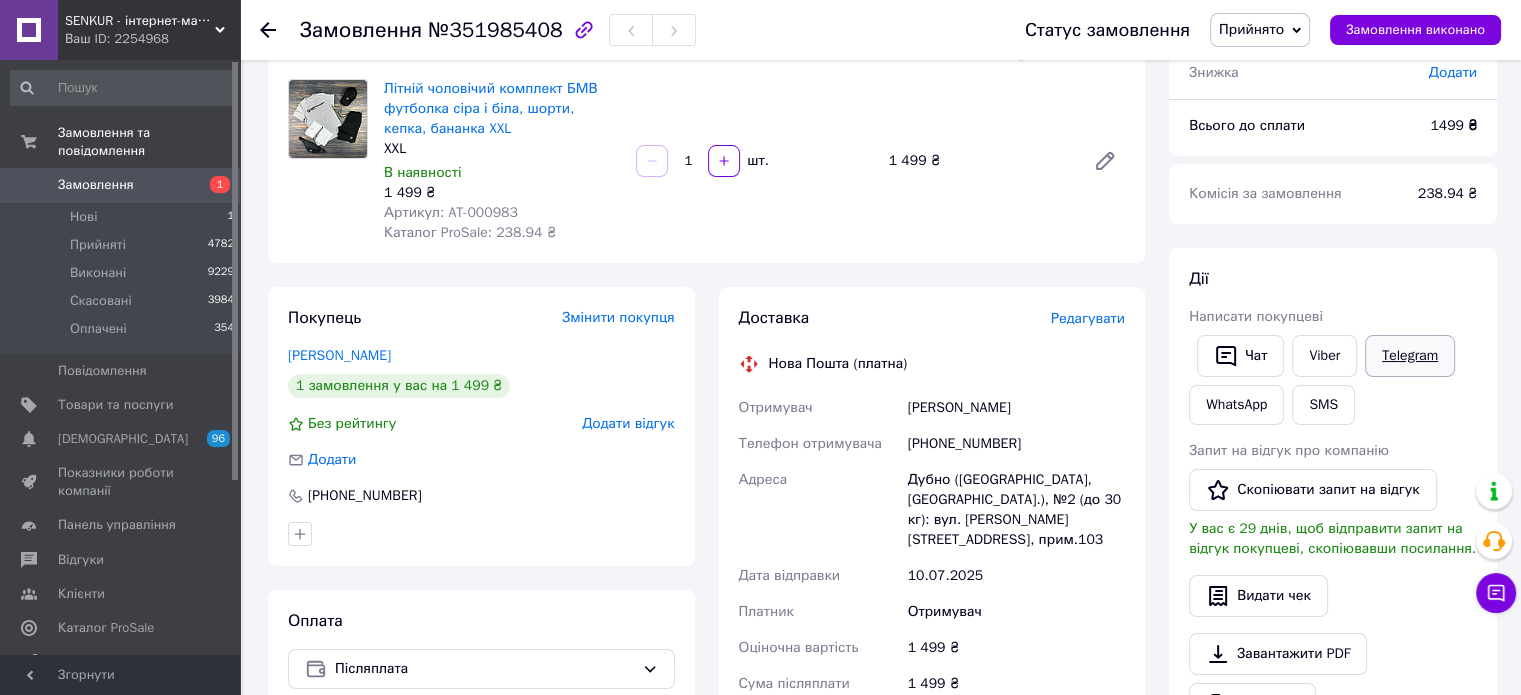 click on "Telegram" at bounding box center (1410, 356) 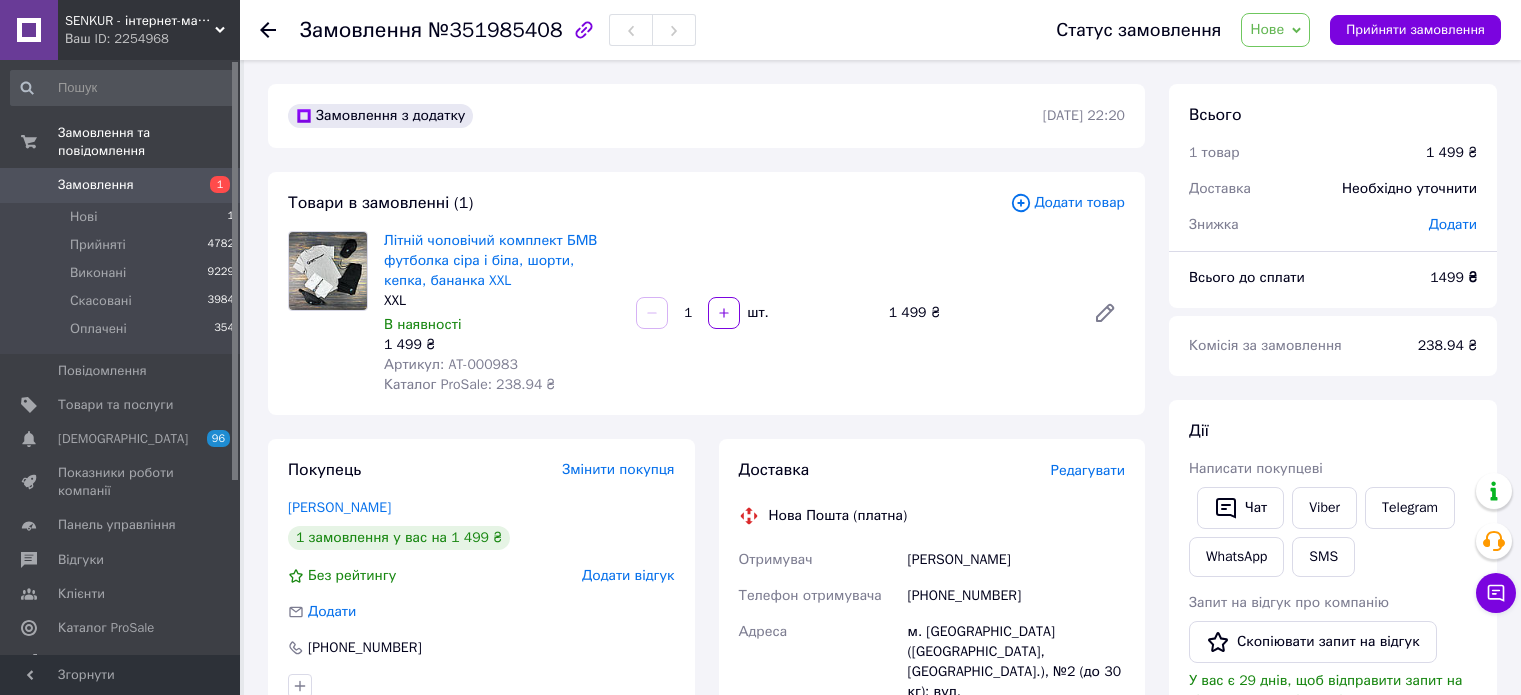 scroll, scrollTop: 152, scrollLeft: 0, axis: vertical 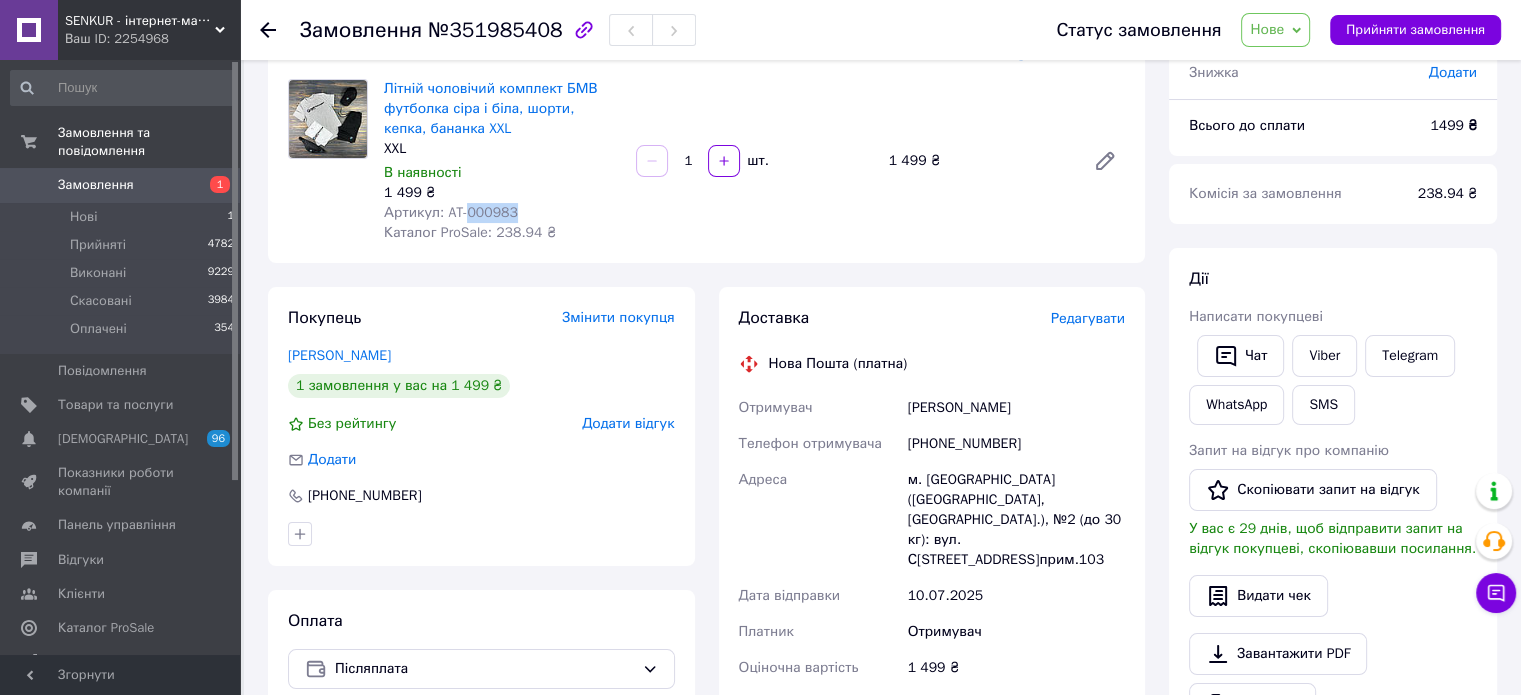 drag, startPoint x: 520, startPoint y: 209, endPoint x: 464, endPoint y: 219, distance: 56.88585 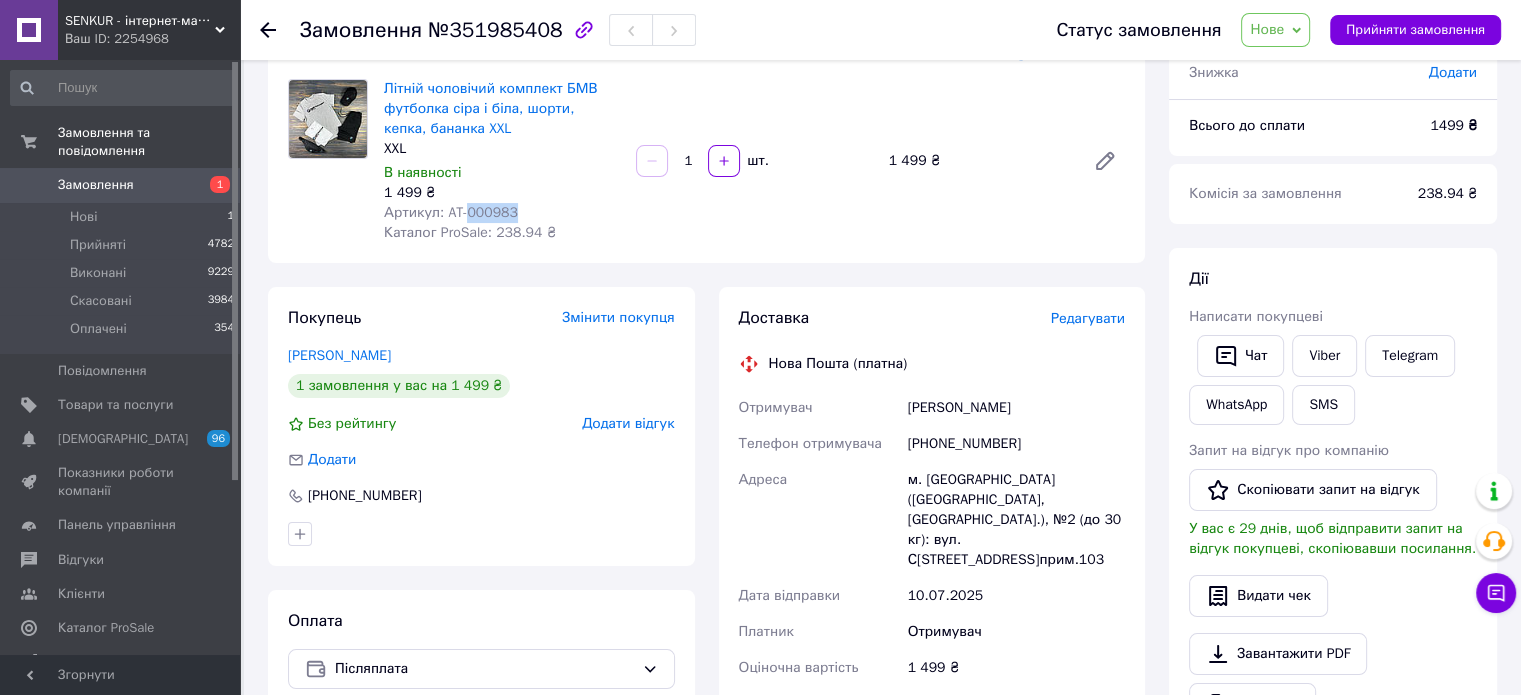 drag, startPoint x: 1046, startPoint y: 407, endPoint x: 876, endPoint y: 407, distance: 170 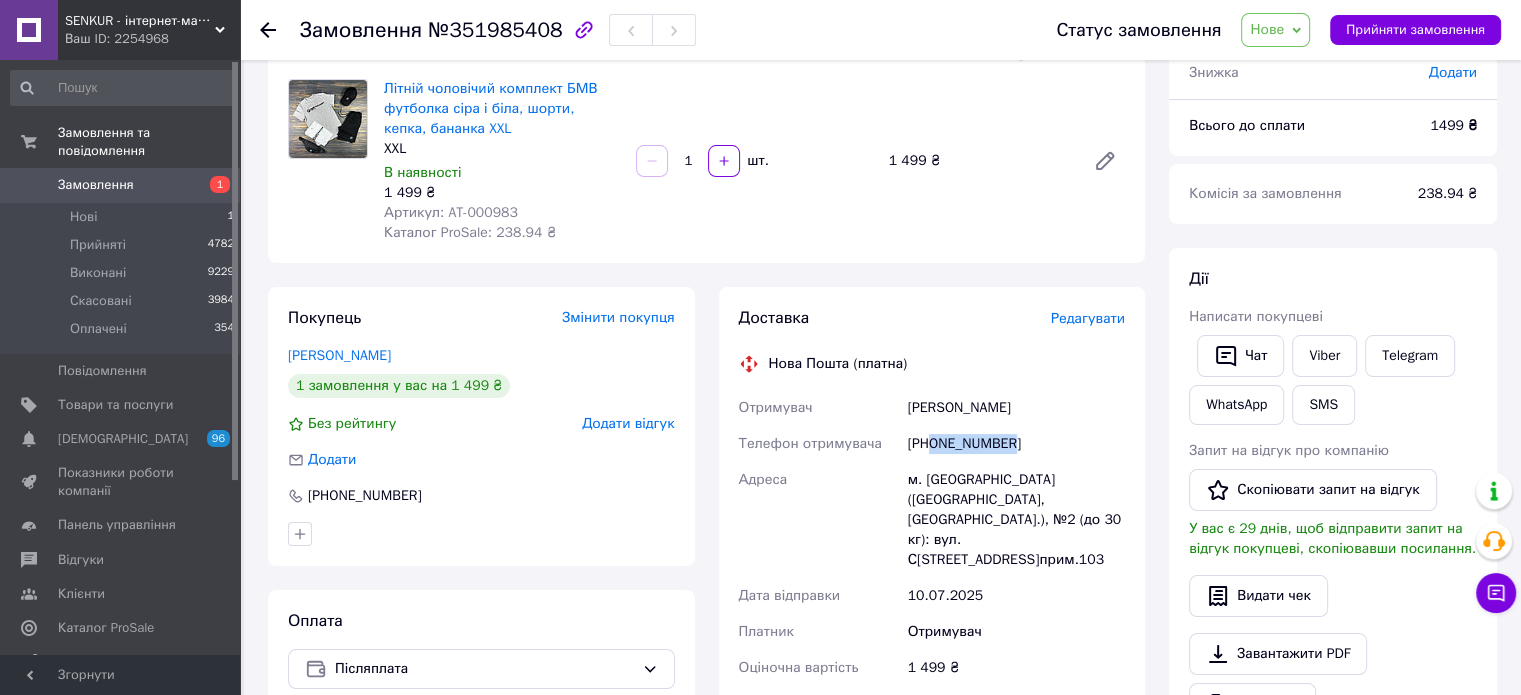 drag, startPoint x: 1028, startPoint y: 451, endPoint x: 932, endPoint y: 440, distance: 96.62815 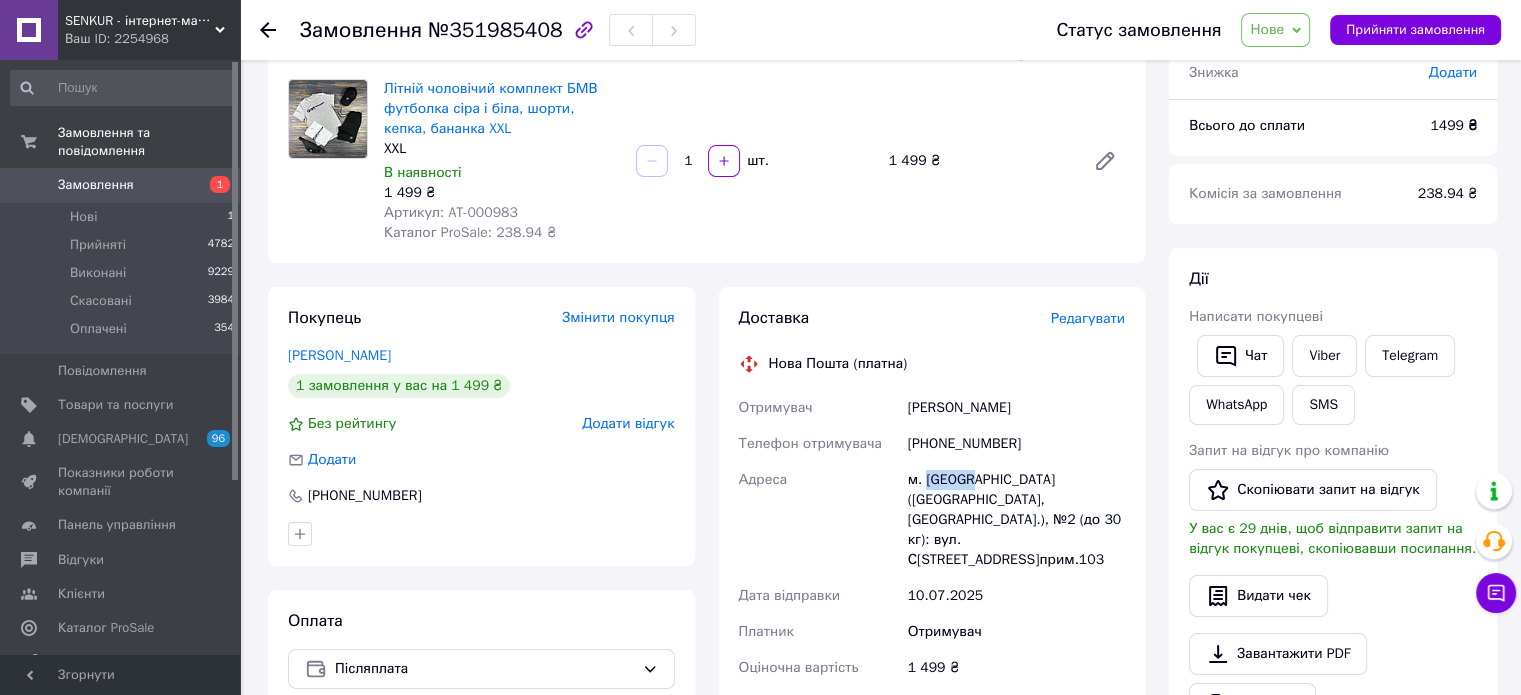 drag, startPoint x: 963, startPoint y: 480, endPoint x: 927, endPoint y: 486, distance: 36.496574 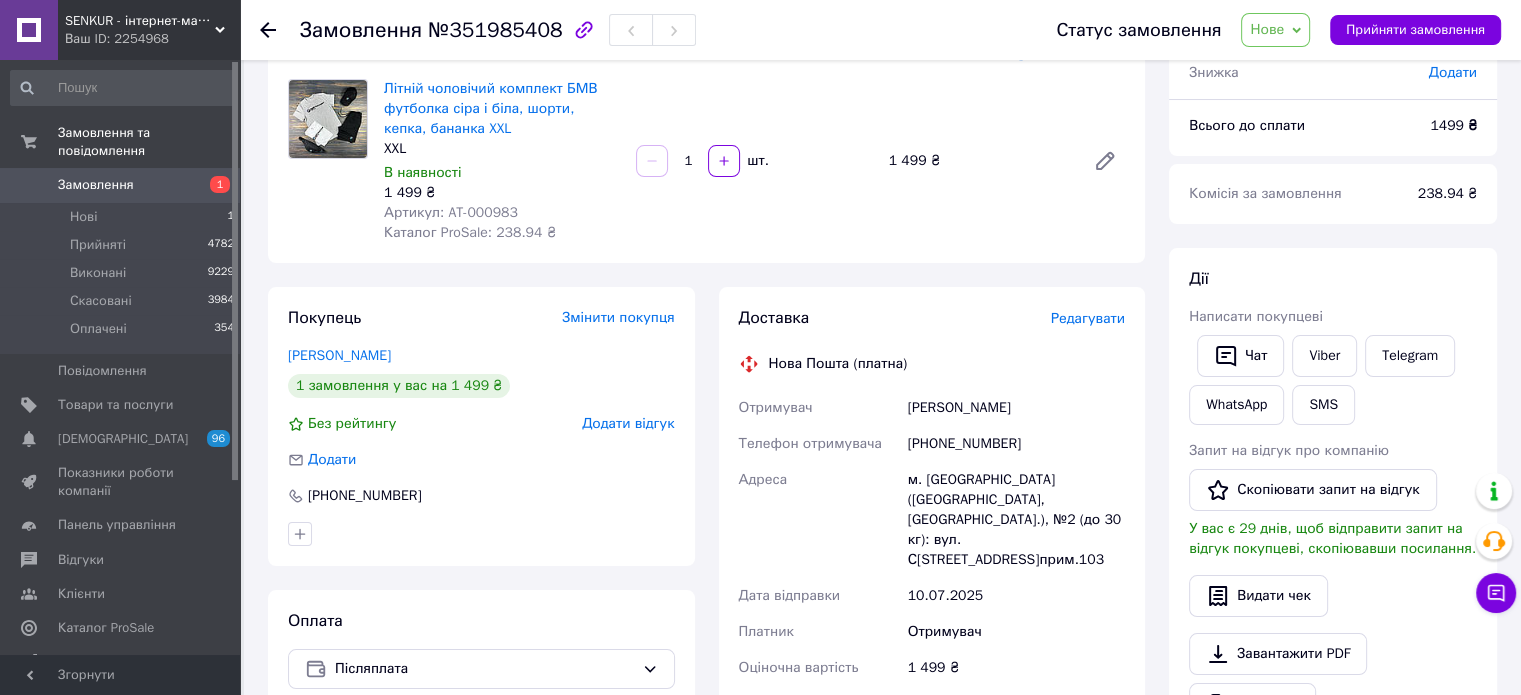 click on "Літній чоловічий комплект БМВ футболка сіра і біла, шорти, кепка, бананка XXL XXL В наявності 1 499 ₴ Артикул: AT-000983 Каталог ProSale: 238.94 ₴  1   шт. 1 499 ₴" at bounding box center [754, 161] 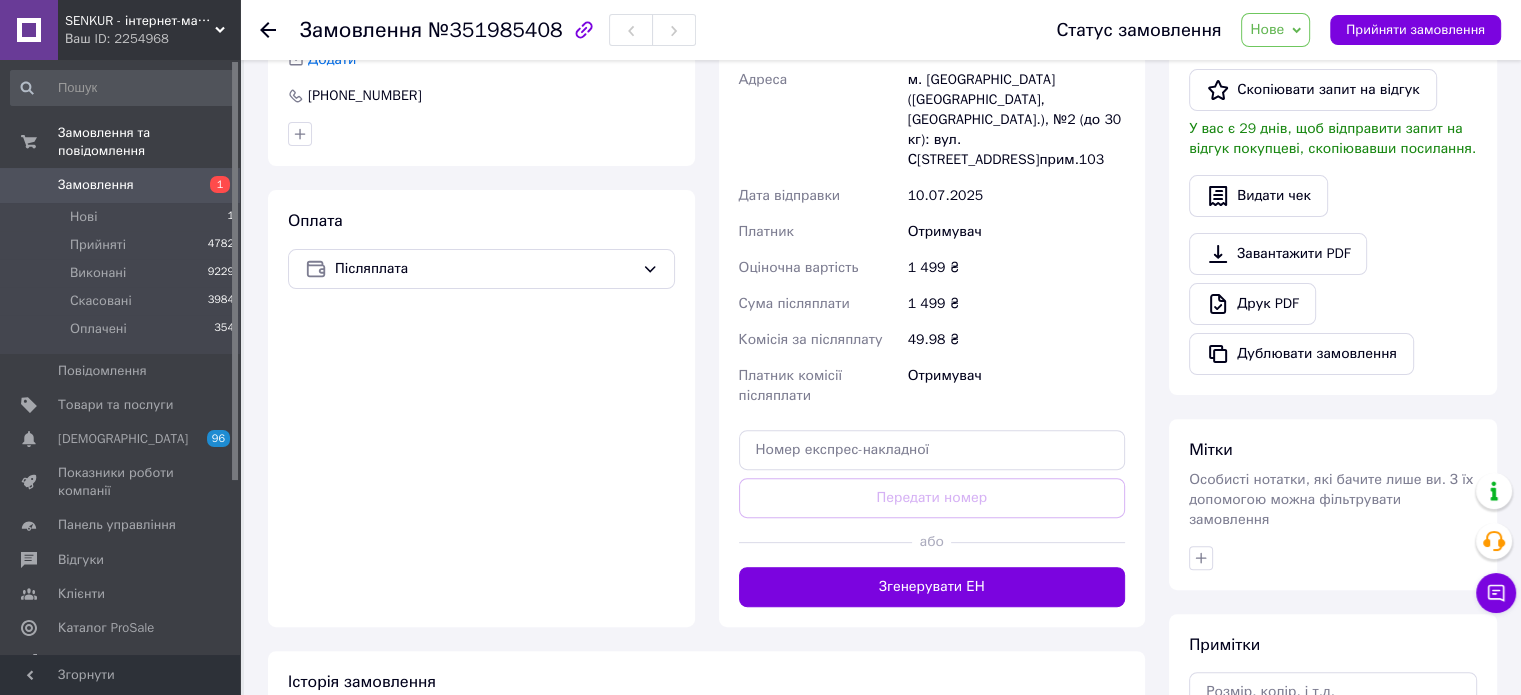 scroll, scrollTop: 652, scrollLeft: 0, axis: vertical 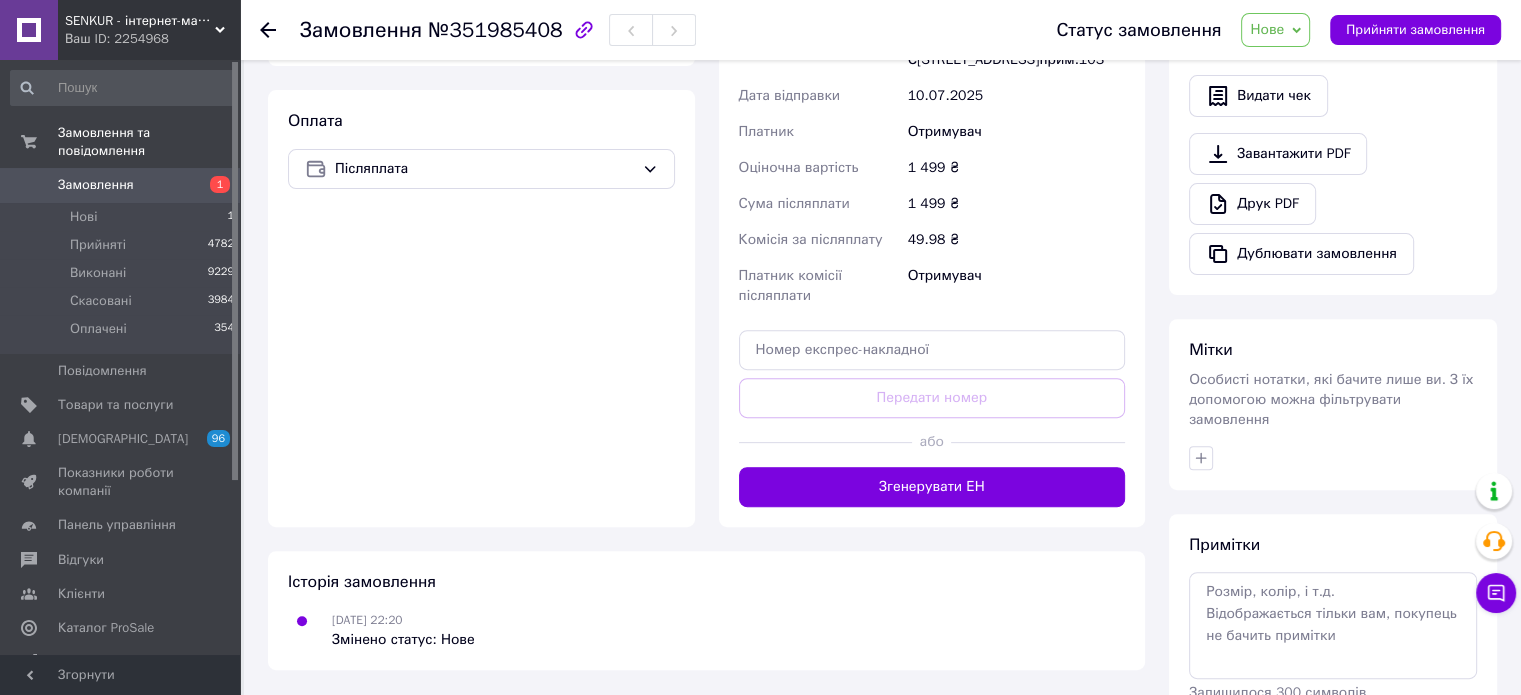 click on "Доставка Редагувати Нова Пошта (платна) Отримувач Малечко Володимир Телефон отримувача +380688465299 Адреса м. Дубно (Рівненська обл., Дубенський р-н.), №2 (до 30 кг): вул. Скарбова, 12, прим.103 Дата відправки 10.07.2025 Платник Отримувач Оціночна вартість 1 499 ₴ Сума післяплати 1 499 ₴ Комісія за післяплату 49.98 ₴ Платник комісії післяплати Отримувач Передати номер або Згенерувати ЕН" at bounding box center [932, 157] 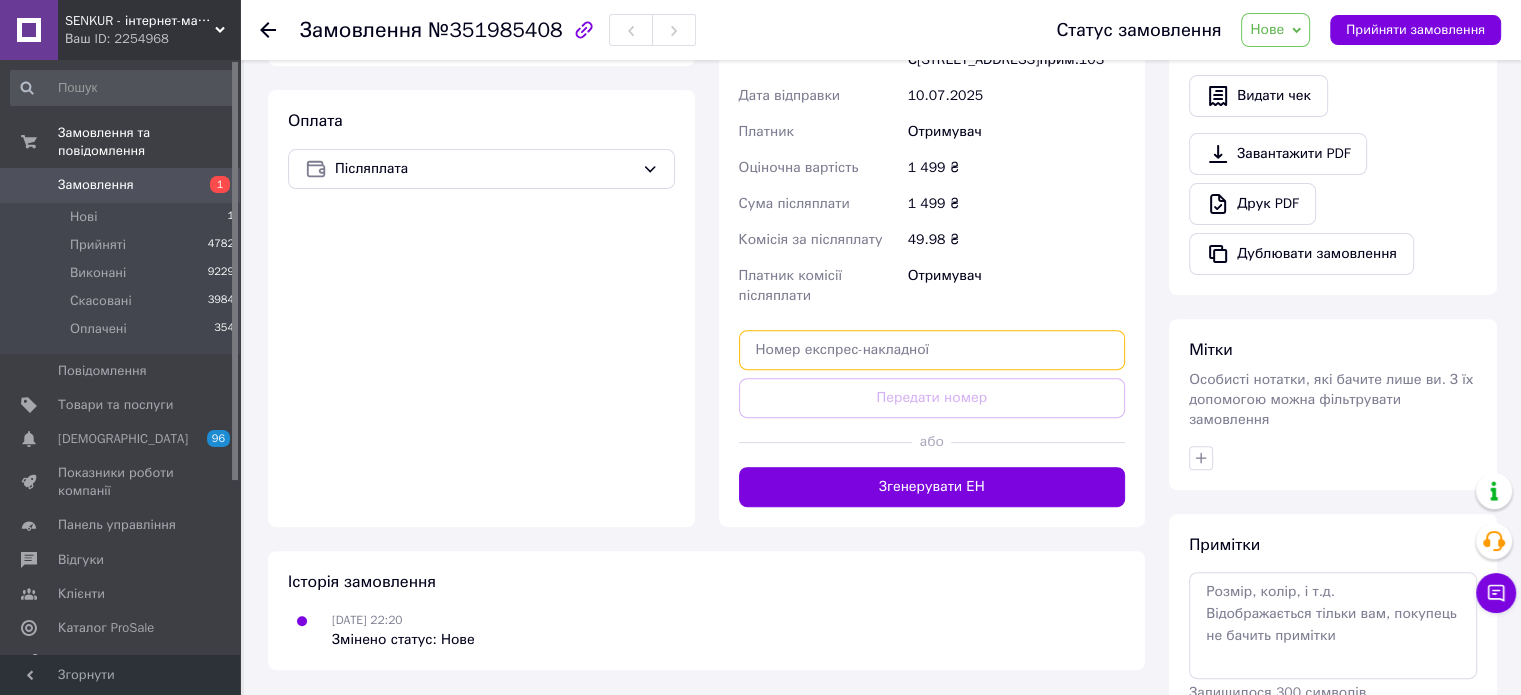 click at bounding box center [932, 350] 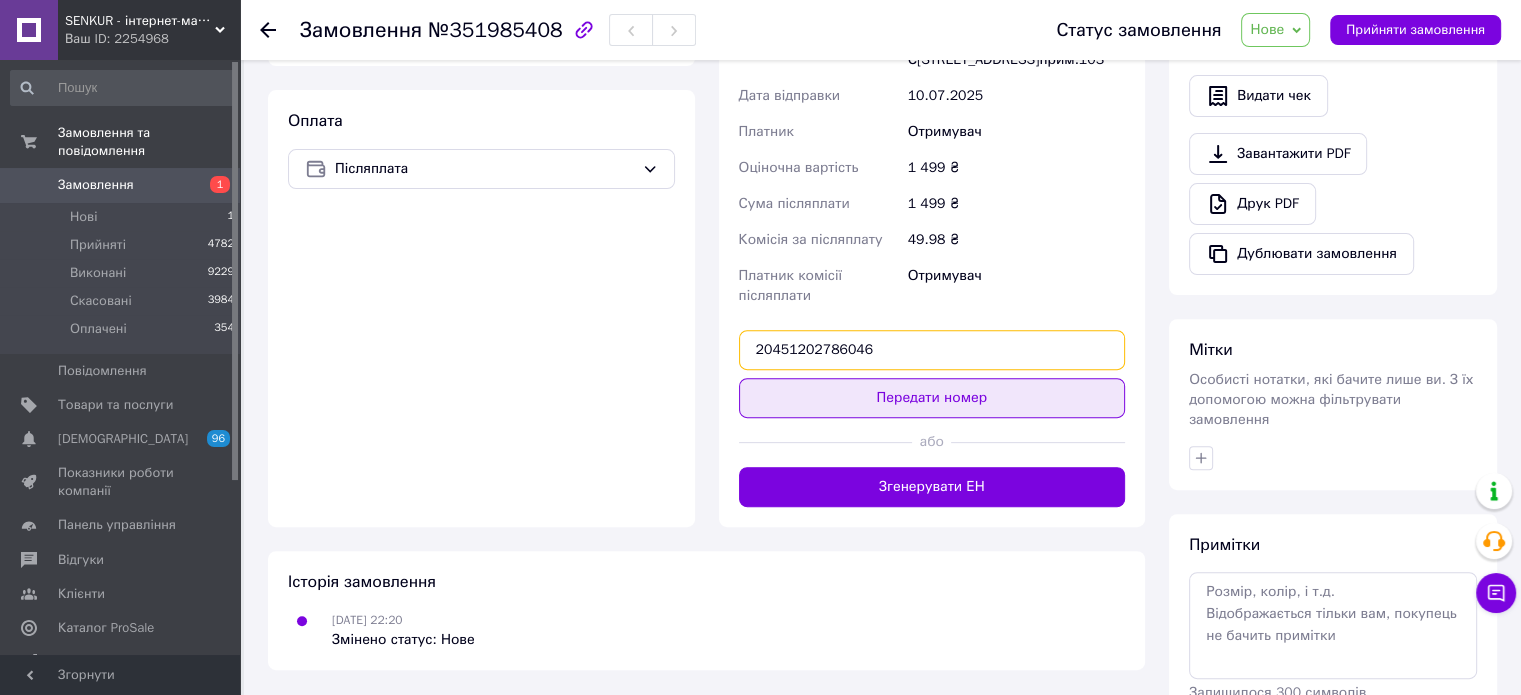 type on "20451202786046" 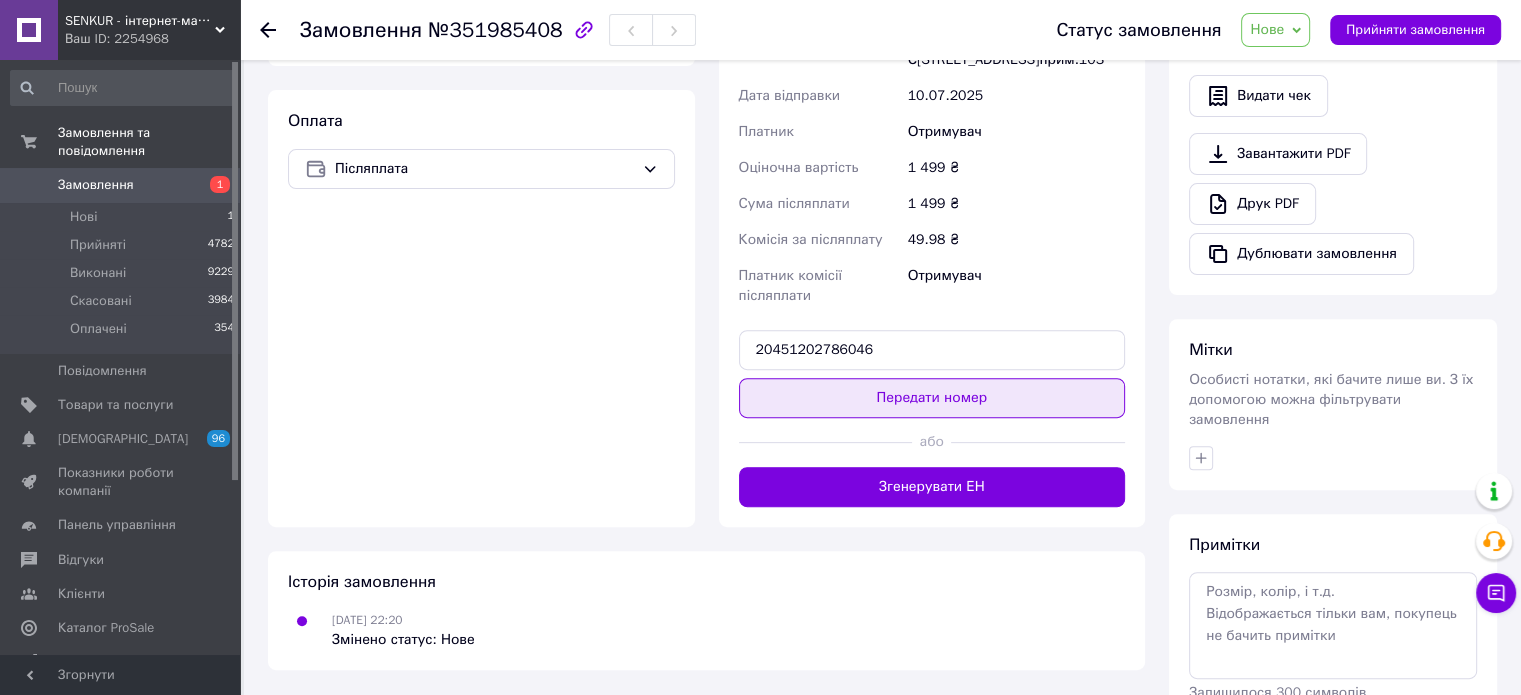 click on "Передати номер" at bounding box center (932, 398) 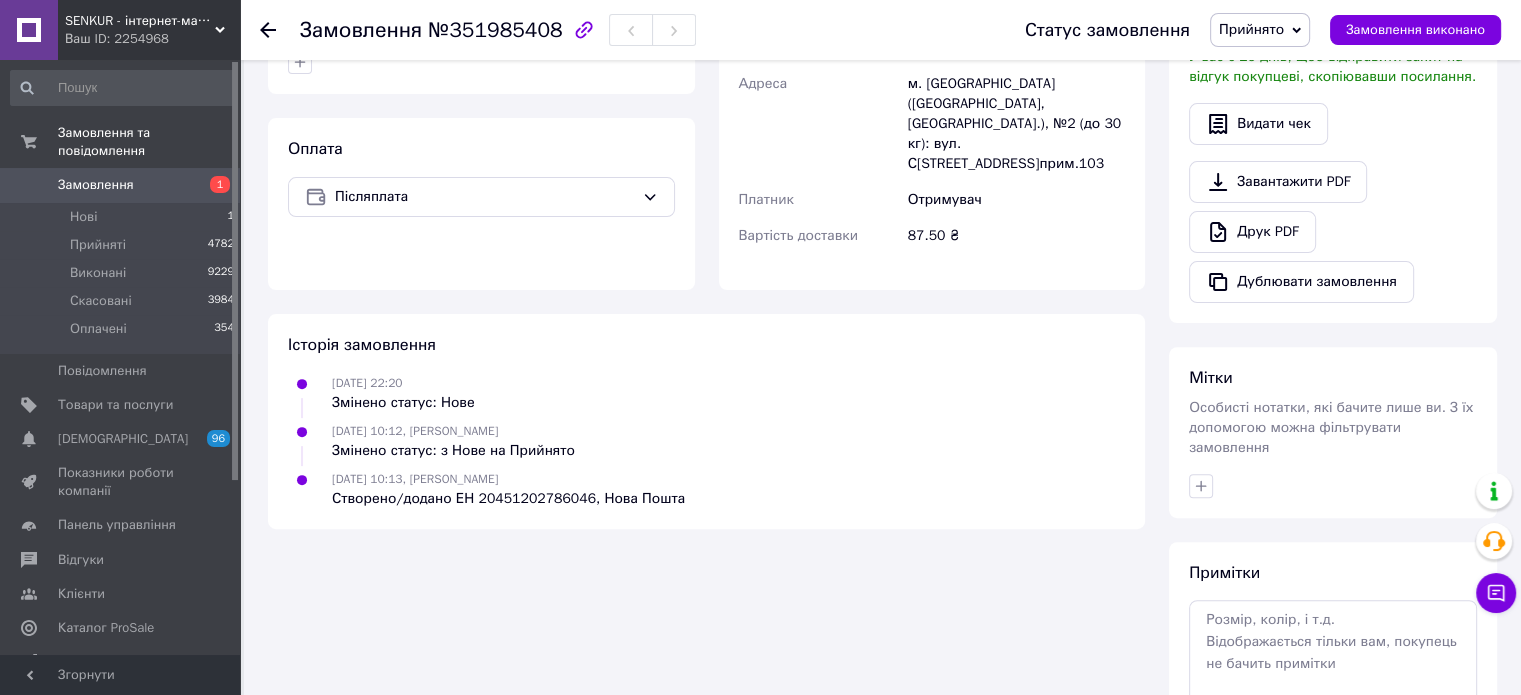 scroll, scrollTop: 0, scrollLeft: 0, axis: both 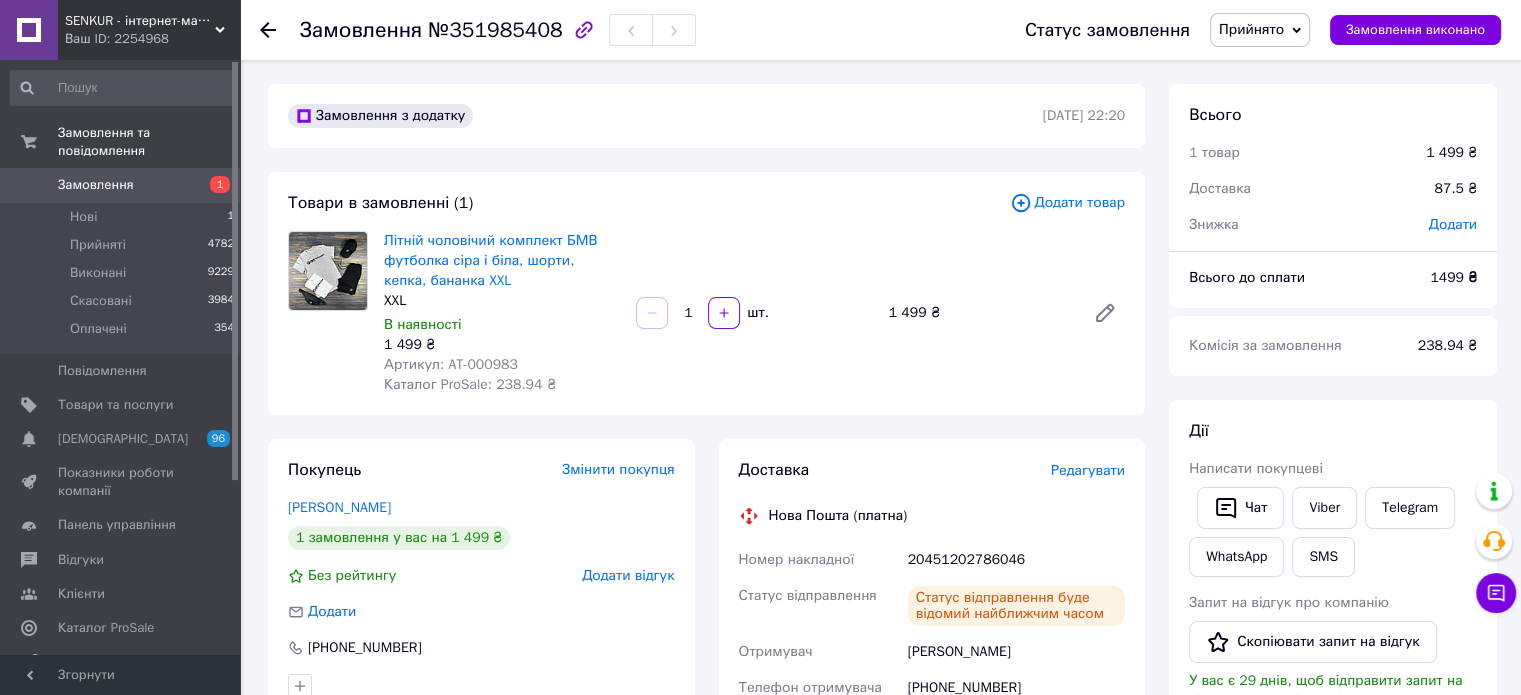 click on "Замовлення" at bounding box center (121, 185) 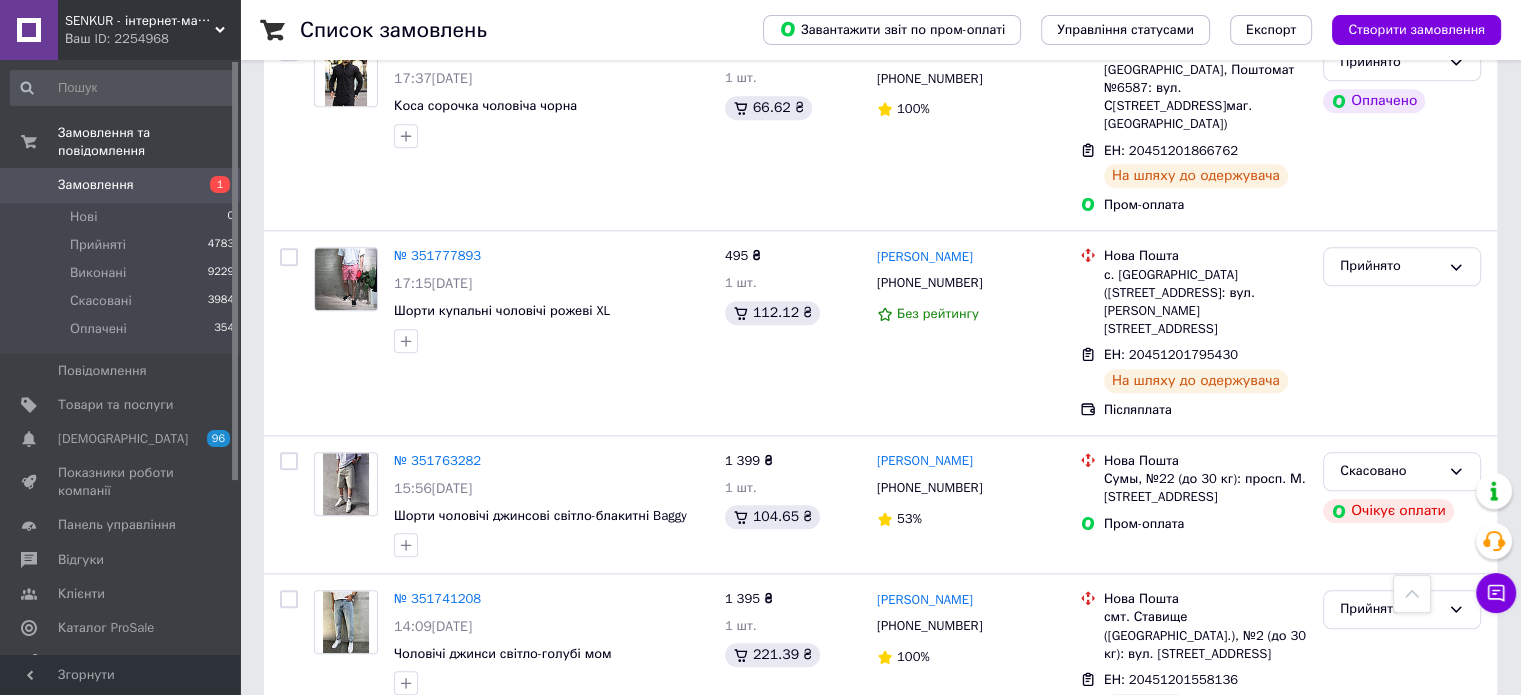 scroll, scrollTop: 2100, scrollLeft: 0, axis: vertical 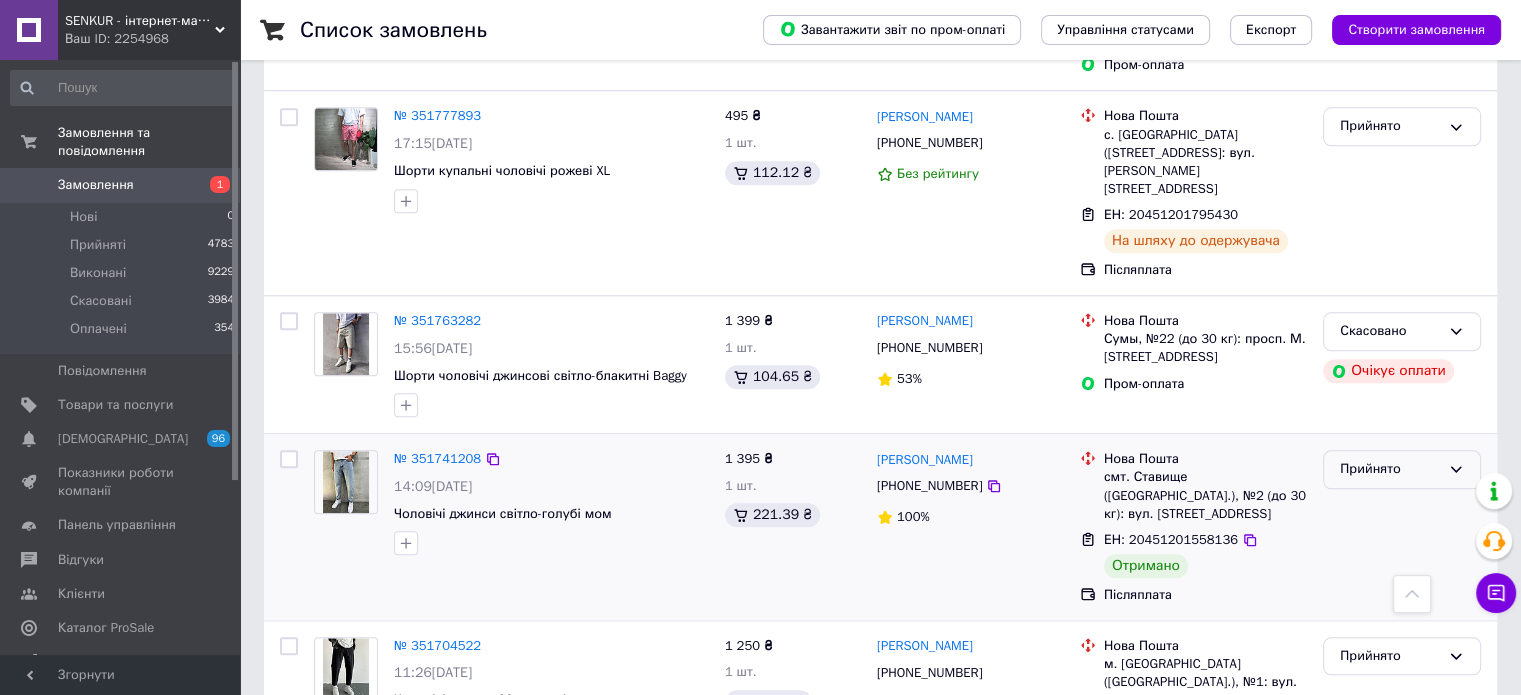 click on "Прийнято" at bounding box center (1390, 469) 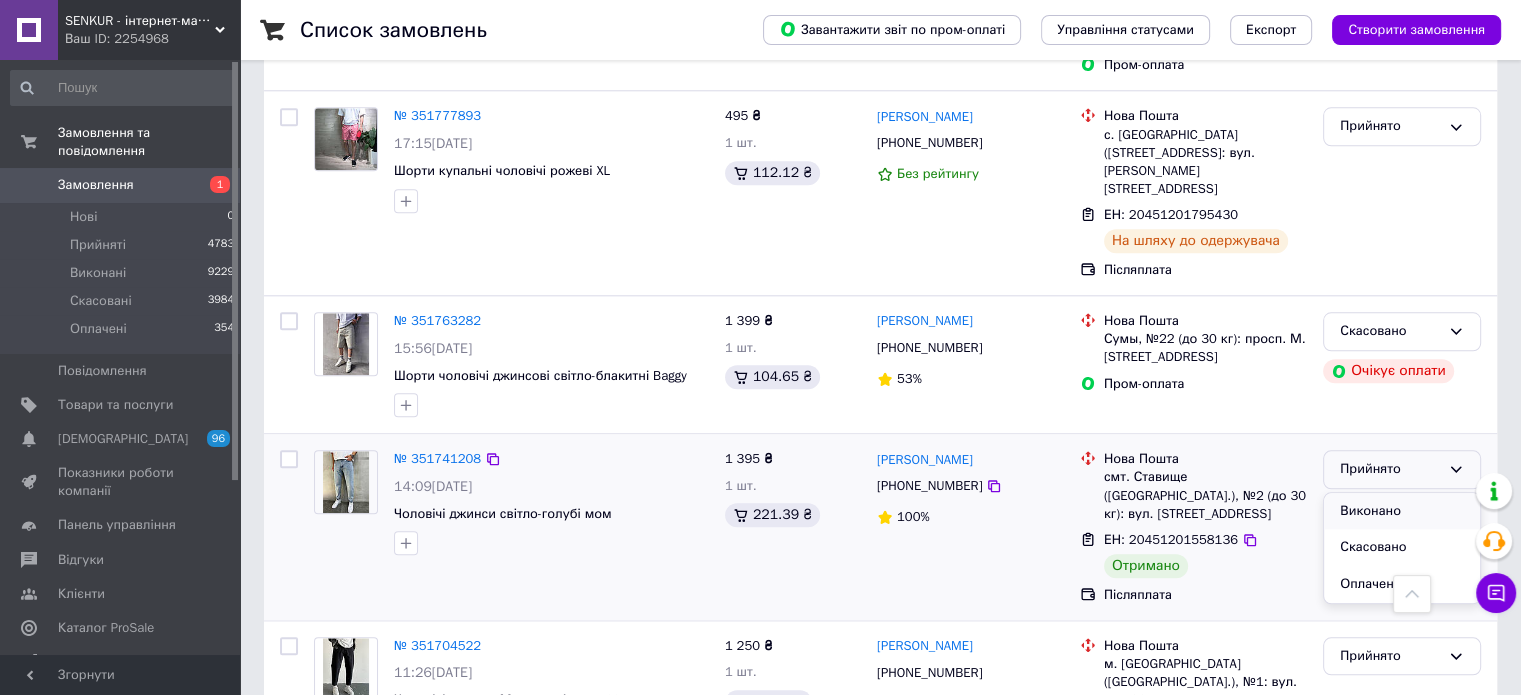 click on "Виконано" at bounding box center [1402, 511] 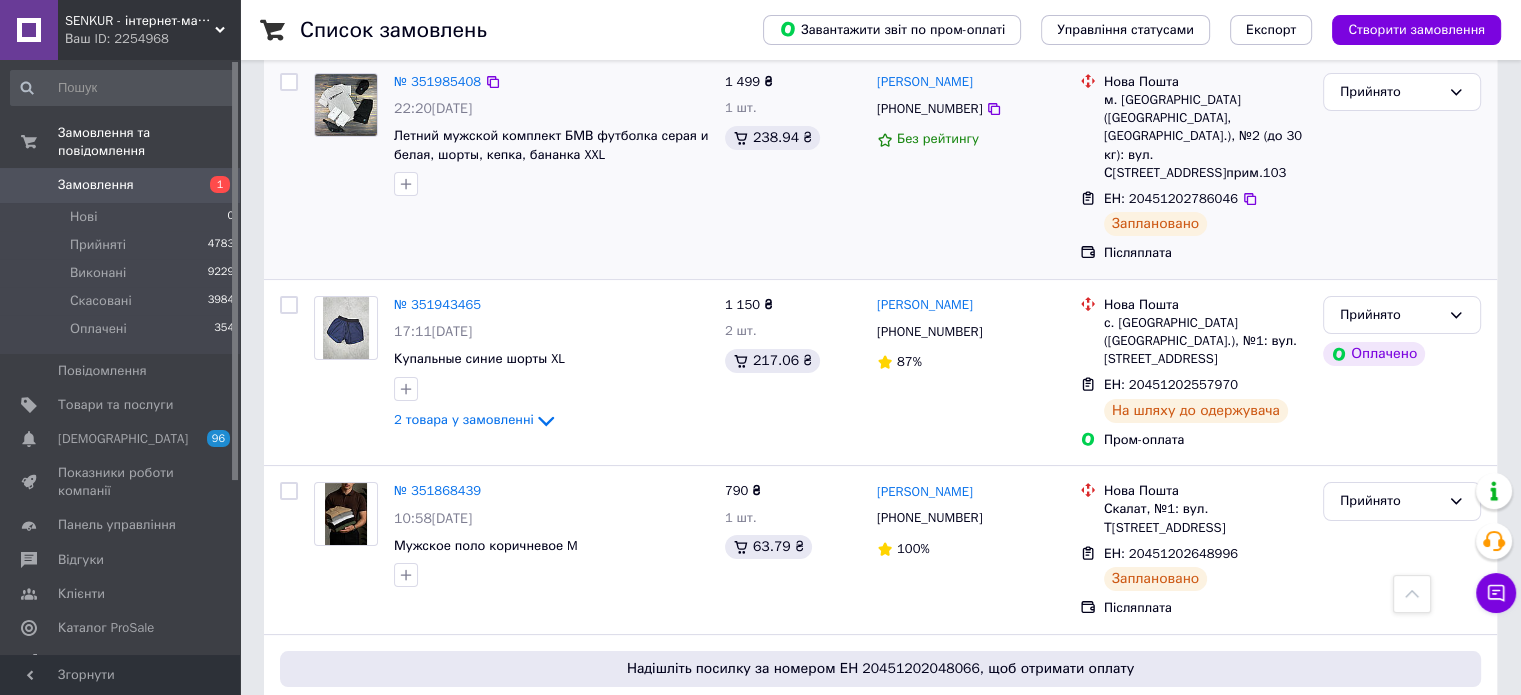 scroll, scrollTop: 119, scrollLeft: 0, axis: vertical 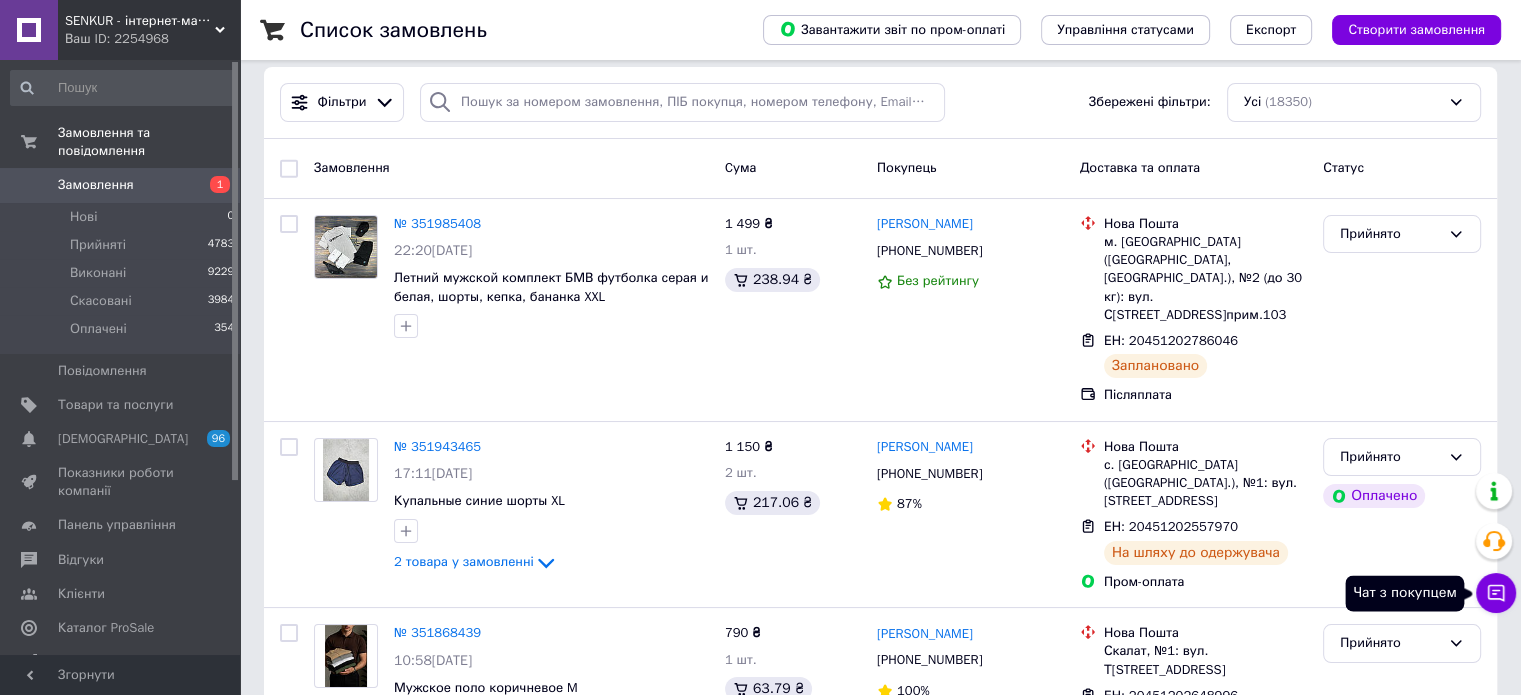 click 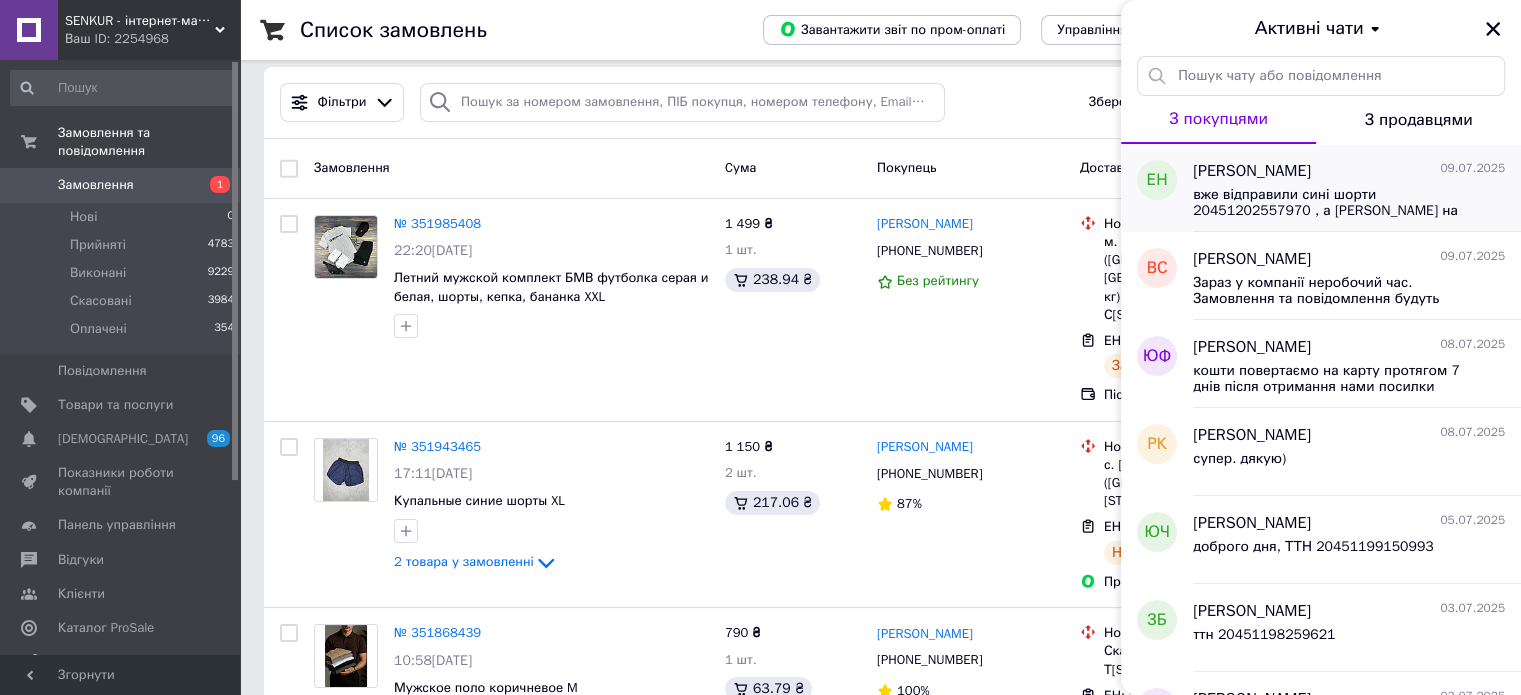 click on "вже відправили сині шорти 20451202557970 , а голубі на складі в іншому місті, поїдуть окремо, але їхню доставку ми оплатимо, щоб компенсувати зайву доставку" at bounding box center (1335, 203) 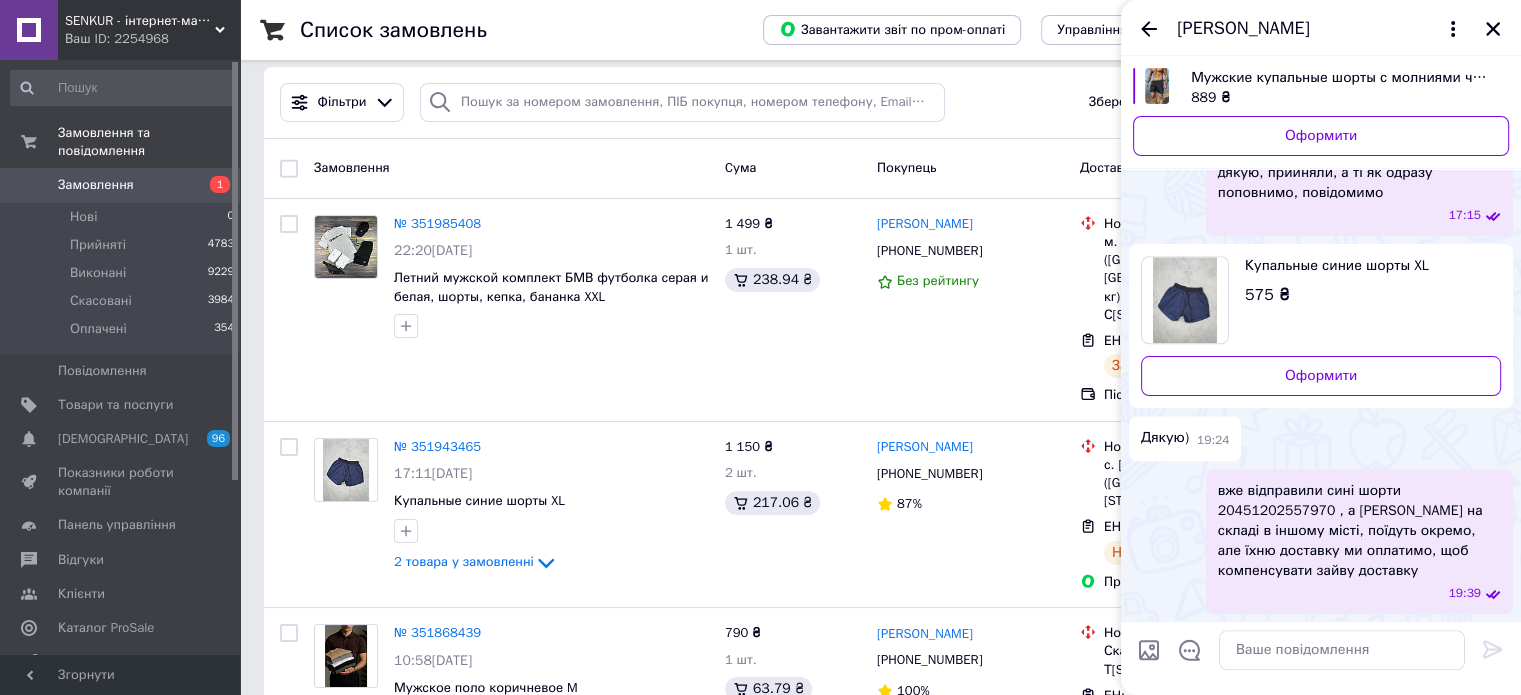 scroll, scrollTop: 1360, scrollLeft: 0, axis: vertical 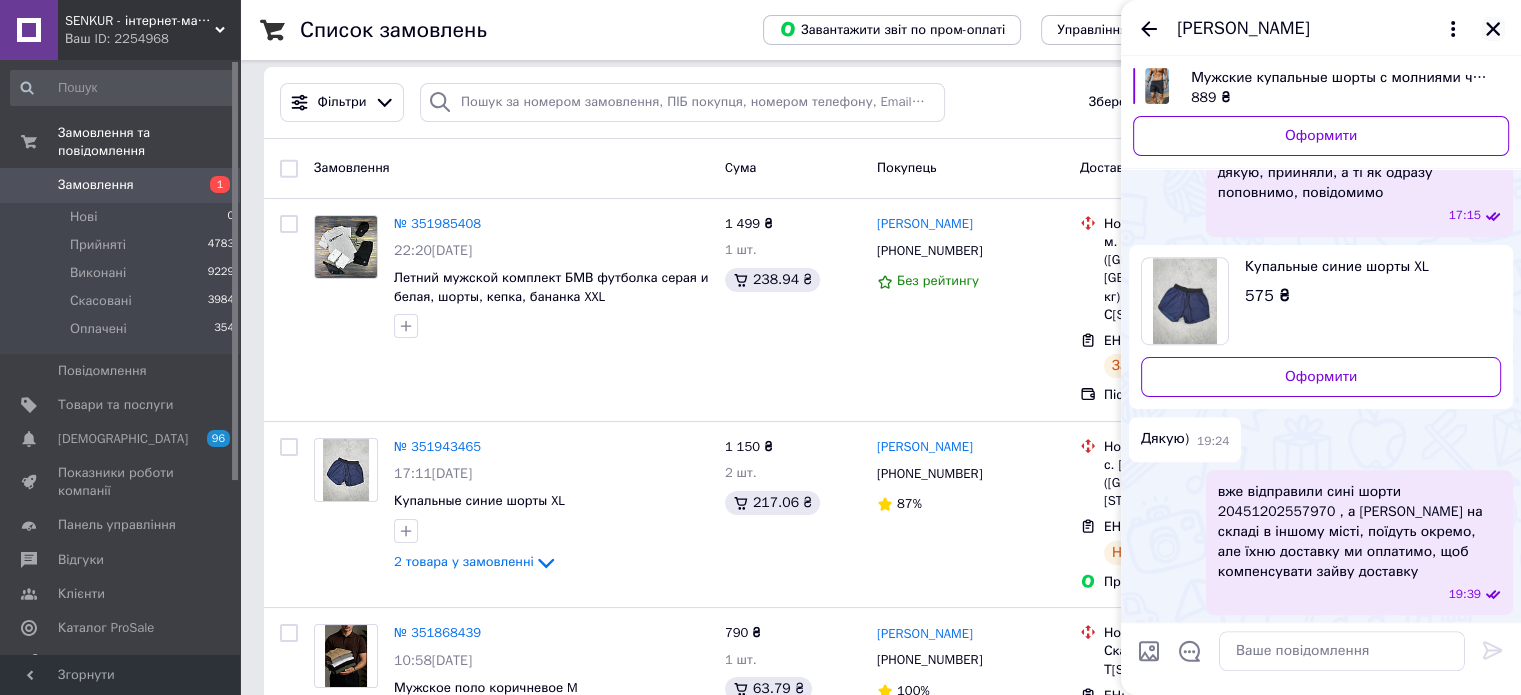 click at bounding box center [1493, 29] 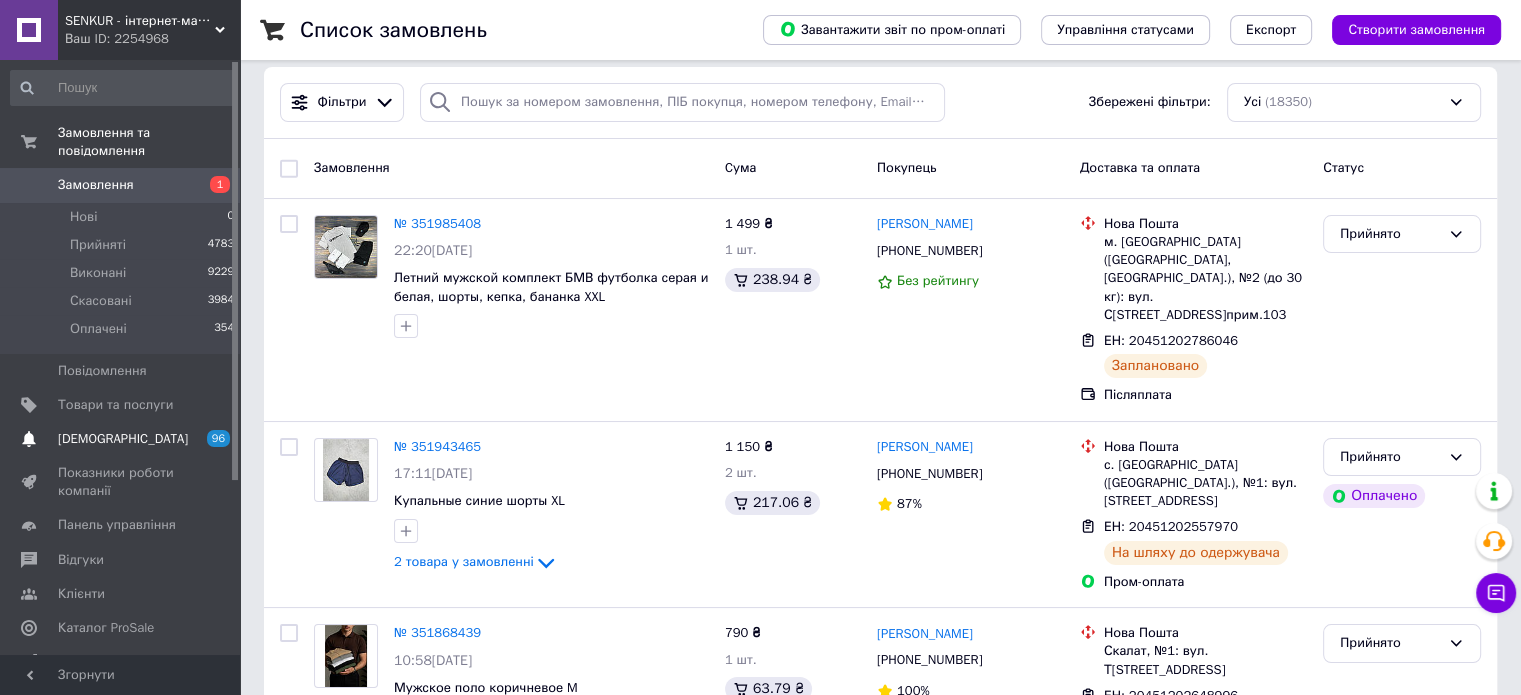click on "[DEMOGRAPHIC_DATA]" at bounding box center [121, 439] 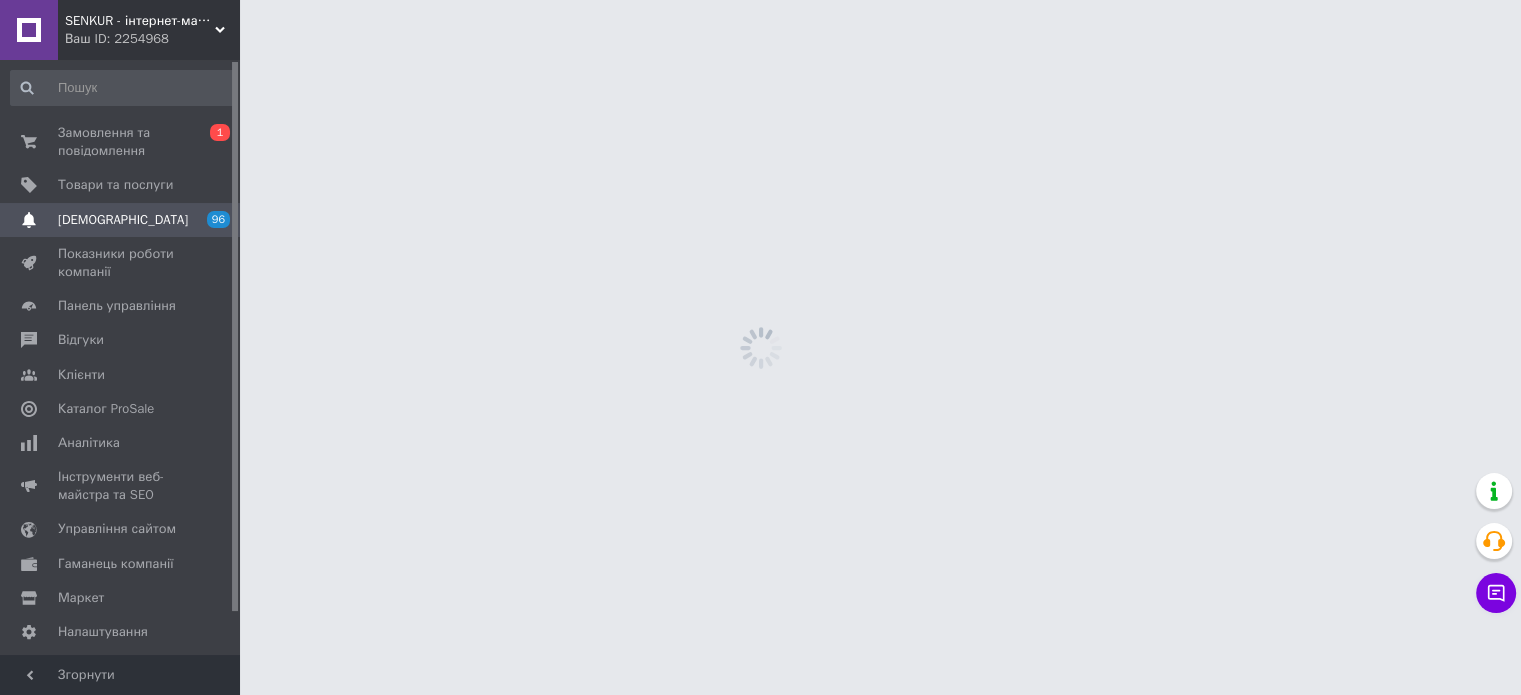 scroll, scrollTop: 0, scrollLeft: 0, axis: both 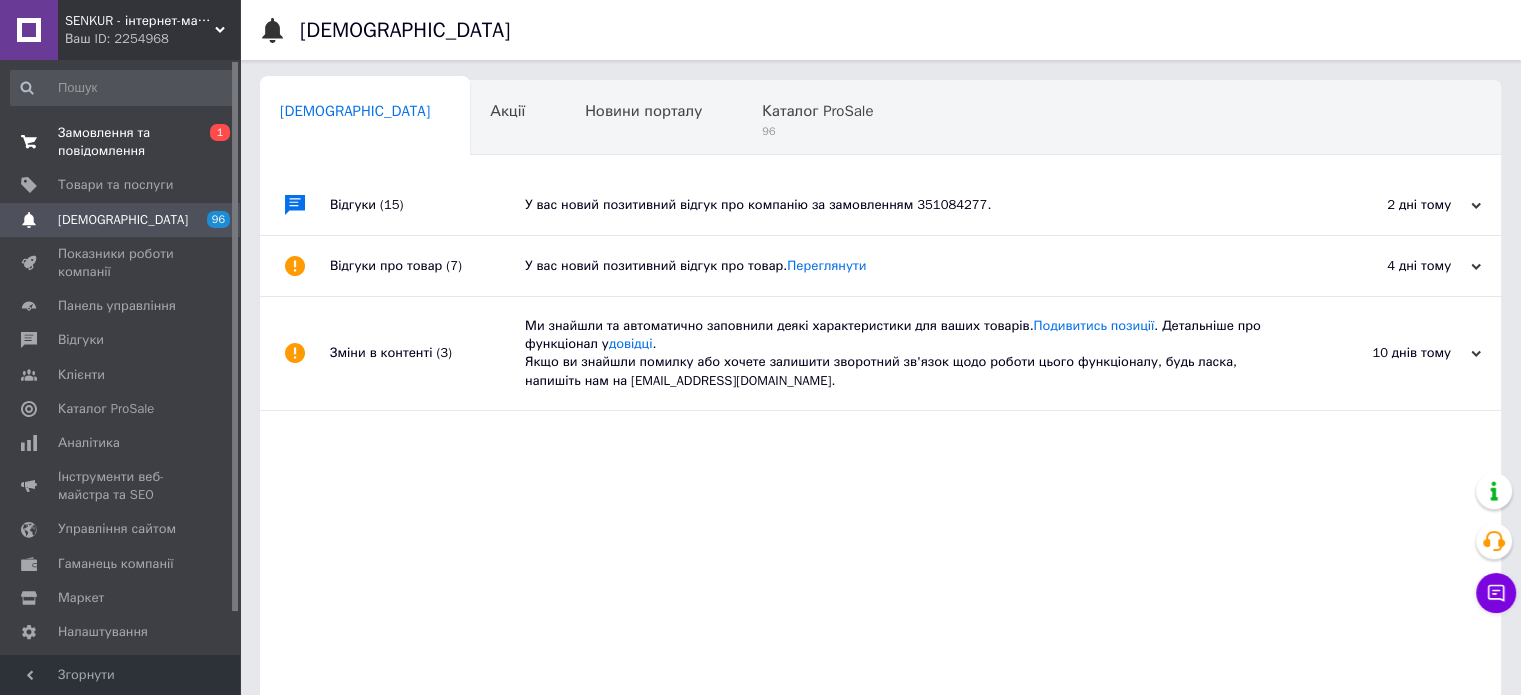 click on "Замовлення та повідомлення" at bounding box center (121, 142) 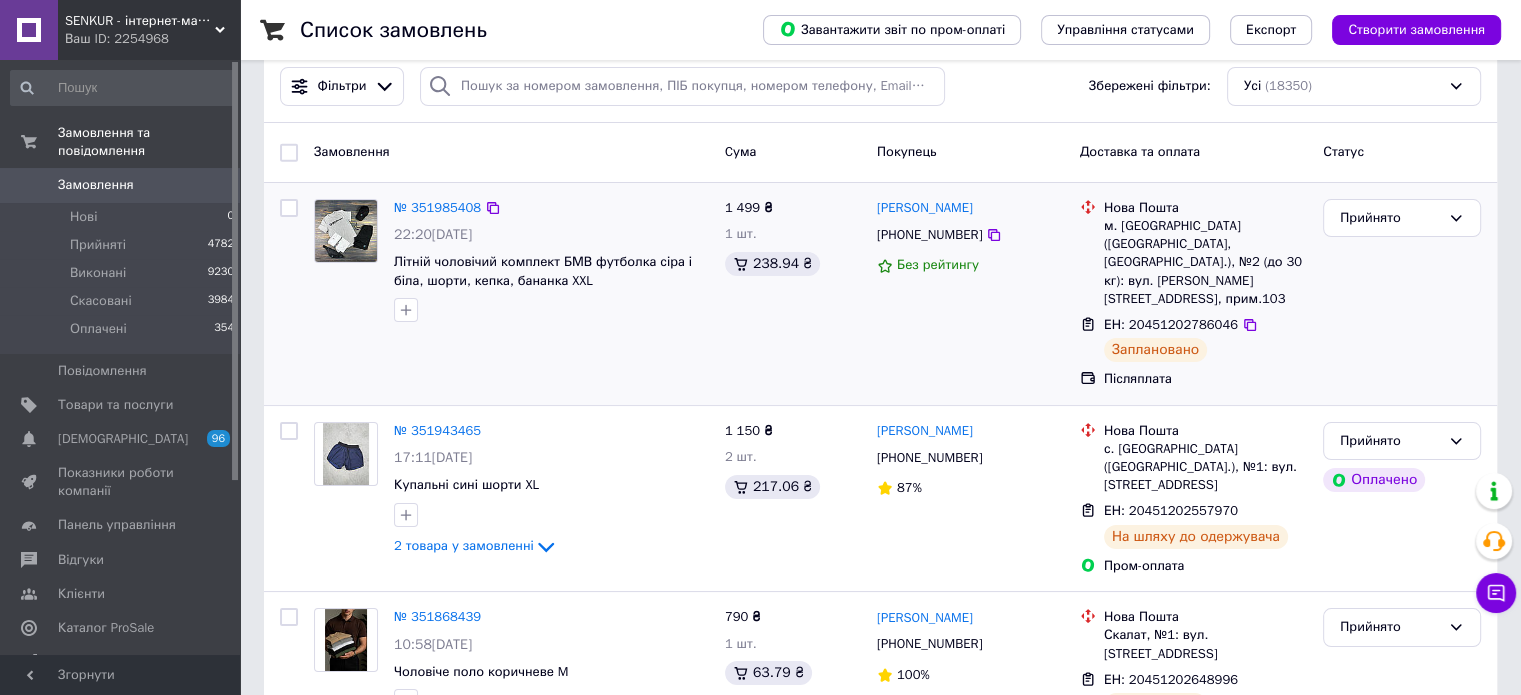 scroll, scrollTop: 200, scrollLeft: 0, axis: vertical 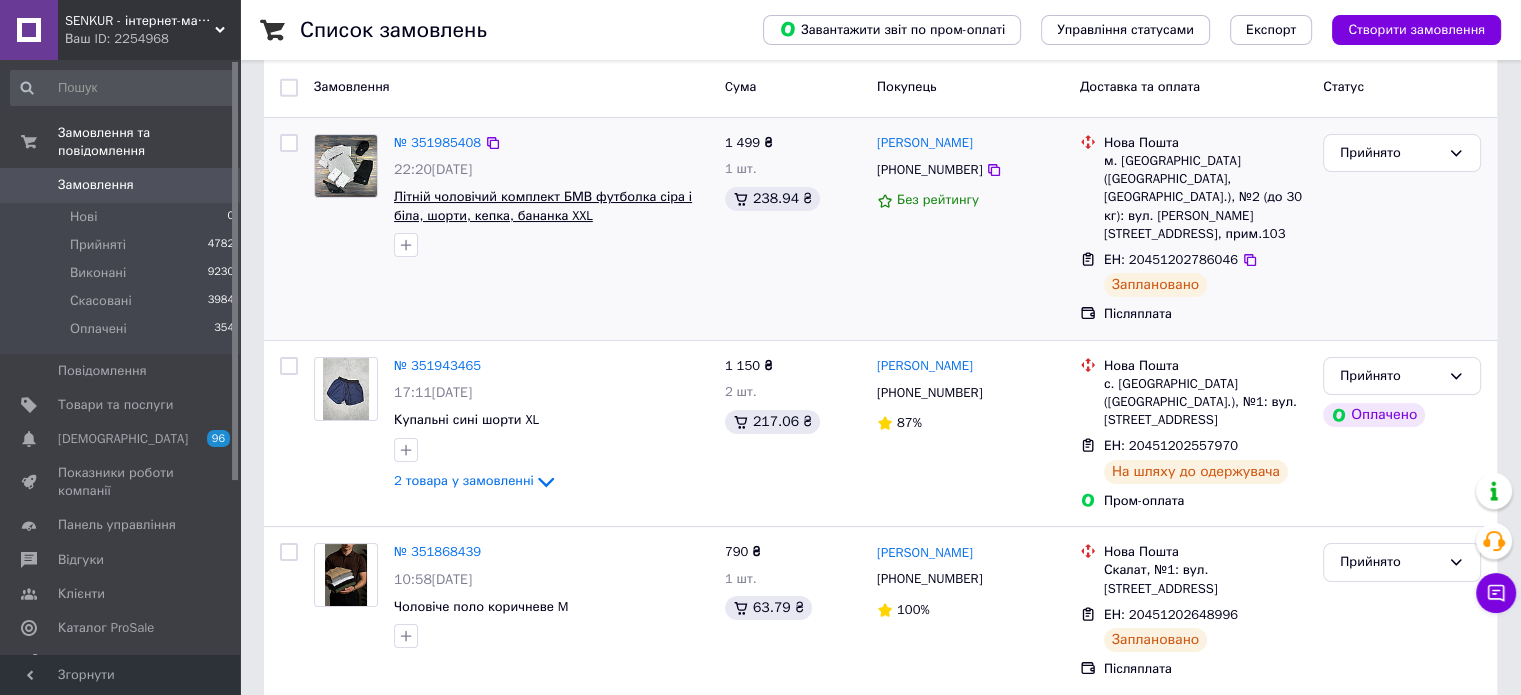 click on "Літній чоловічий комплект БМВ футболка сіра і біла, шорти, кепка, бананка XXL" at bounding box center [543, 206] 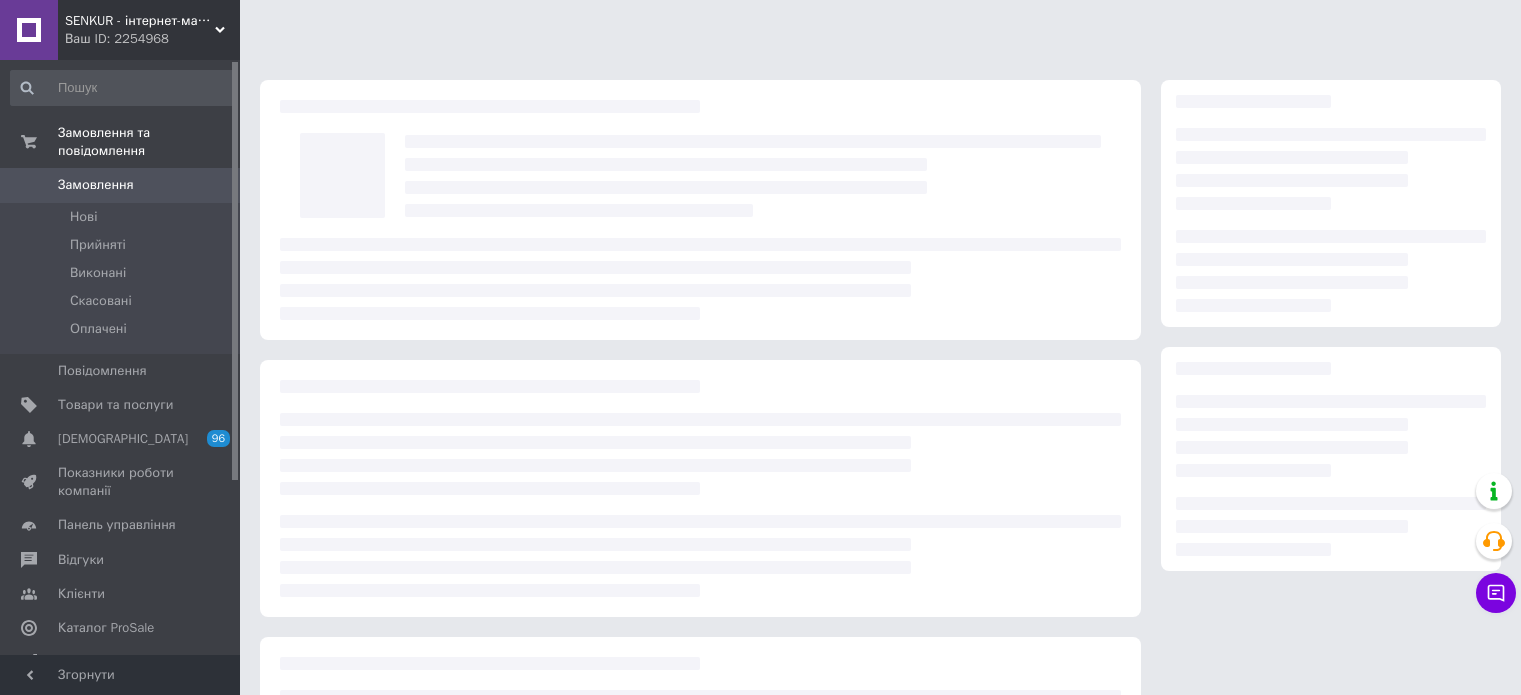 scroll, scrollTop: 0, scrollLeft: 0, axis: both 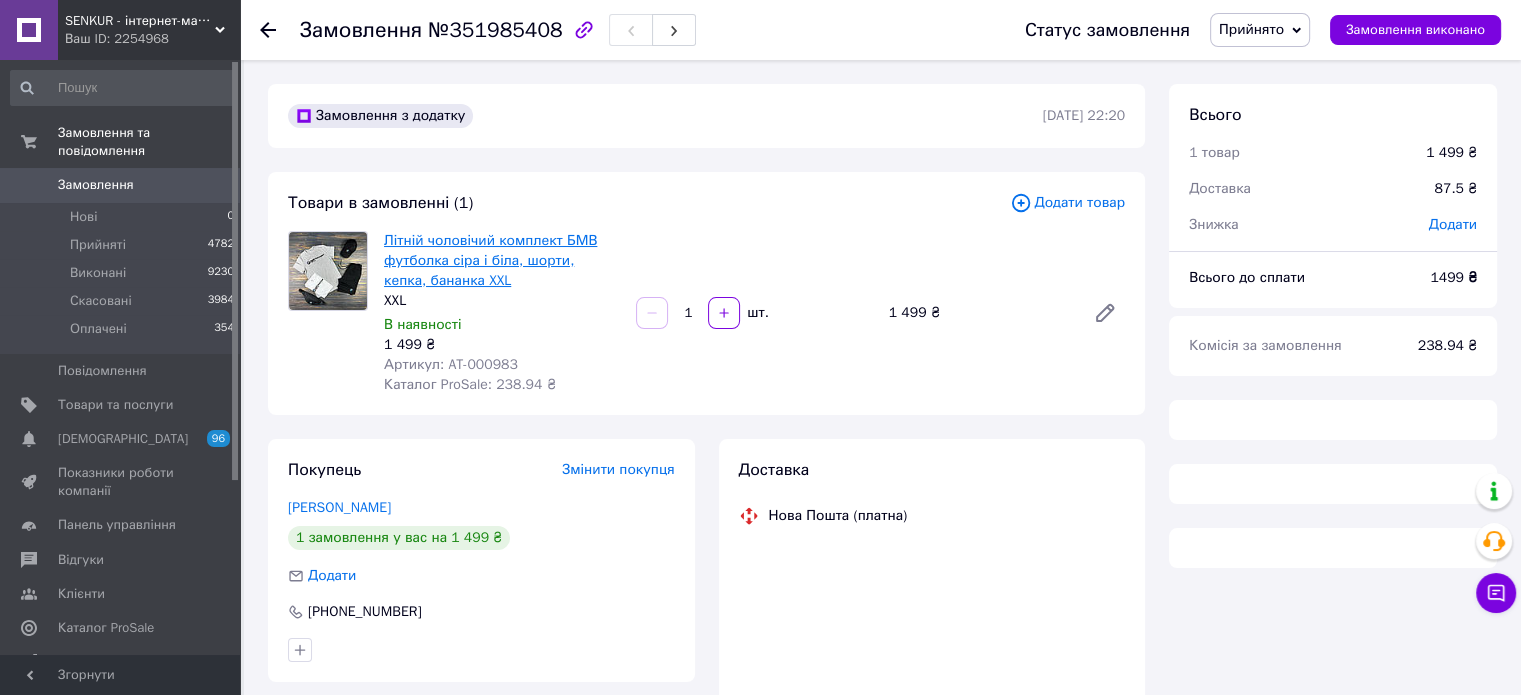 click on "Літній чоловічий комплект БМВ футболка сіра і біла, шорти, кепка, бананка XXL" at bounding box center (490, 260) 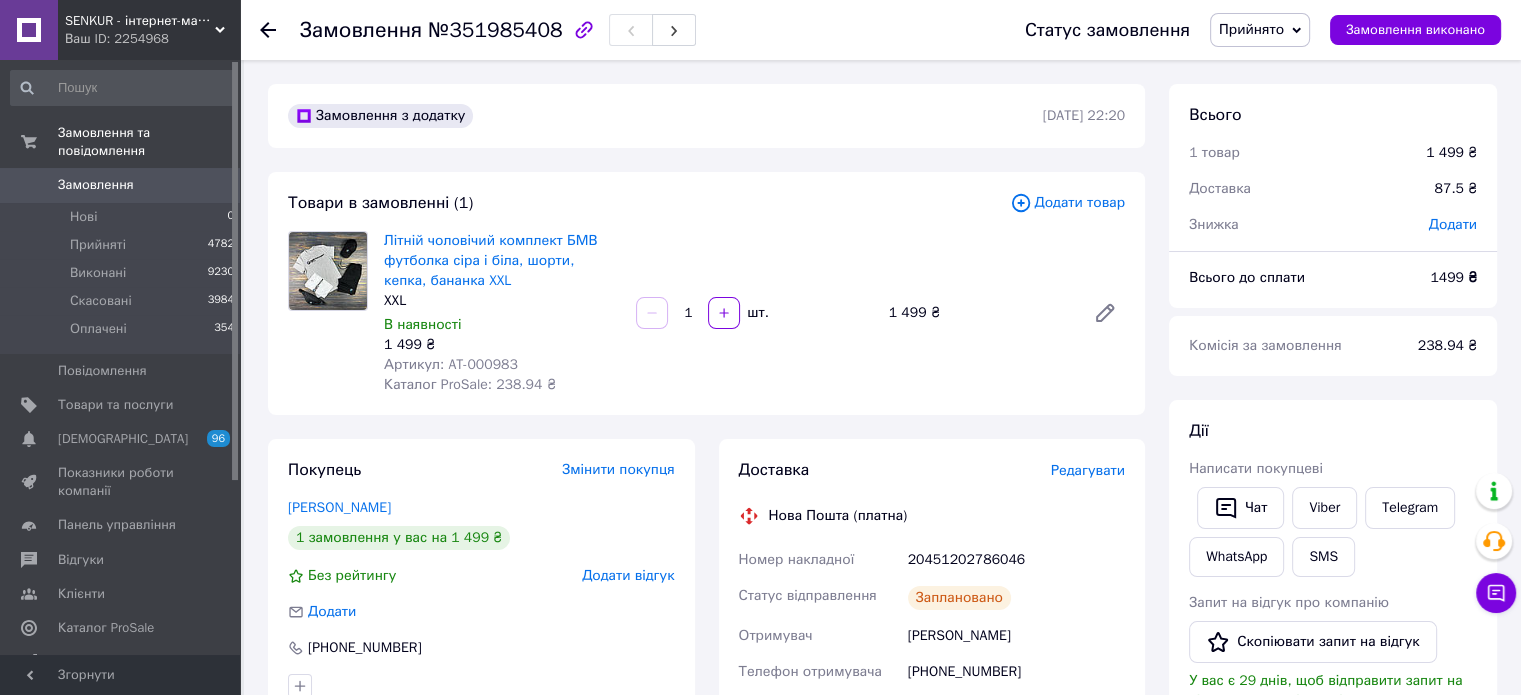 click on "0" at bounding box center [212, 185] 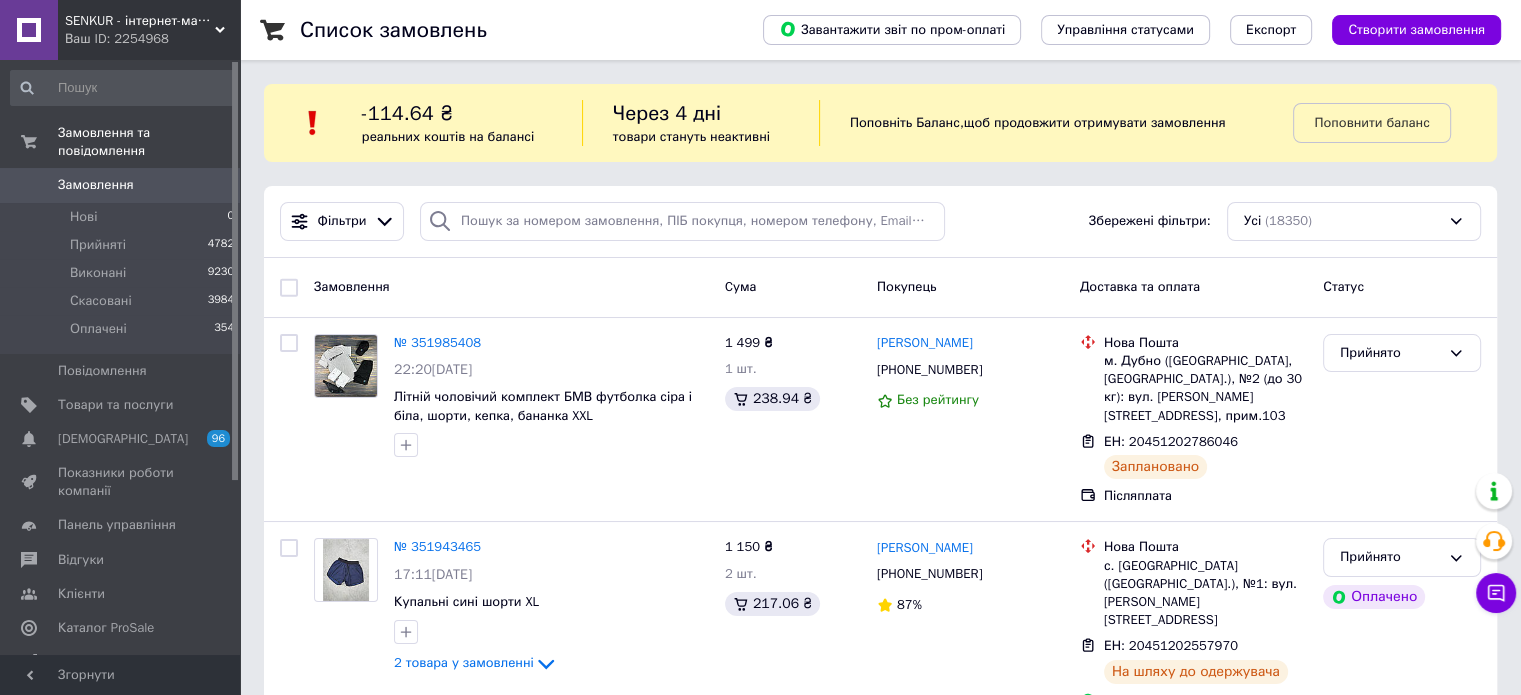 scroll, scrollTop: 700, scrollLeft: 0, axis: vertical 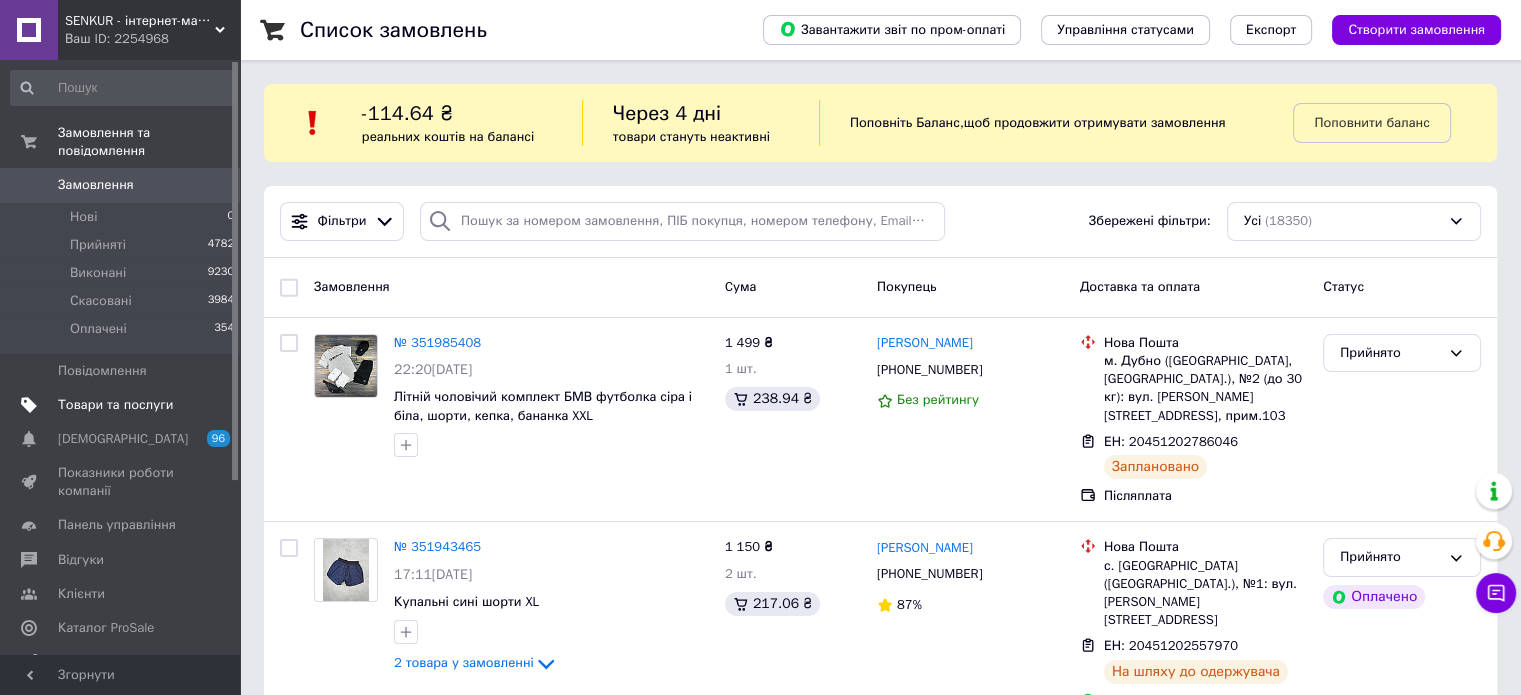 click on "Товари та послуги" at bounding box center [121, 405] 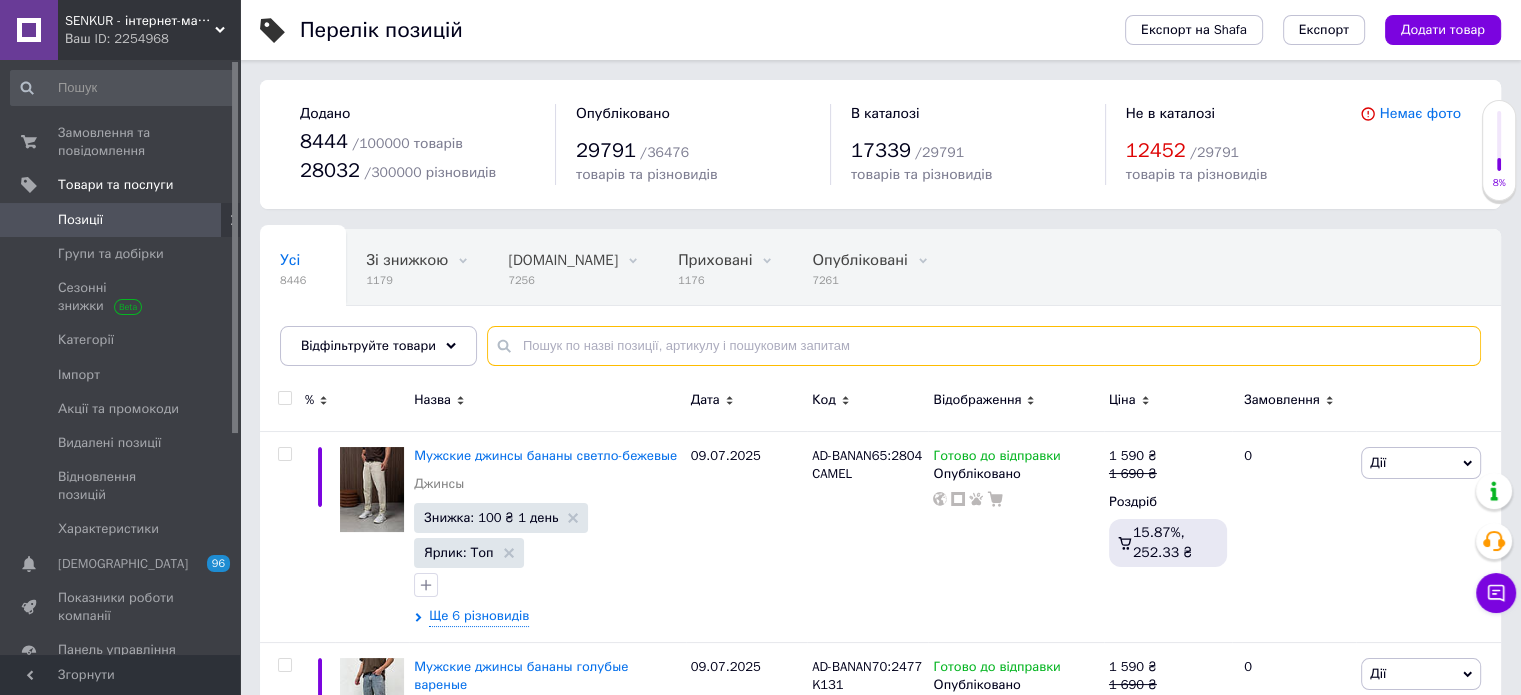 click at bounding box center [984, 346] 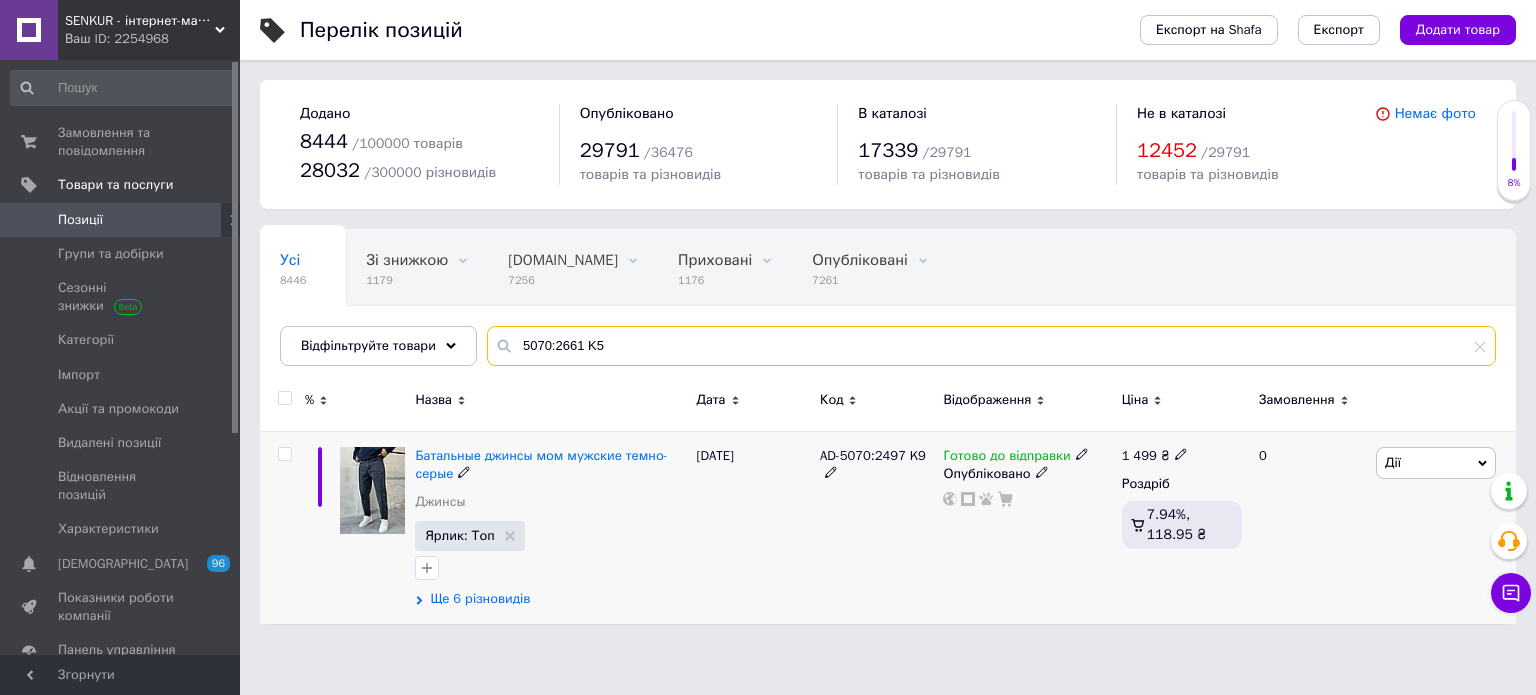 type on "5070:2661 K5" 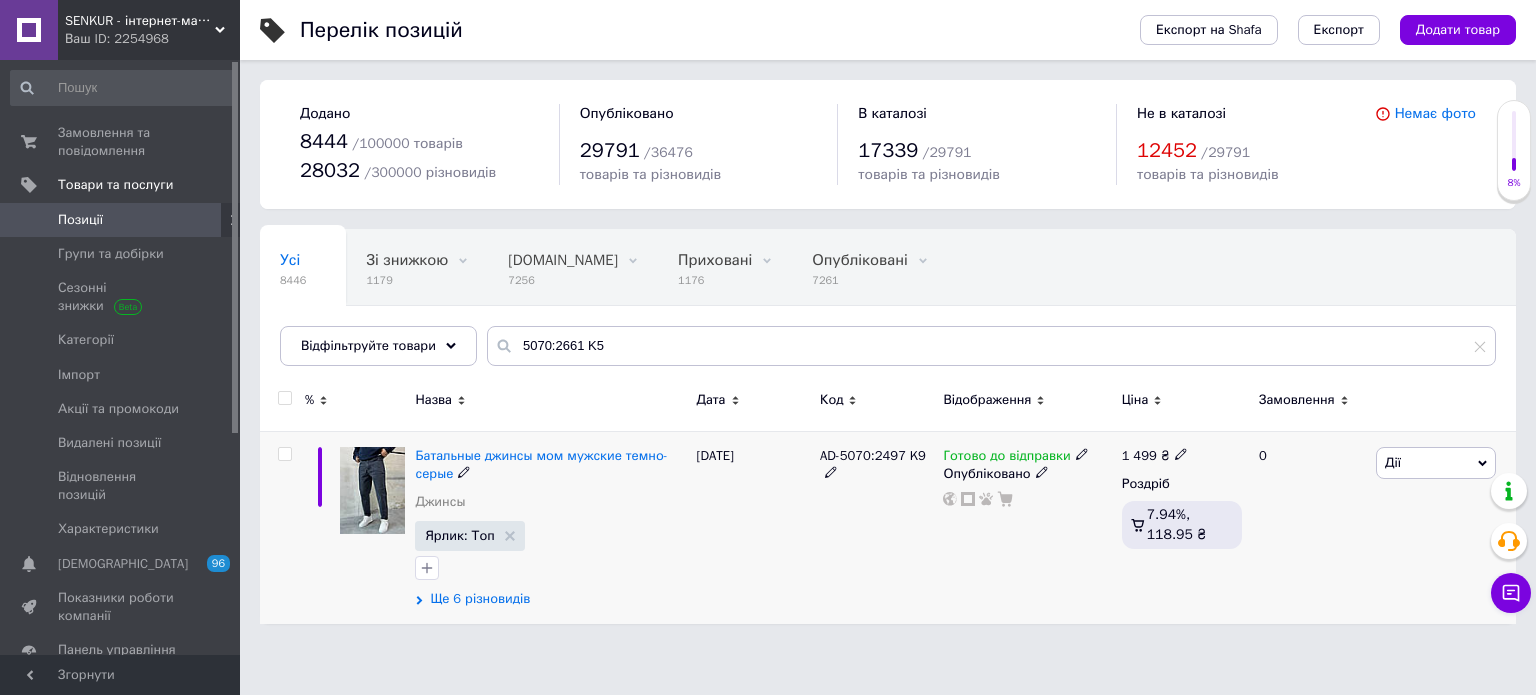 click on "Ще 6 різновидів" at bounding box center [480, 599] 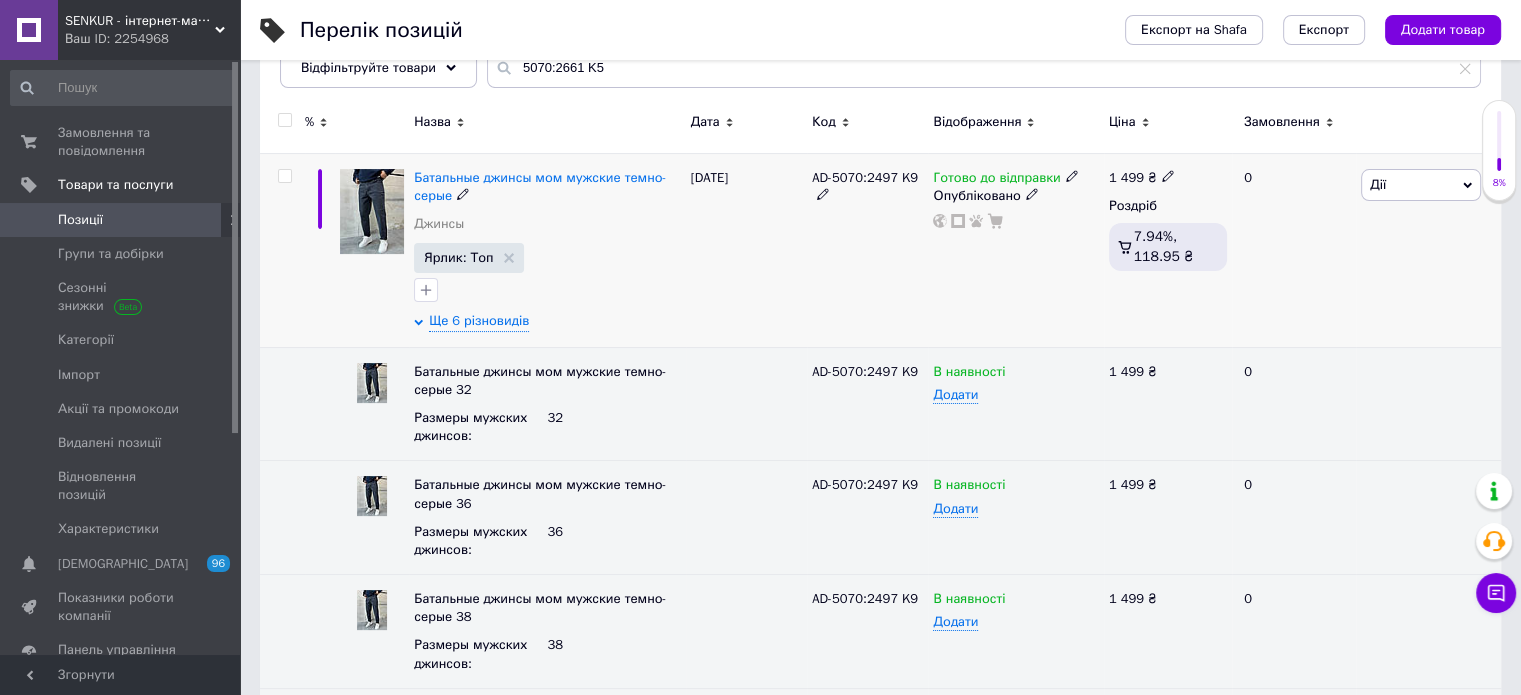 scroll, scrollTop: 400, scrollLeft: 0, axis: vertical 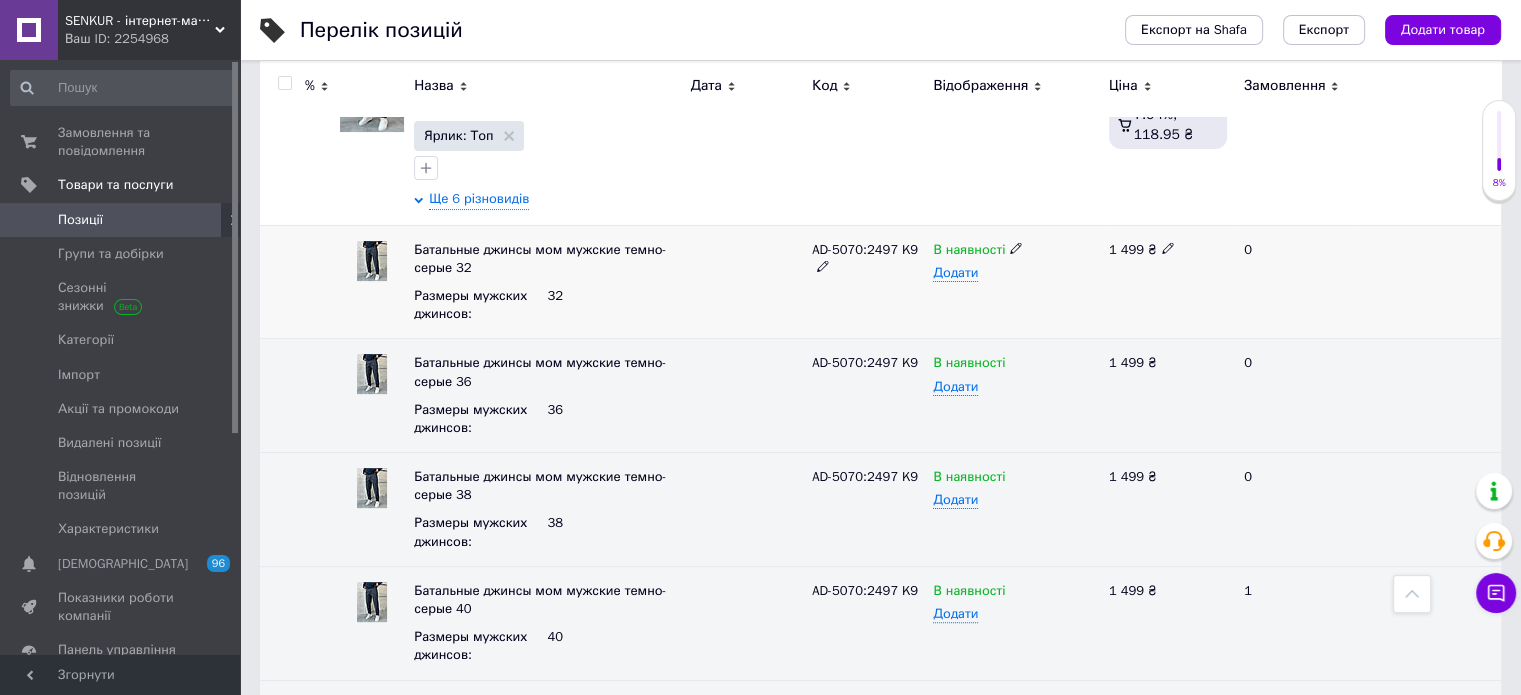 click 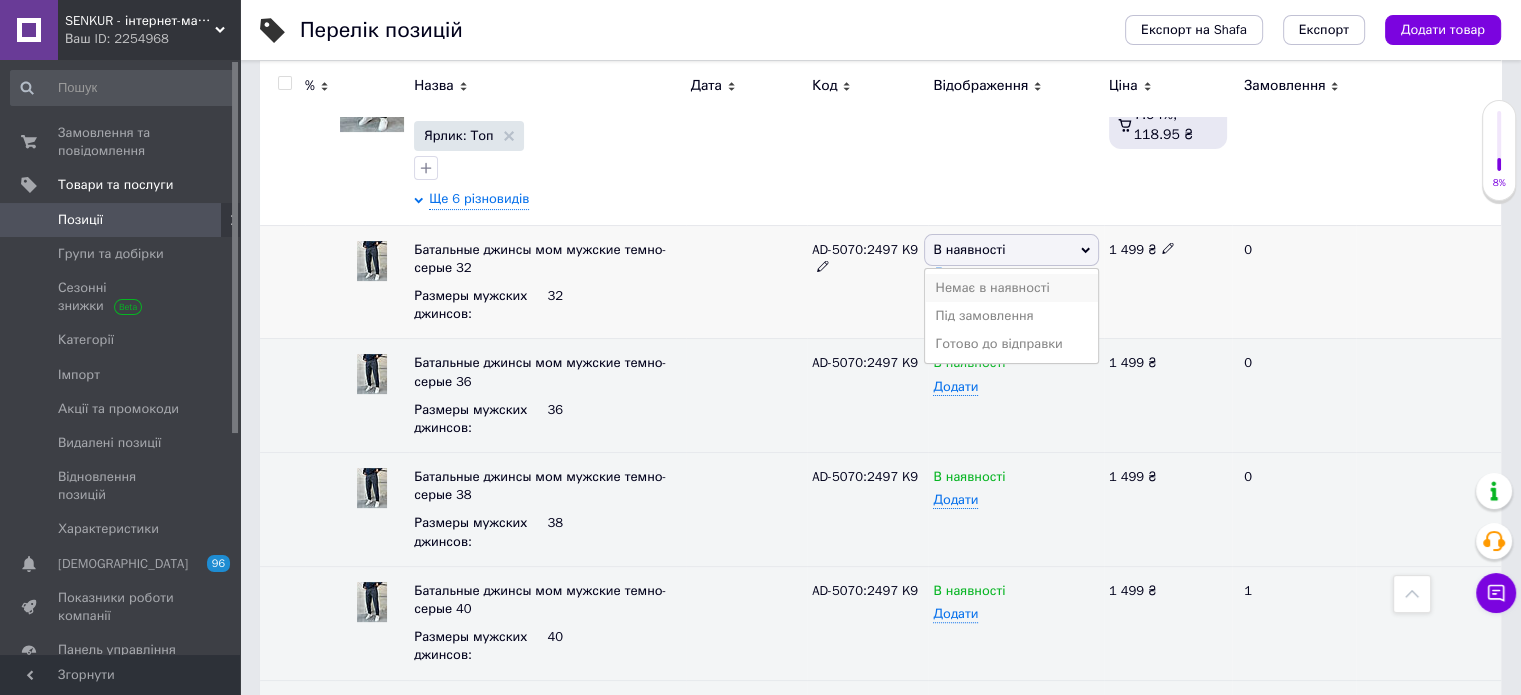 click on "Немає в наявності" at bounding box center (1011, 288) 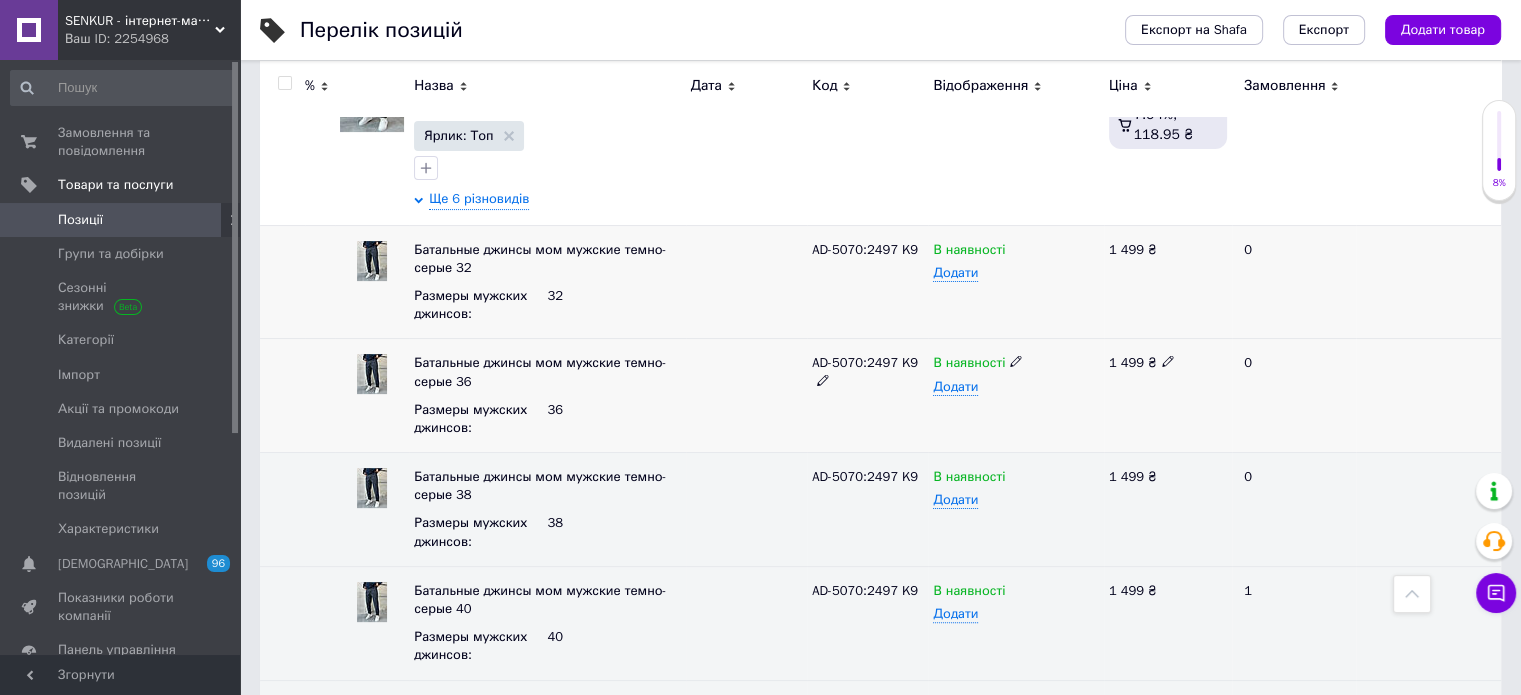 scroll, scrollTop: 629, scrollLeft: 0, axis: vertical 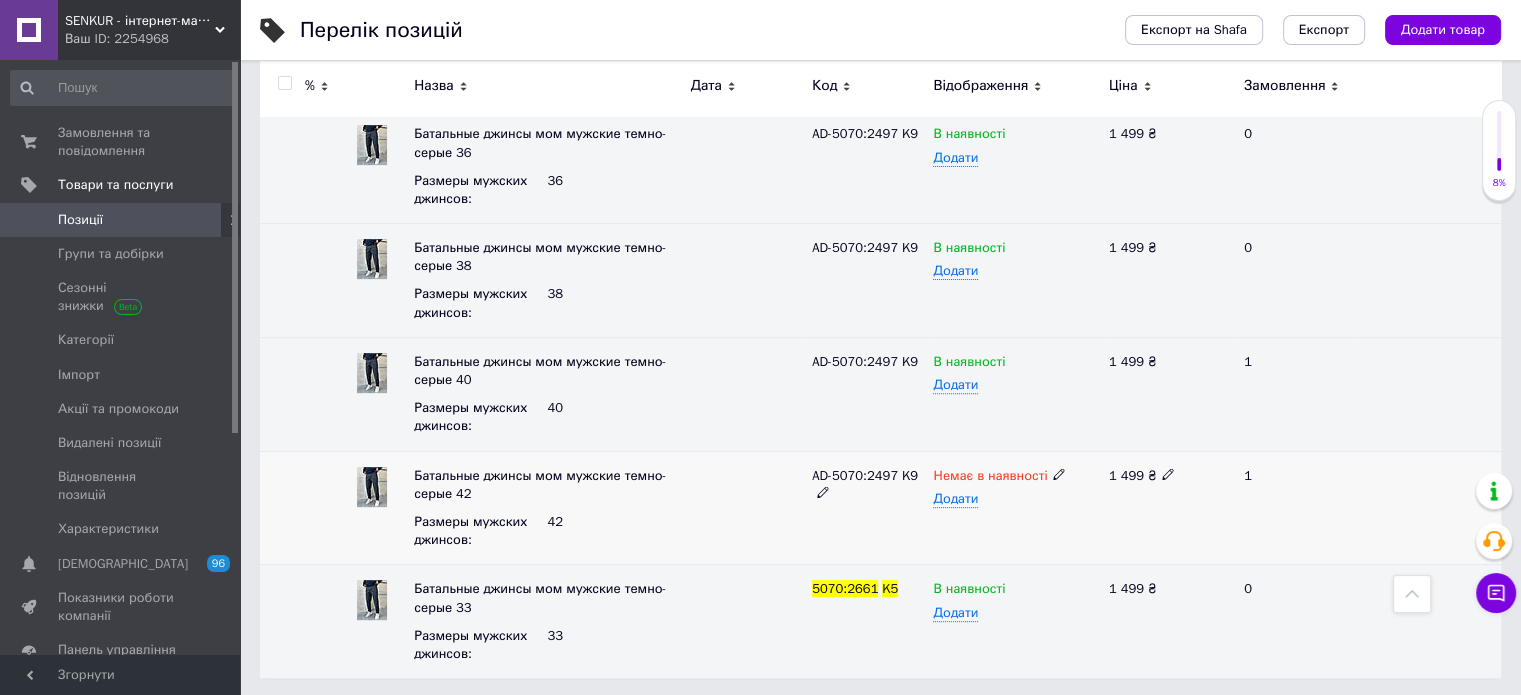 click 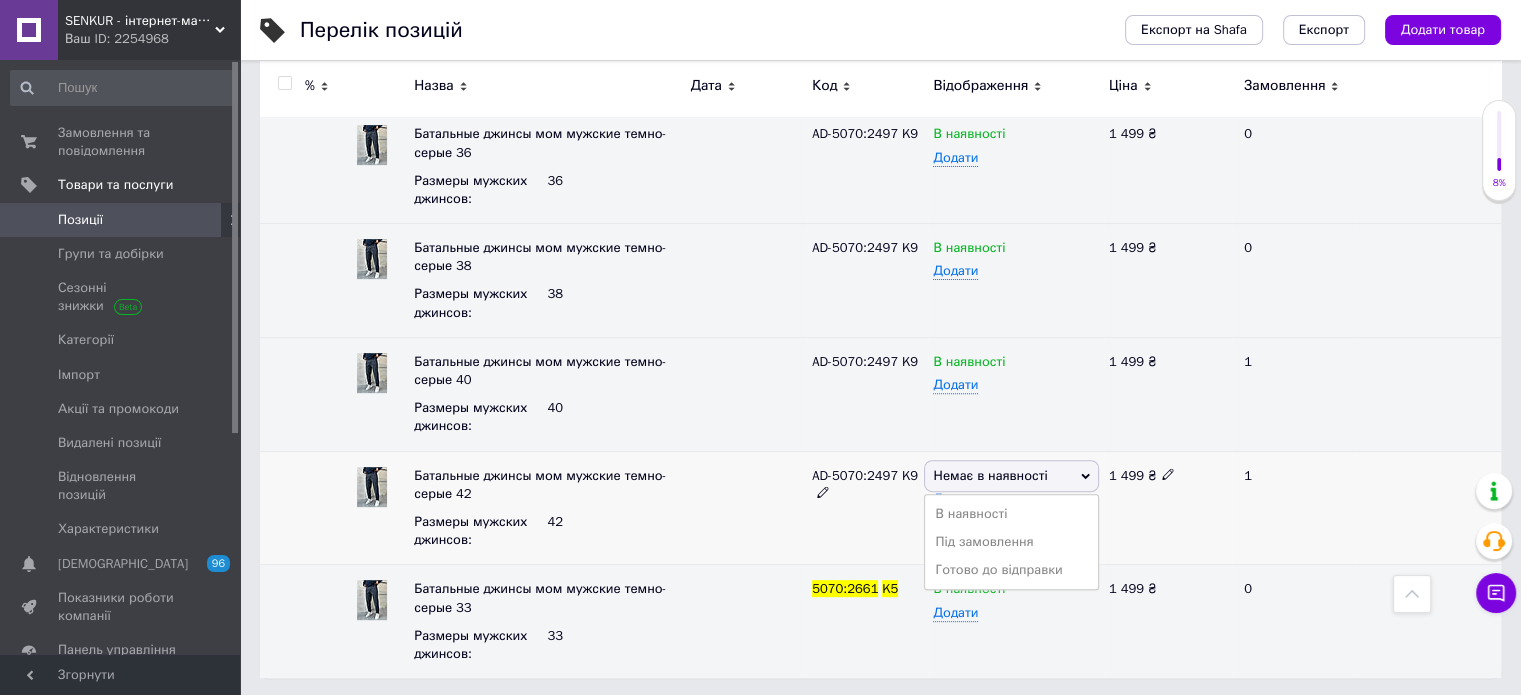 drag, startPoint x: 1036, startPoint y: 515, endPoint x: 996, endPoint y: 523, distance: 40.792156 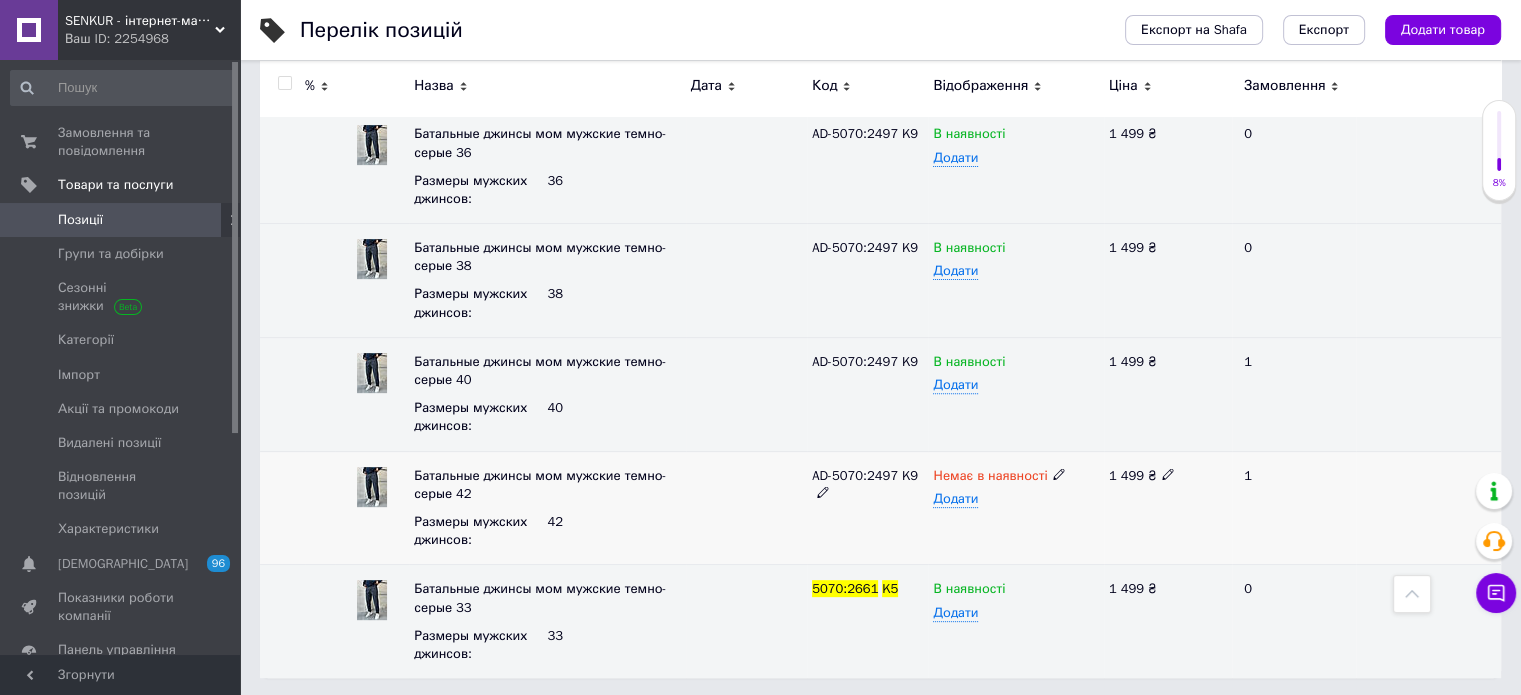 click at bounding box center (746, 508) 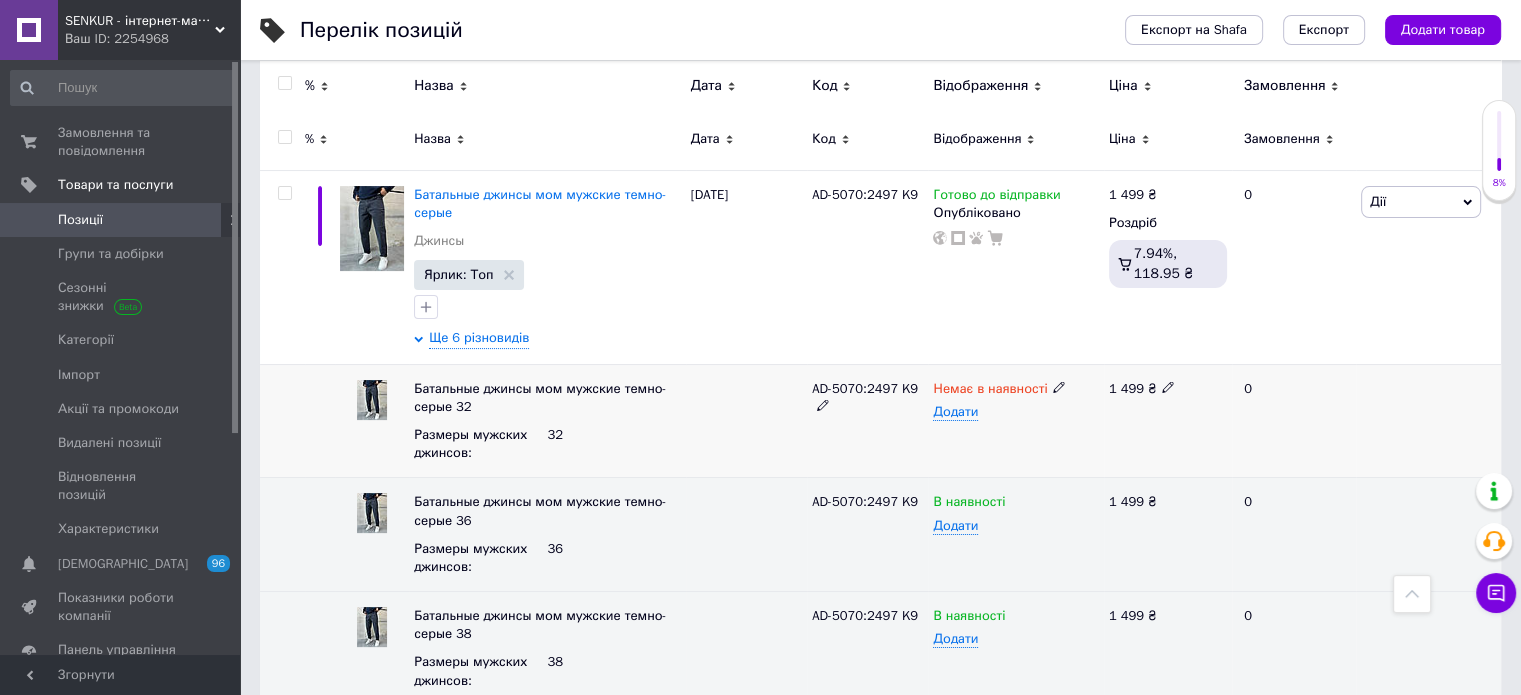 scroll, scrollTop: 229, scrollLeft: 0, axis: vertical 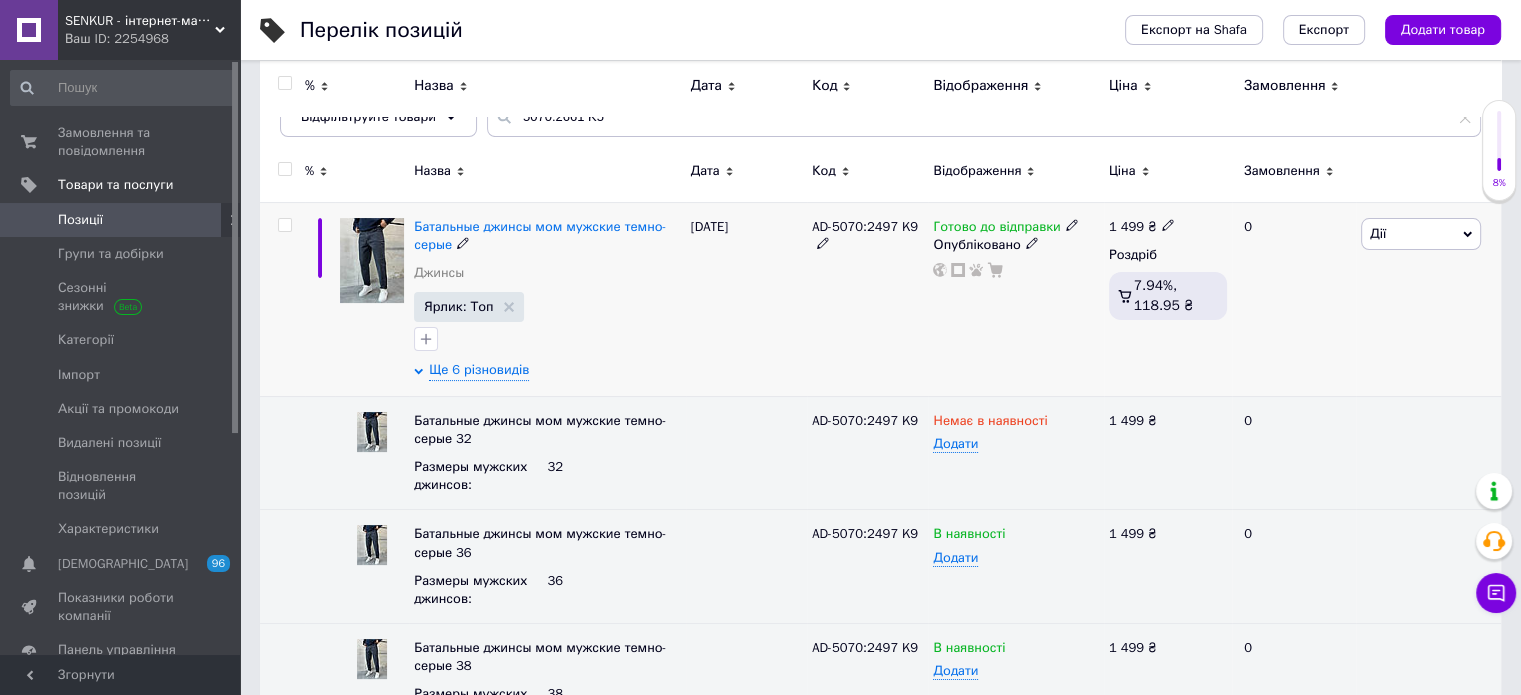 click 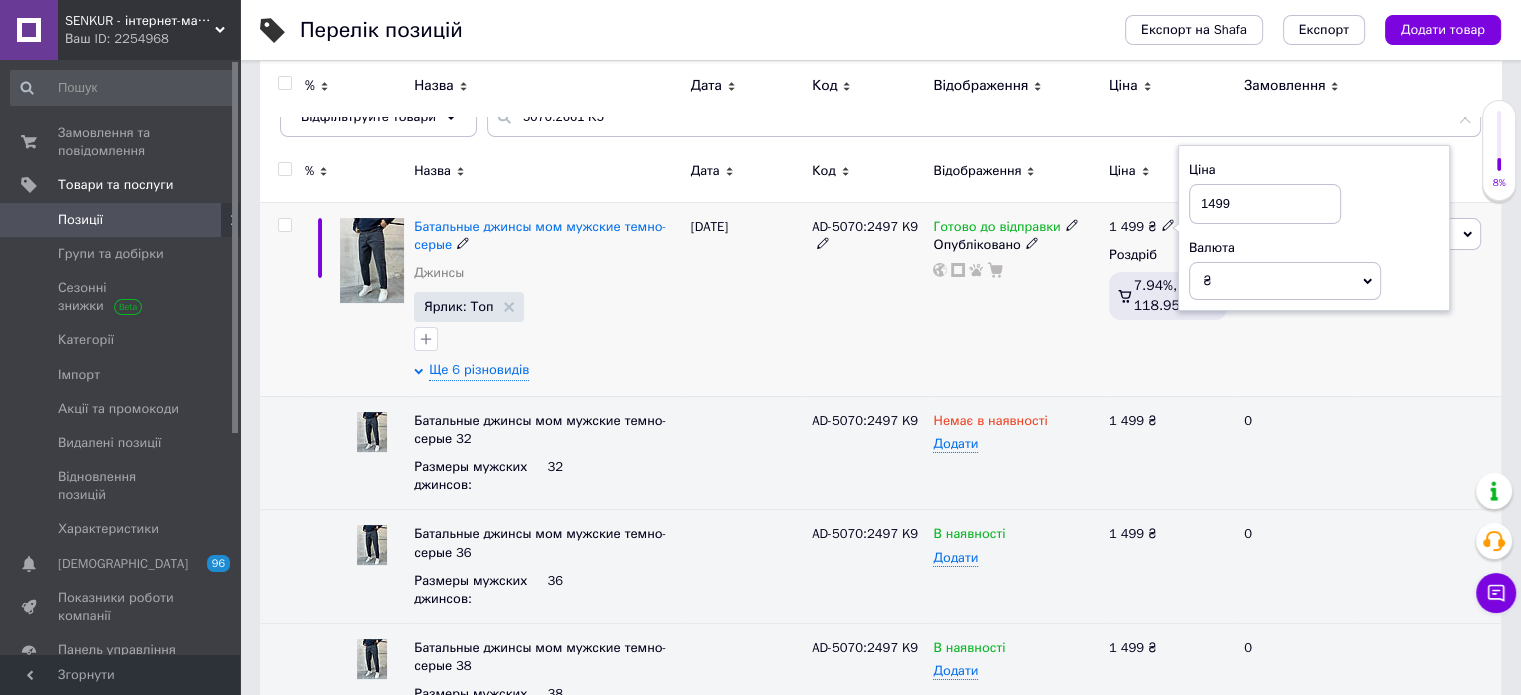 drag, startPoint x: 1224, startPoint y: 203, endPoint x: 1206, endPoint y: 199, distance: 18.439089 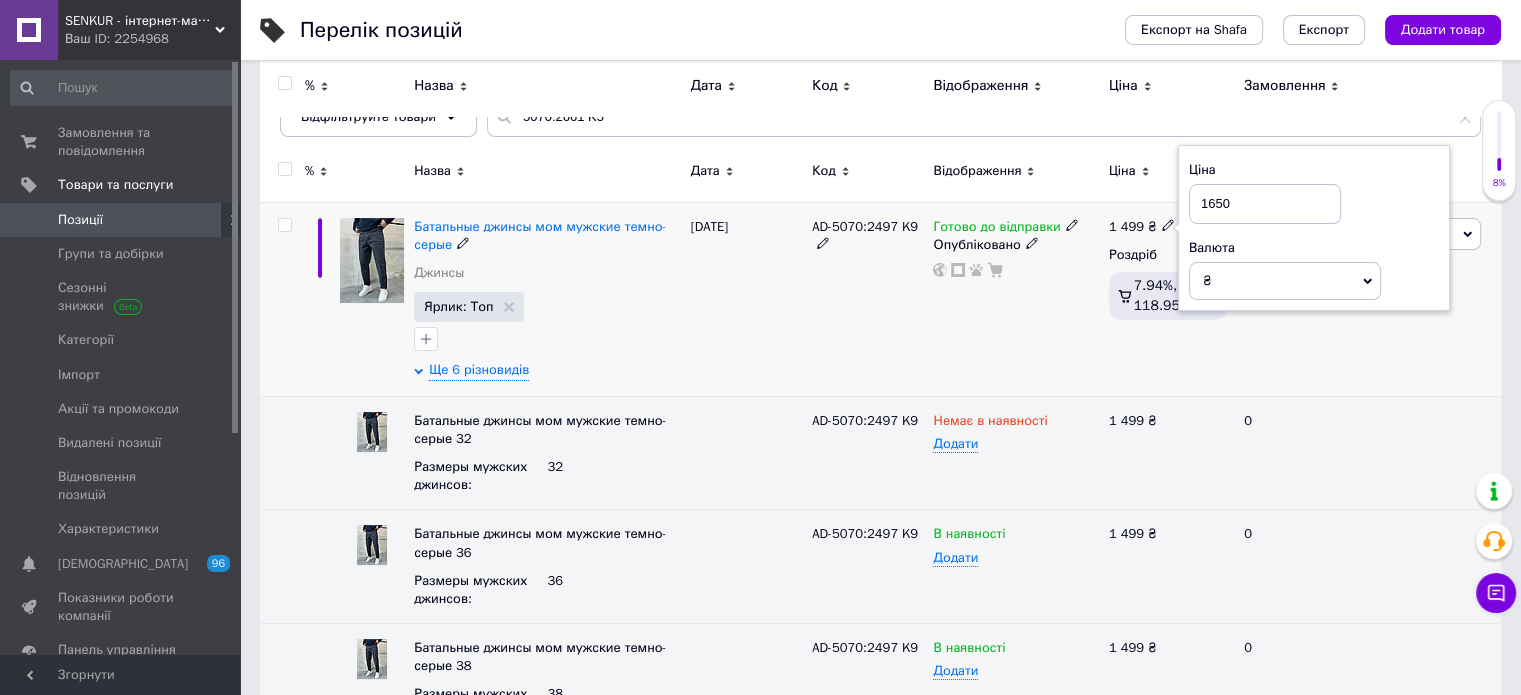 drag, startPoint x: 1252, startPoint y: 196, endPoint x: 1144, endPoint y: 211, distance: 109.03669 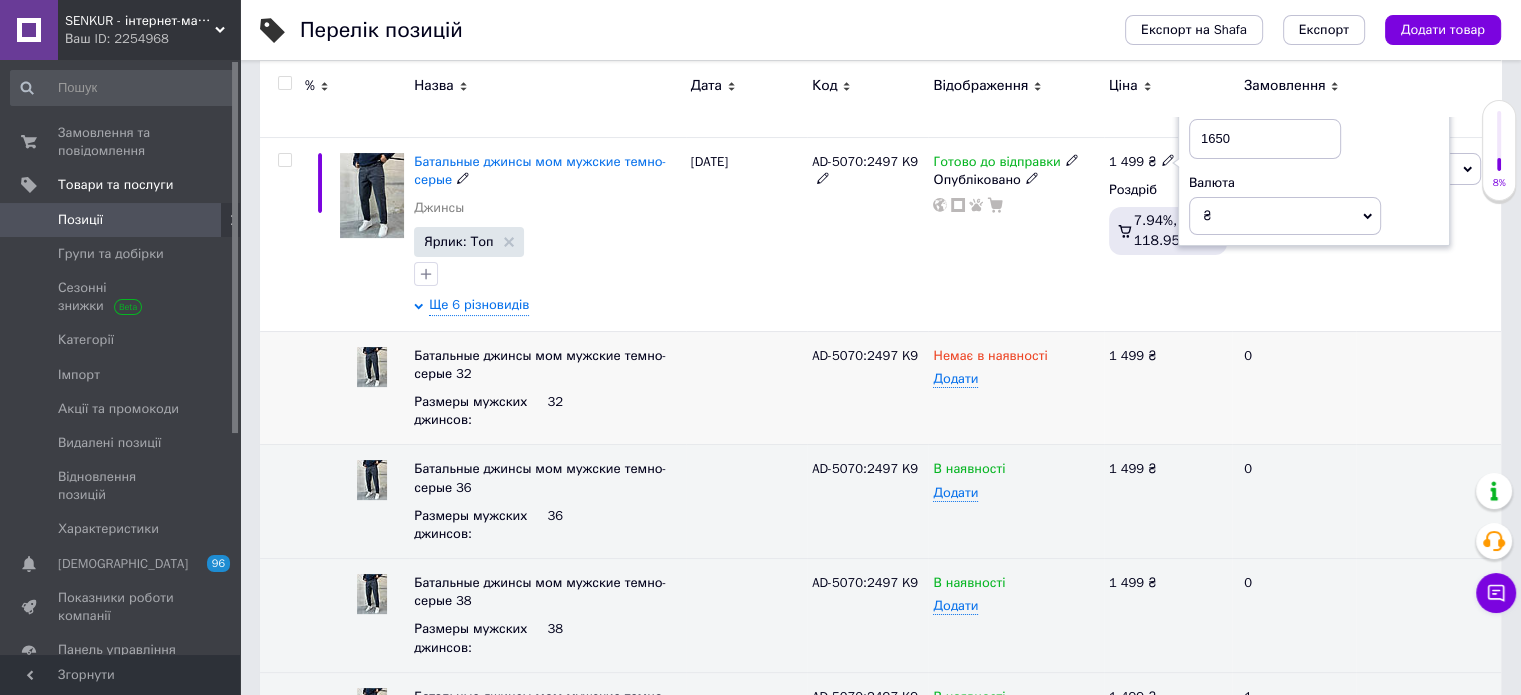 scroll, scrollTop: 329, scrollLeft: 0, axis: vertical 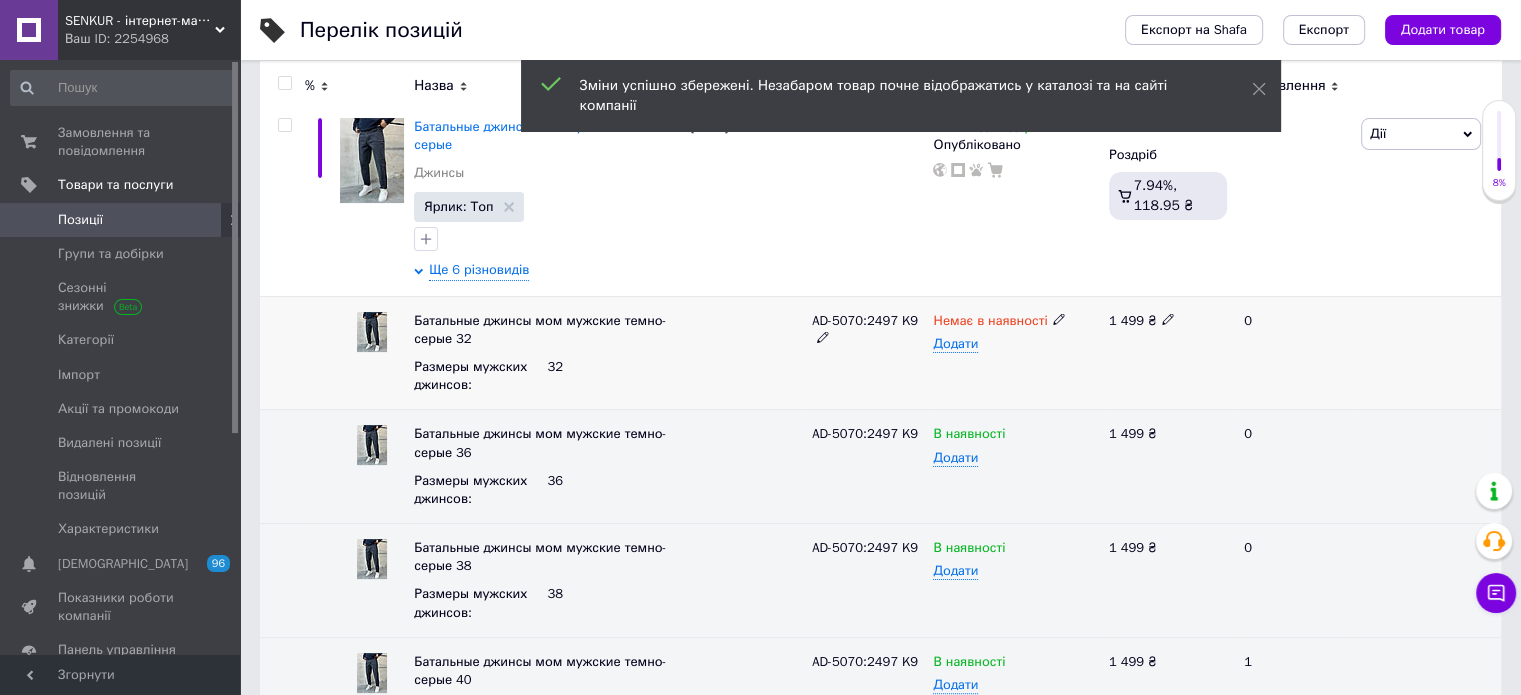 click 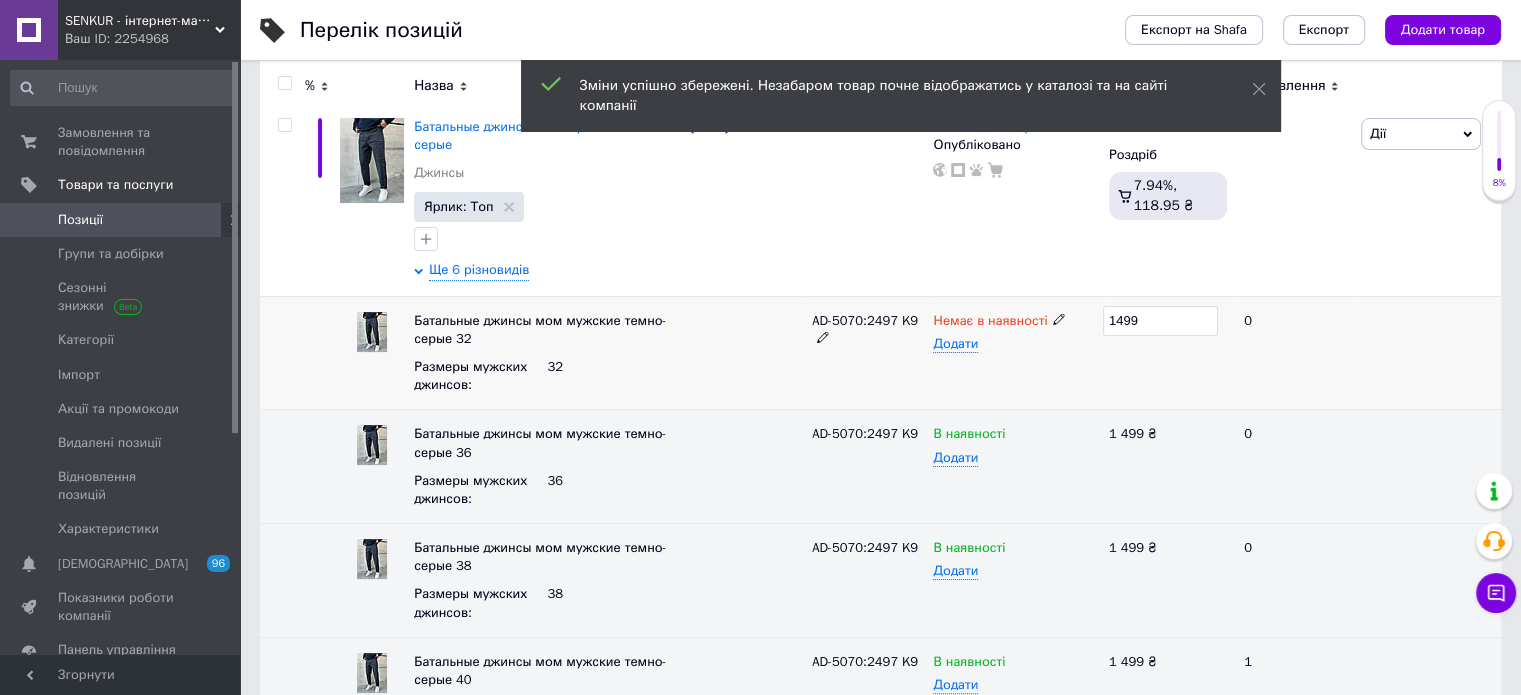 click on "1499" at bounding box center (1160, 321) 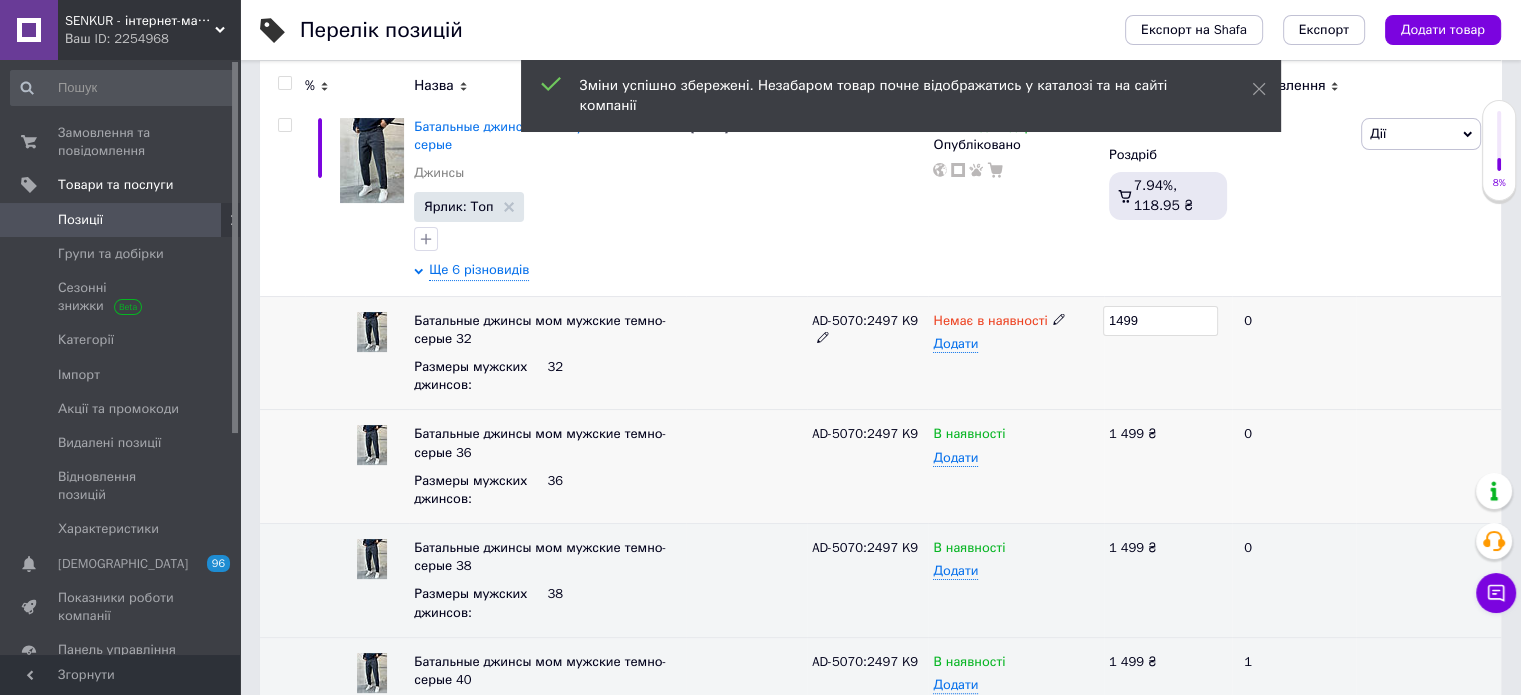 type on "1650" 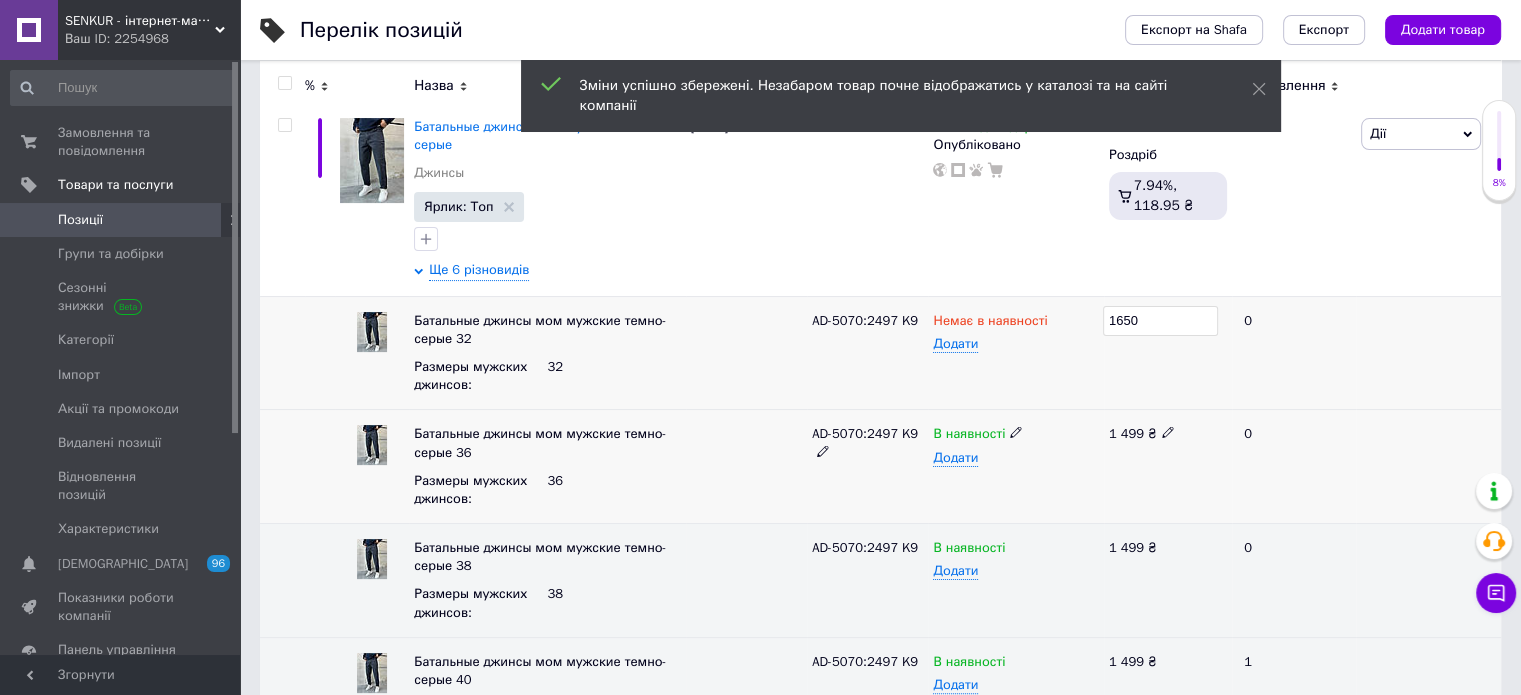 click 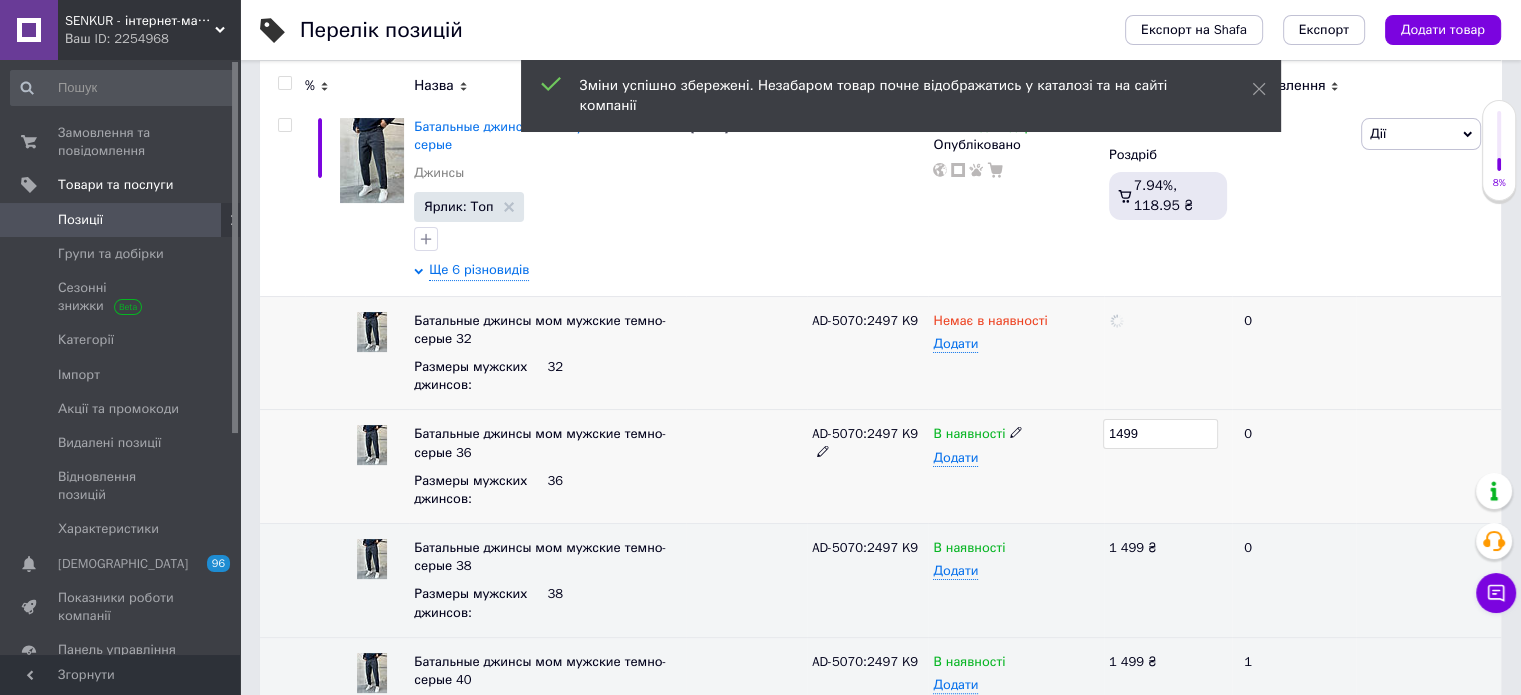 click on "1499" at bounding box center (1160, 434) 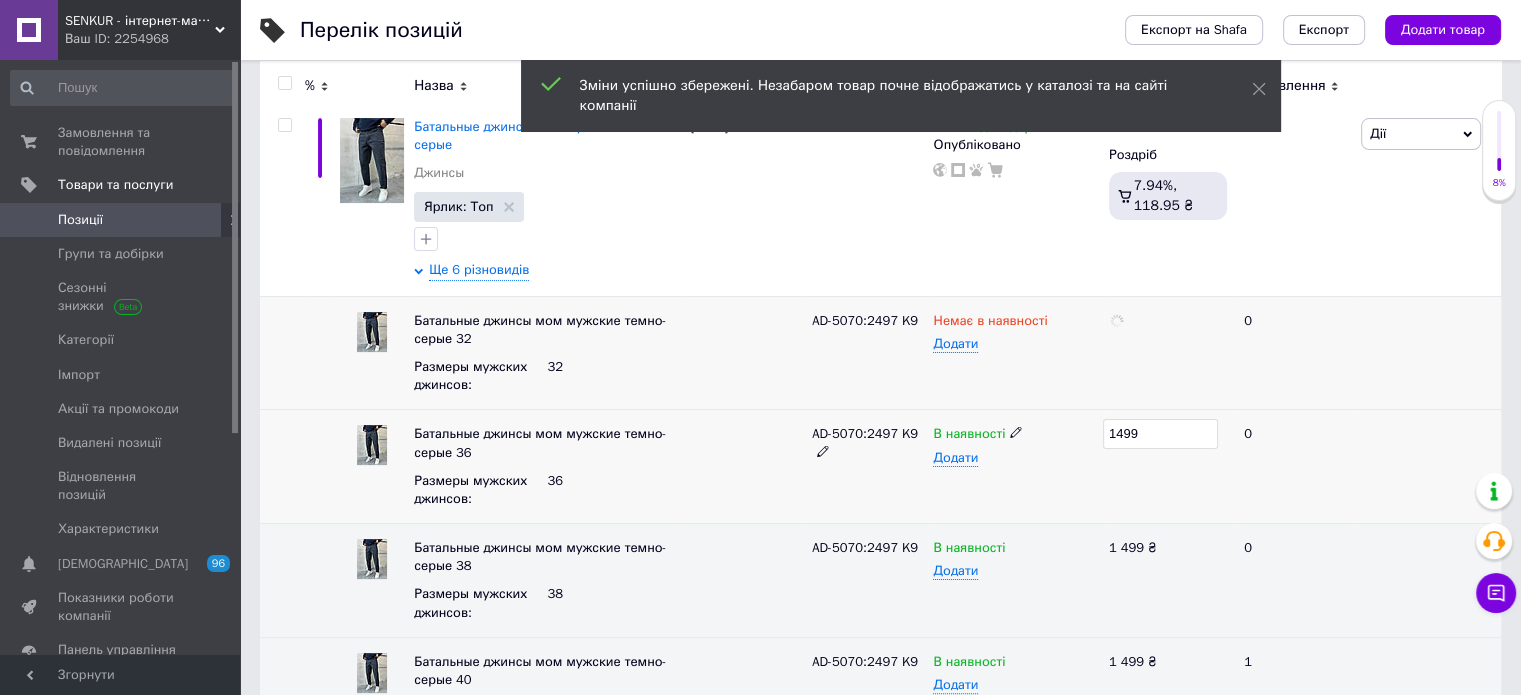 type on "1650" 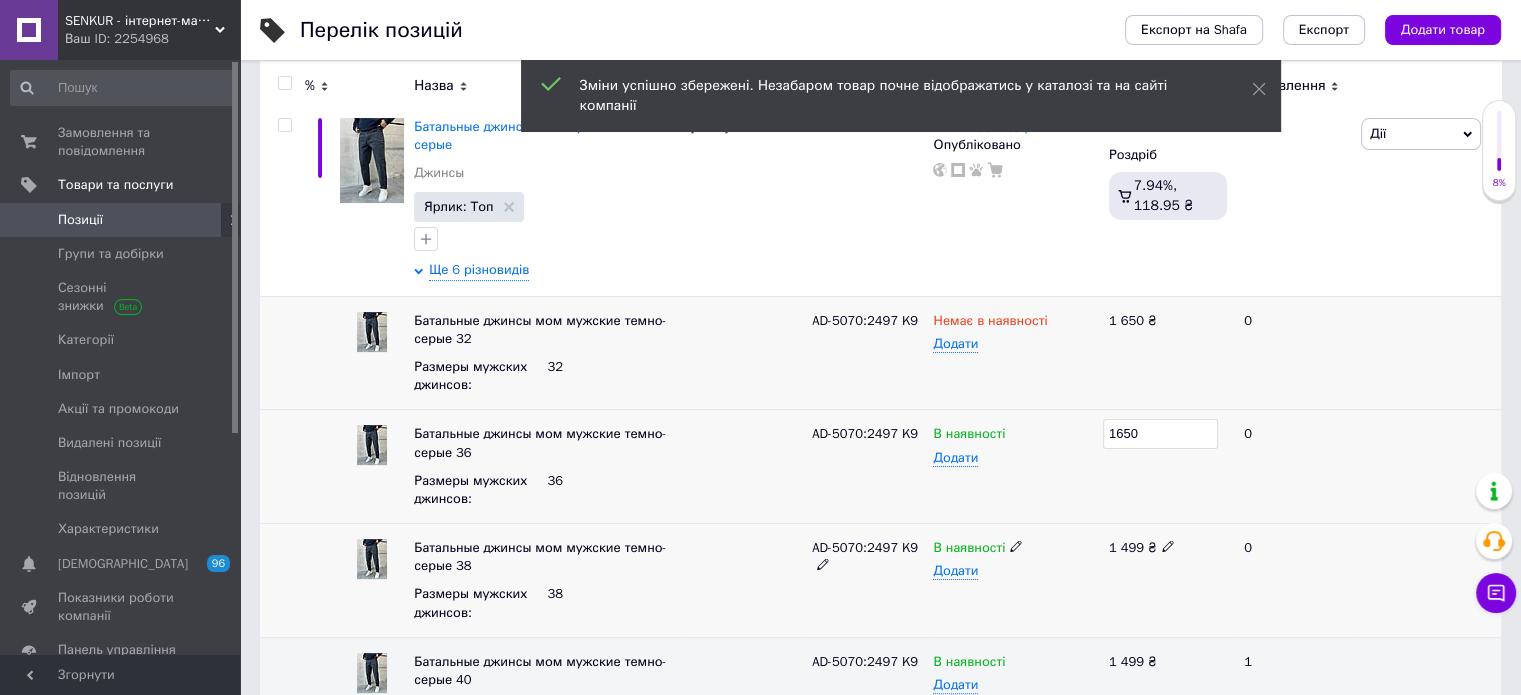click 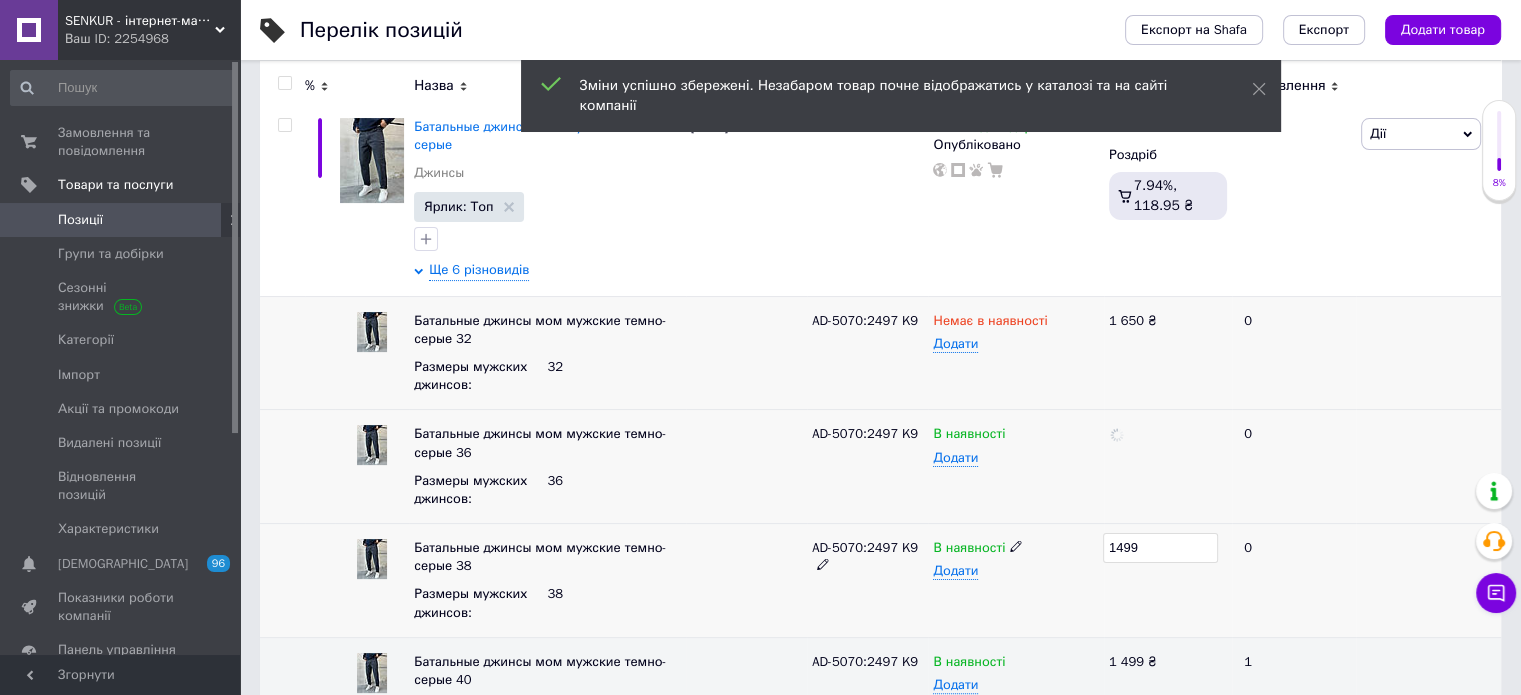 click on "1499" at bounding box center [1160, 548] 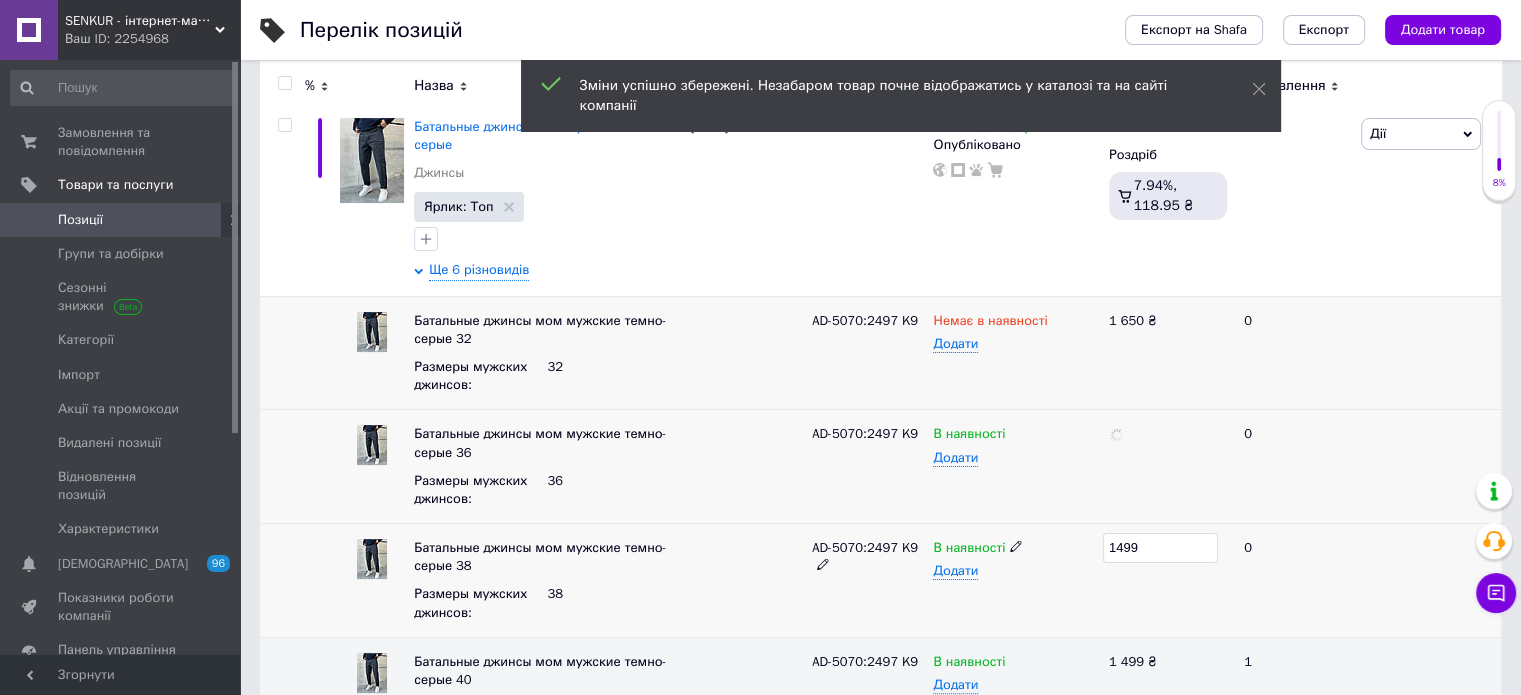 type on "1650" 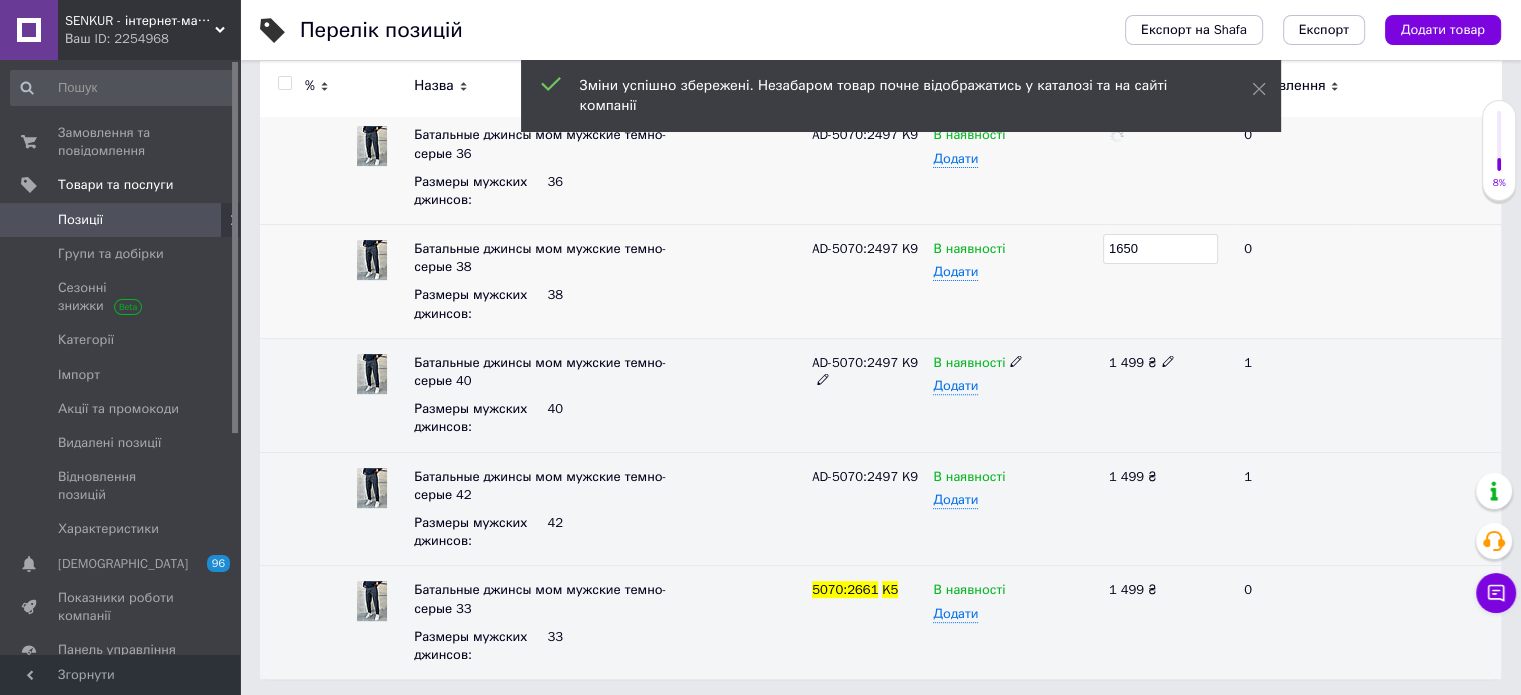 scroll, scrollTop: 629, scrollLeft: 0, axis: vertical 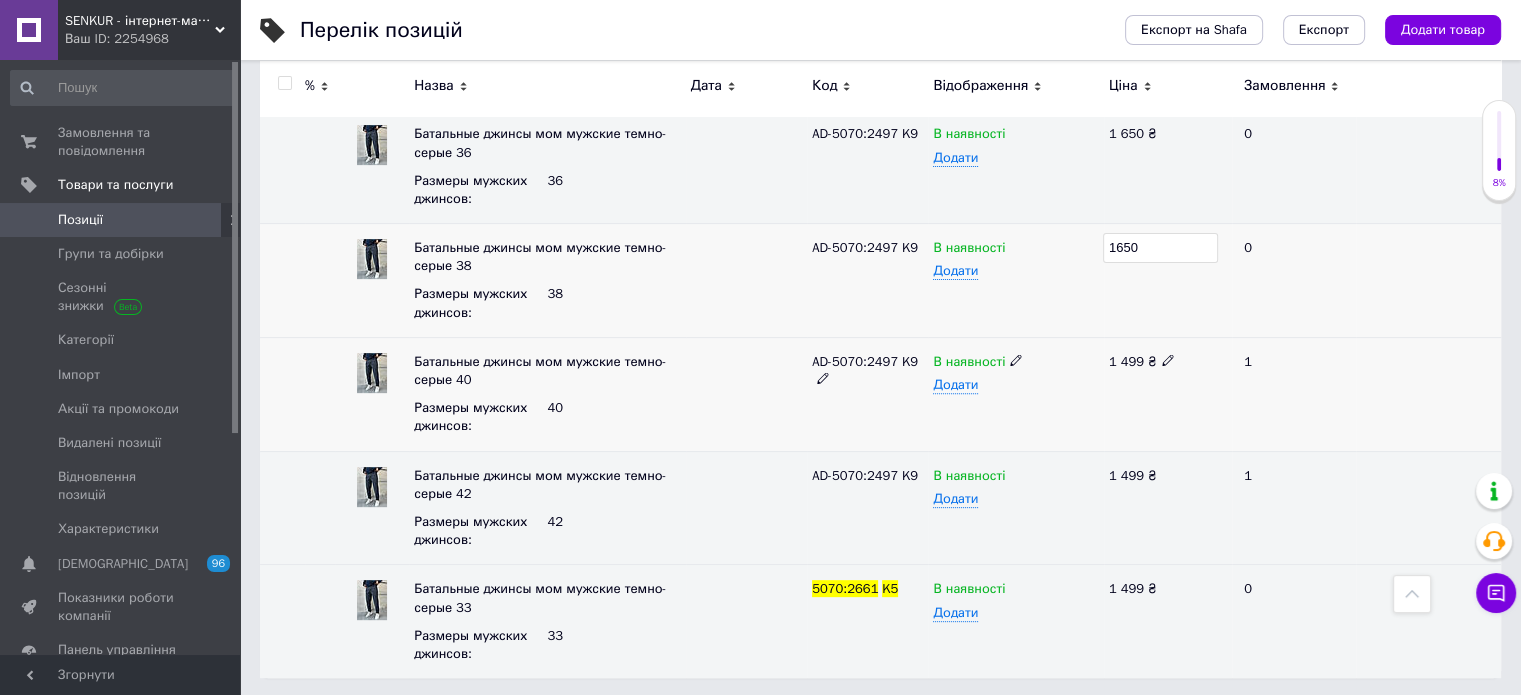 click 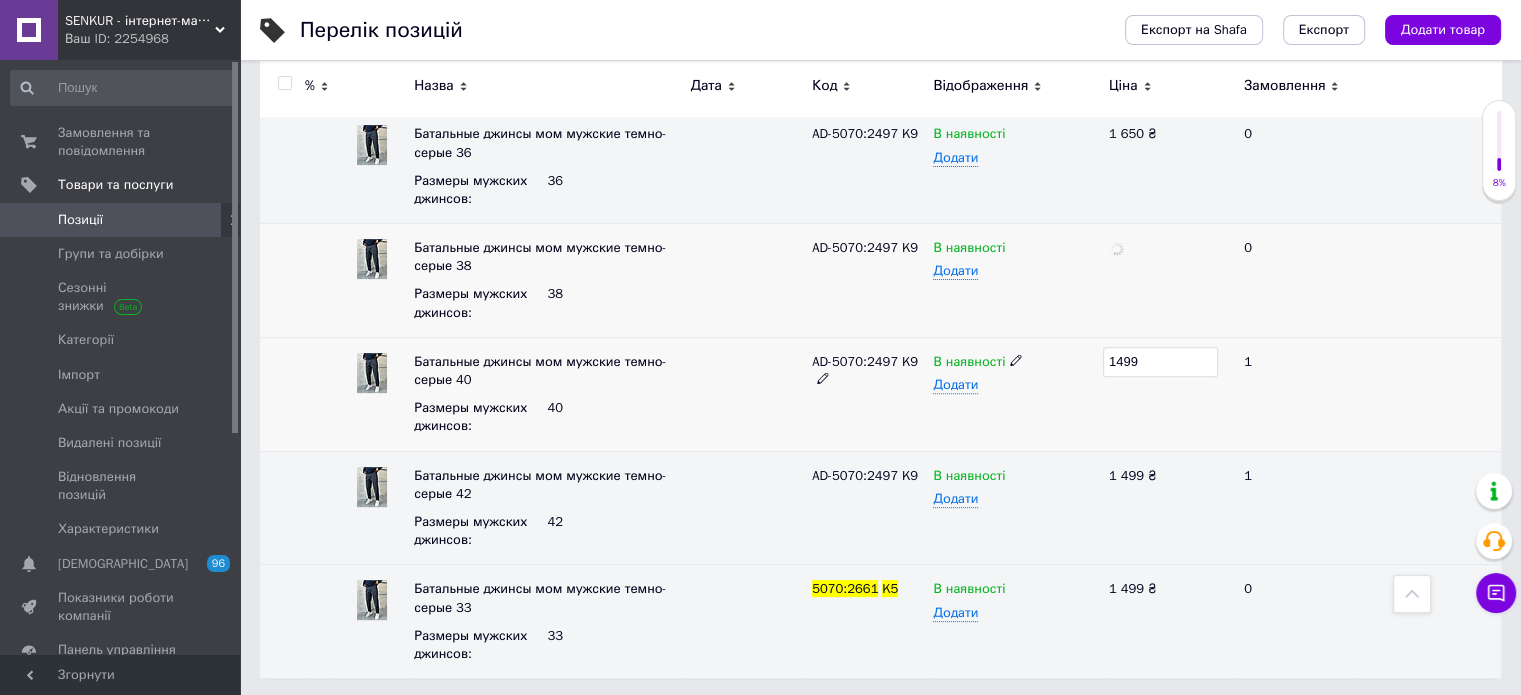 click on "1499" at bounding box center [1160, 362] 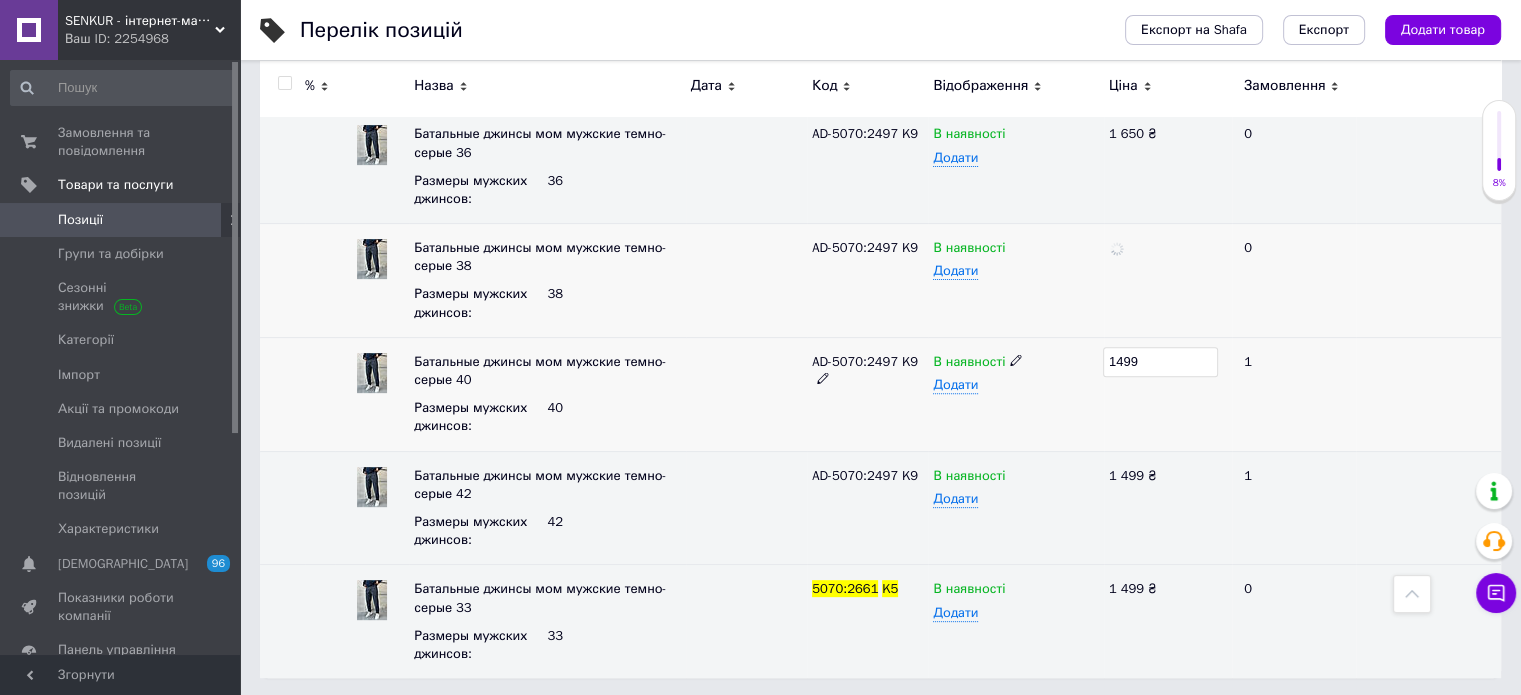 type on "1650" 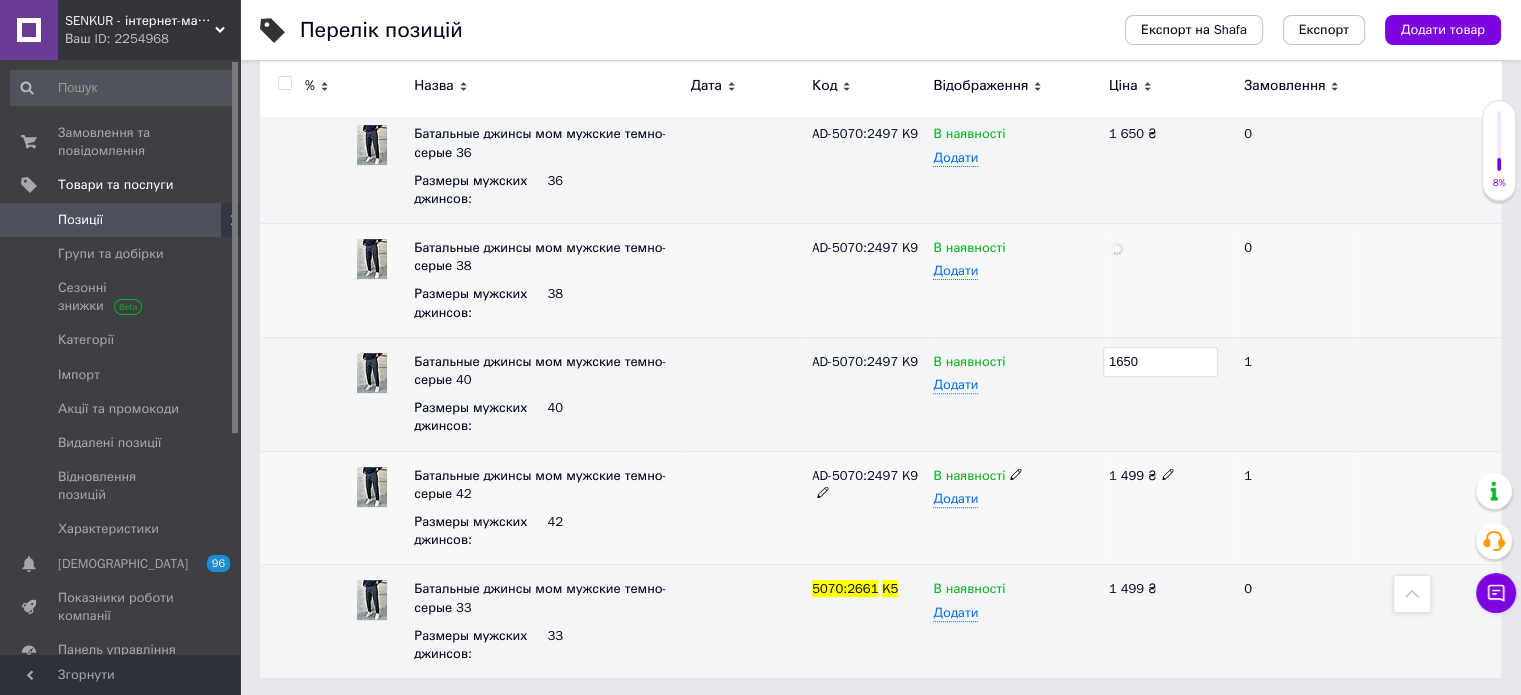 click 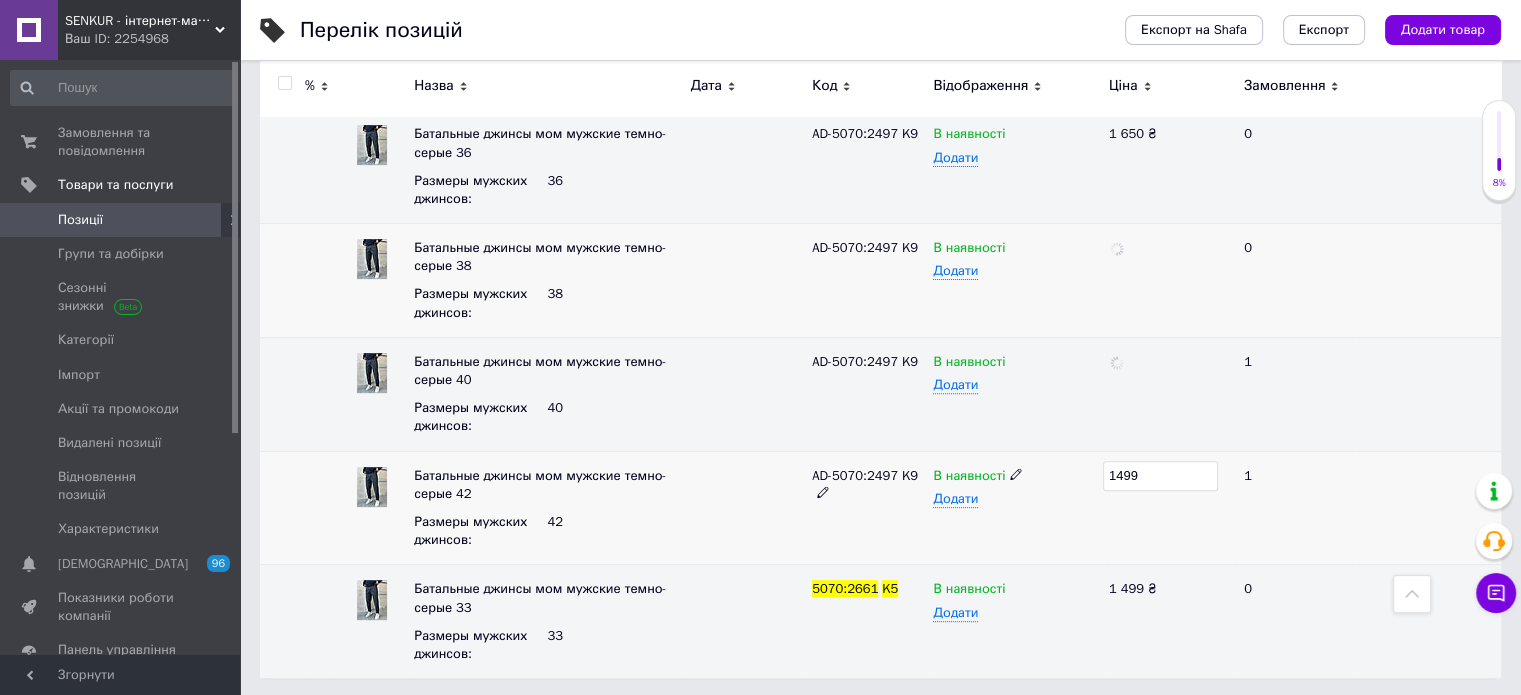 click on "1499" at bounding box center [1160, 476] 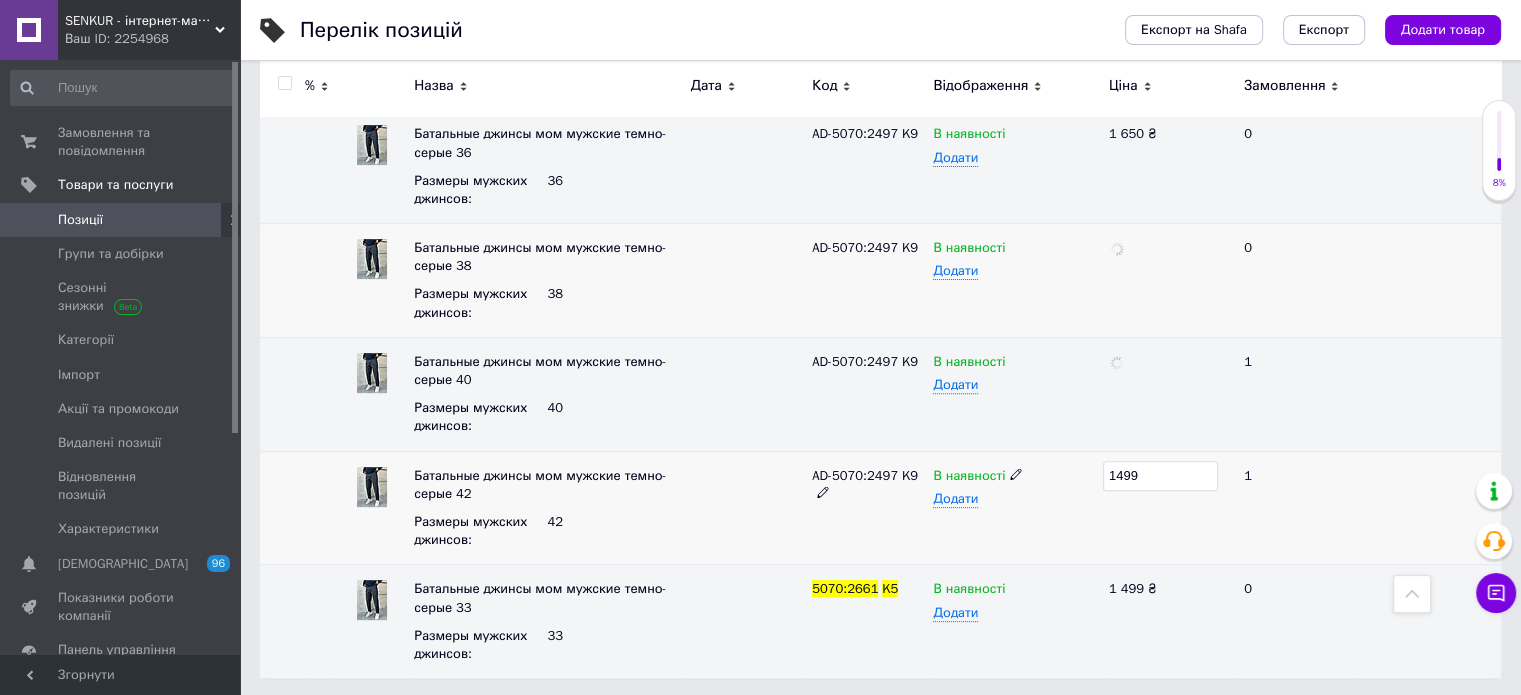 type on "1650" 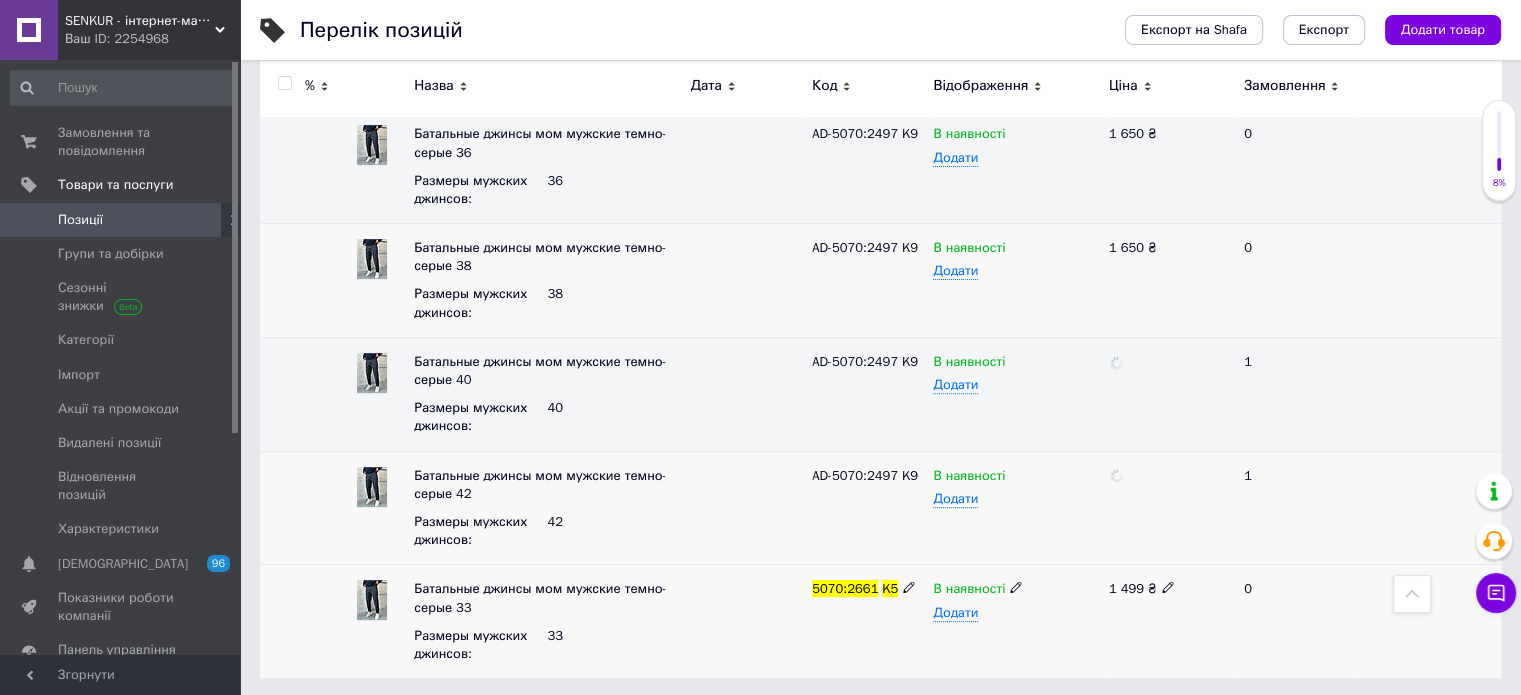click 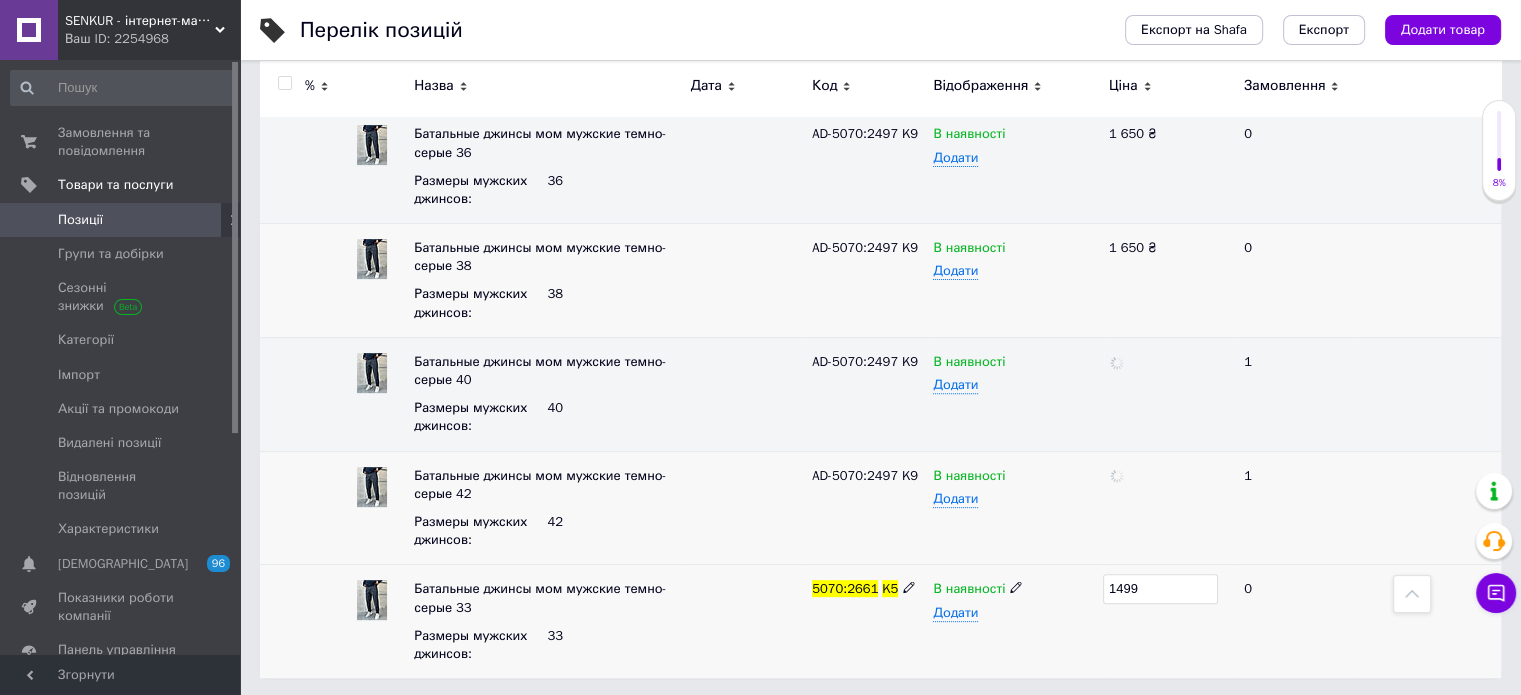 type on "1650" 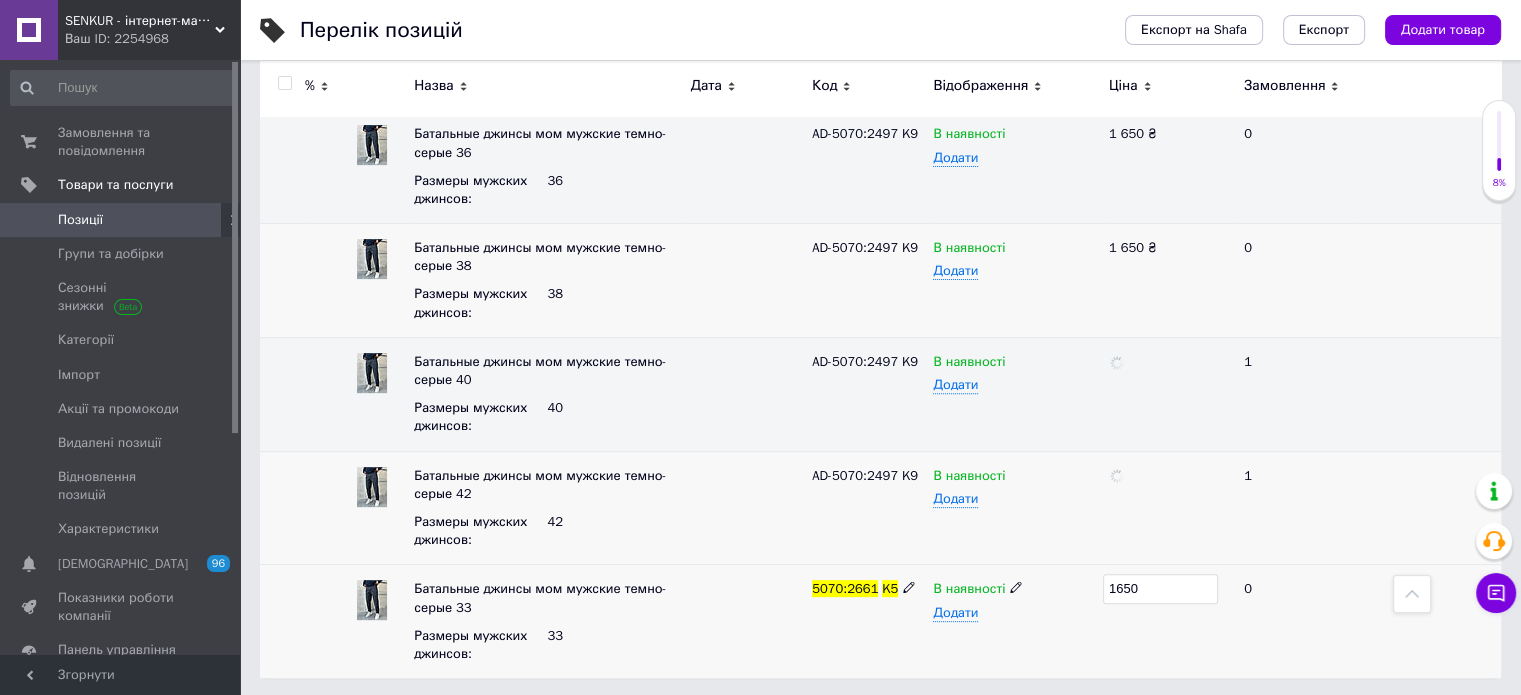 click on "1650" at bounding box center (1168, 621) 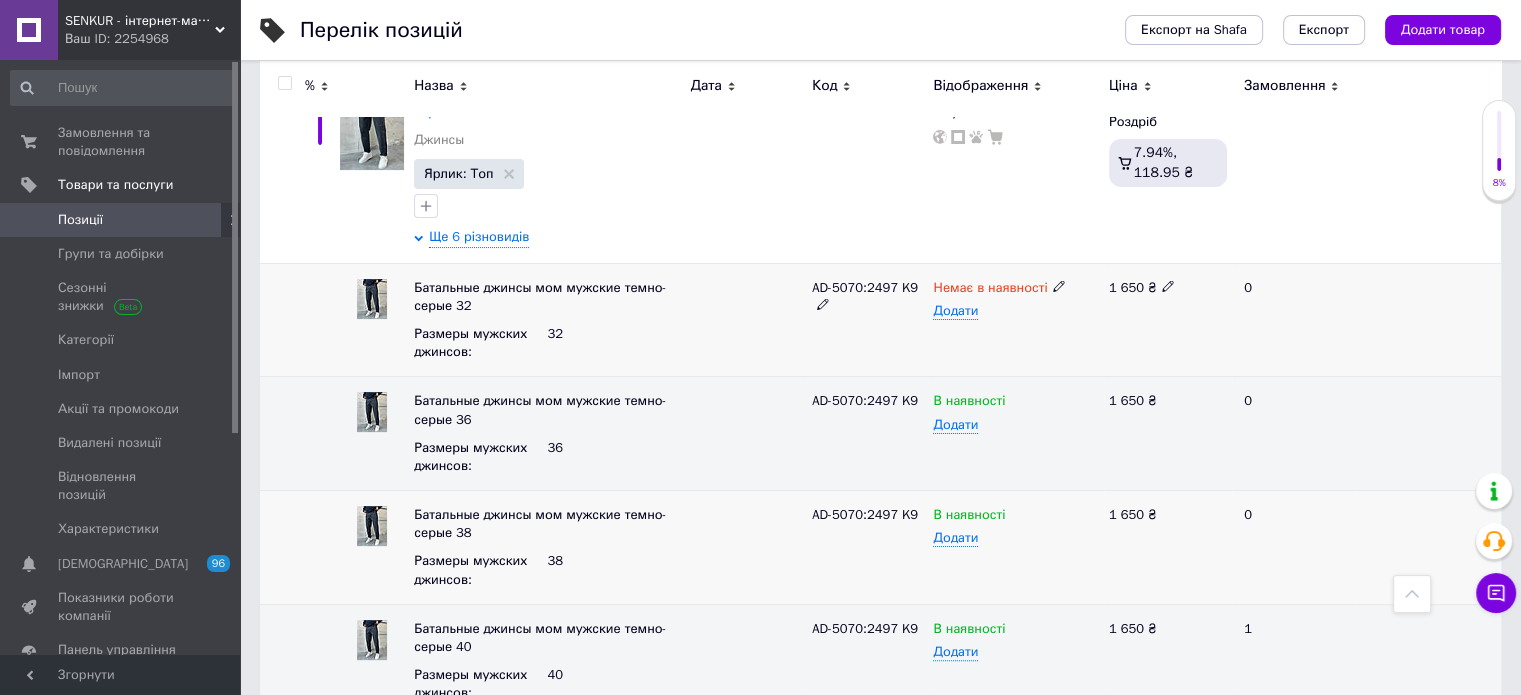 scroll, scrollTop: 329, scrollLeft: 0, axis: vertical 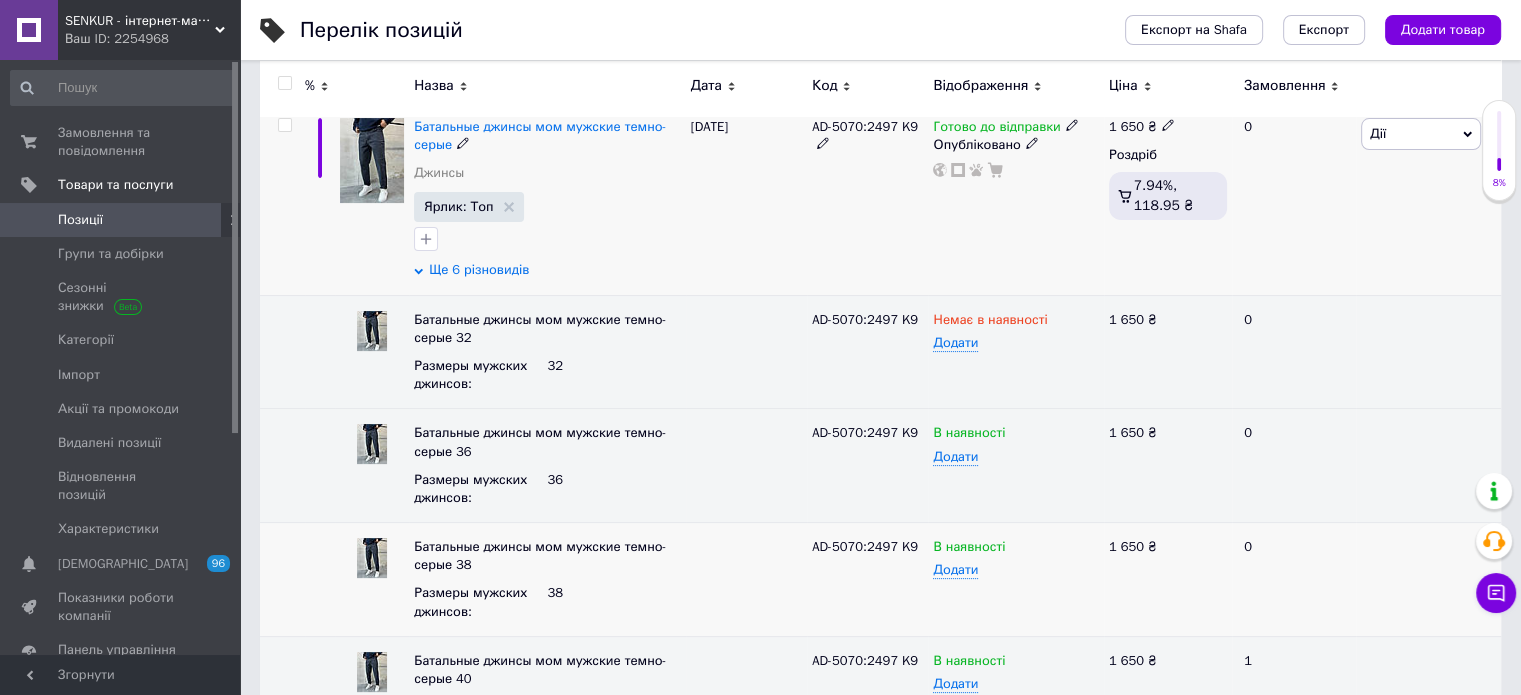 click on "Ще 6 різновидів" at bounding box center (479, 270) 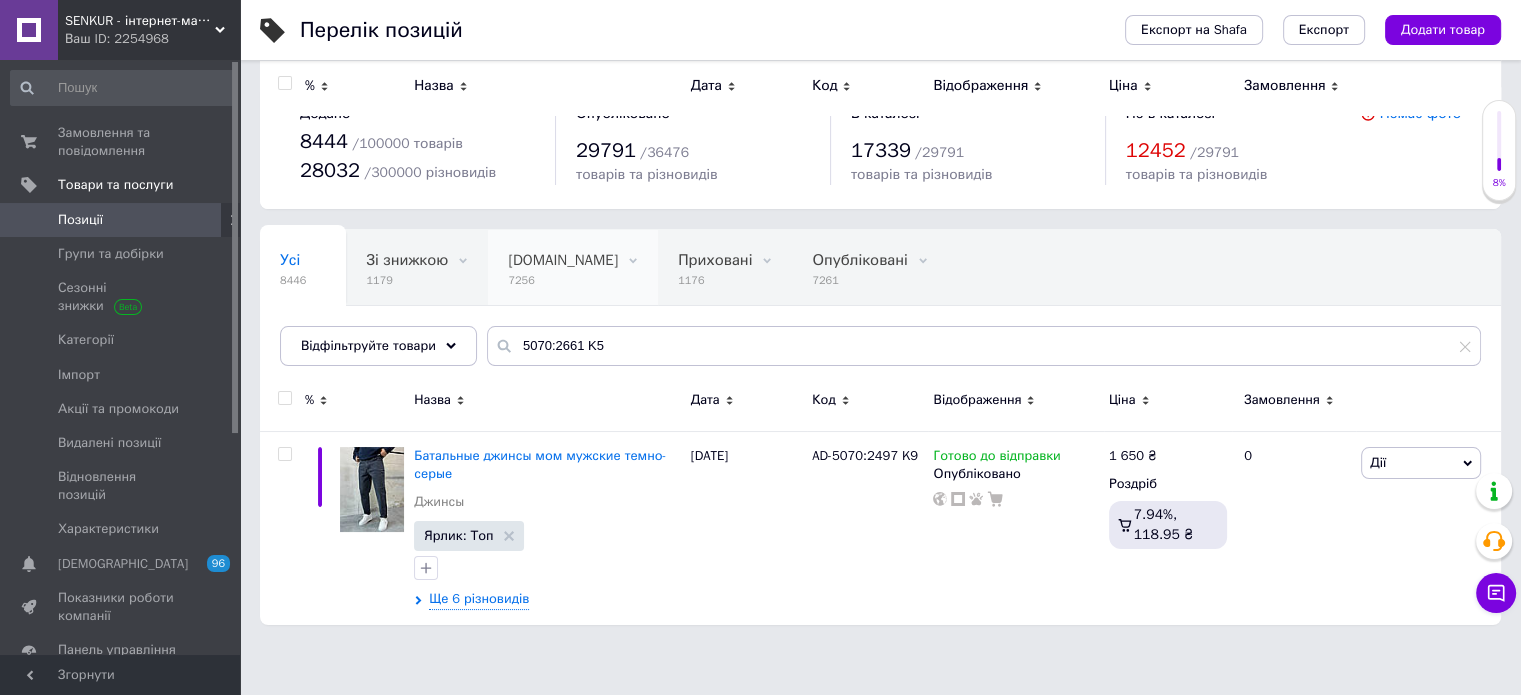 scroll, scrollTop: 0, scrollLeft: 0, axis: both 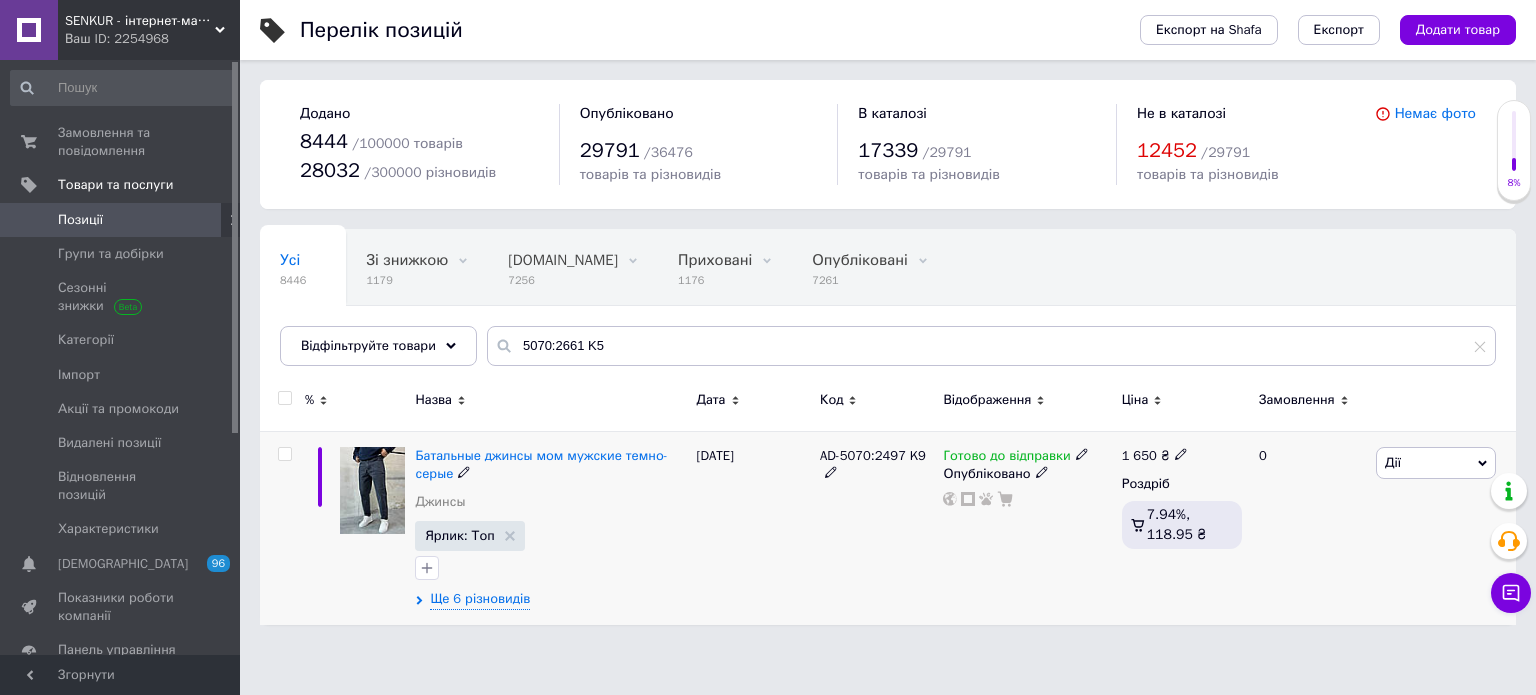 click at bounding box center [284, 454] 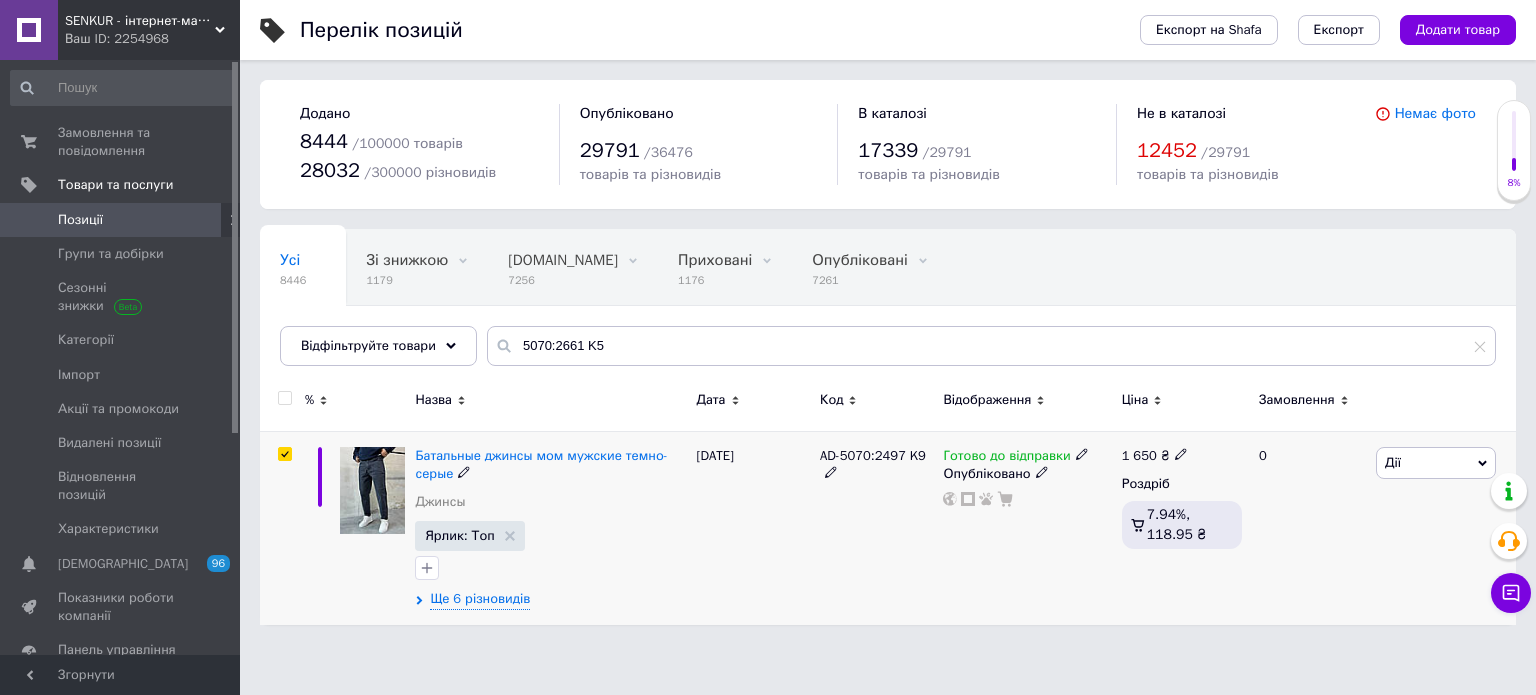 checkbox on "true" 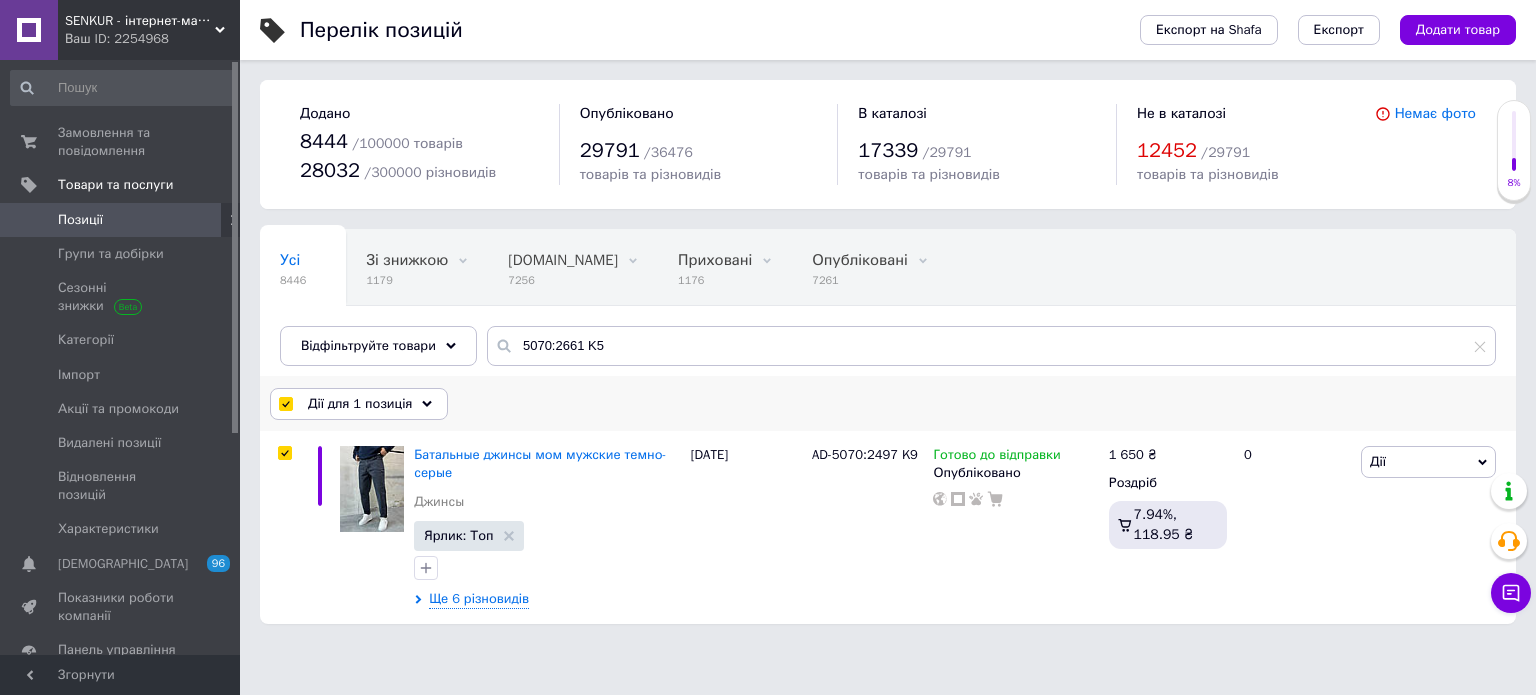 click on "Дії для 1 позиція" at bounding box center (359, 404) 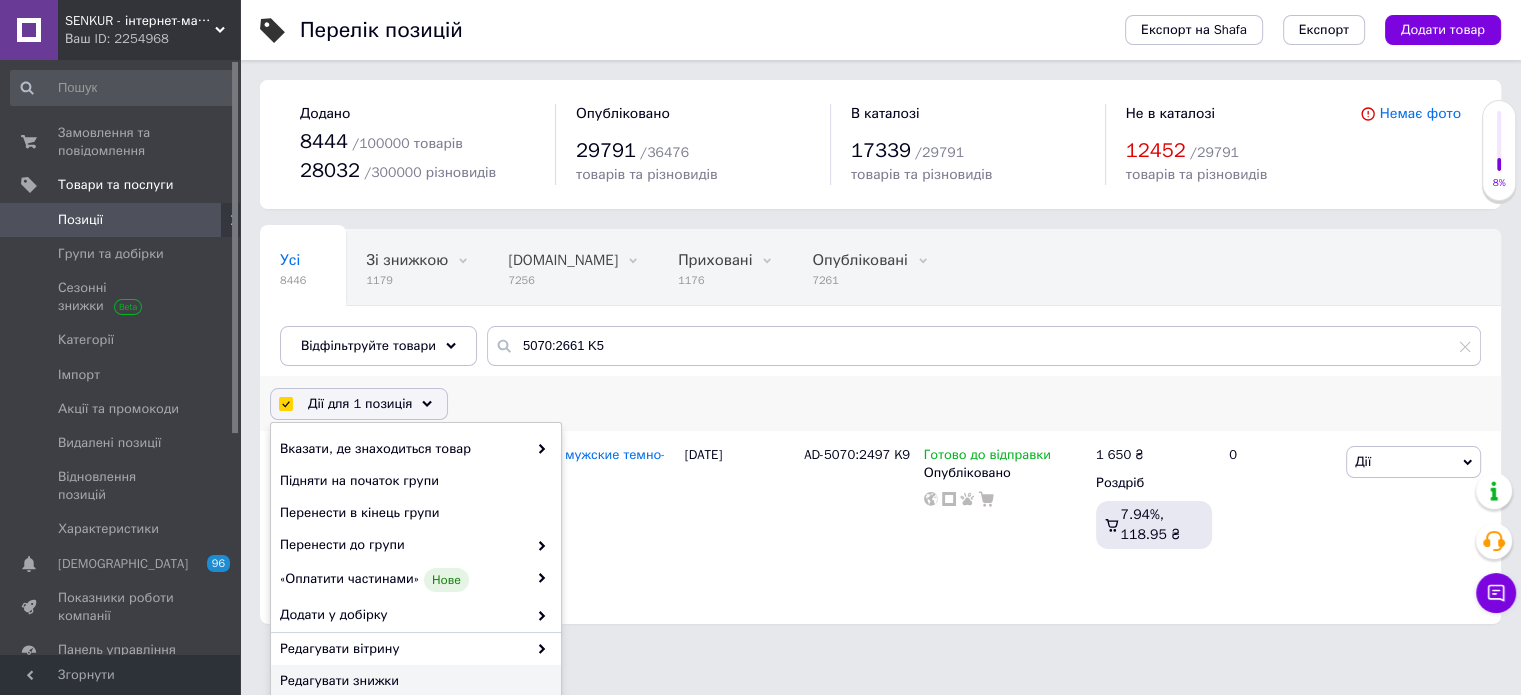 click on "Редагувати знижки" at bounding box center [416, 681] 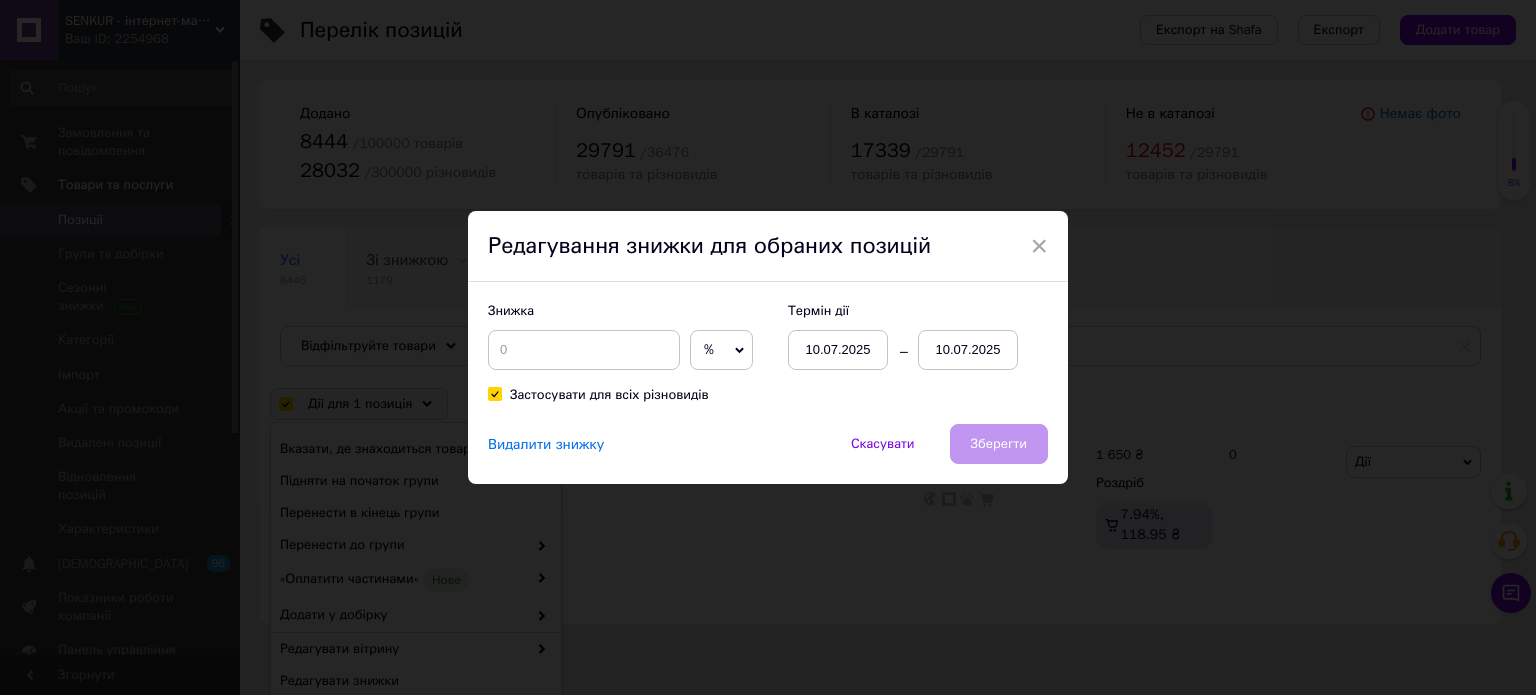 click on "%" at bounding box center [721, 350] 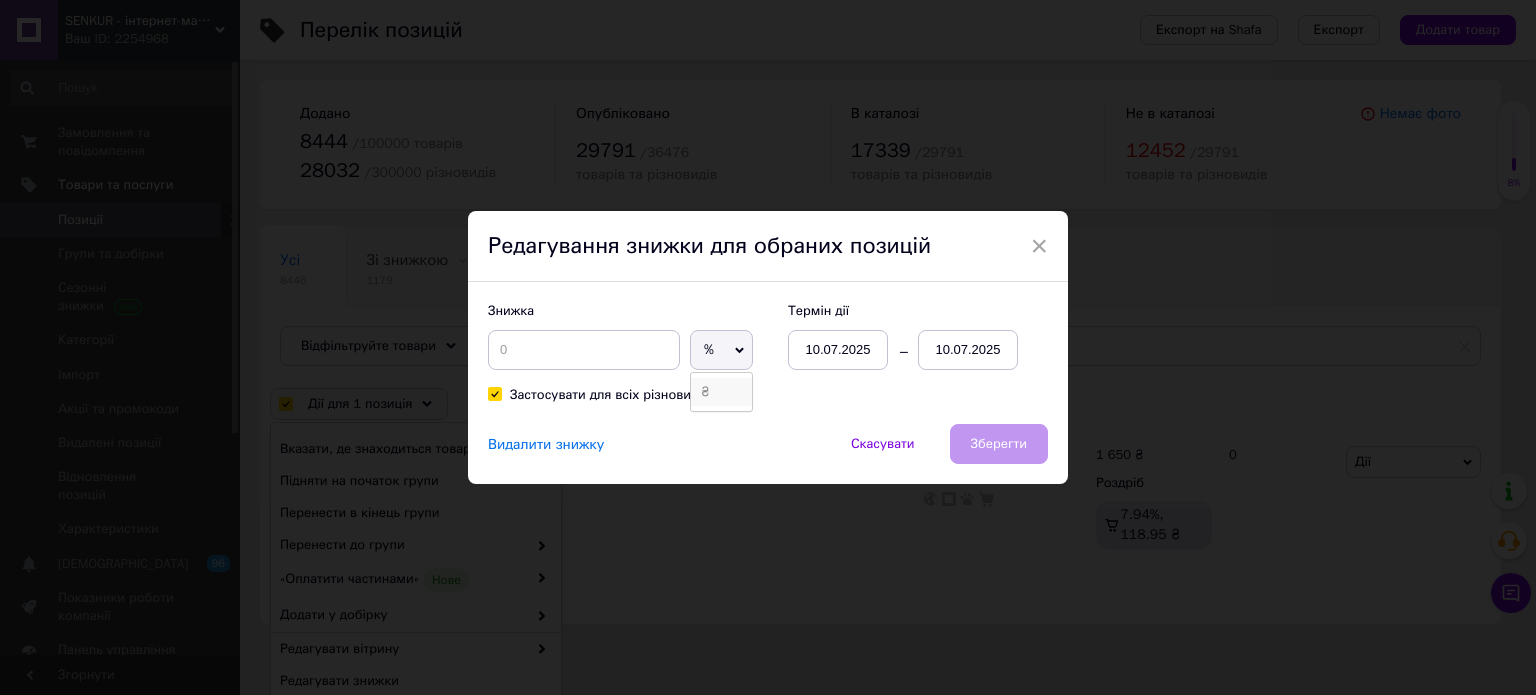 click on "₴" at bounding box center (721, 392) 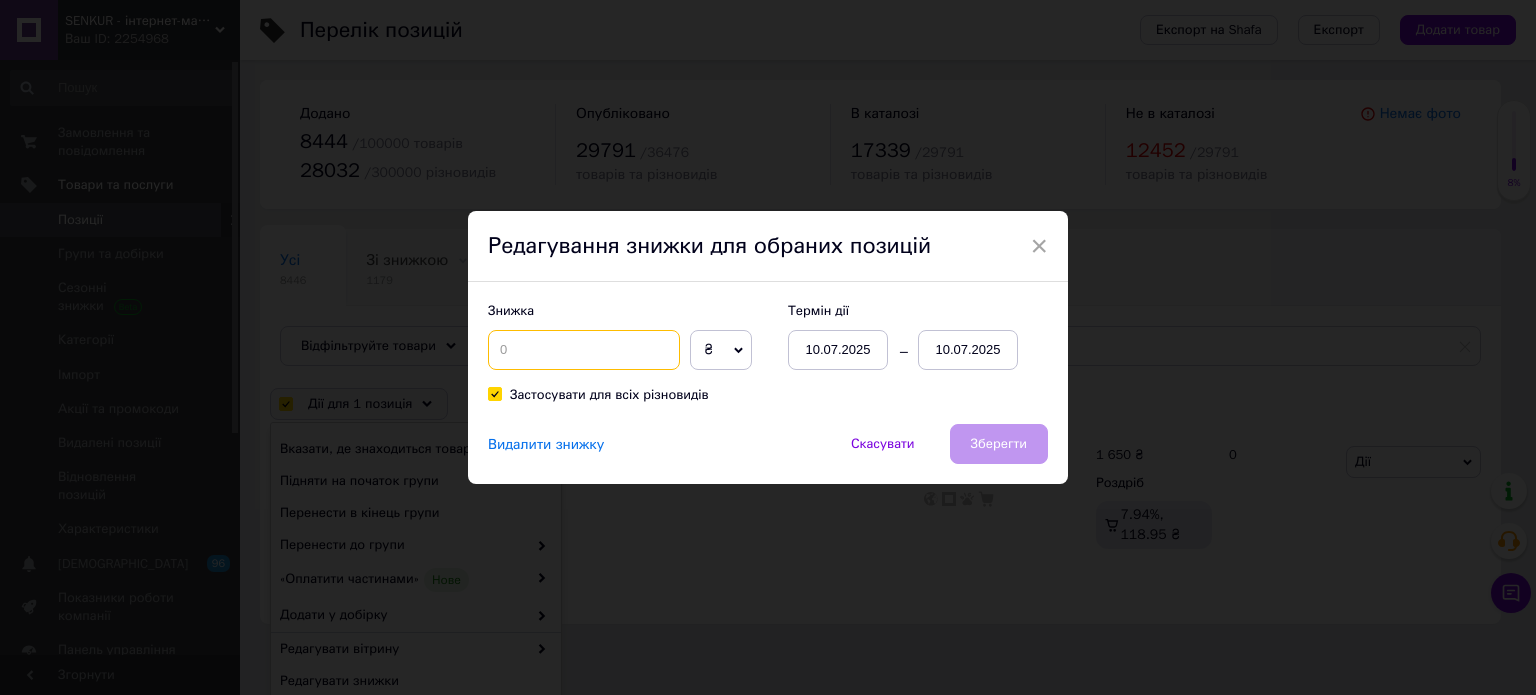 click at bounding box center (584, 350) 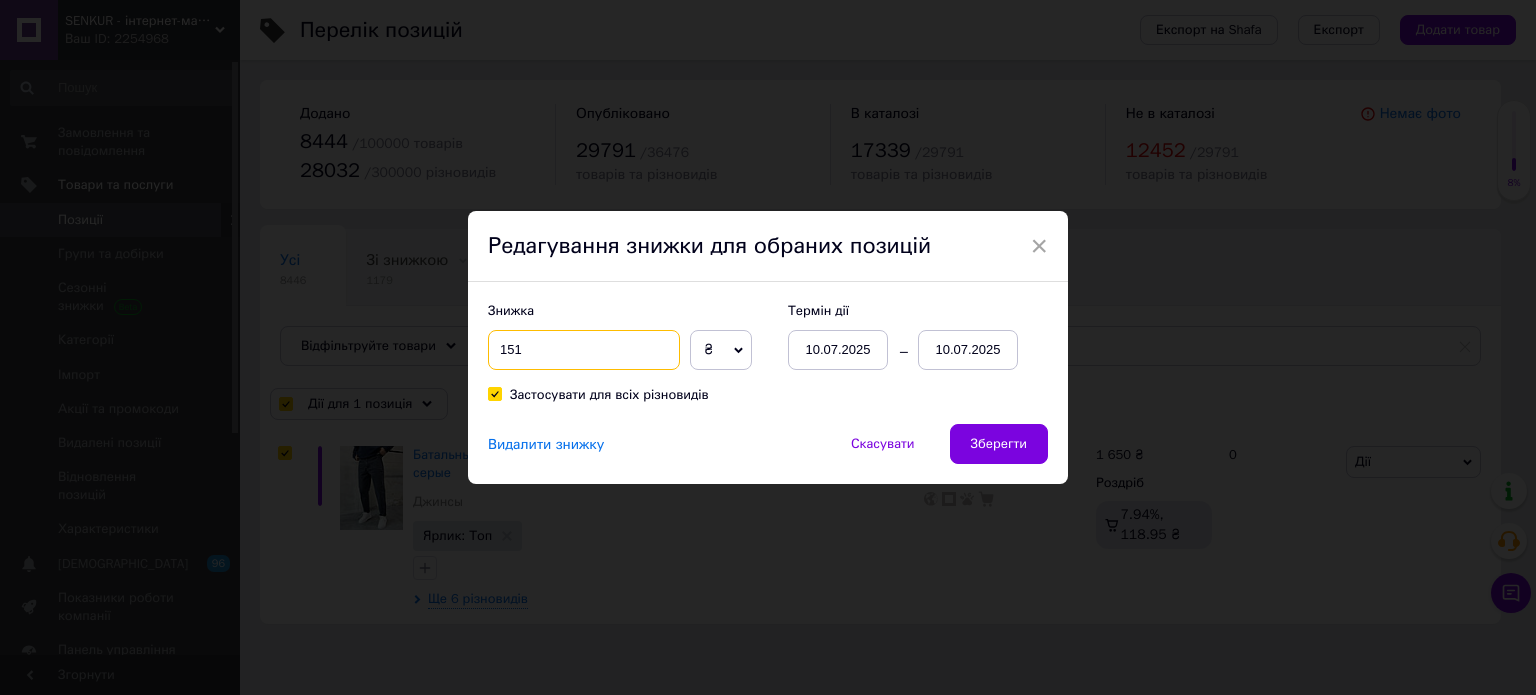type on "151" 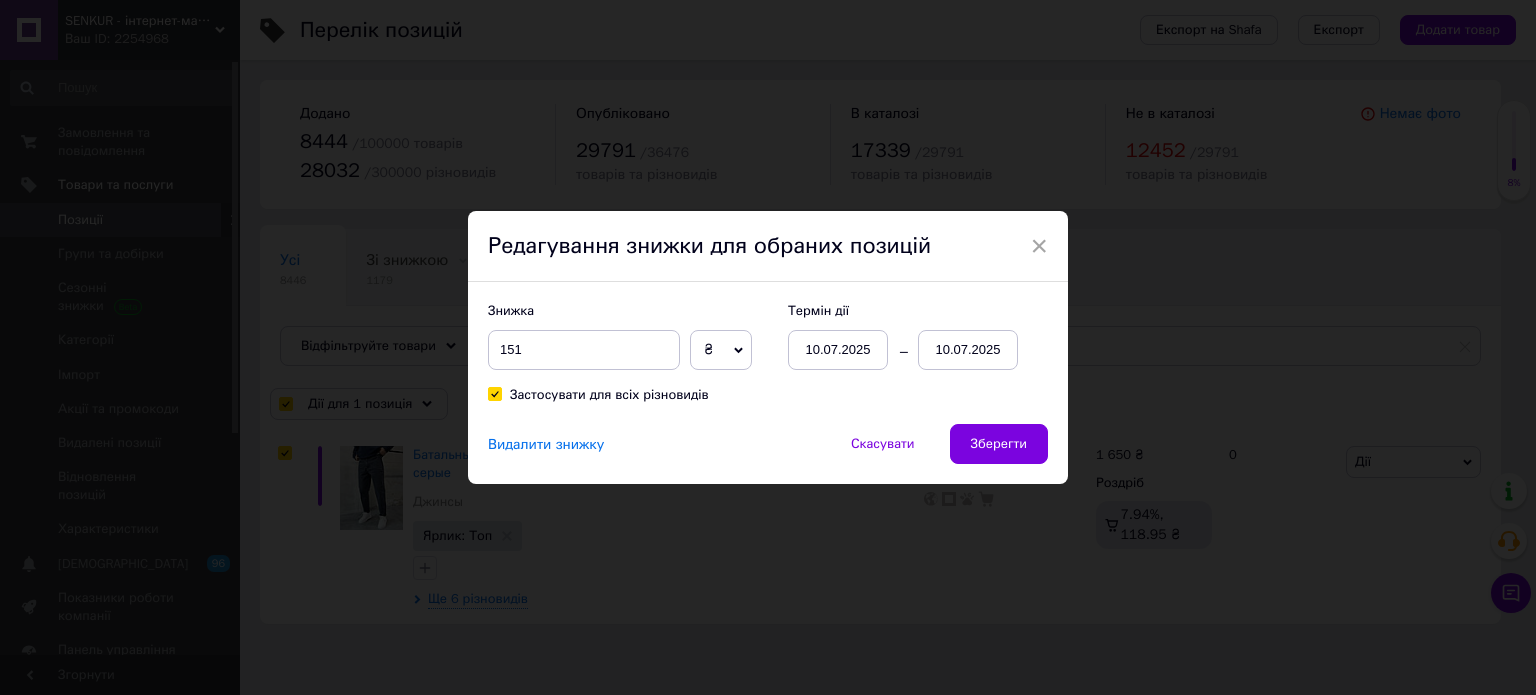 click on "10.07.2025" at bounding box center [968, 350] 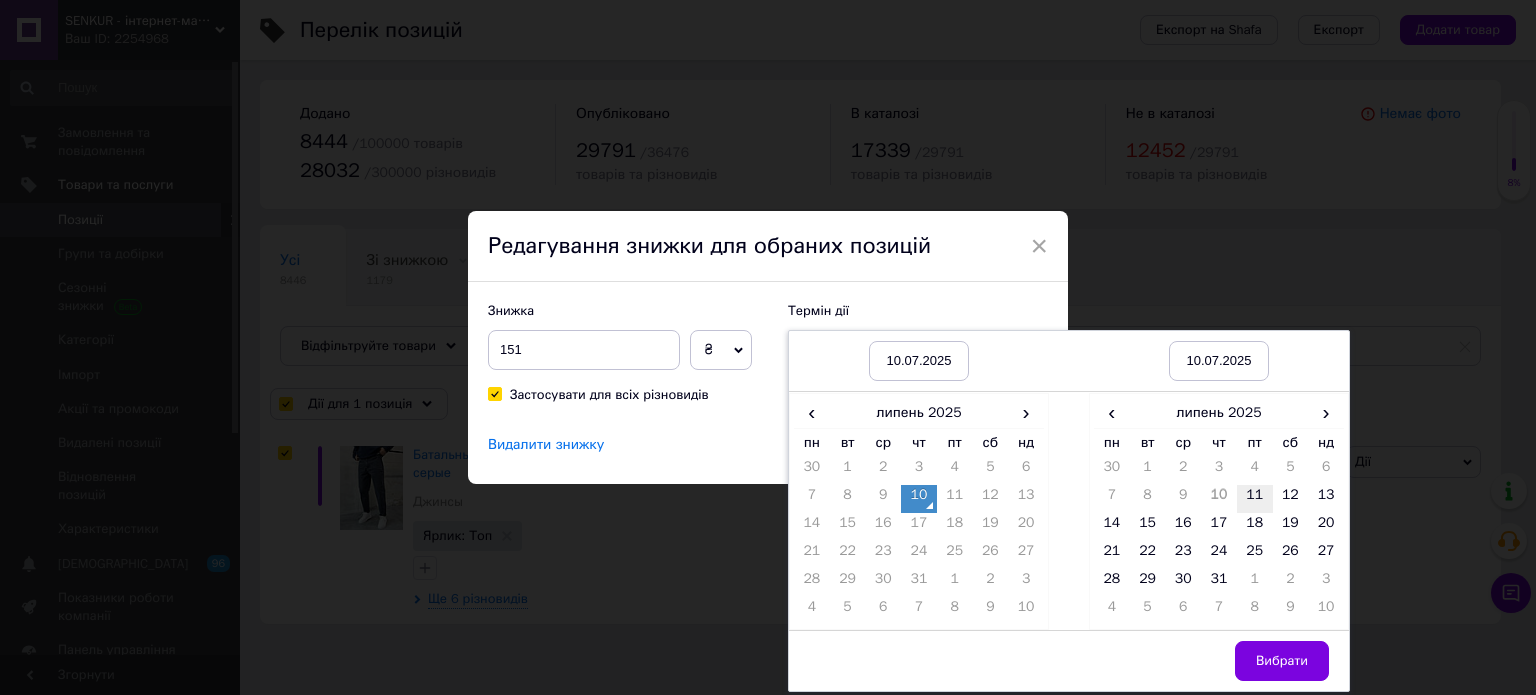 click on "11" at bounding box center (1255, 499) 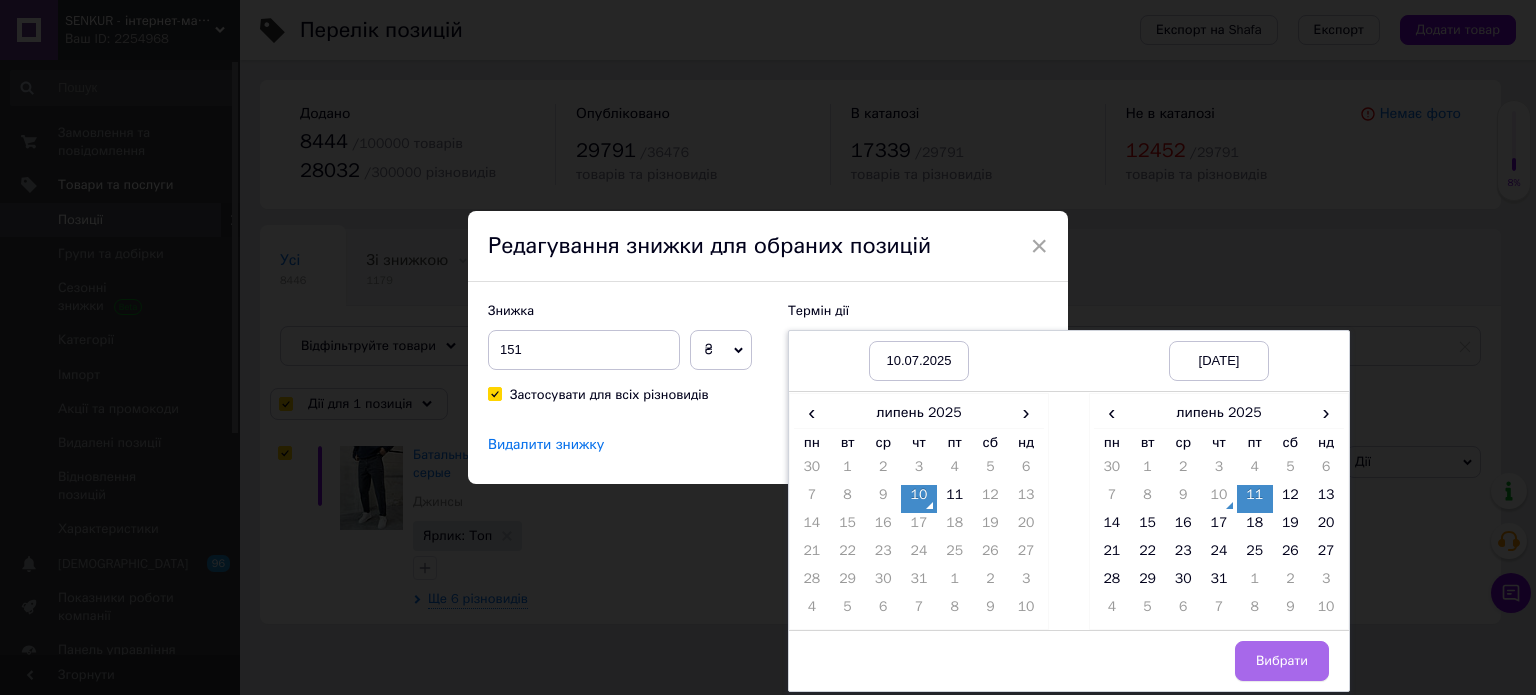 click on "Вибрати" at bounding box center [1282, 661] 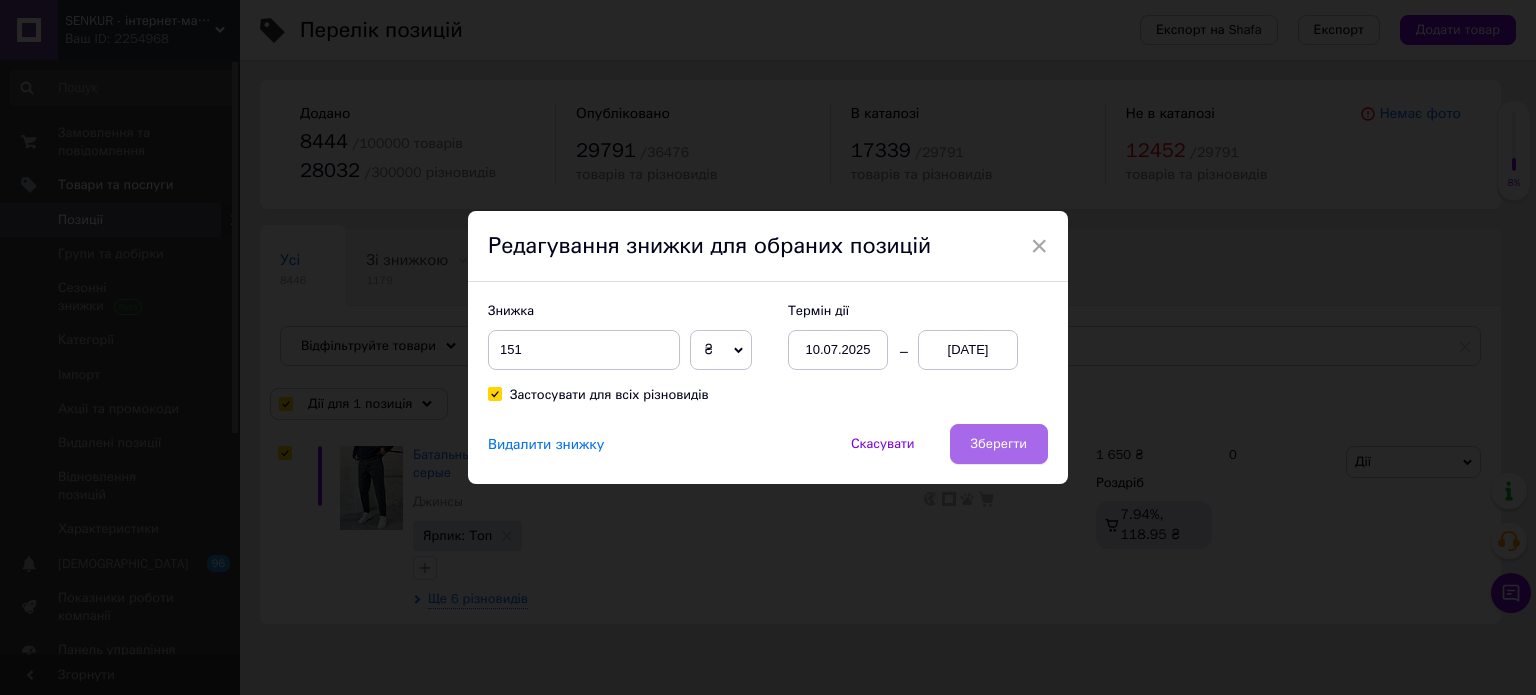 click on "Зберегти" at bounding box center (999, 444) 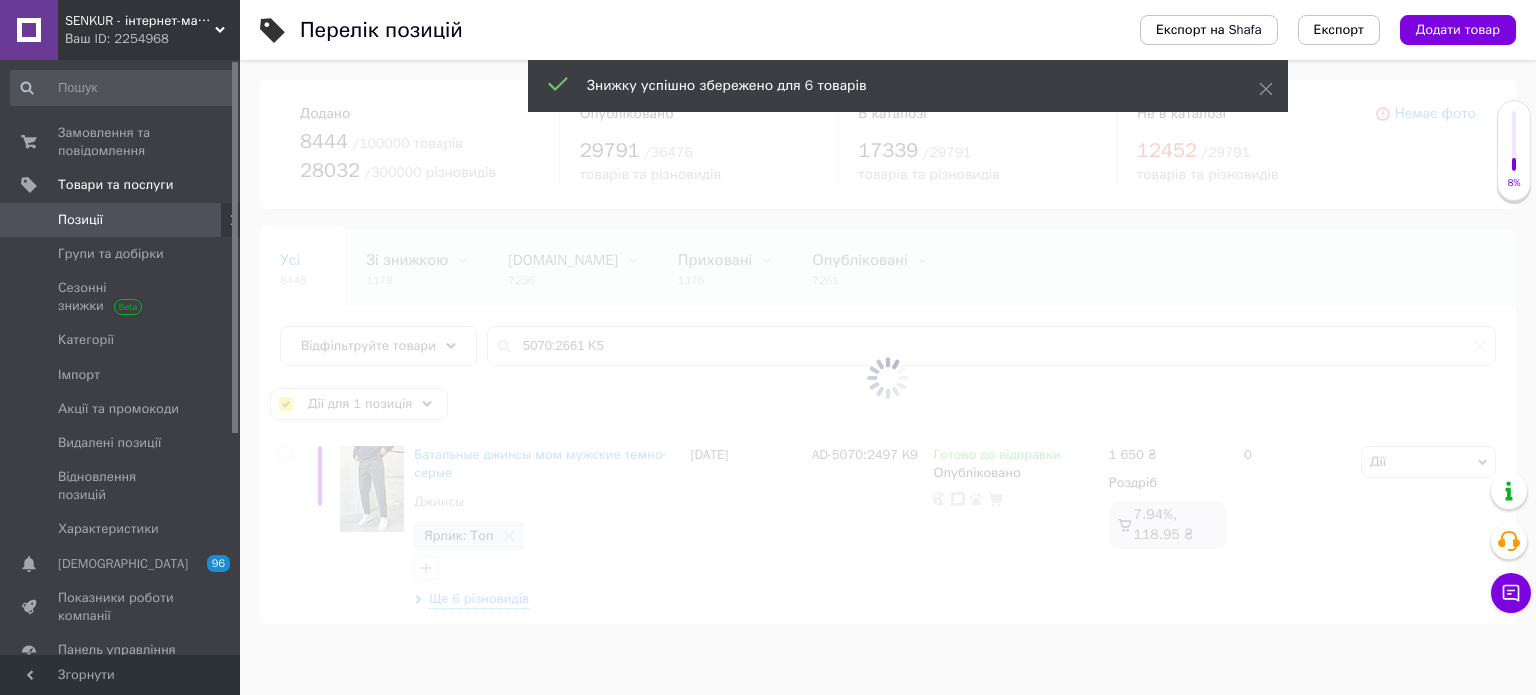 checkbox on "false" 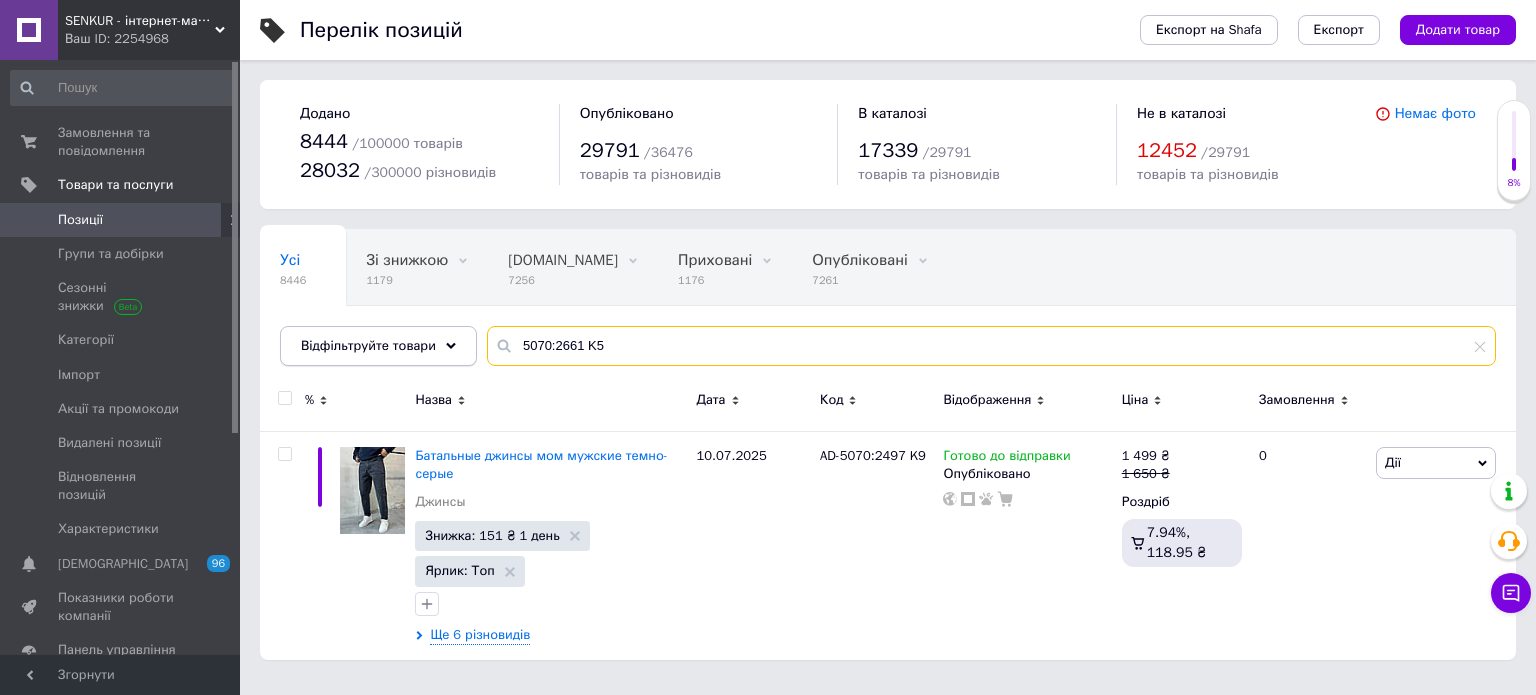 drag, startPoint x: 655, startPoint y: 338, endPoint x: 461, endPoint y: 341, distance: 194.0232 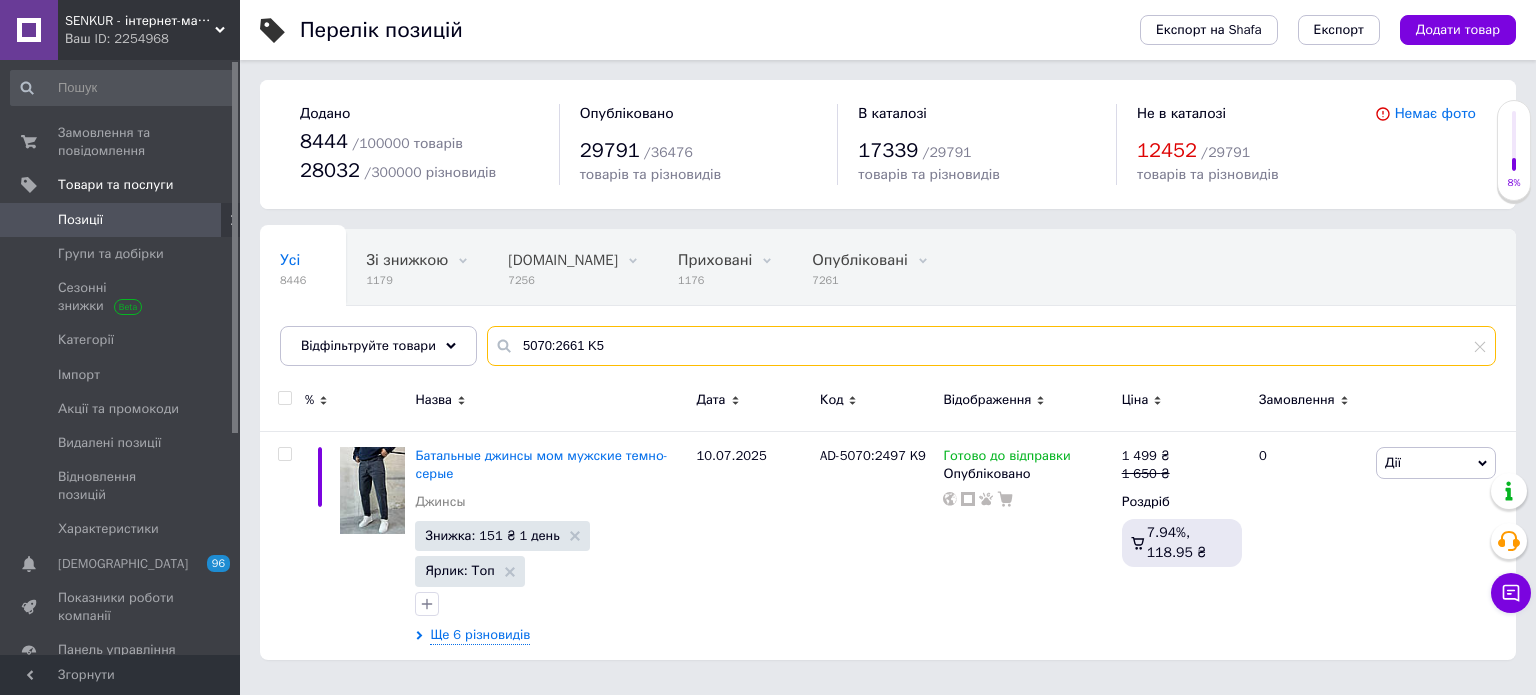 paste on "244 K3" 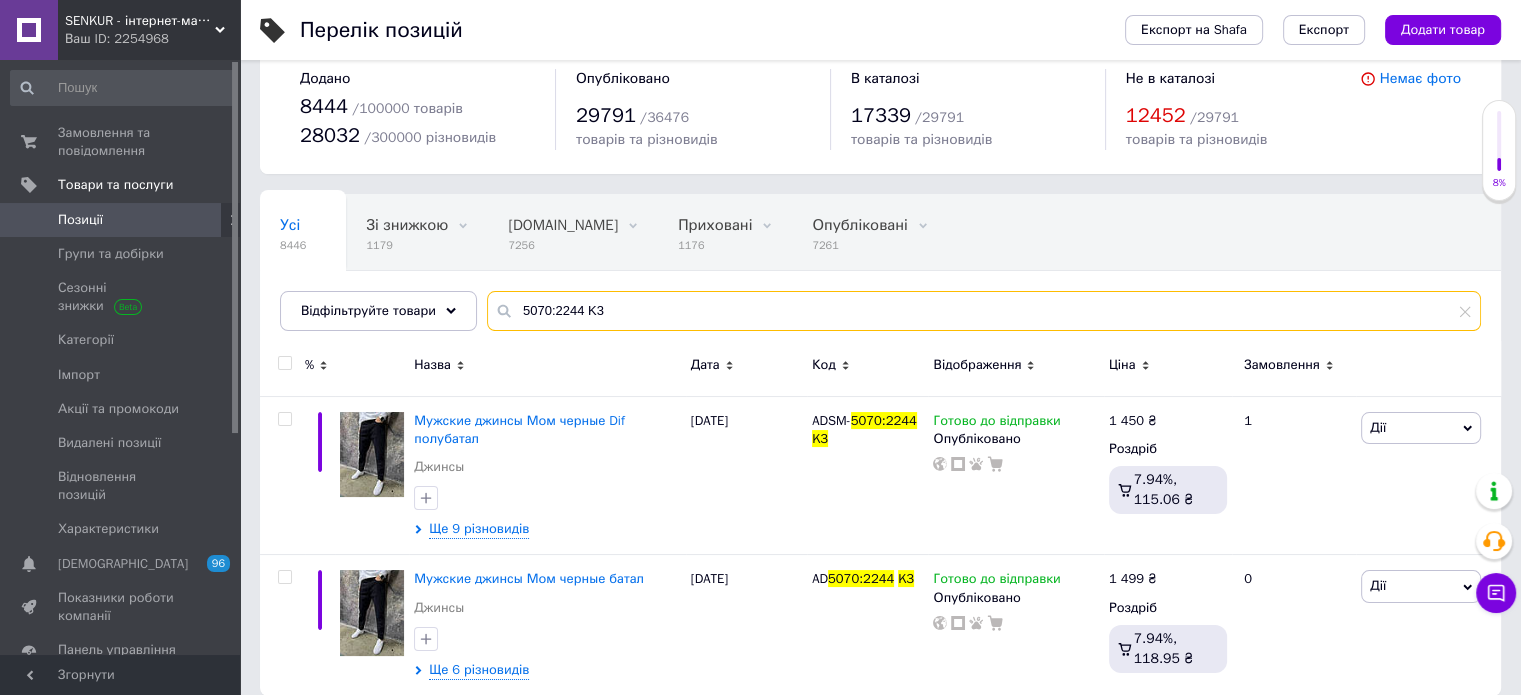 scroll, scrollTop: 54, scrollLeft: 0, axis: vertical 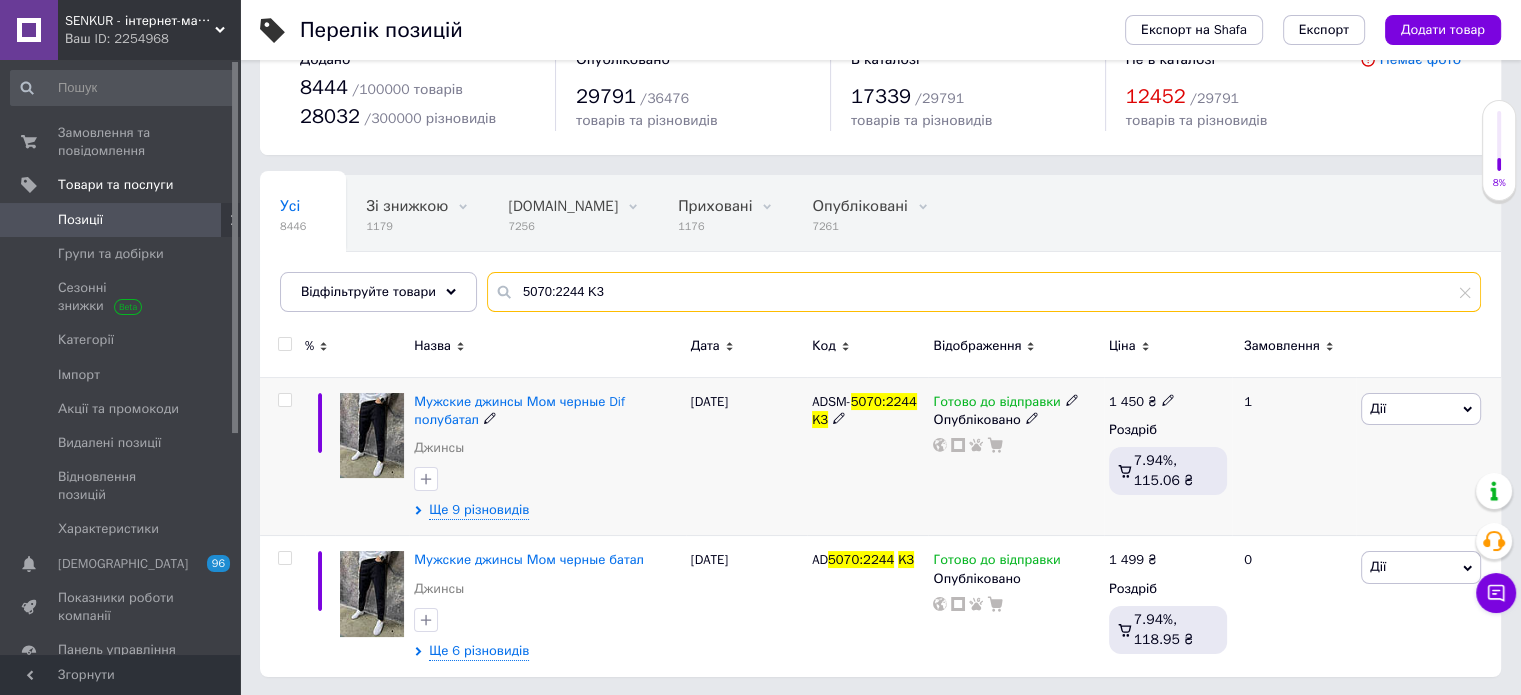 type on "5070:2244 K3" 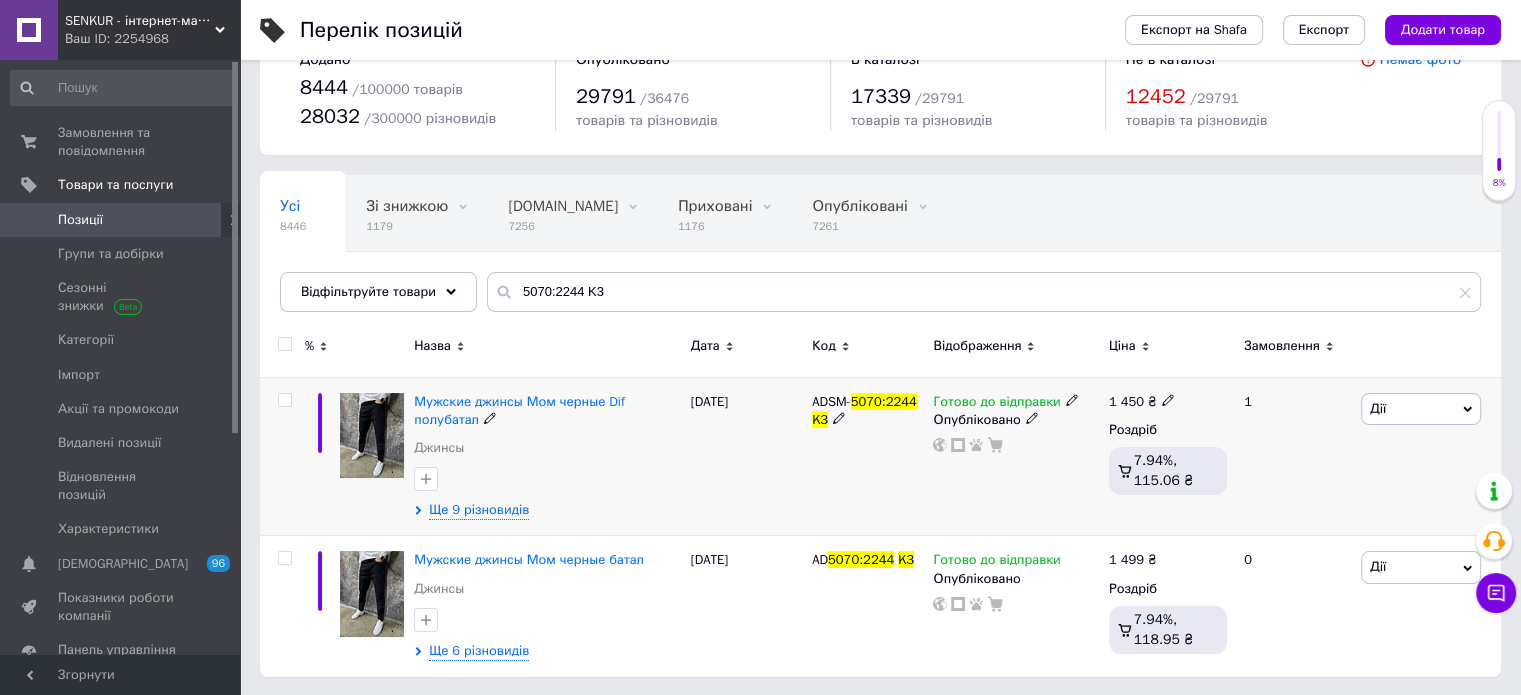 click 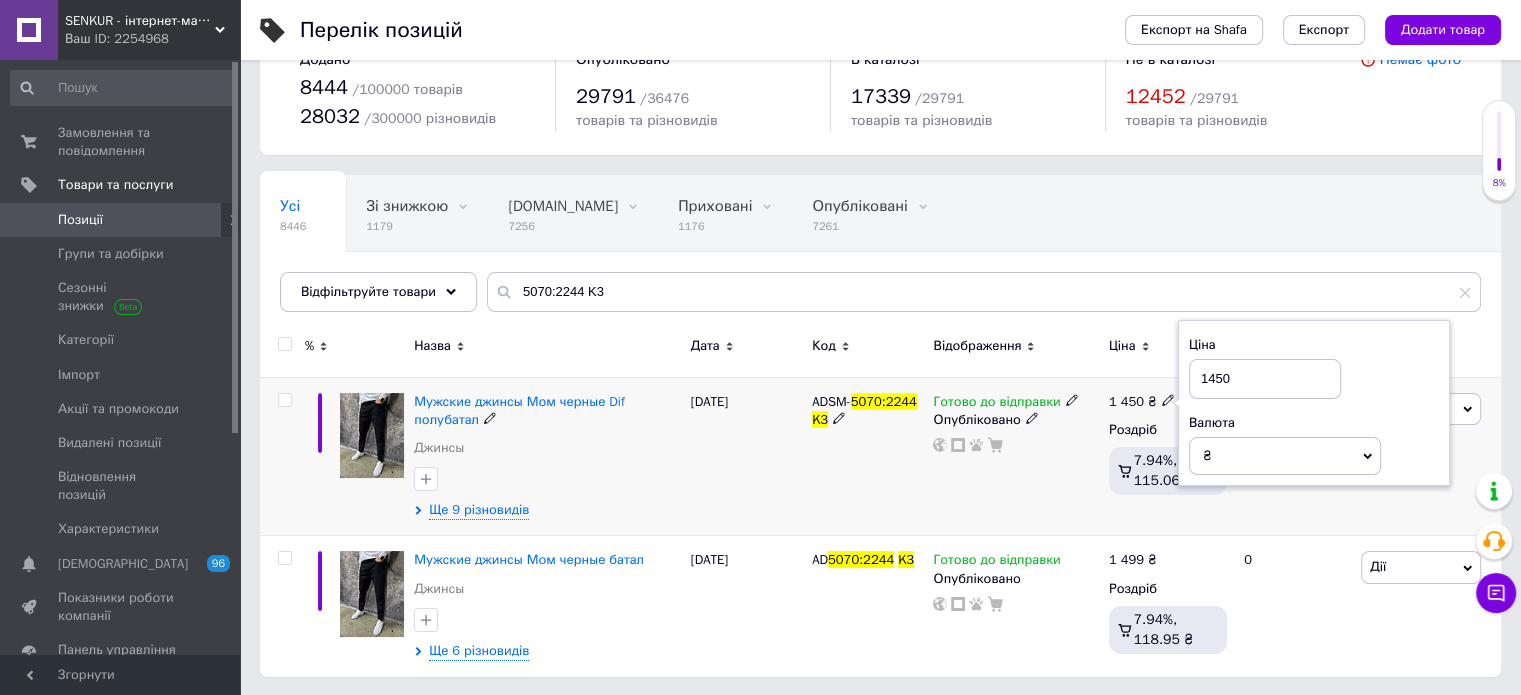 drag, startPoint x: 1212, startPoint y: 383, endPoint x: 1231, endPoint y: 374, distance: 21.023796 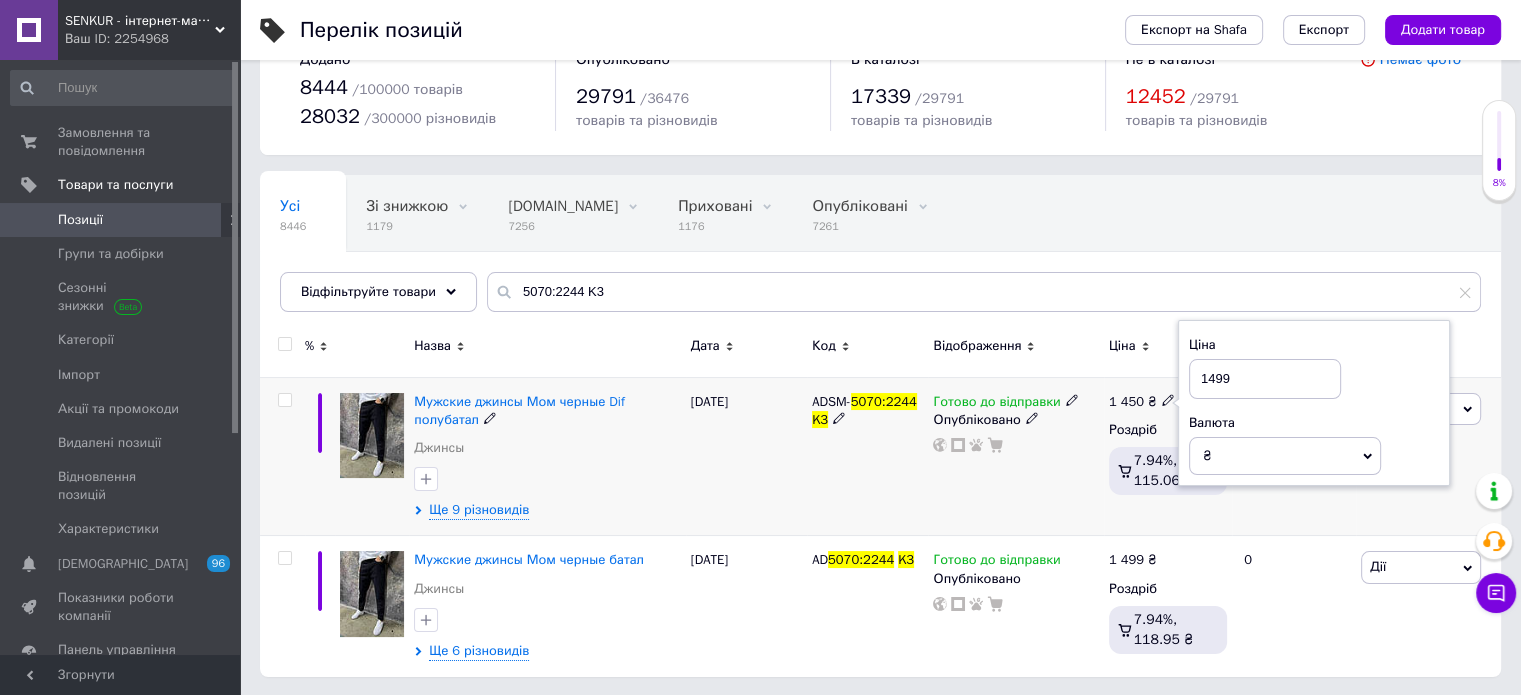 drag, startPoint x: 1262, startPoint y: 370, endPoint x: 1182, endPoint y: 373, distance: 80.05623 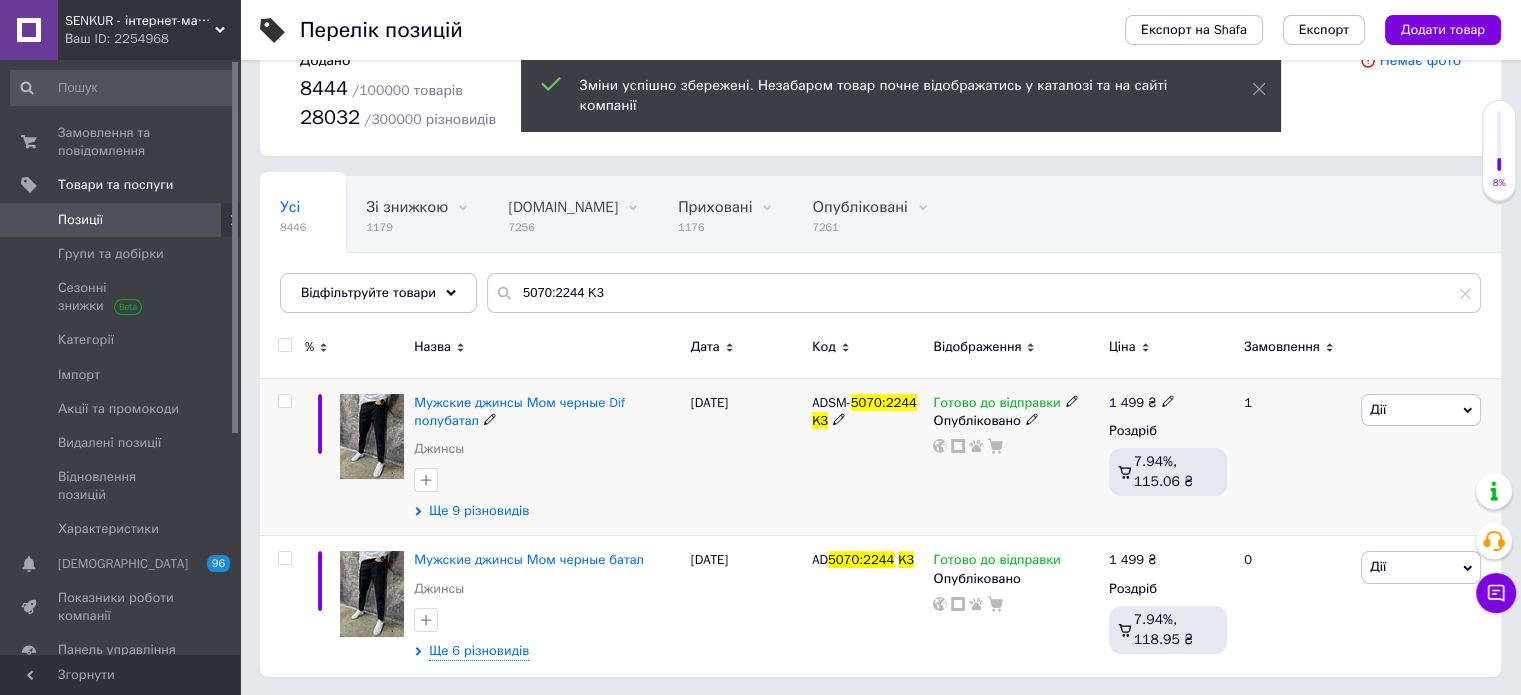 click on "Ще 9 різновидів" at bounding box center [479, 511] 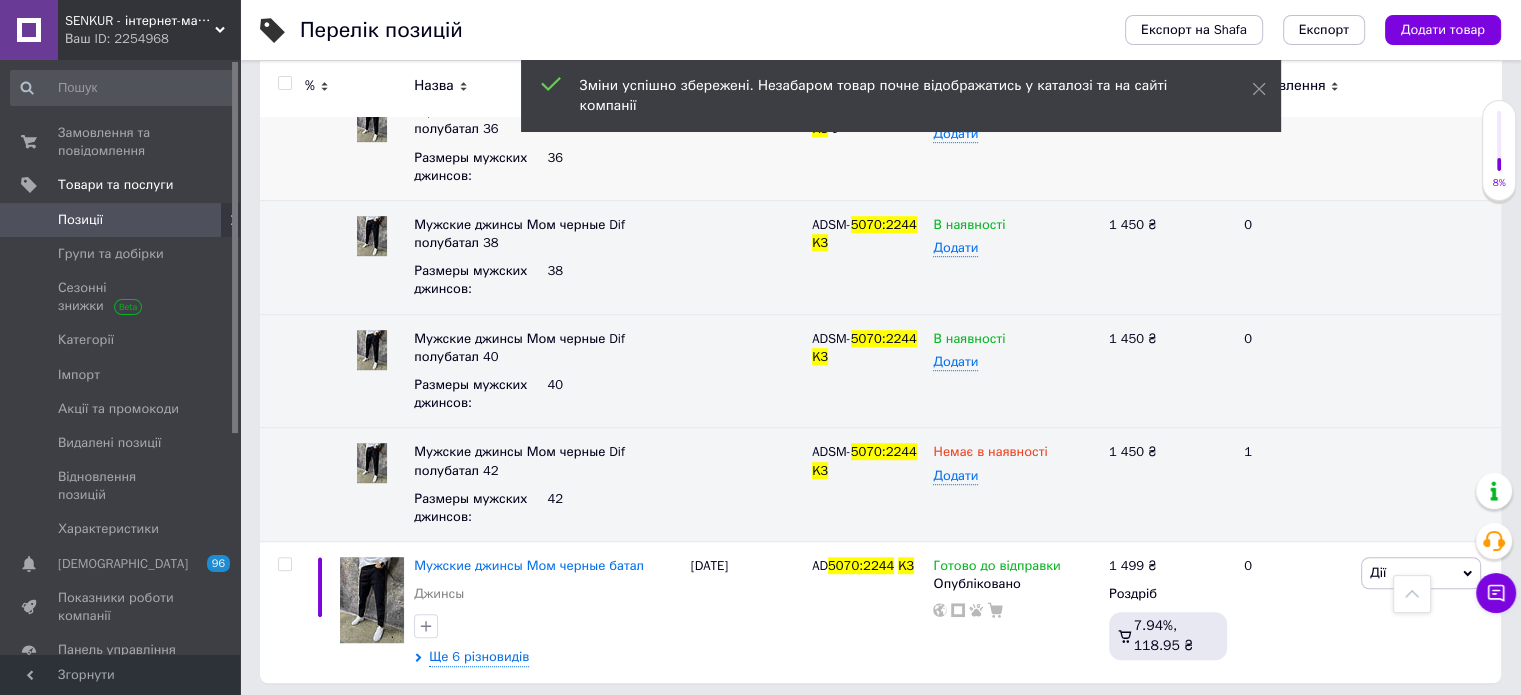 scroll, scrollTop: 1076, scrollLeft: 0, axis: vertical 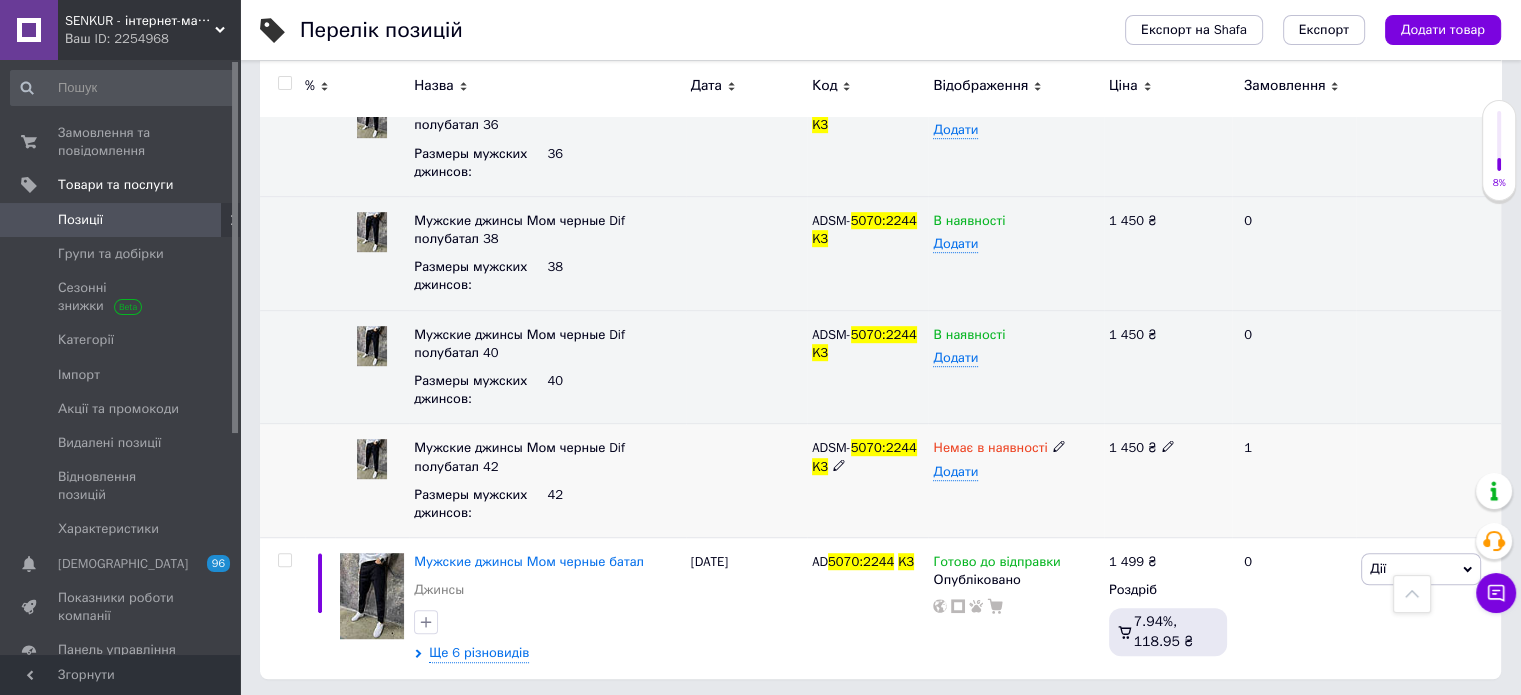 click 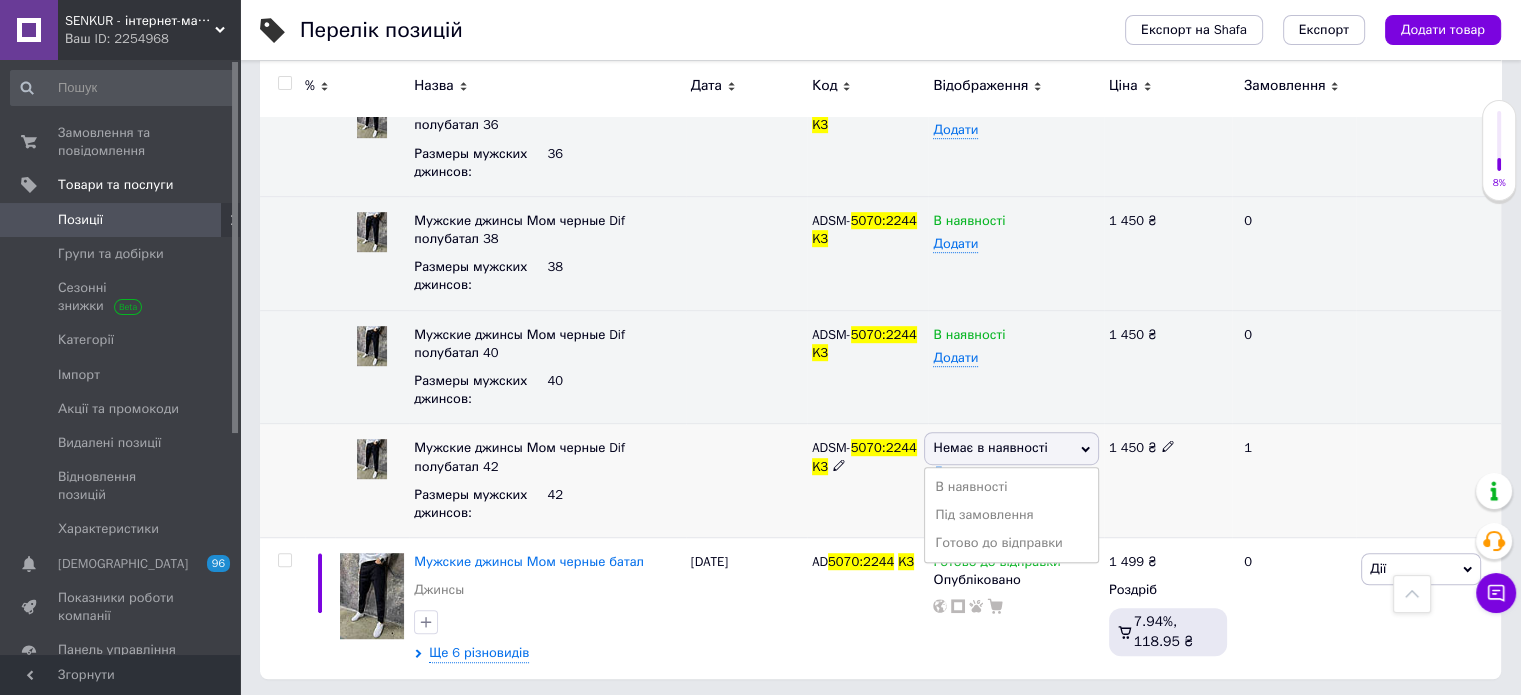 click on "В наявності" at bounding box center (1011, 487) 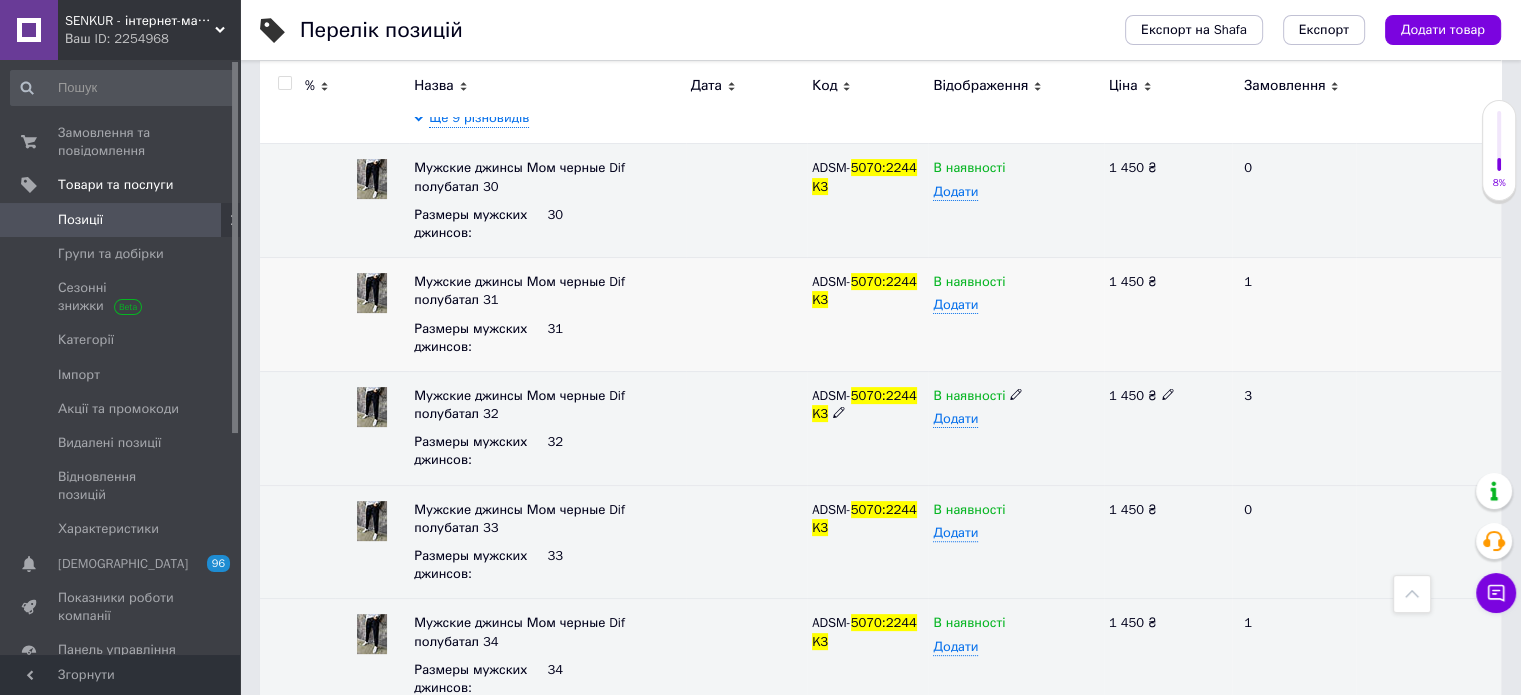 scroll, scrollTop: 376, scrollLeft: 0, axis: vertical 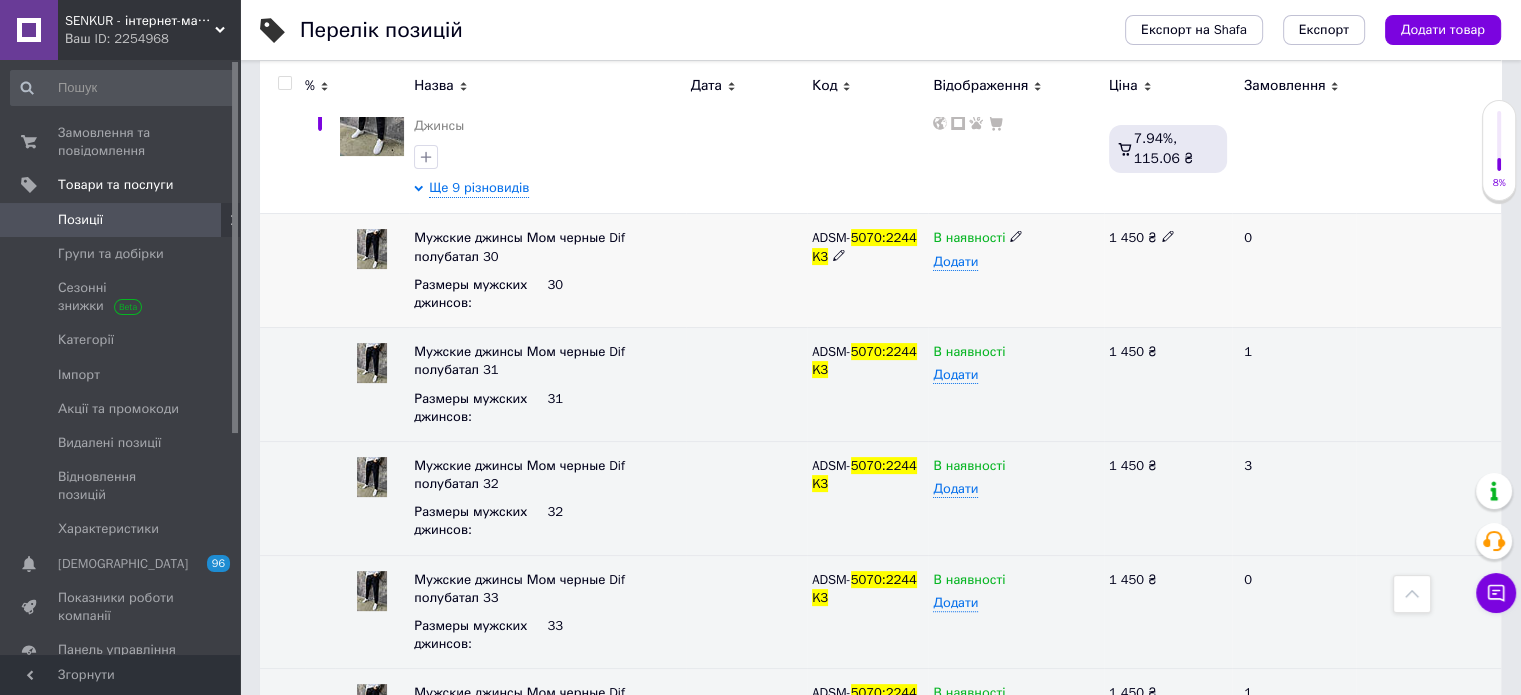 click 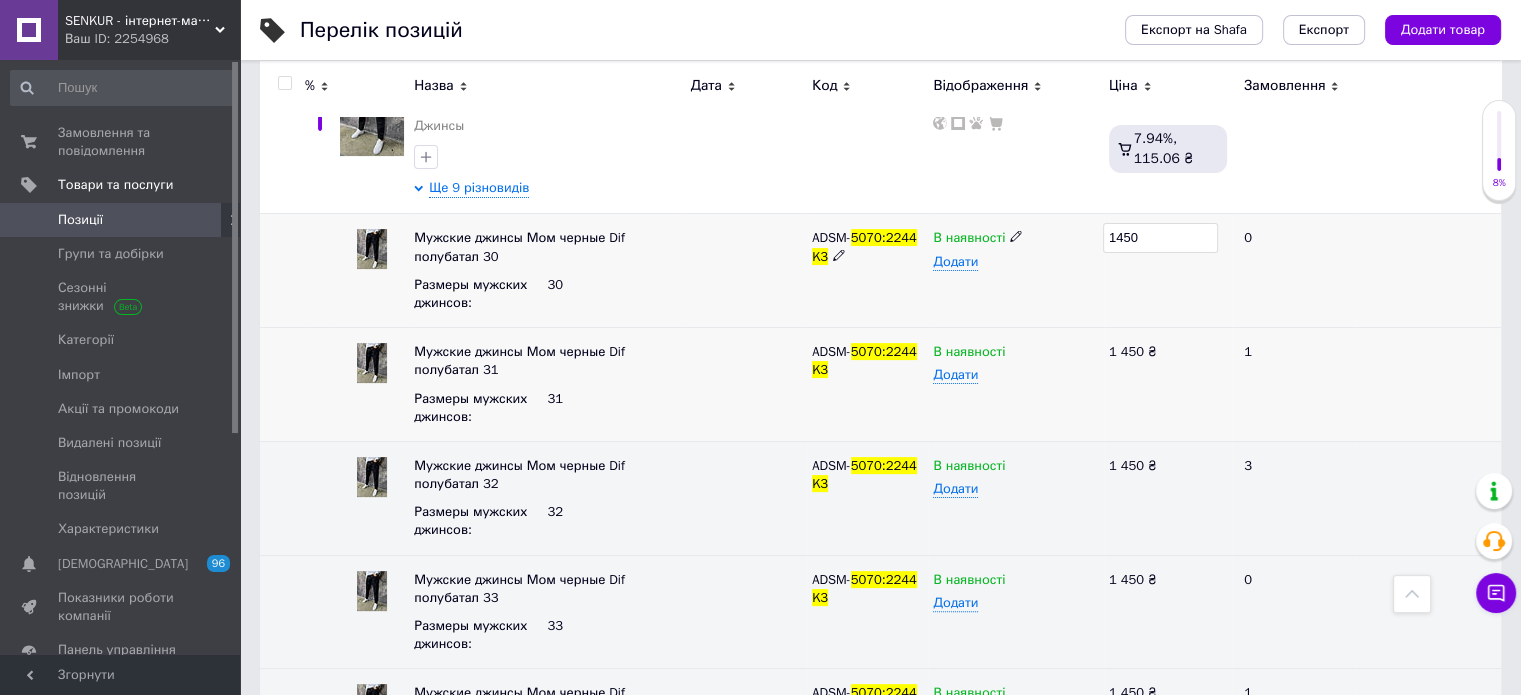 type on "1499" 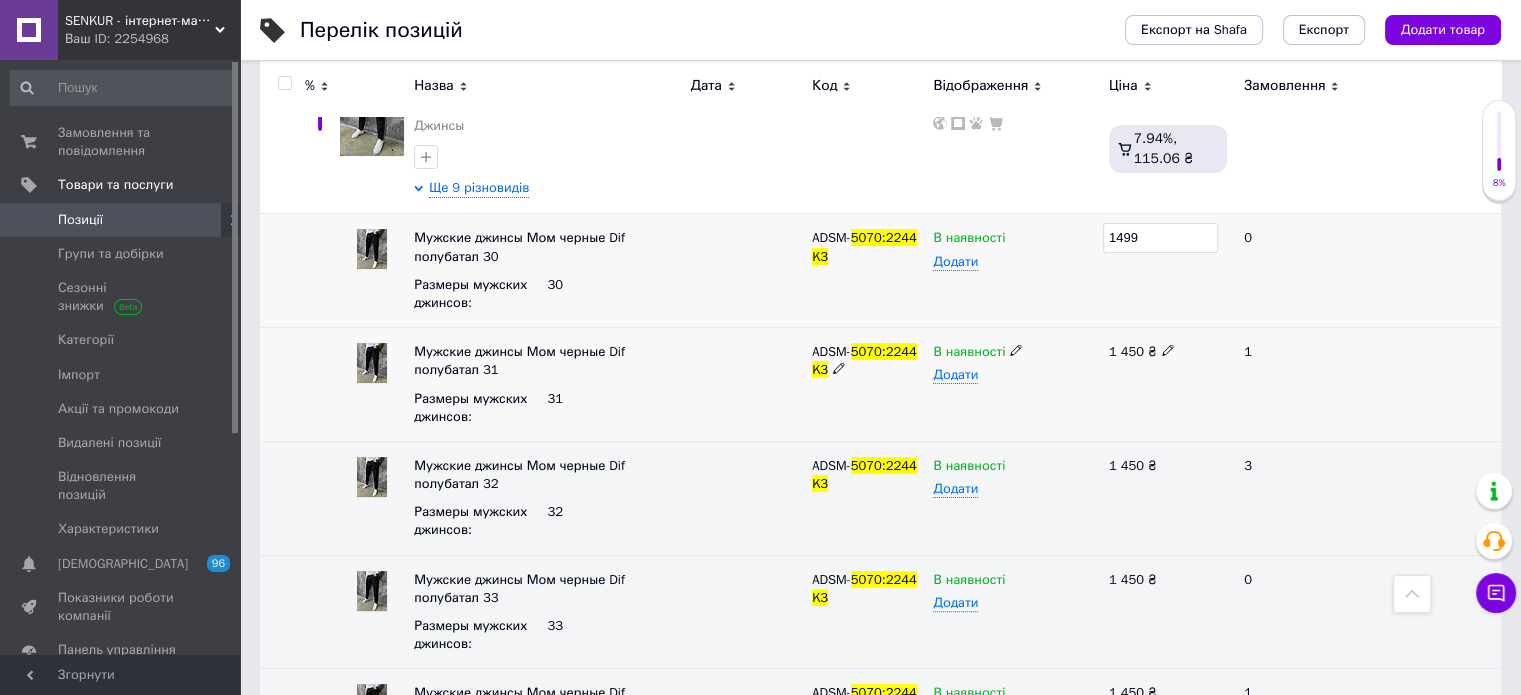 click 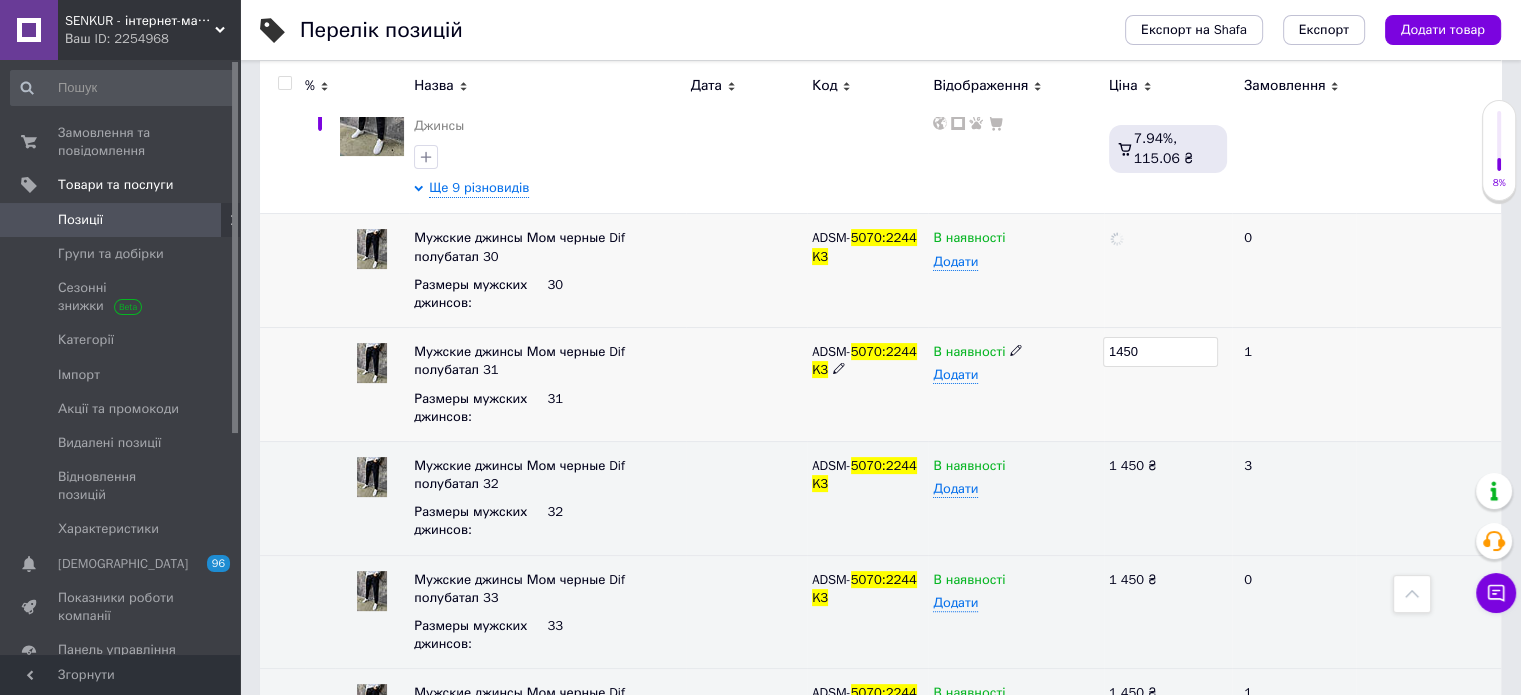 click on "1450" at bounding box center [1160, 352] 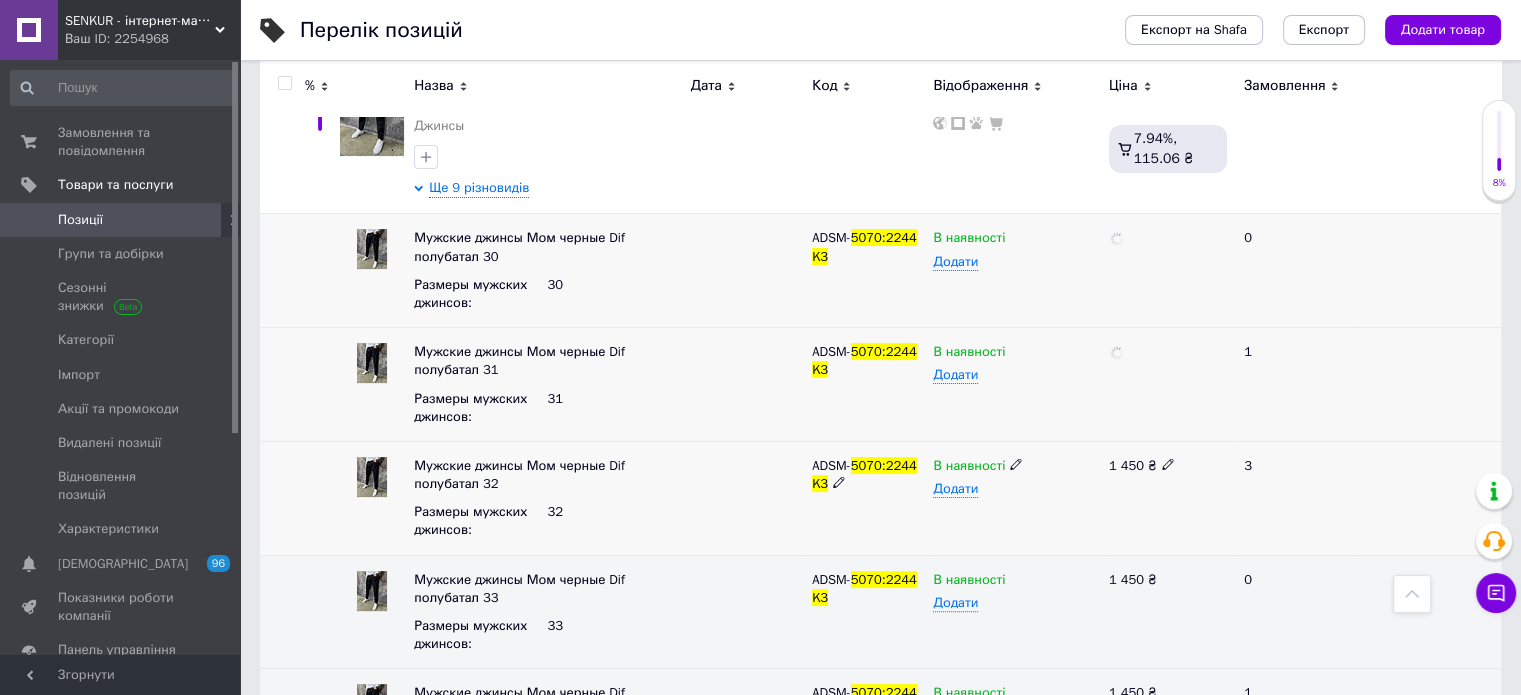 click 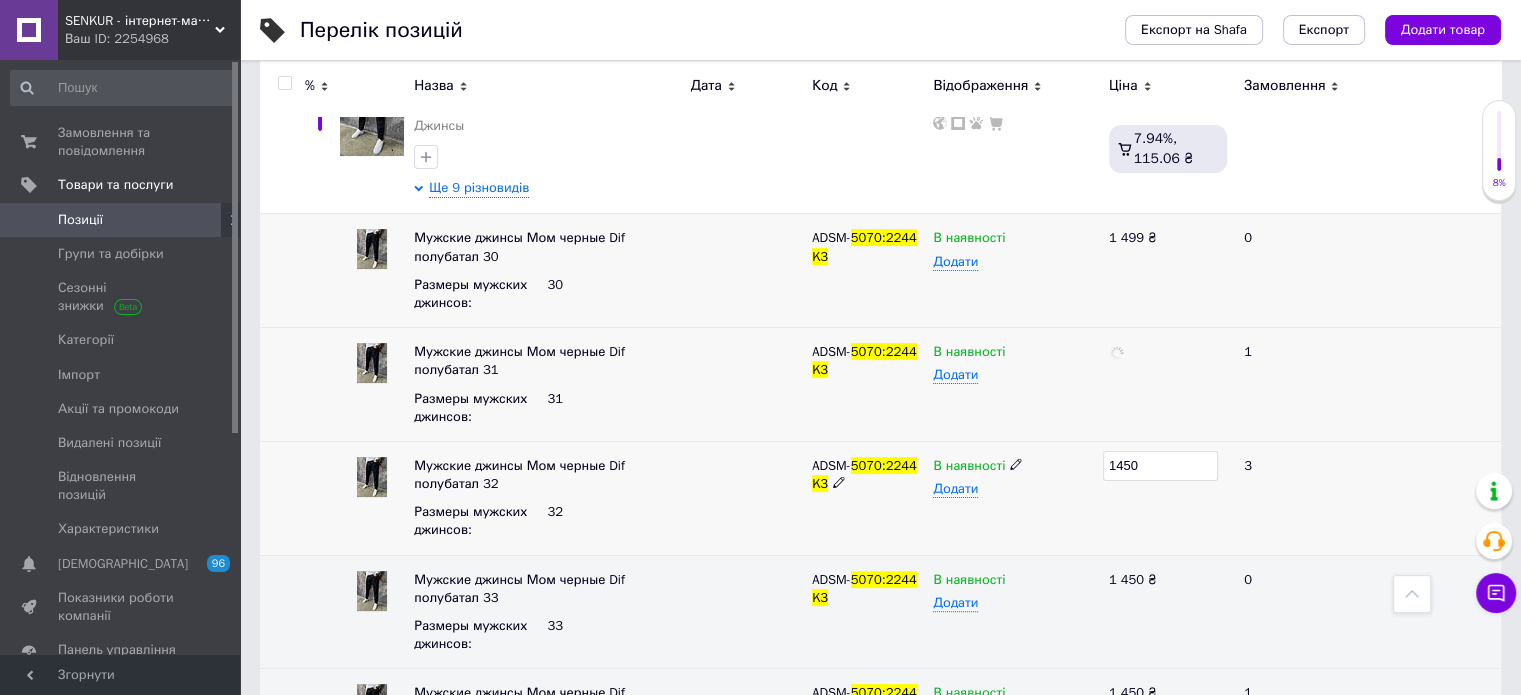 type on "1499" 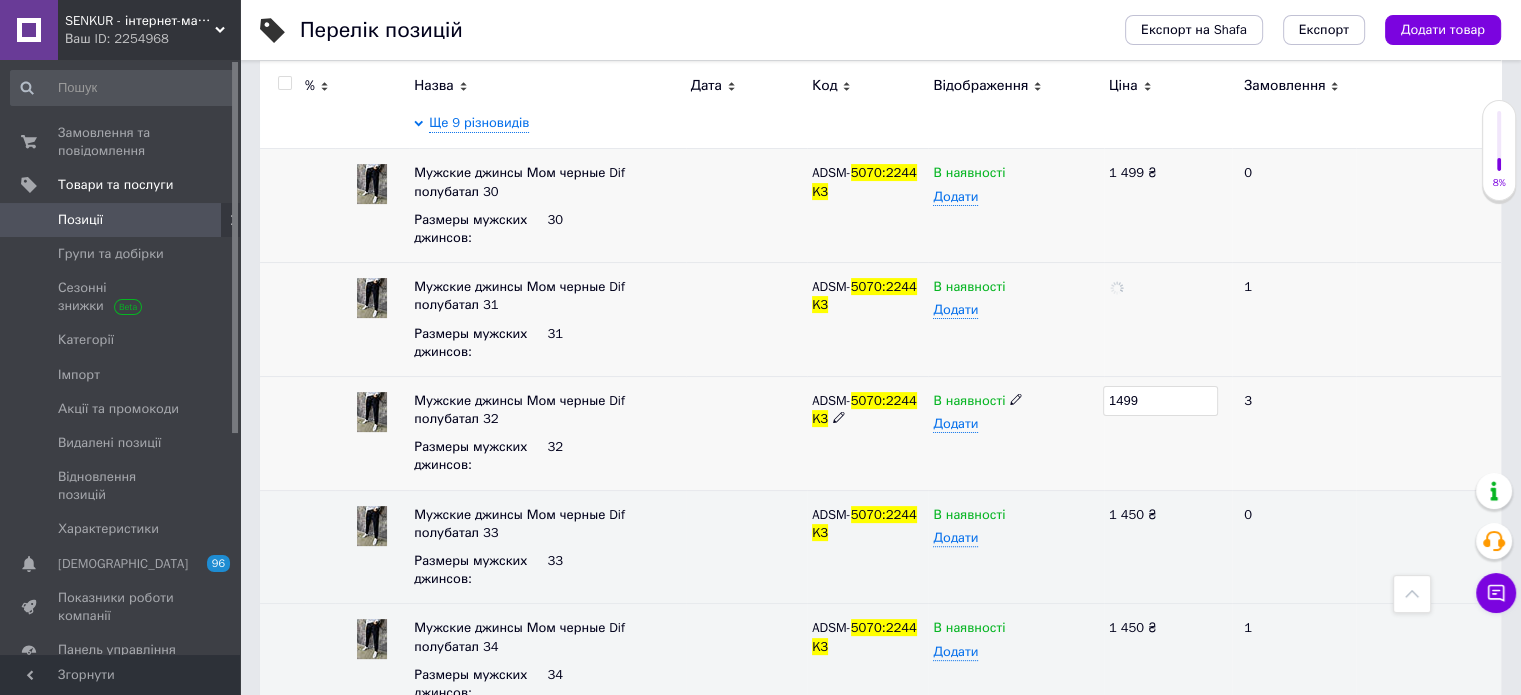 scroll, scrollTop: 476, scrollLeft: 0, axis: vertical 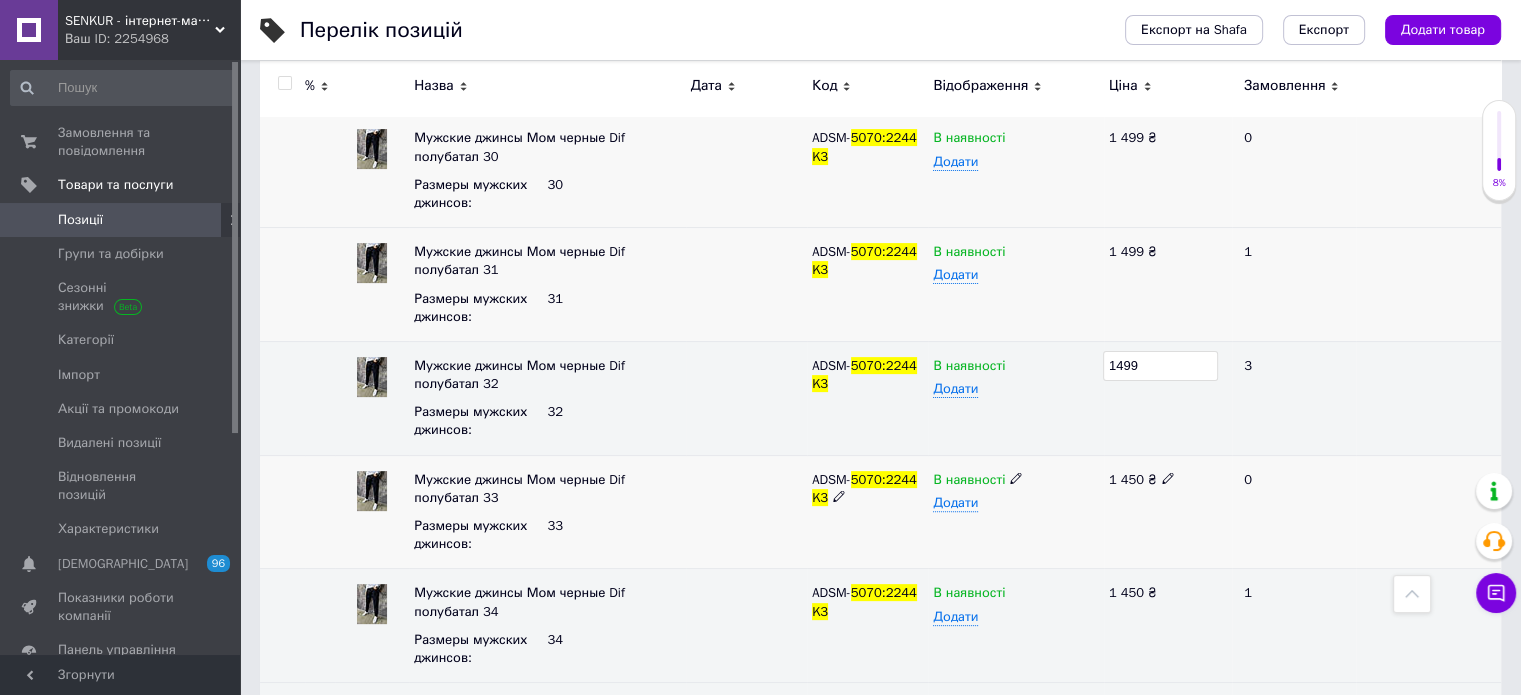 click 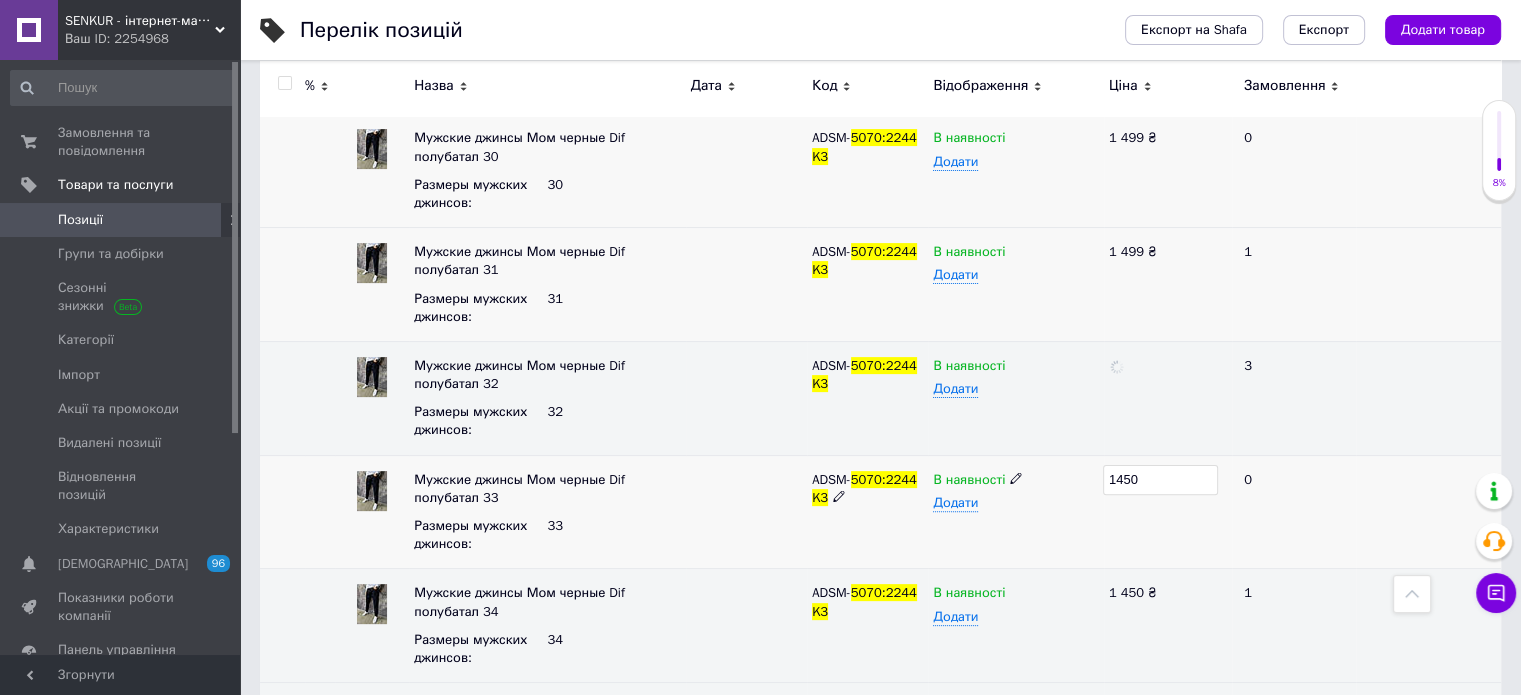 click on "1450" at bounding box center (1160, 480) 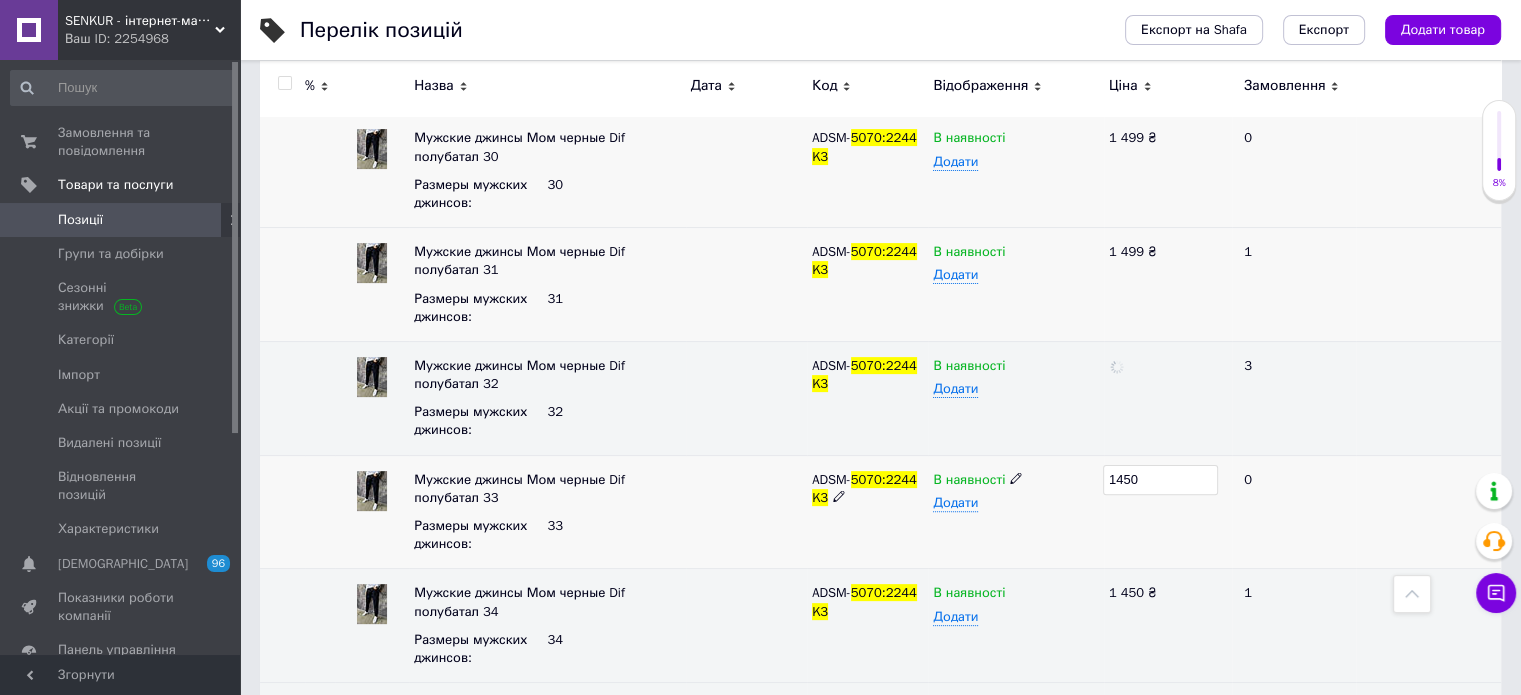 type on "1499" 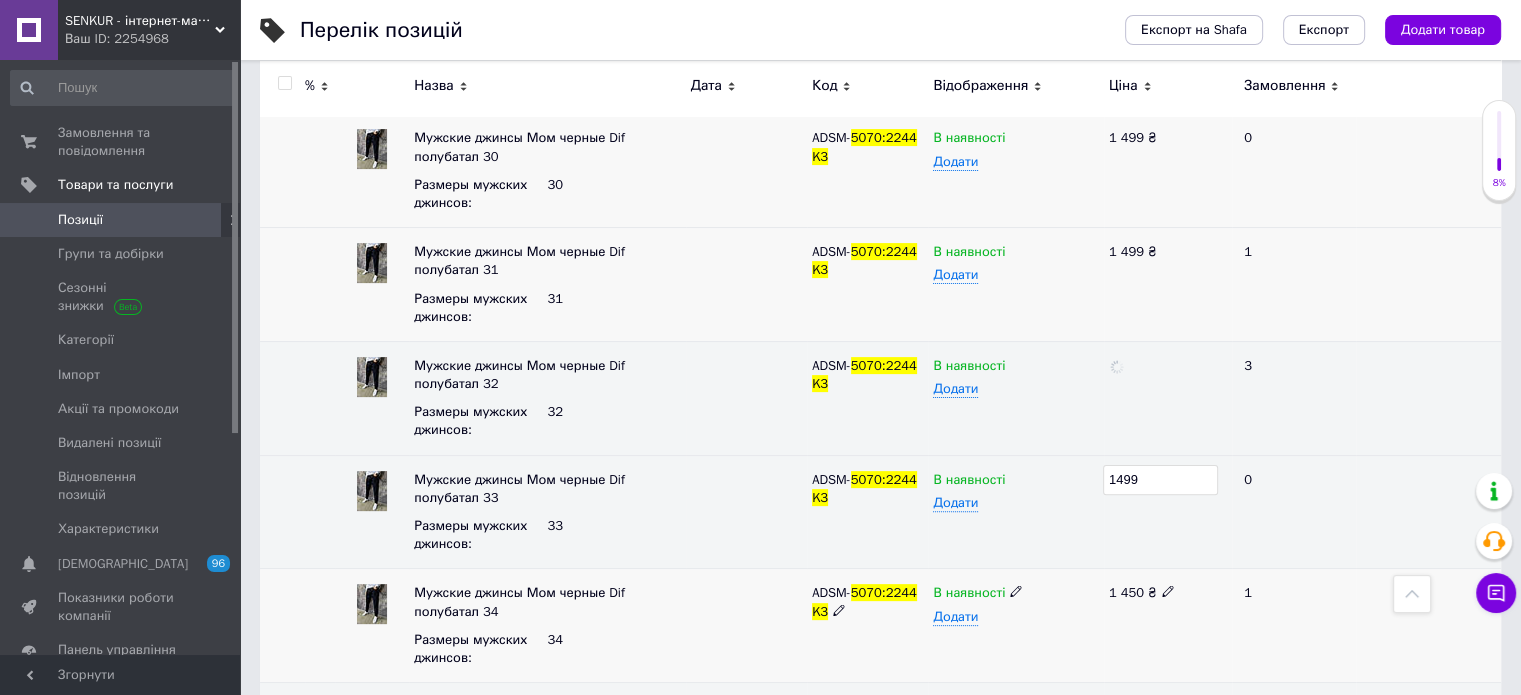 click 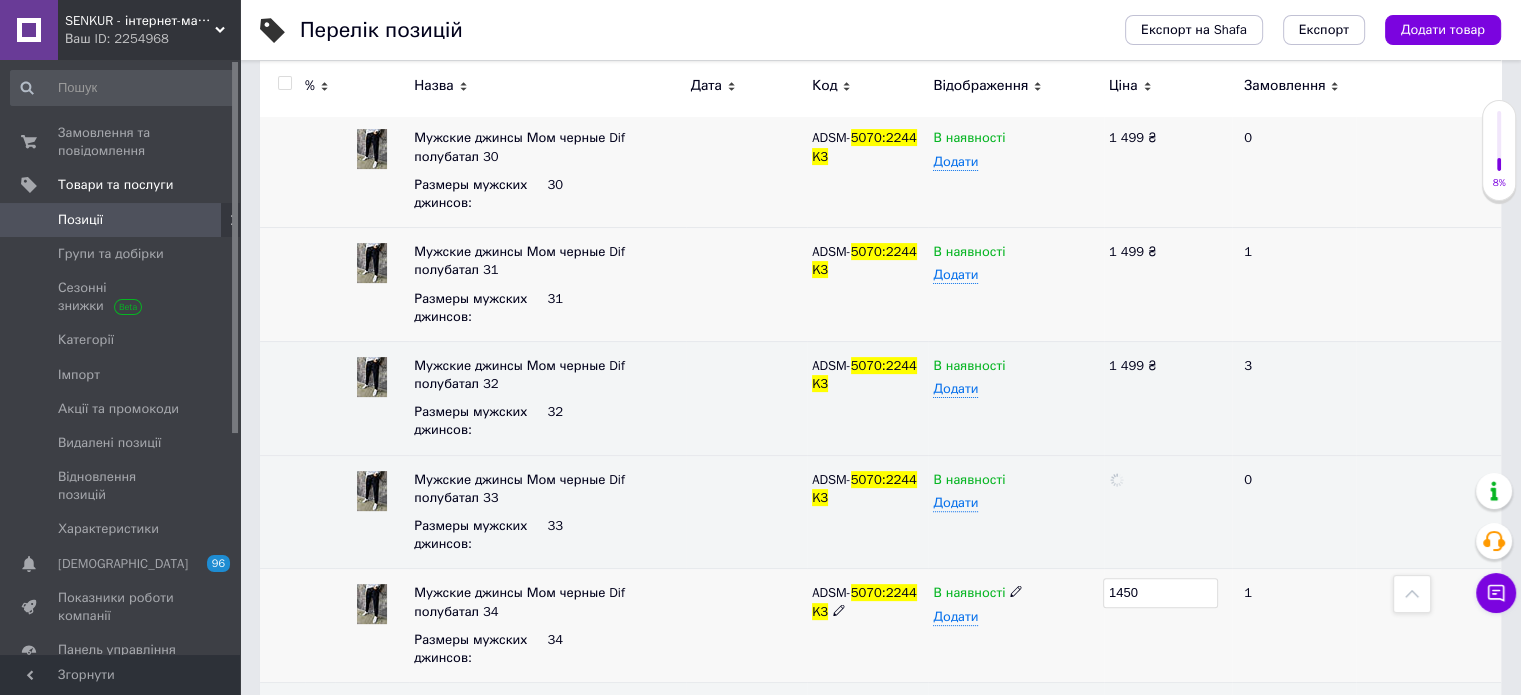 click on "1450" at bounding box center (1160, 593) 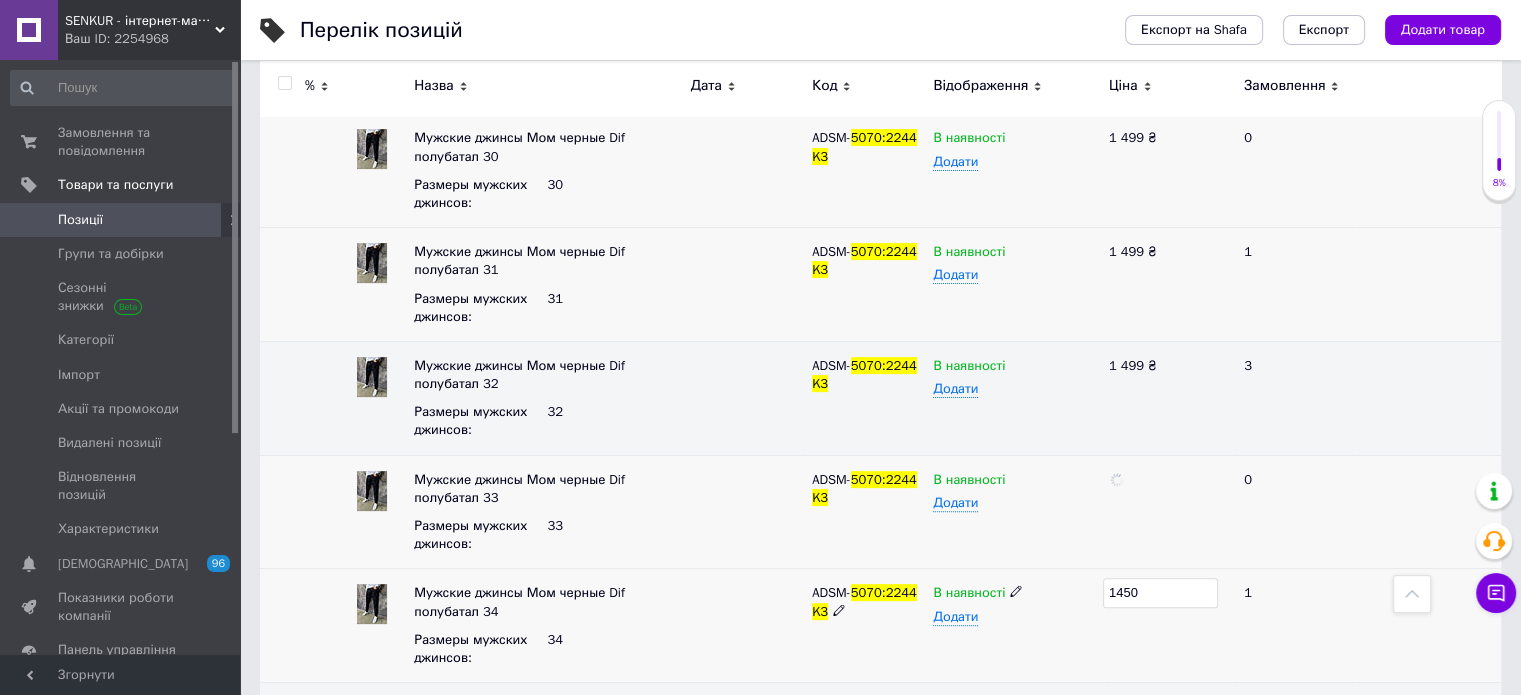type on "1499" 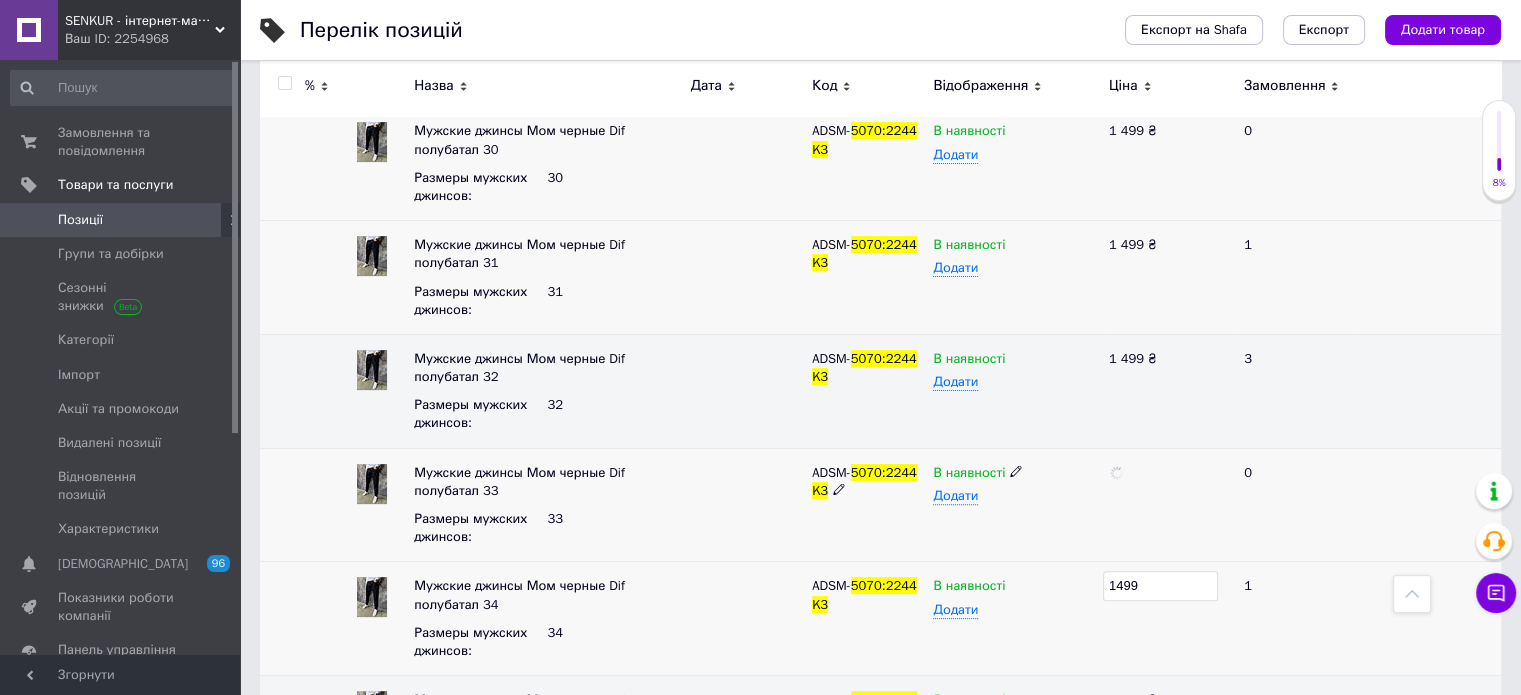 scroll, scrollTop: 876, scrollLeft: 0, axis: vertical 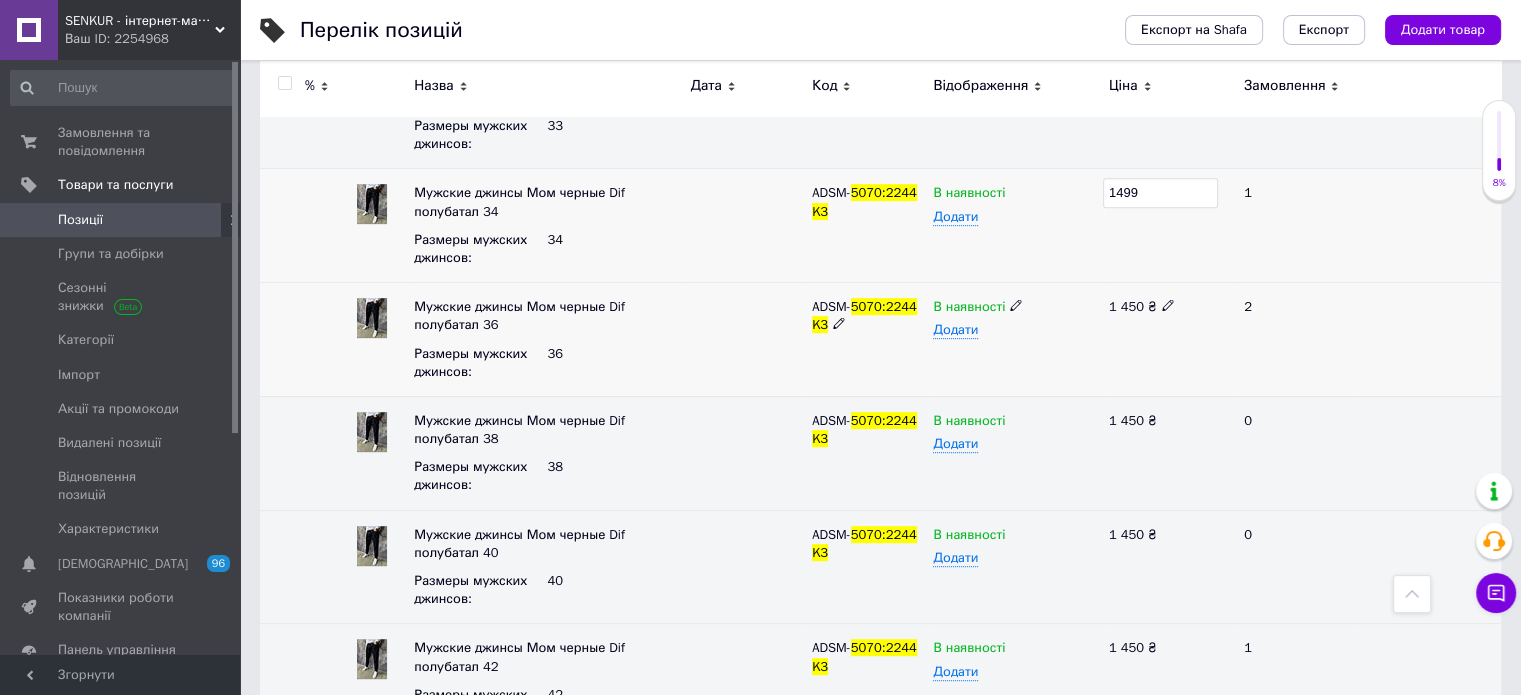 click 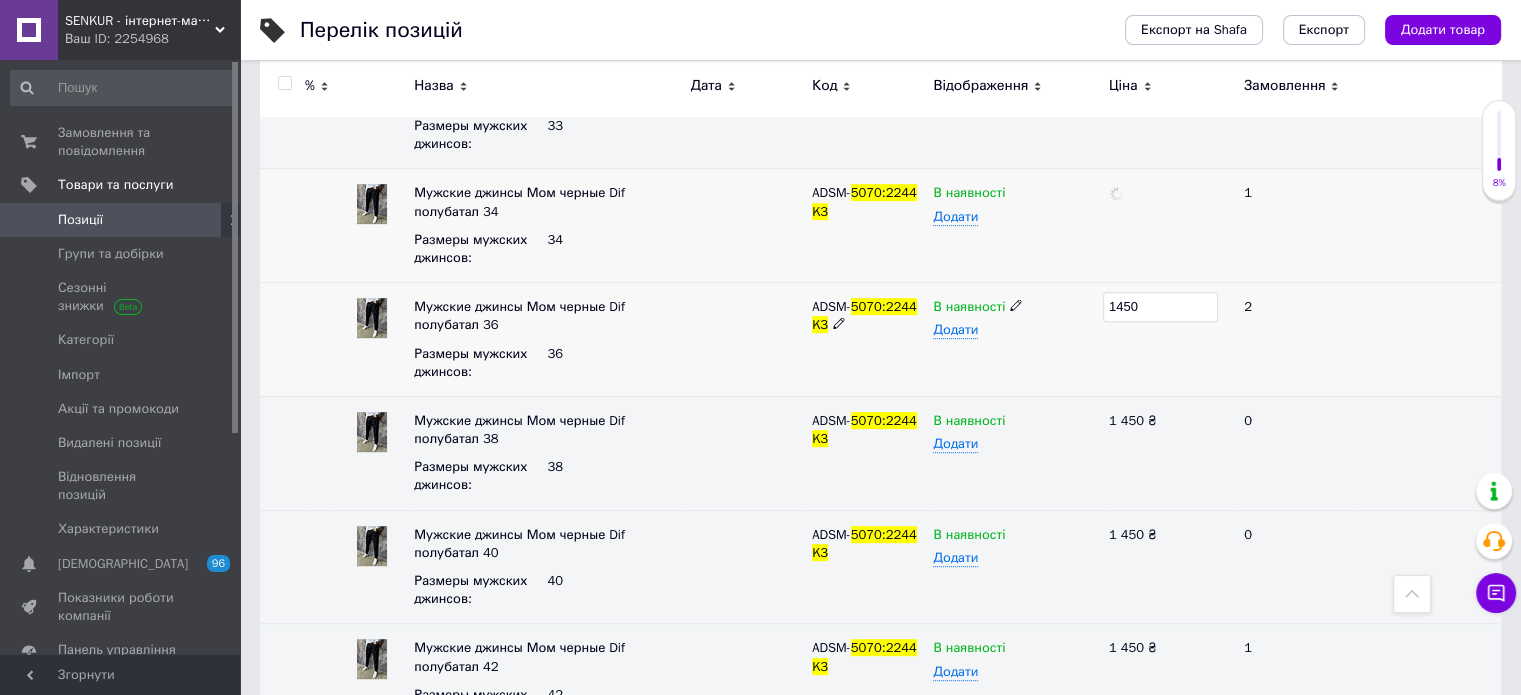 click on "1450" at bounding box center [1160, 307] 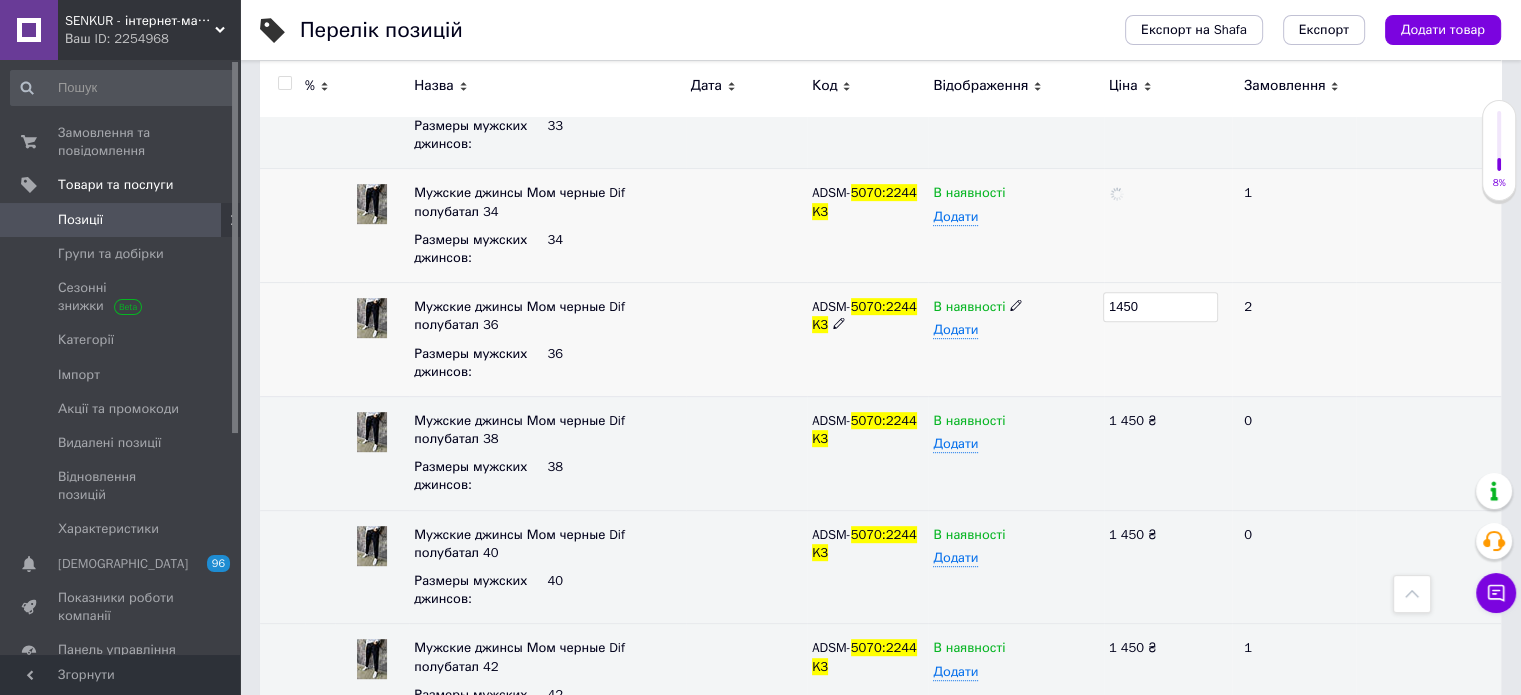 type on "1499" 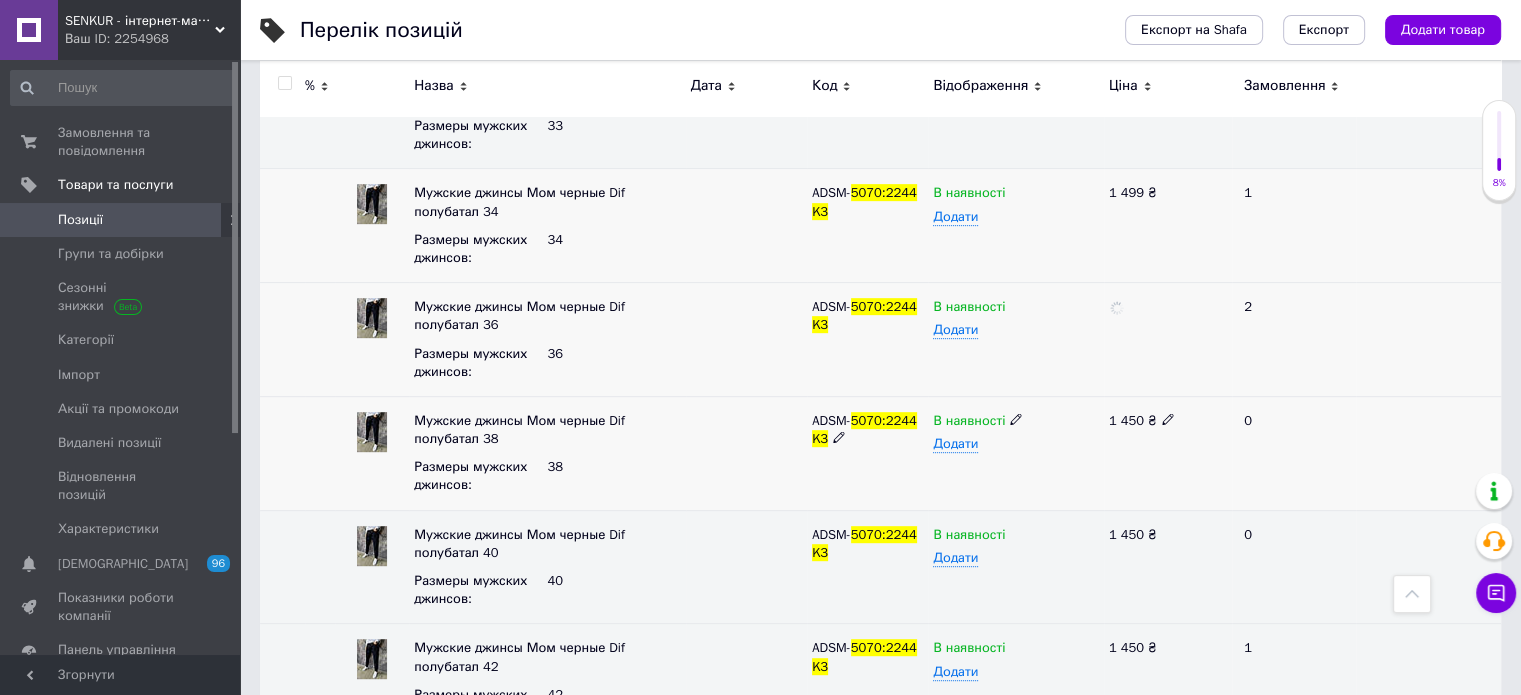 click 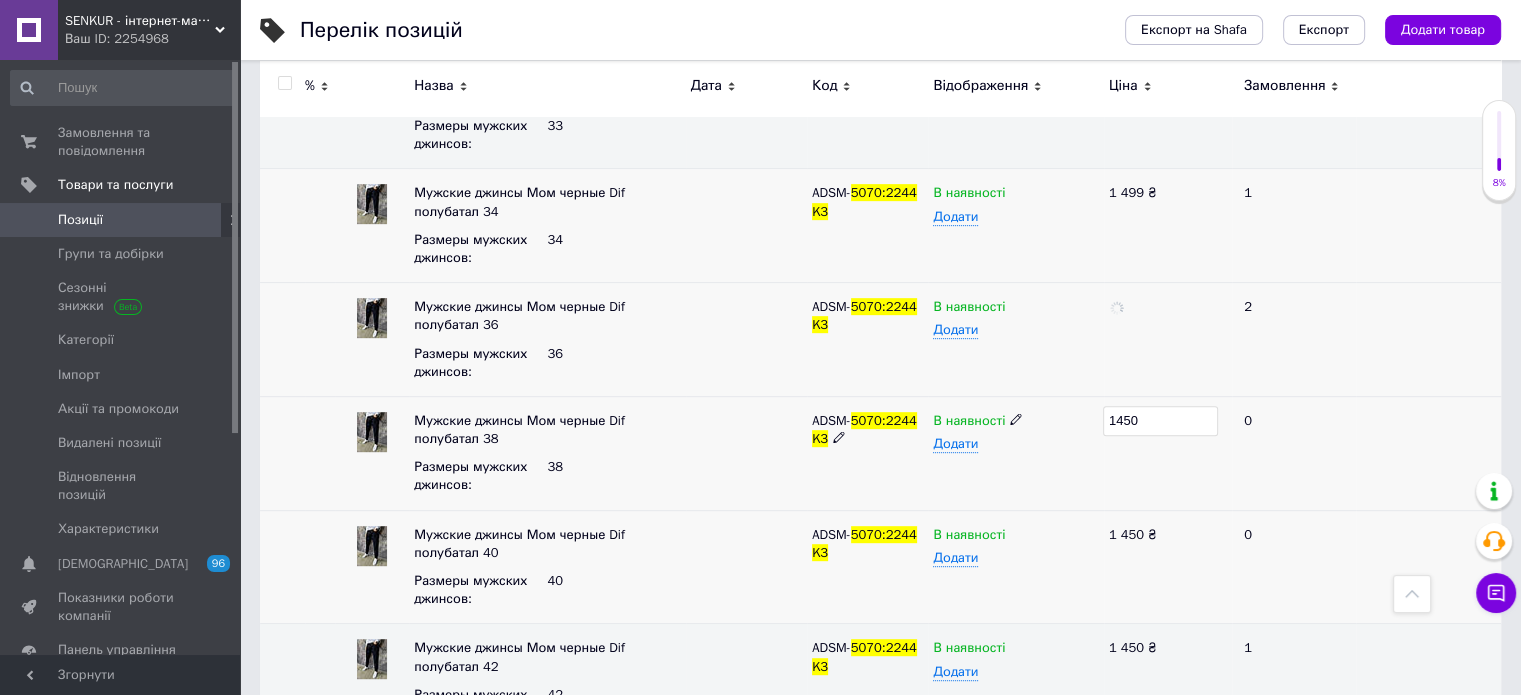 type on "1499" 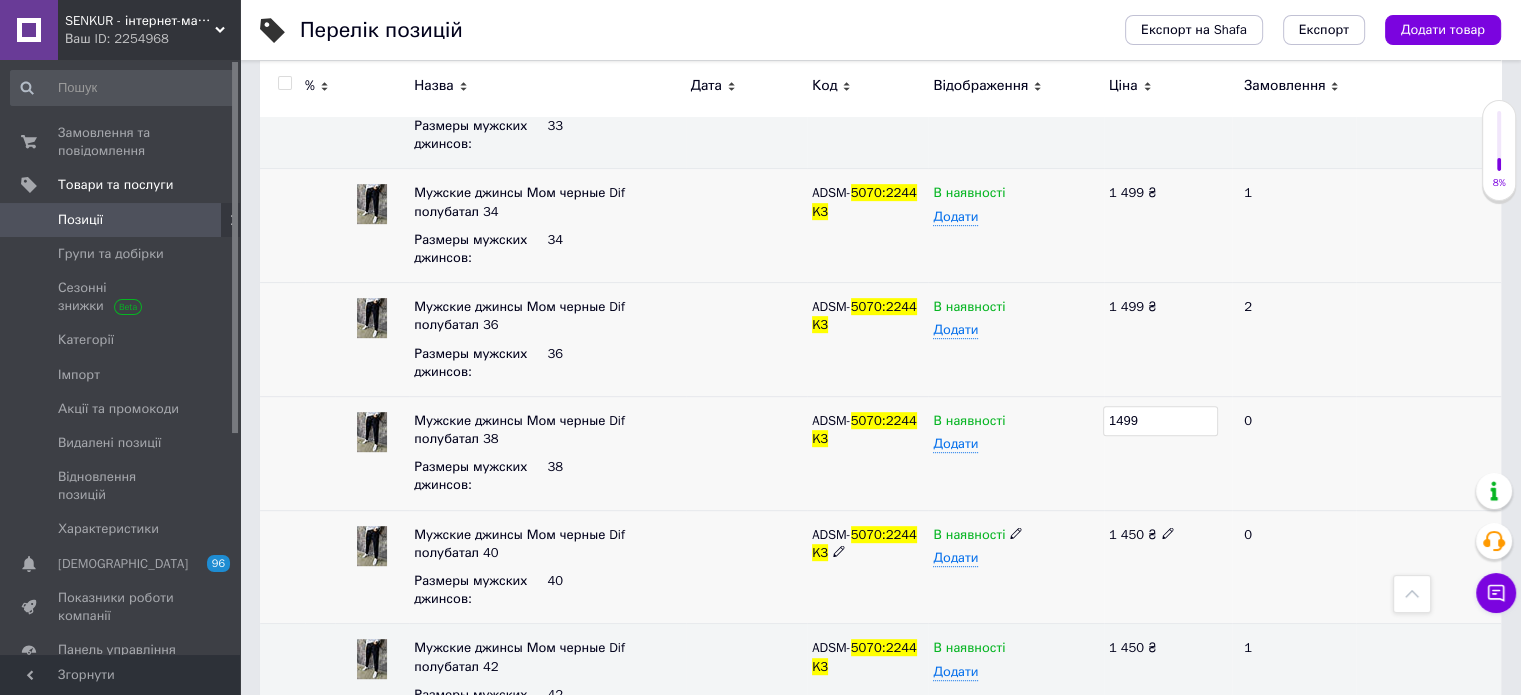 click 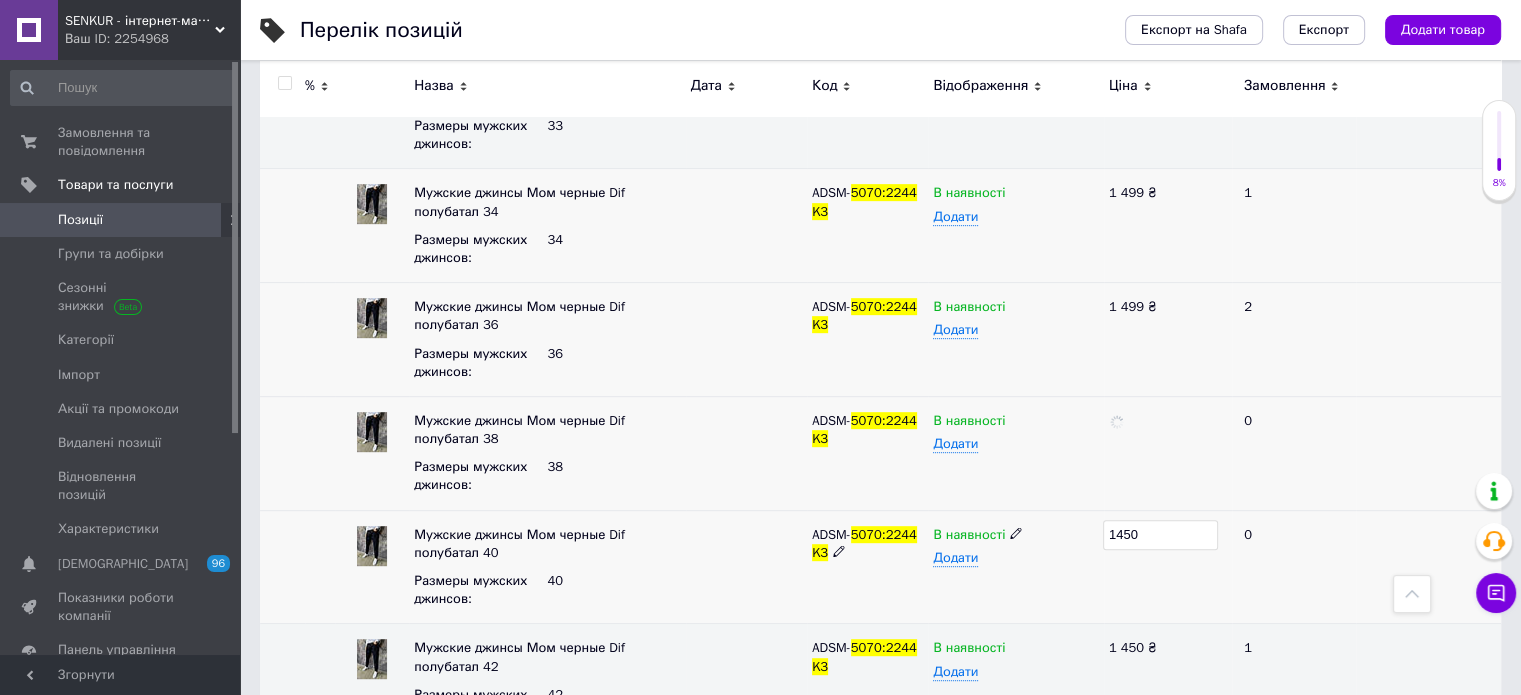 click on "1450" at bounding box center (1160, 535) 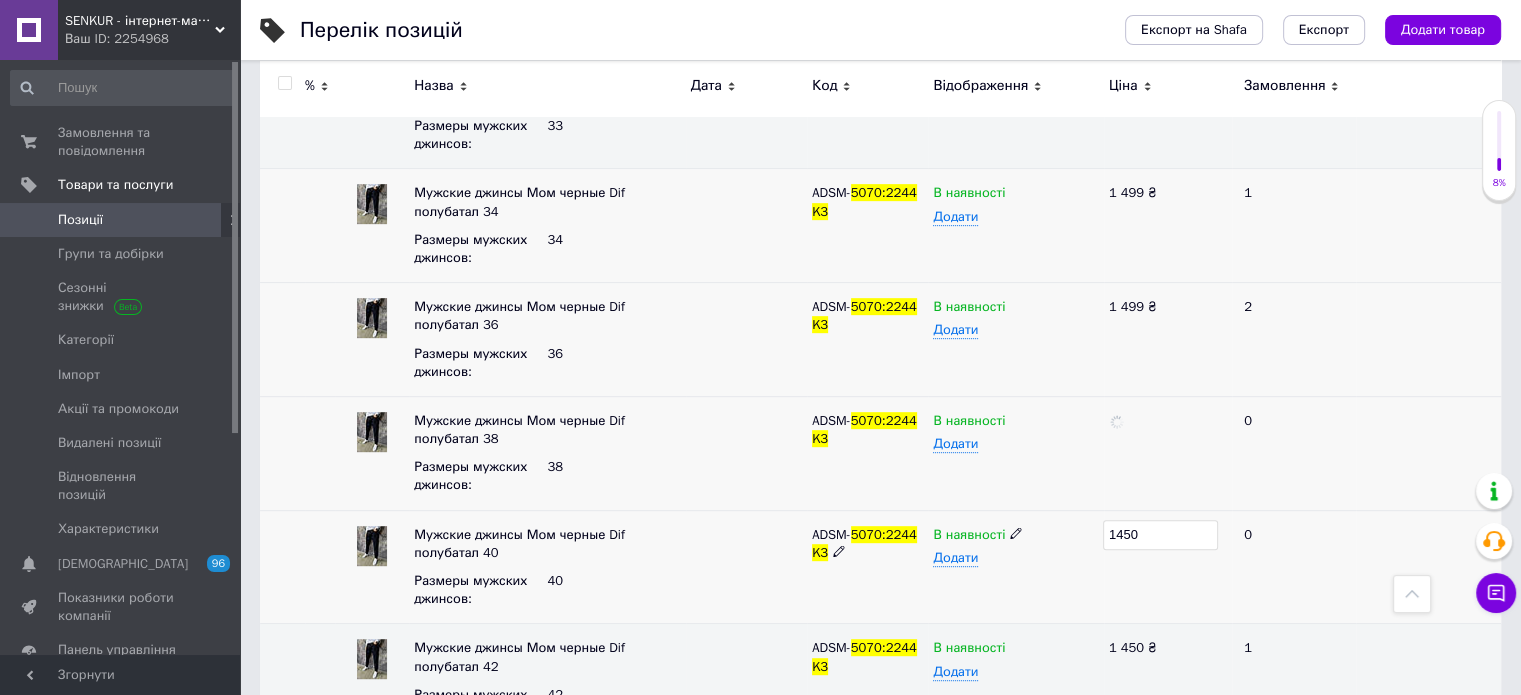type on "1499" 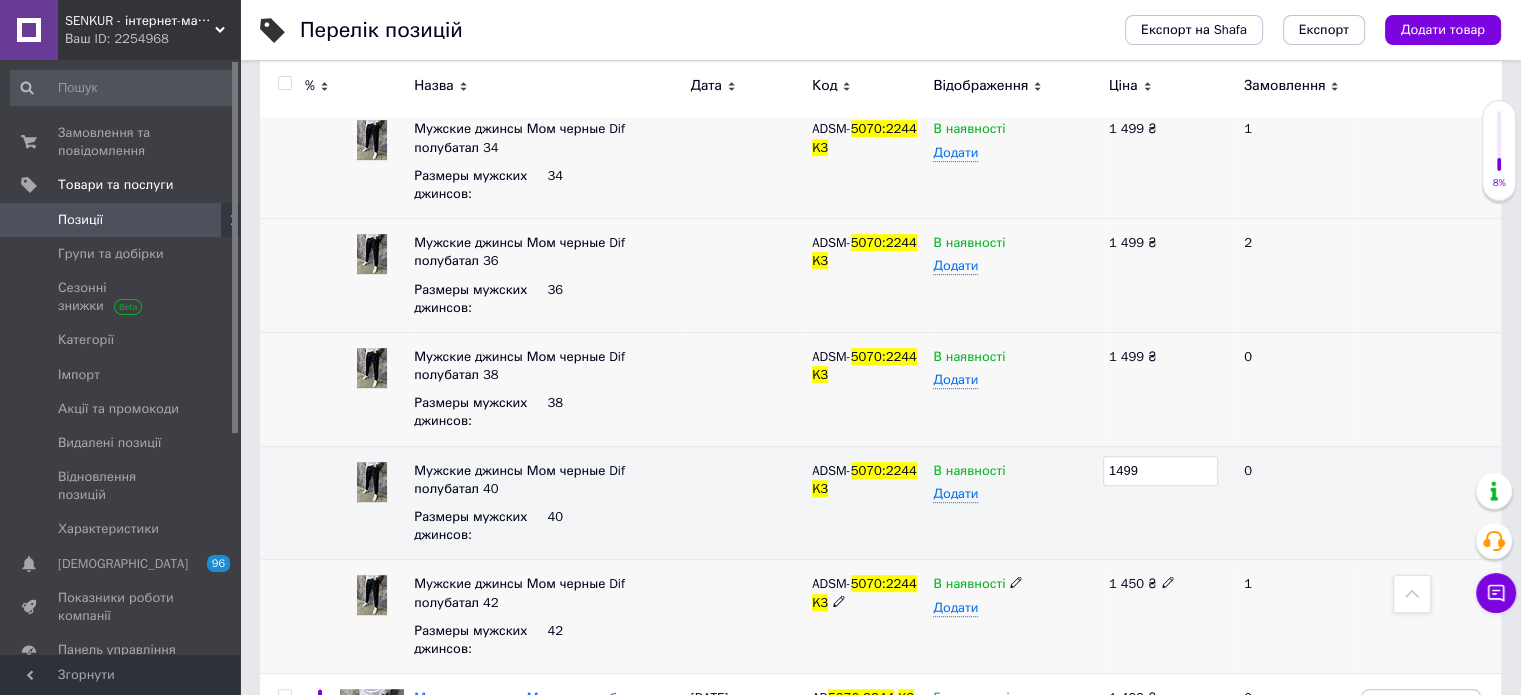 scroll, scrollTop: 976, scrollLeft: 0, axis: vertical 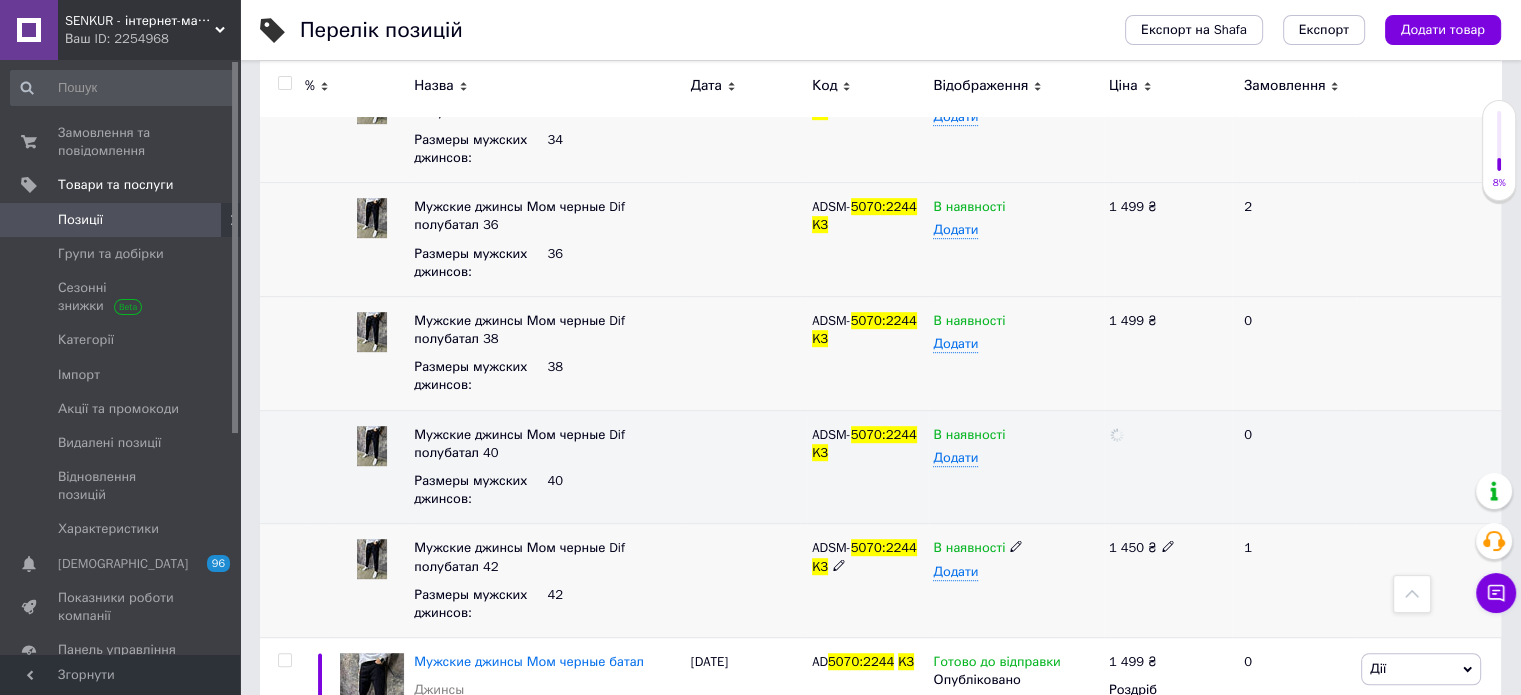 click 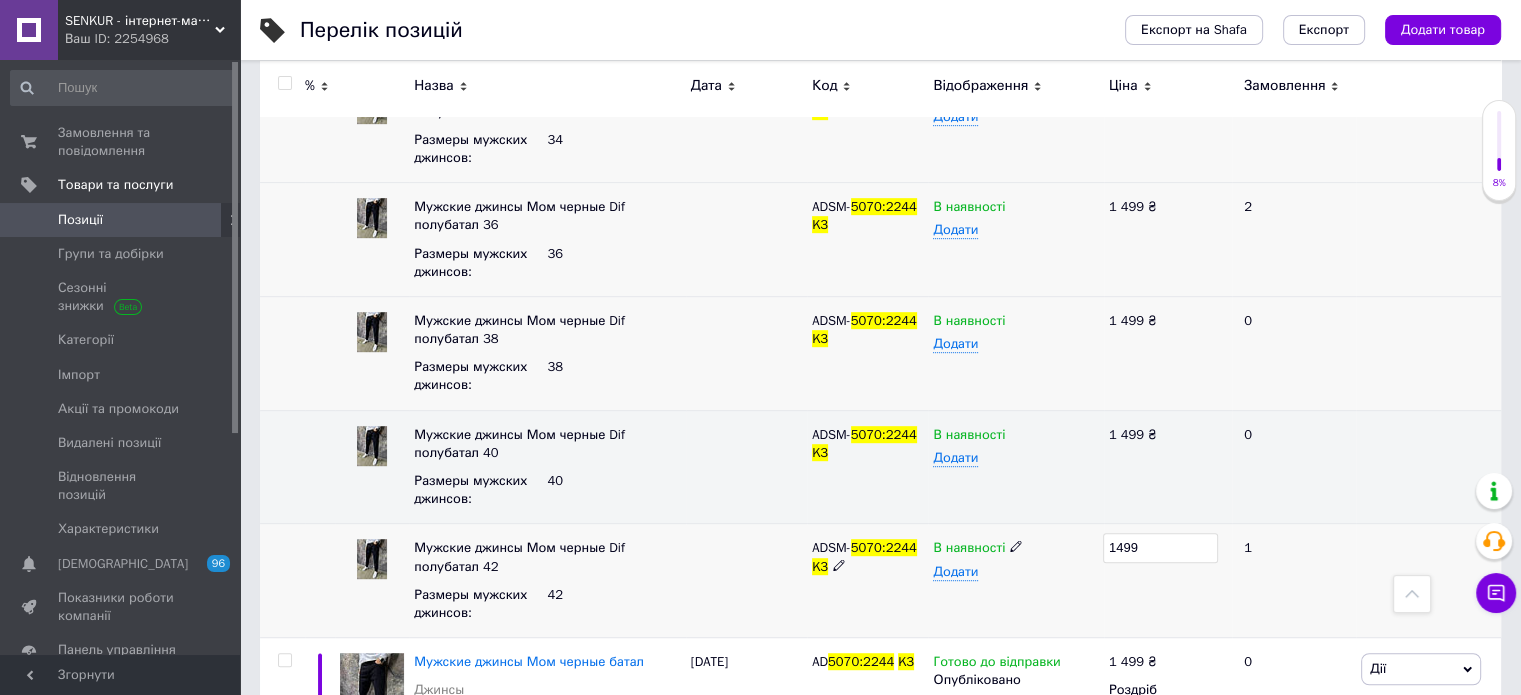 drag, startPoint x: 1135, startPoint y: 545, endPoint x: 1116, endPoint y: 546, distance: 19.026299 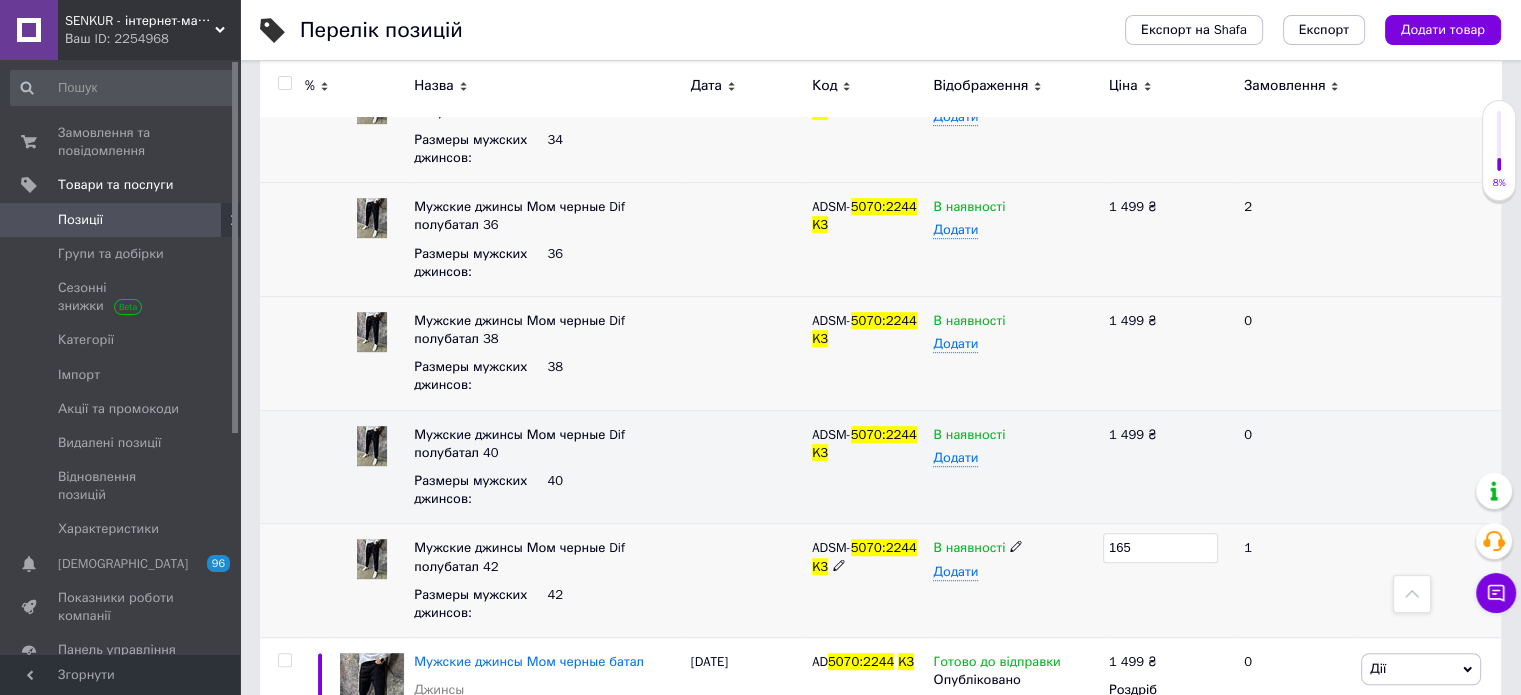 type on "1650" 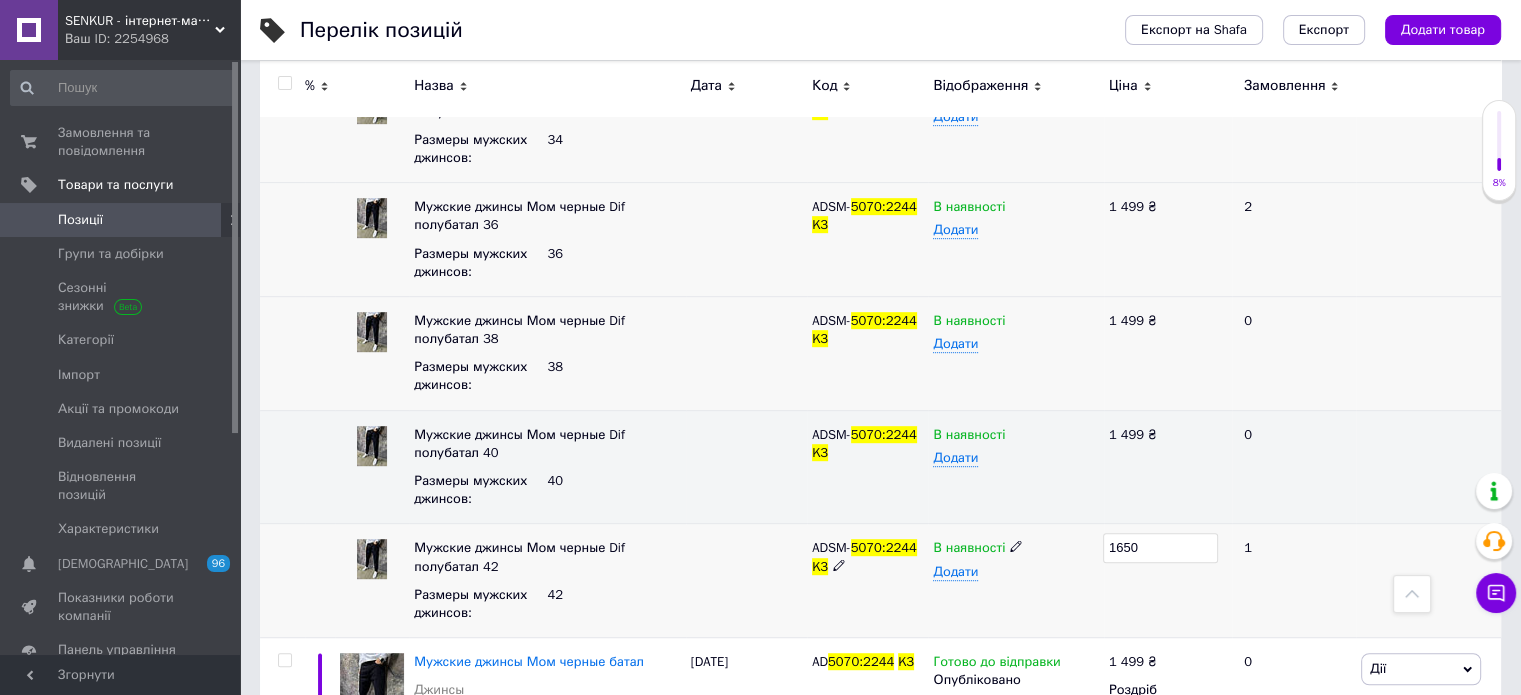 drag, startPoint x: 1117, startPoint y: 547, endPoint x: 1091, endPoint y: 548, distance: 26.019224 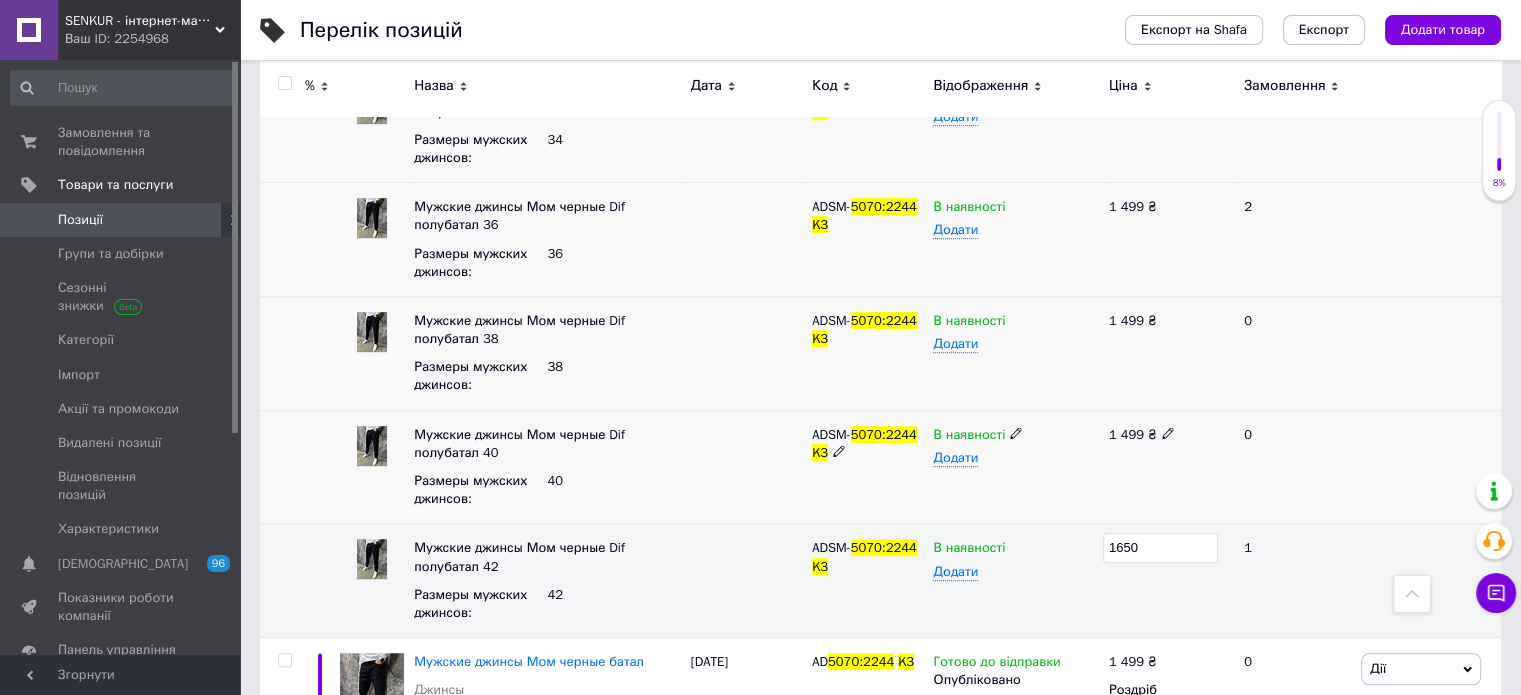click on "1 499   ₴" at bounding box center [1168, 467] 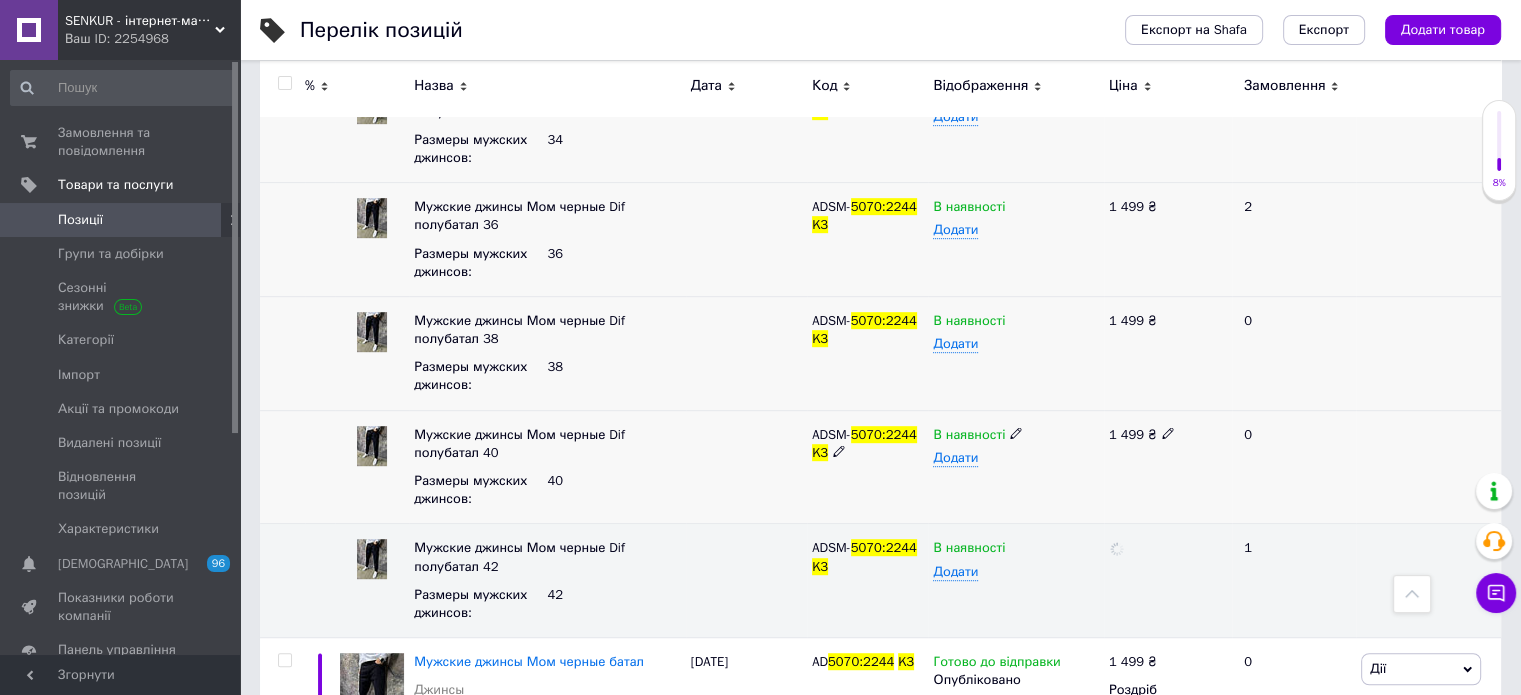 click 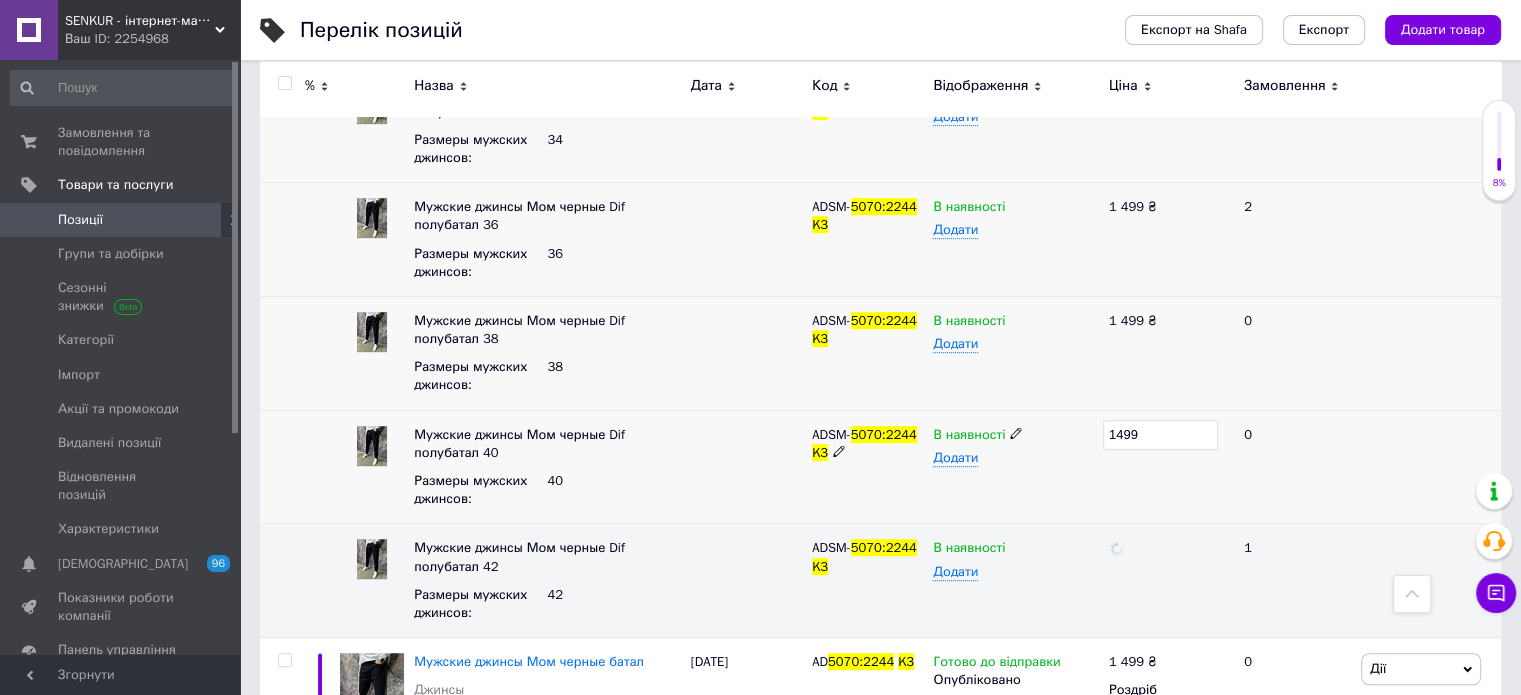 click on "1499" at bounding box center [1160, 435] 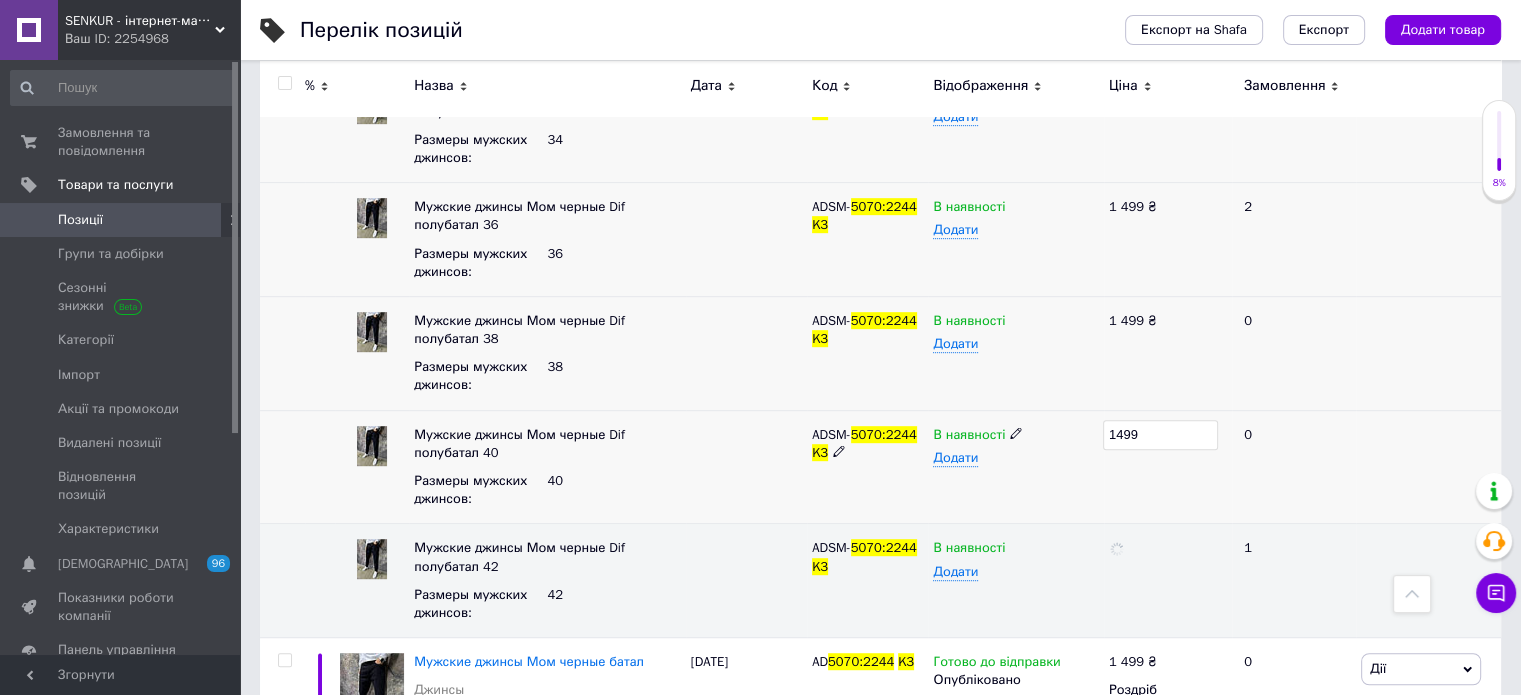 click on "1499" at bounding box center (1160, 435) 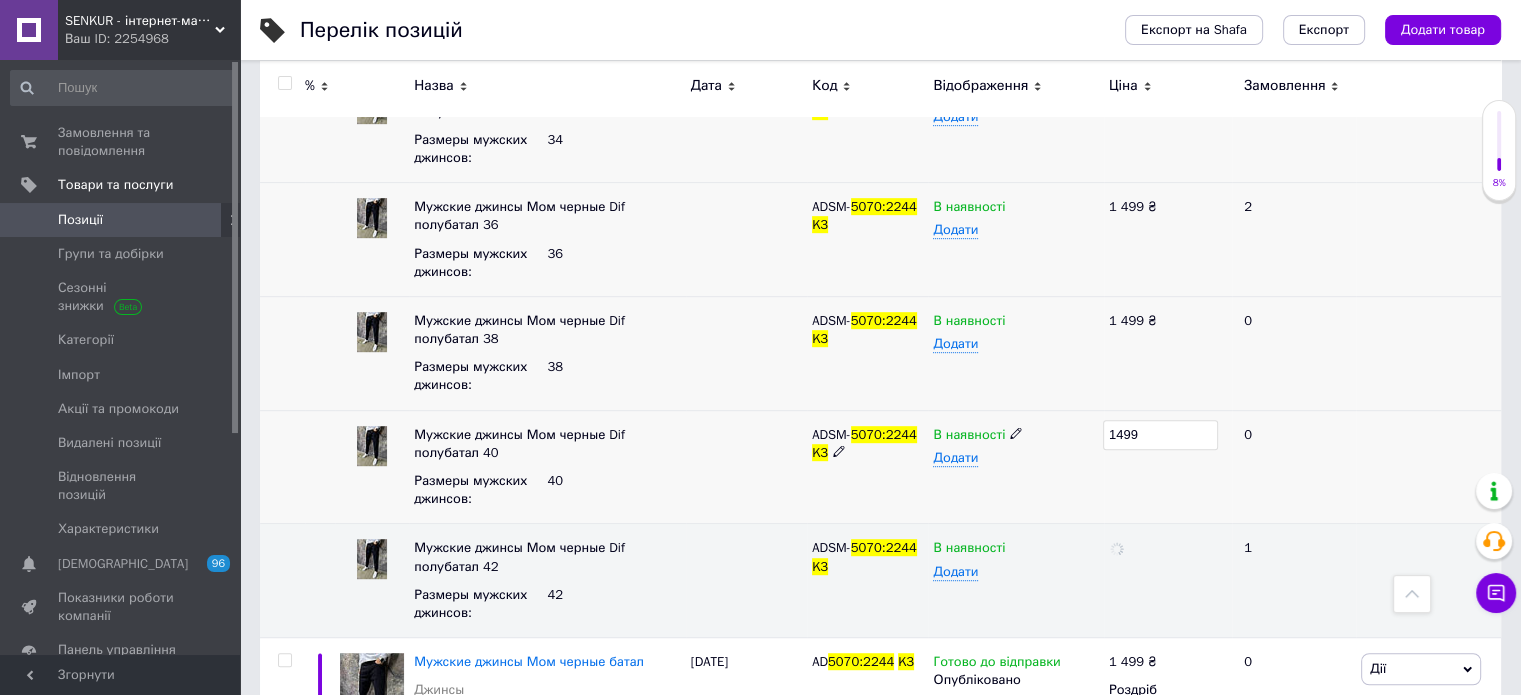 type on "1650" 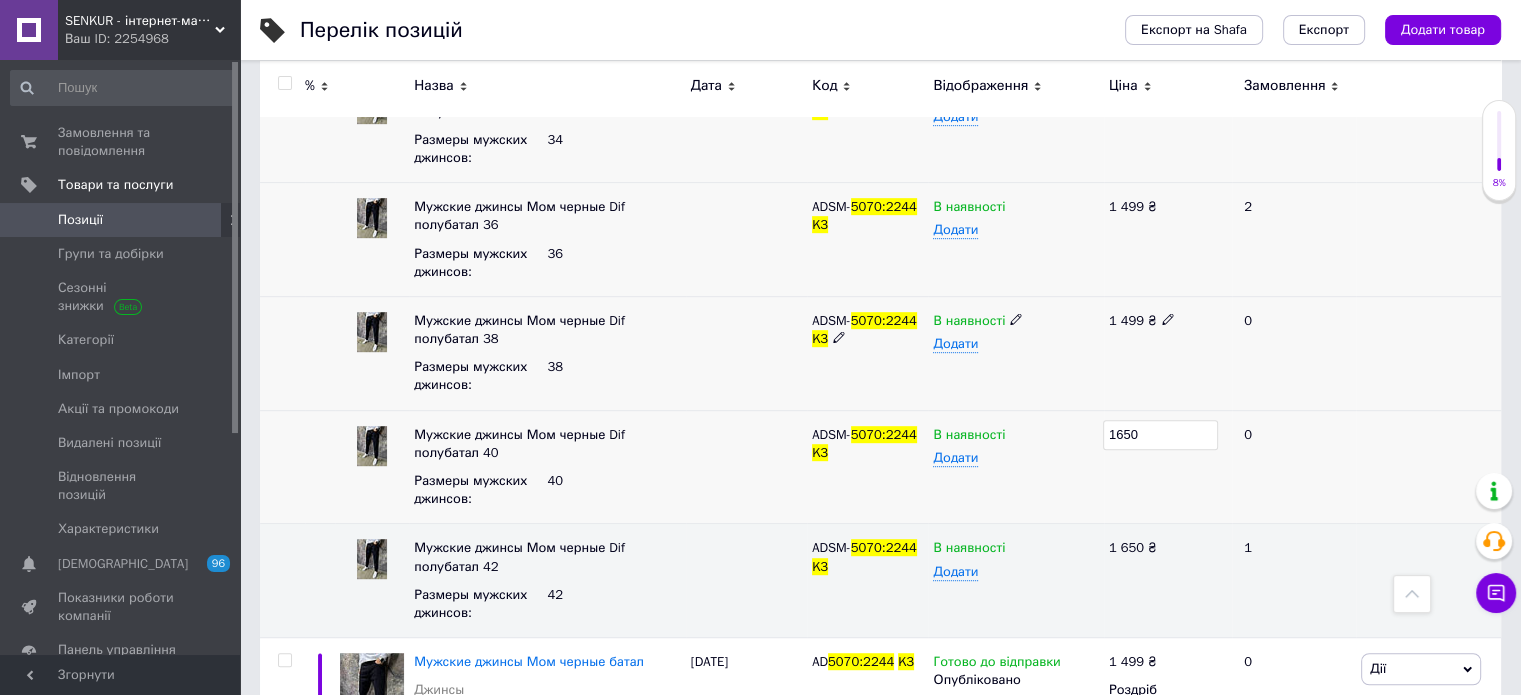 click on "1 499   ₴" at bounding box center [1168, 353] 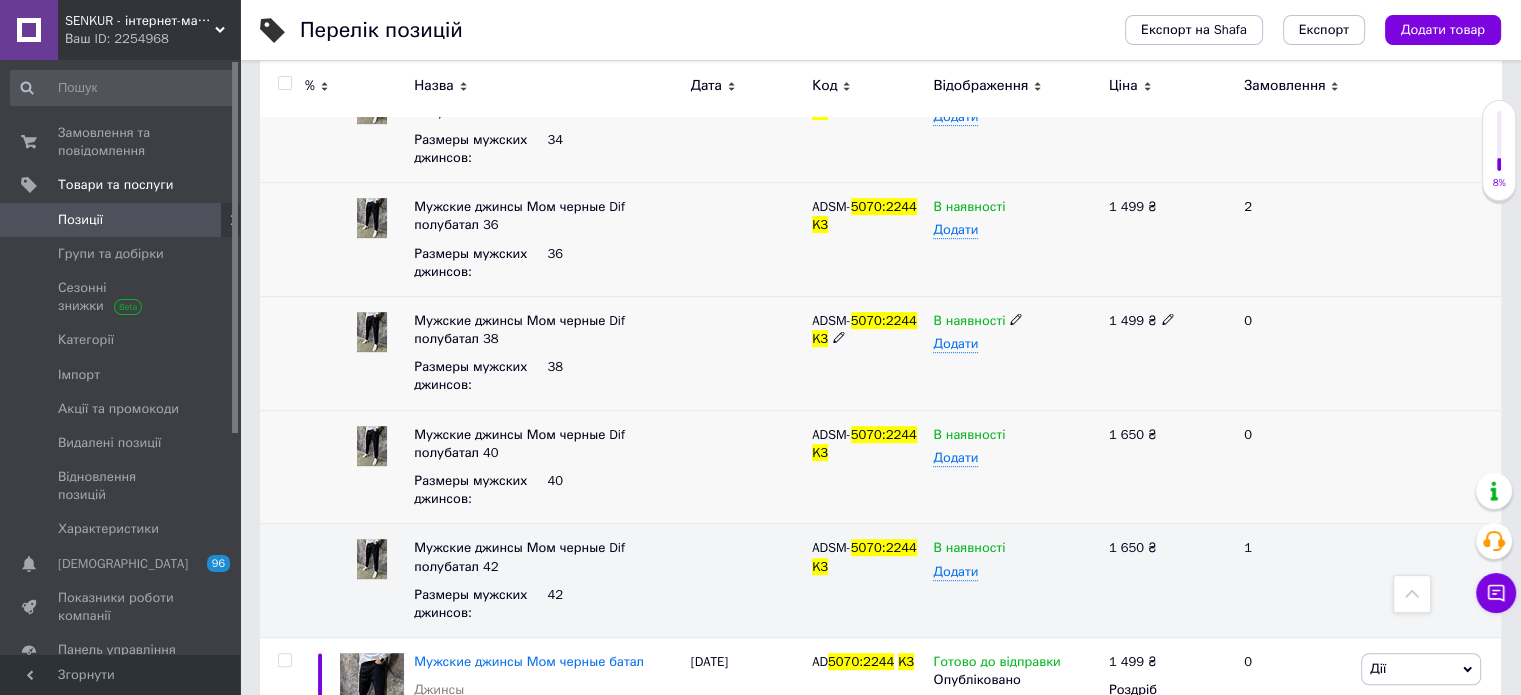 click 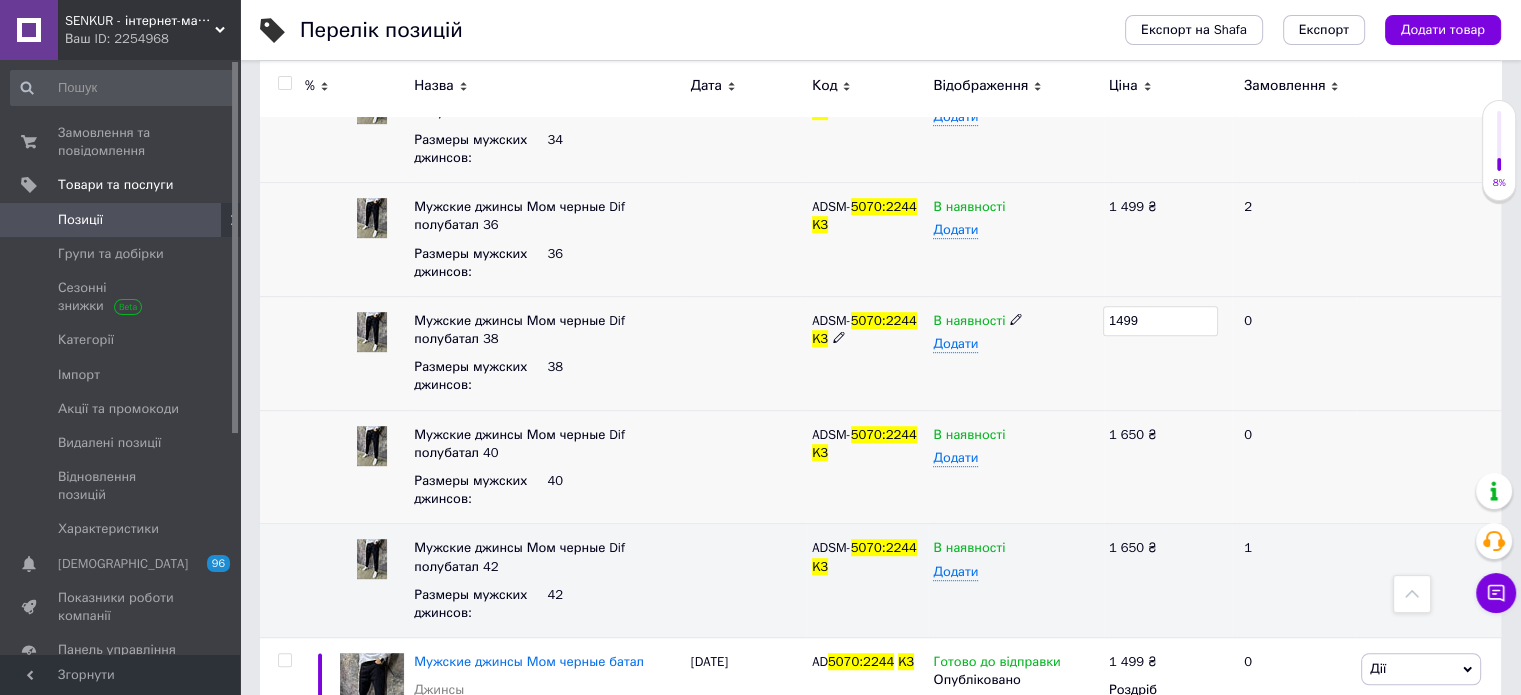 click on "1499" at bounding box center (1160, 321) 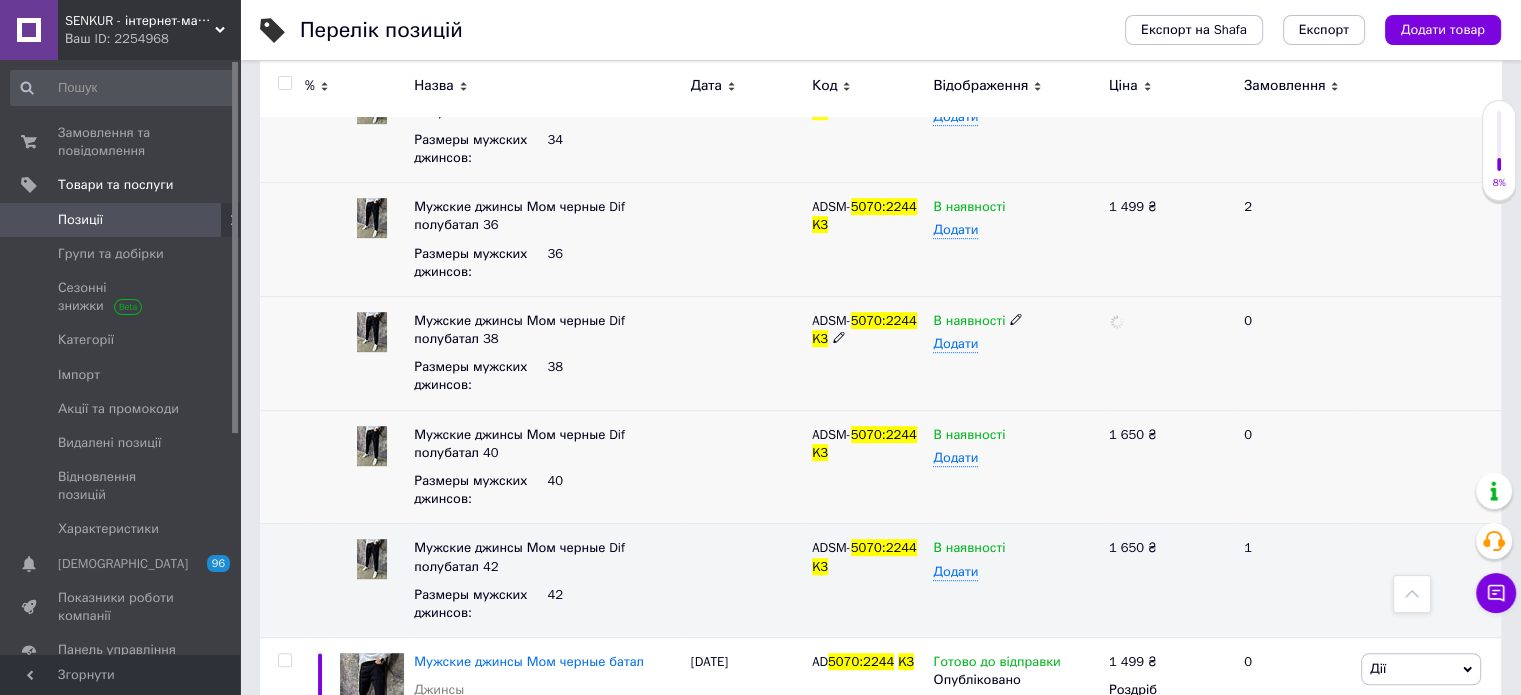 click at bounding box center (1168, 353) 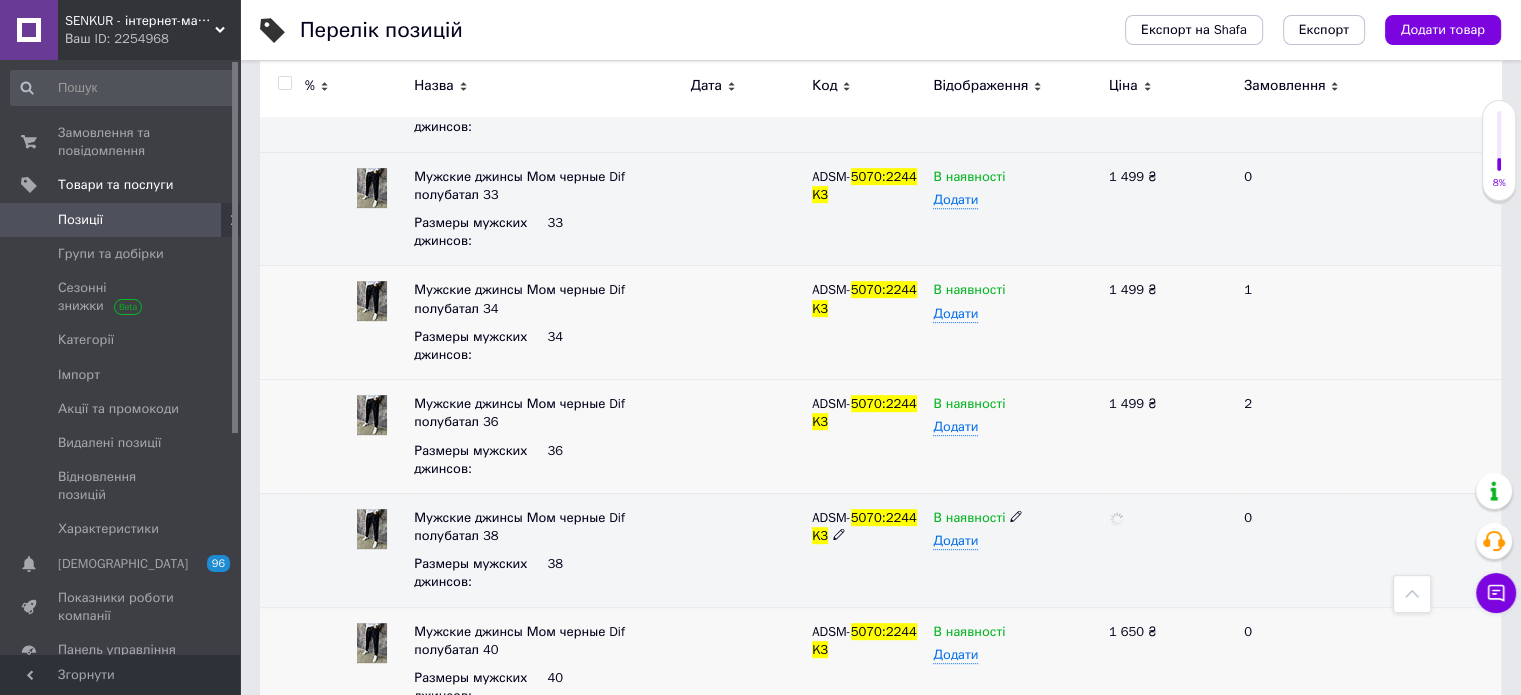 scroll, scrollTop: 776, scrollLeft: 0, axis: vertical 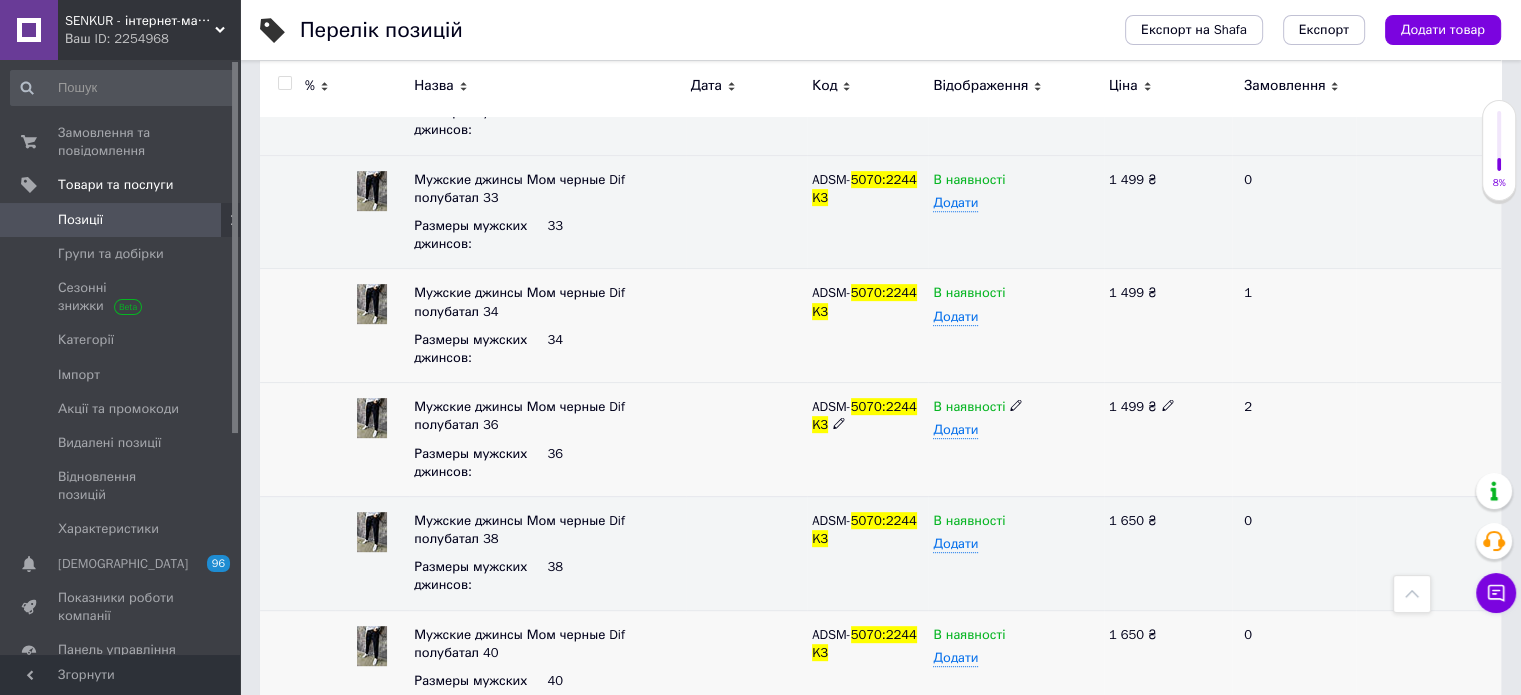 click 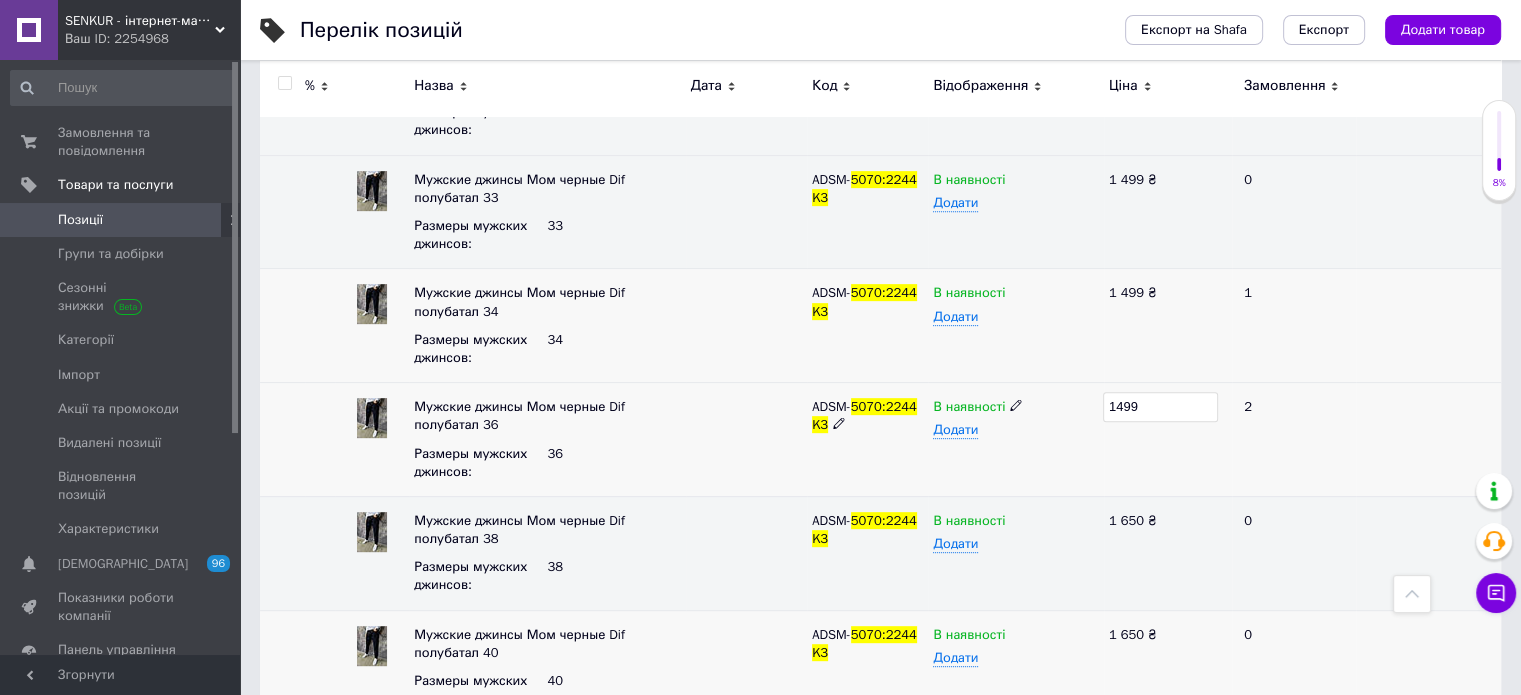 click on "1499" at bounding box center (1160, 407) 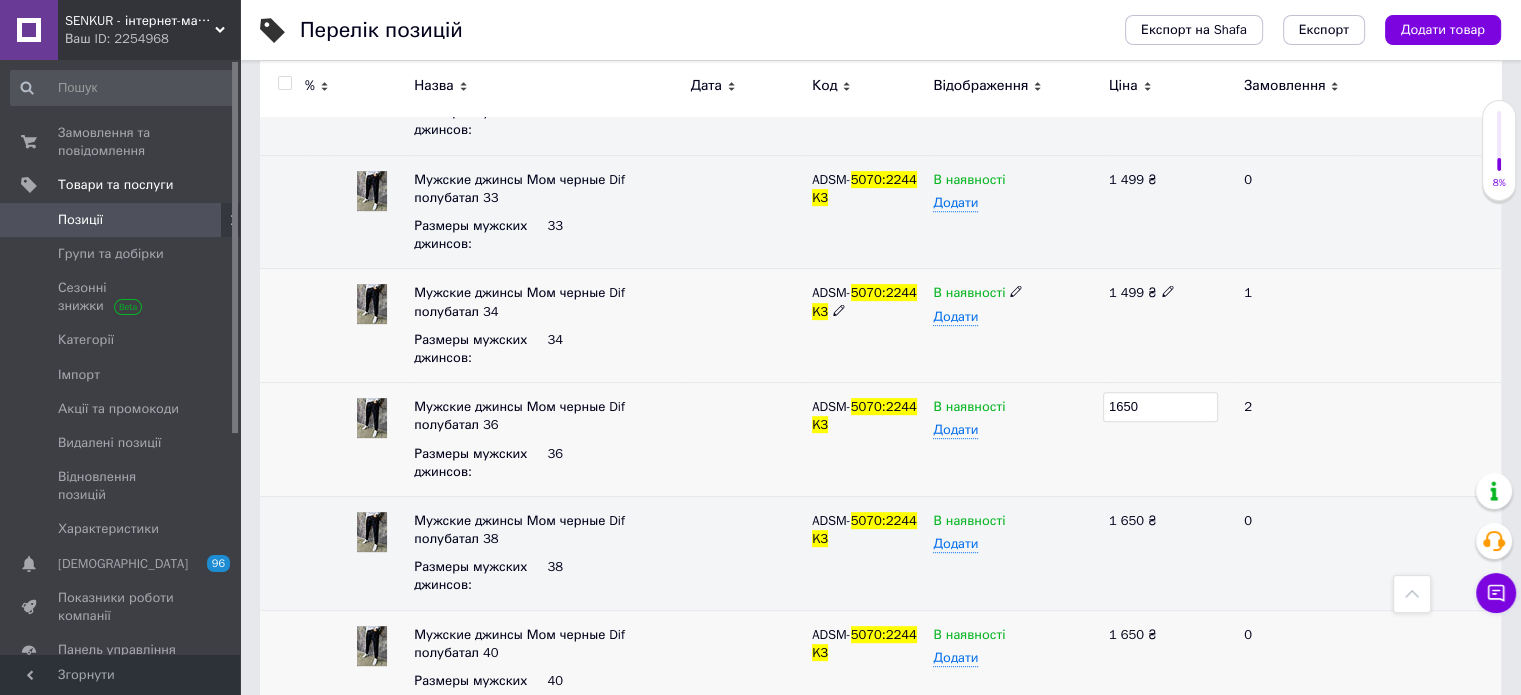 click 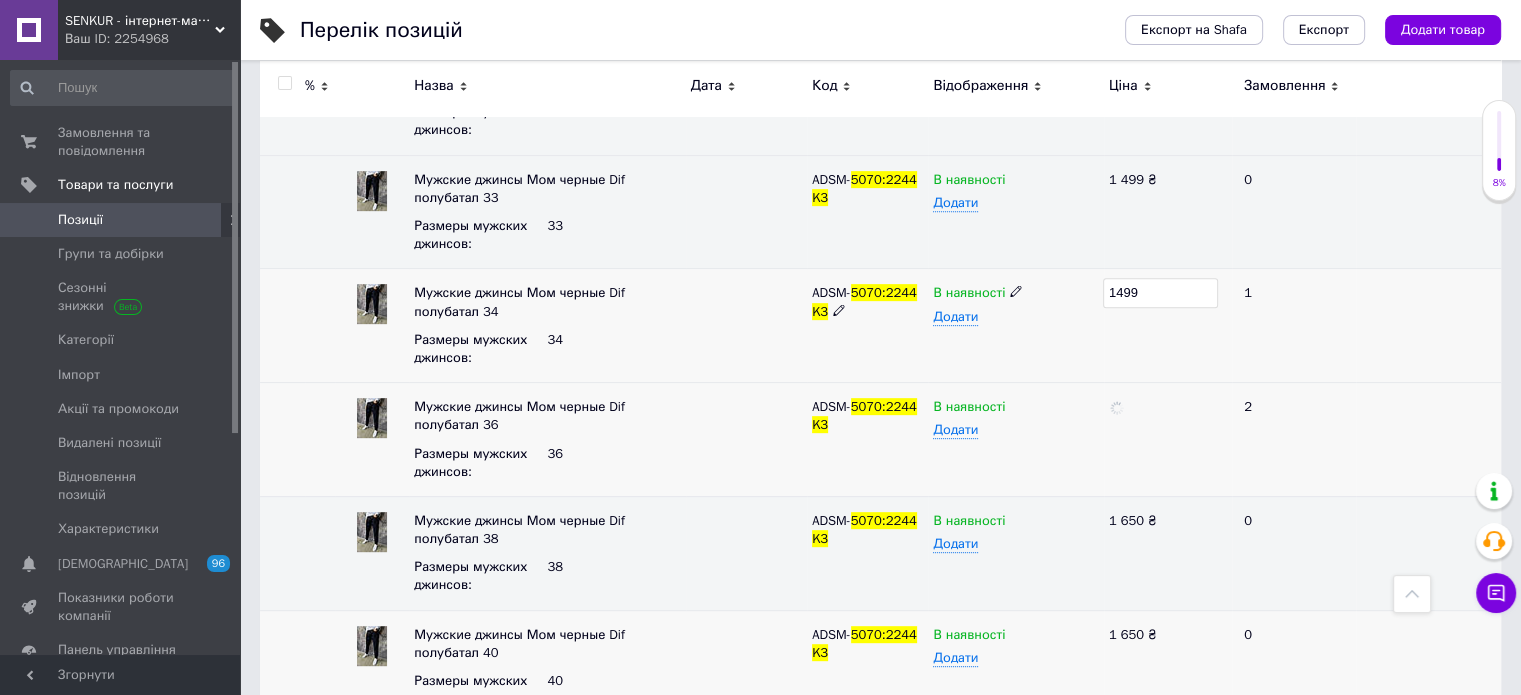 click on "1499" at bounding box center [1160, 293] 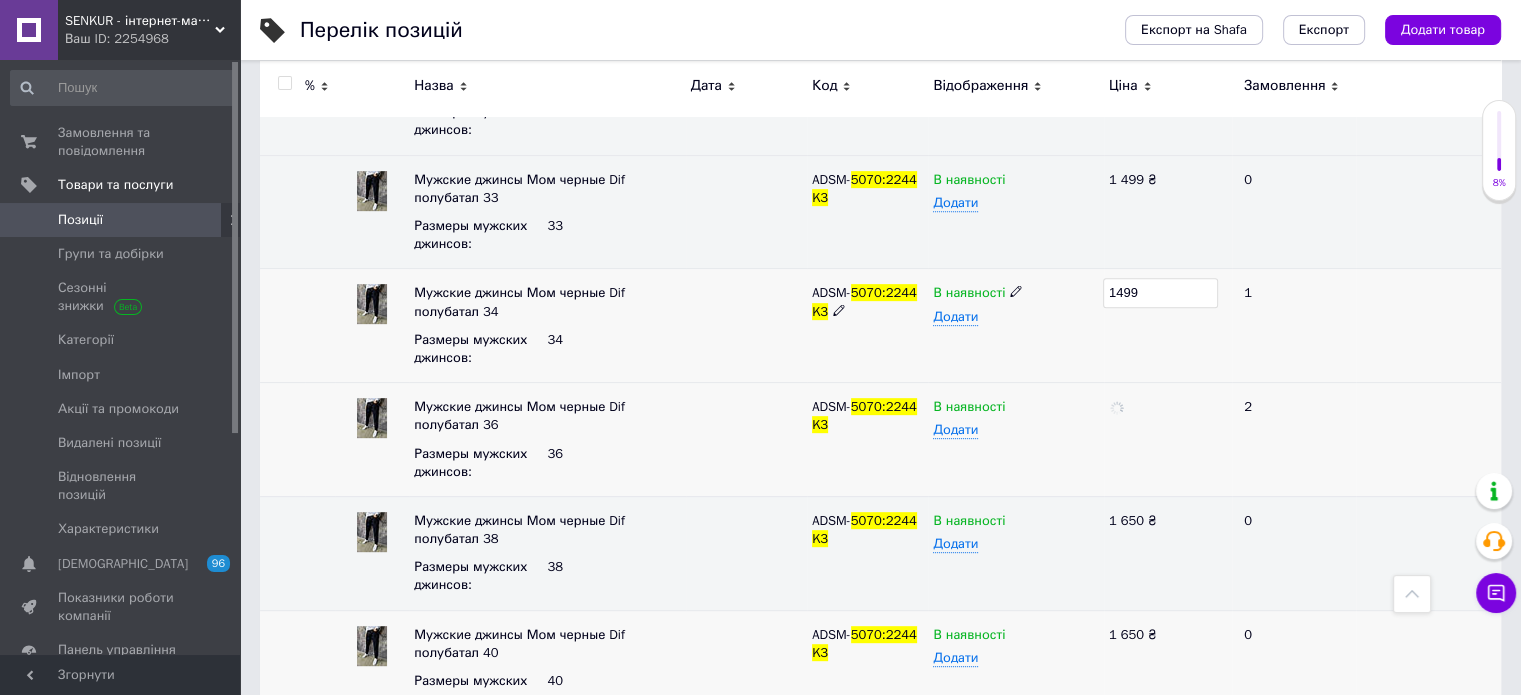 click on "1499" at bounding box center [1160, 293] 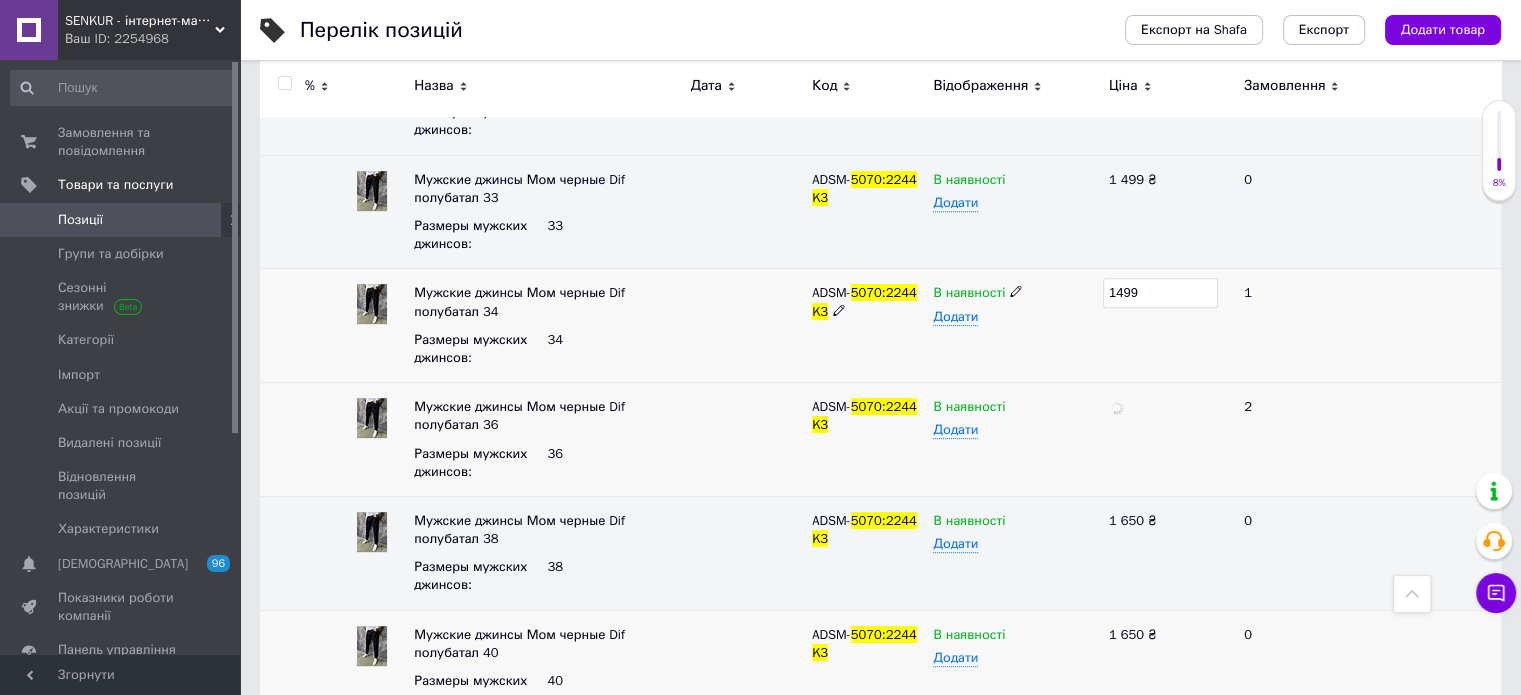 type on "1650" 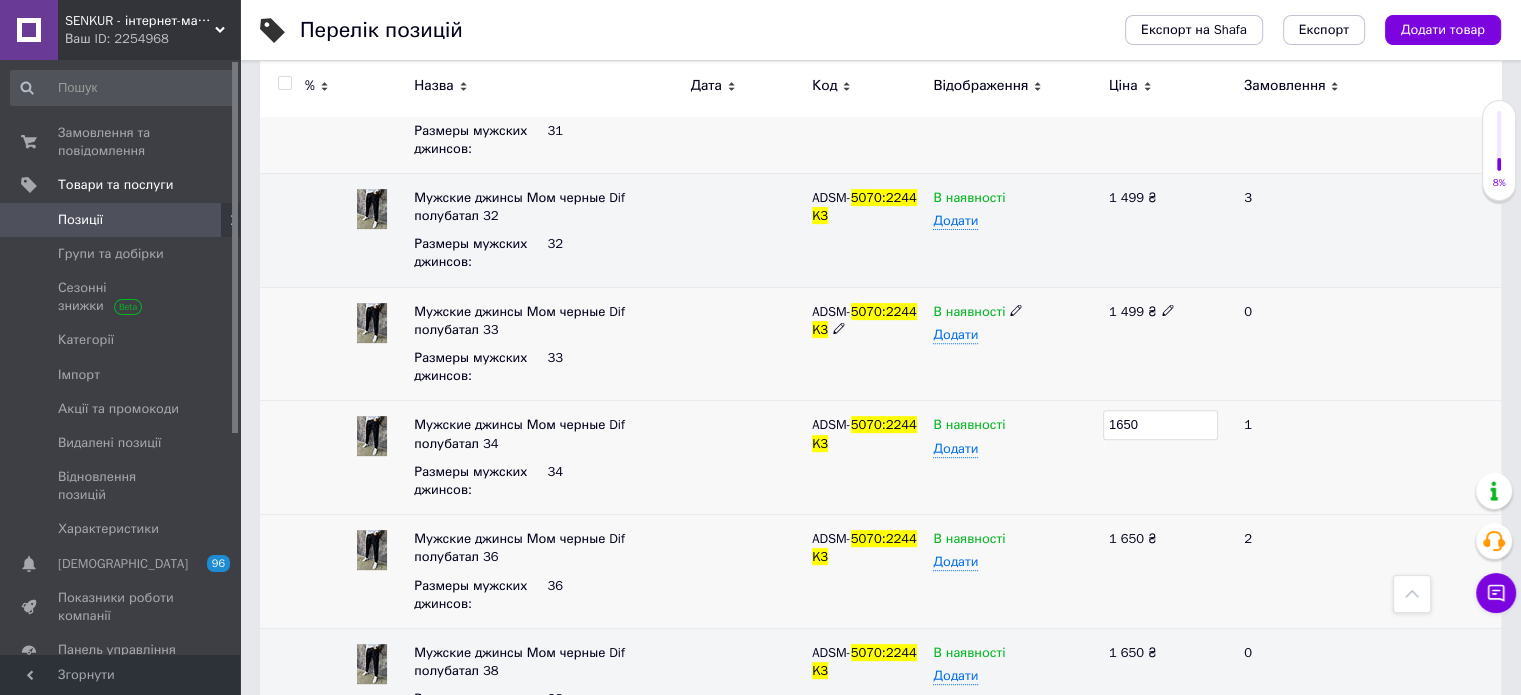 scroll, scrollTop: 576, scrollLeft: 0, axis: vertical 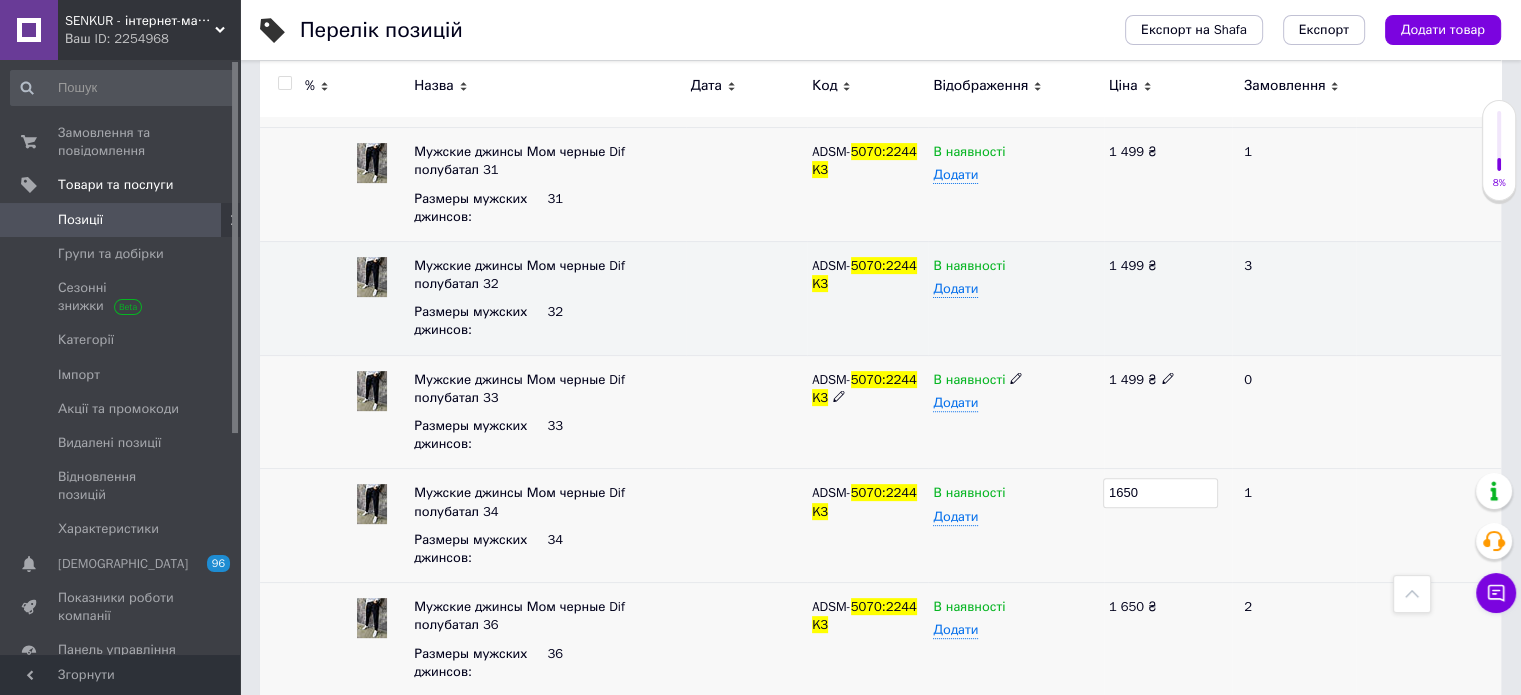 click 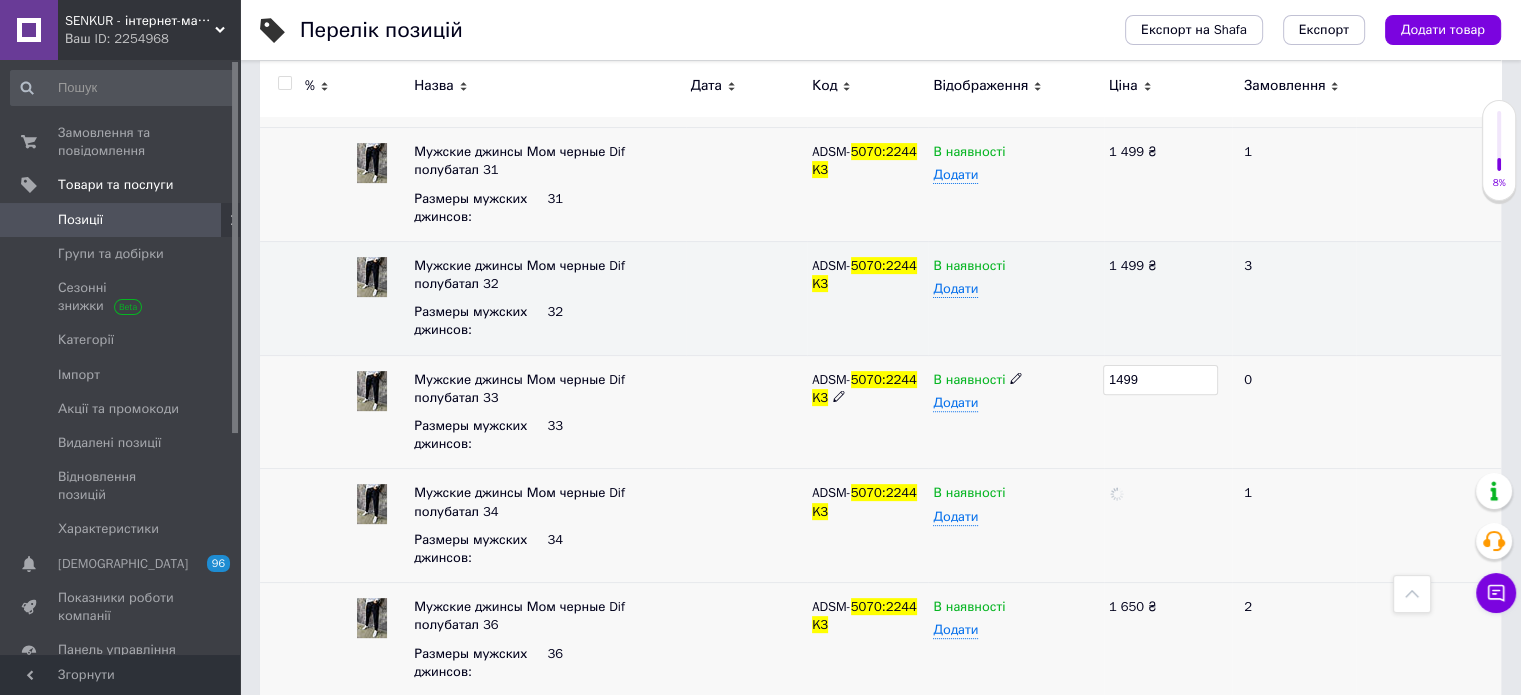 click on "1499" at bounding box center (1160, 380) 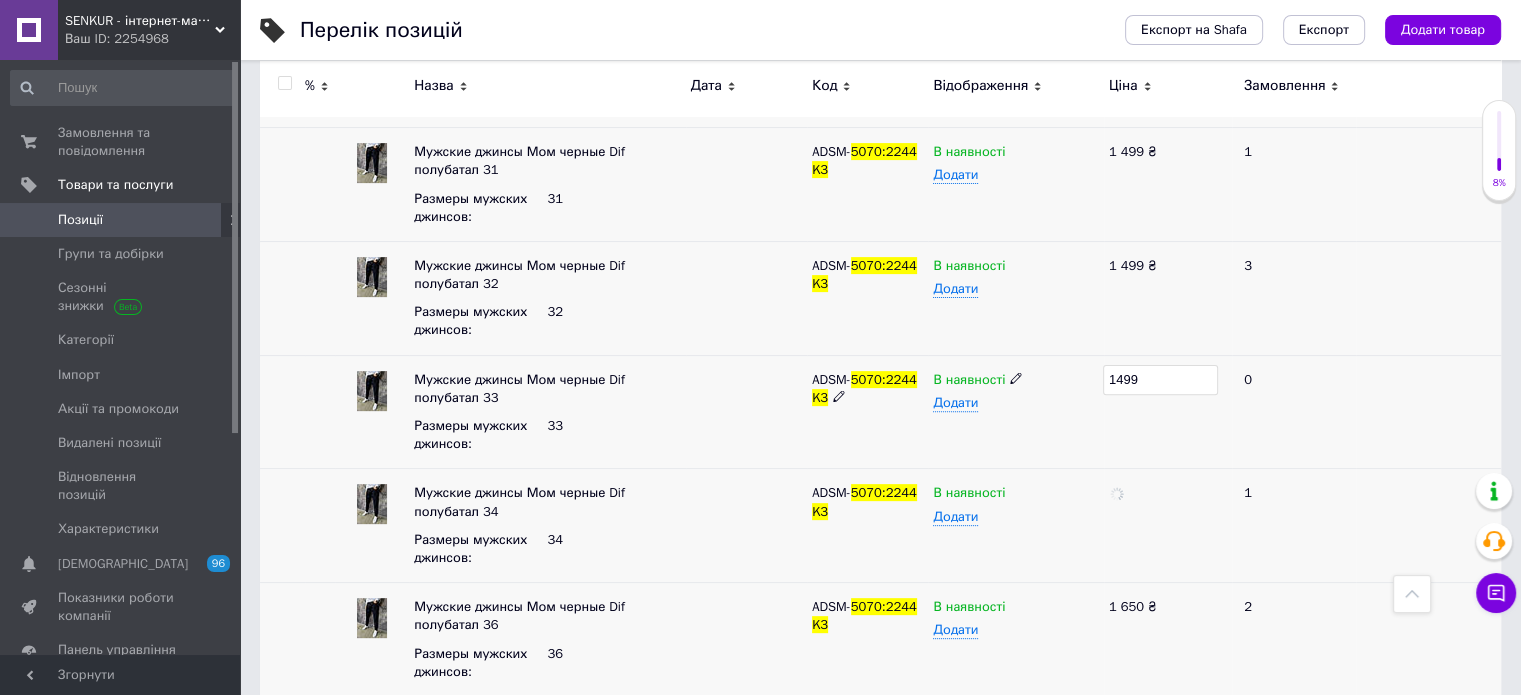 type on "1650" 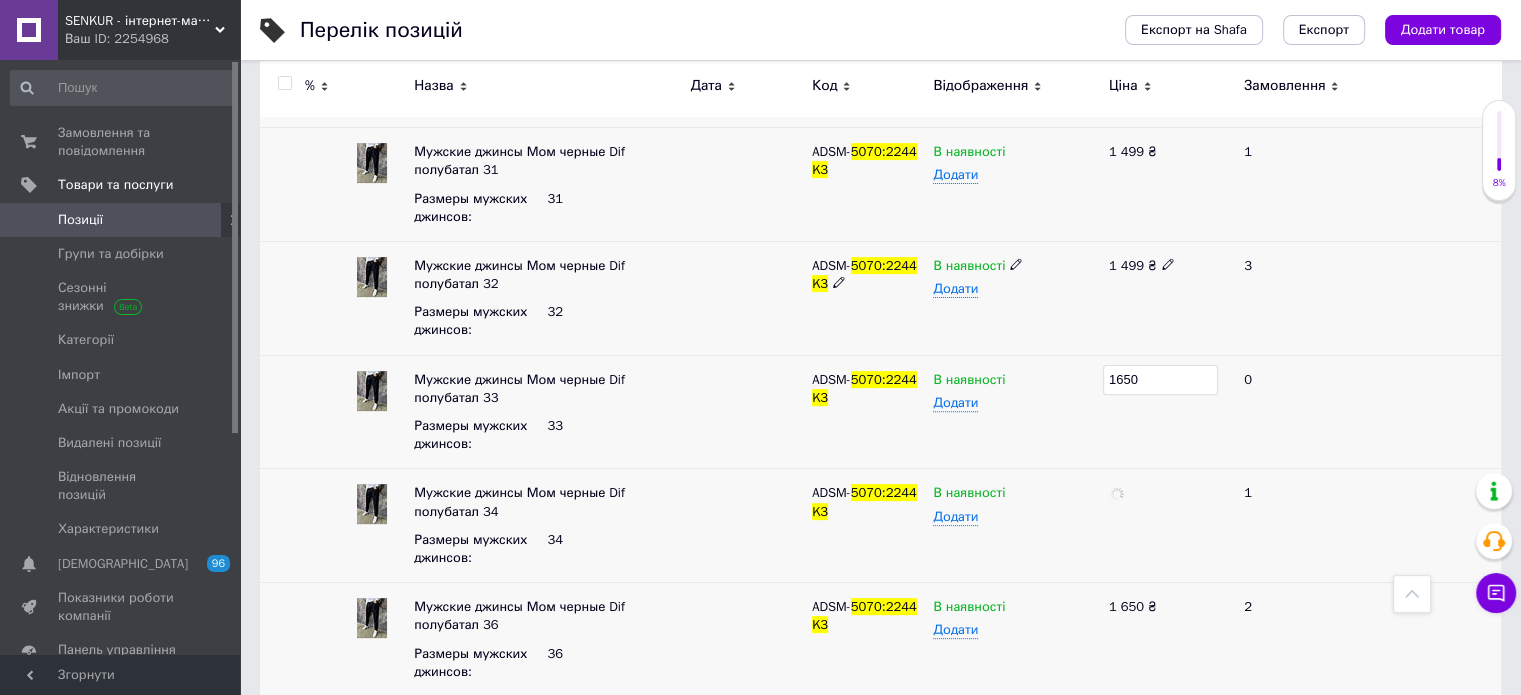 click 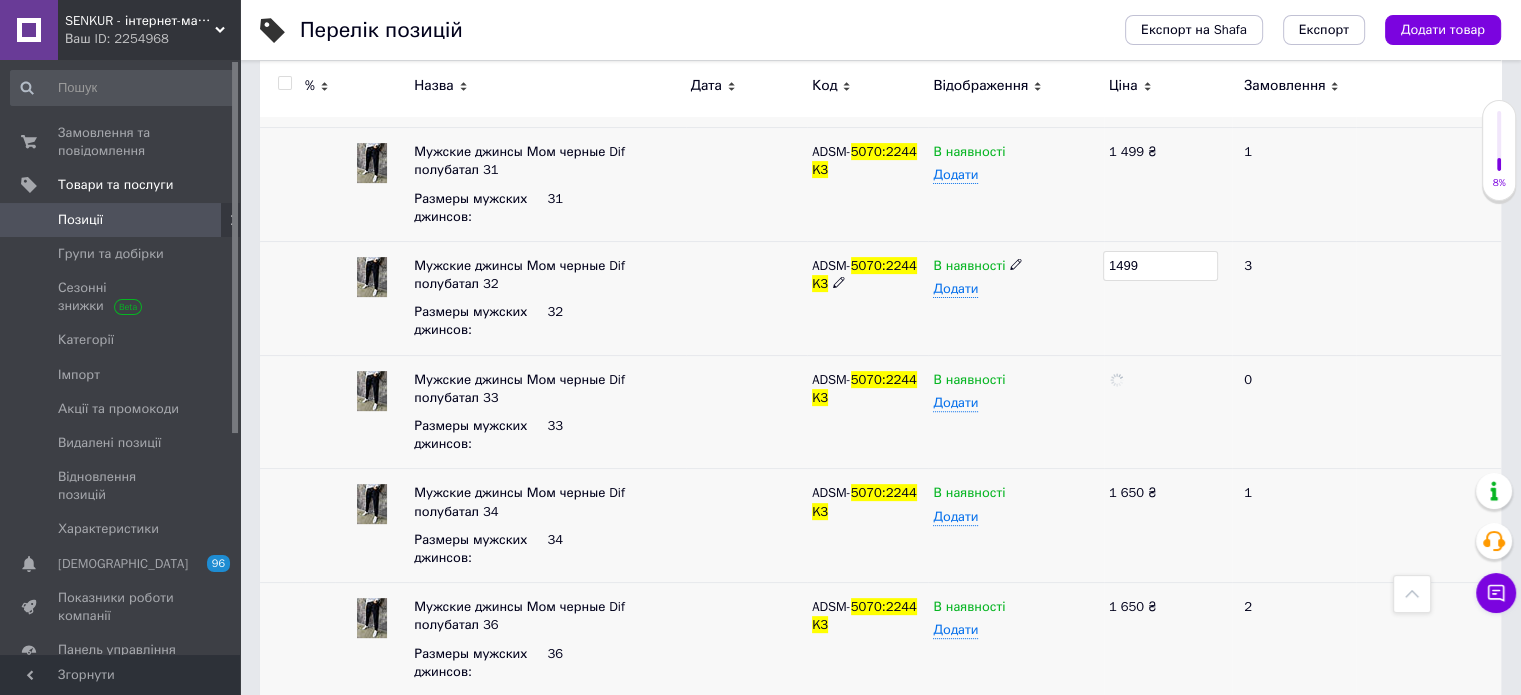 click on "1499" at bounding box center [1160, 266] 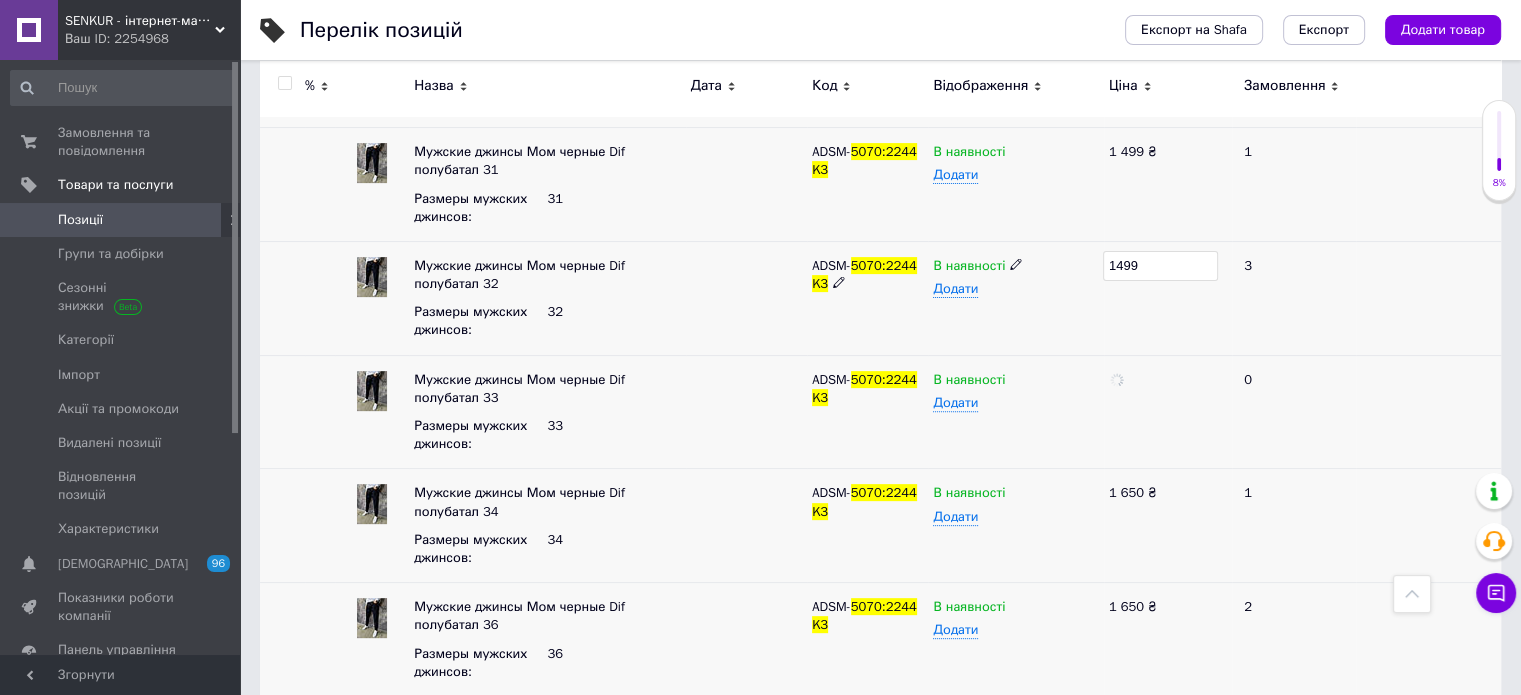 type on "1650" 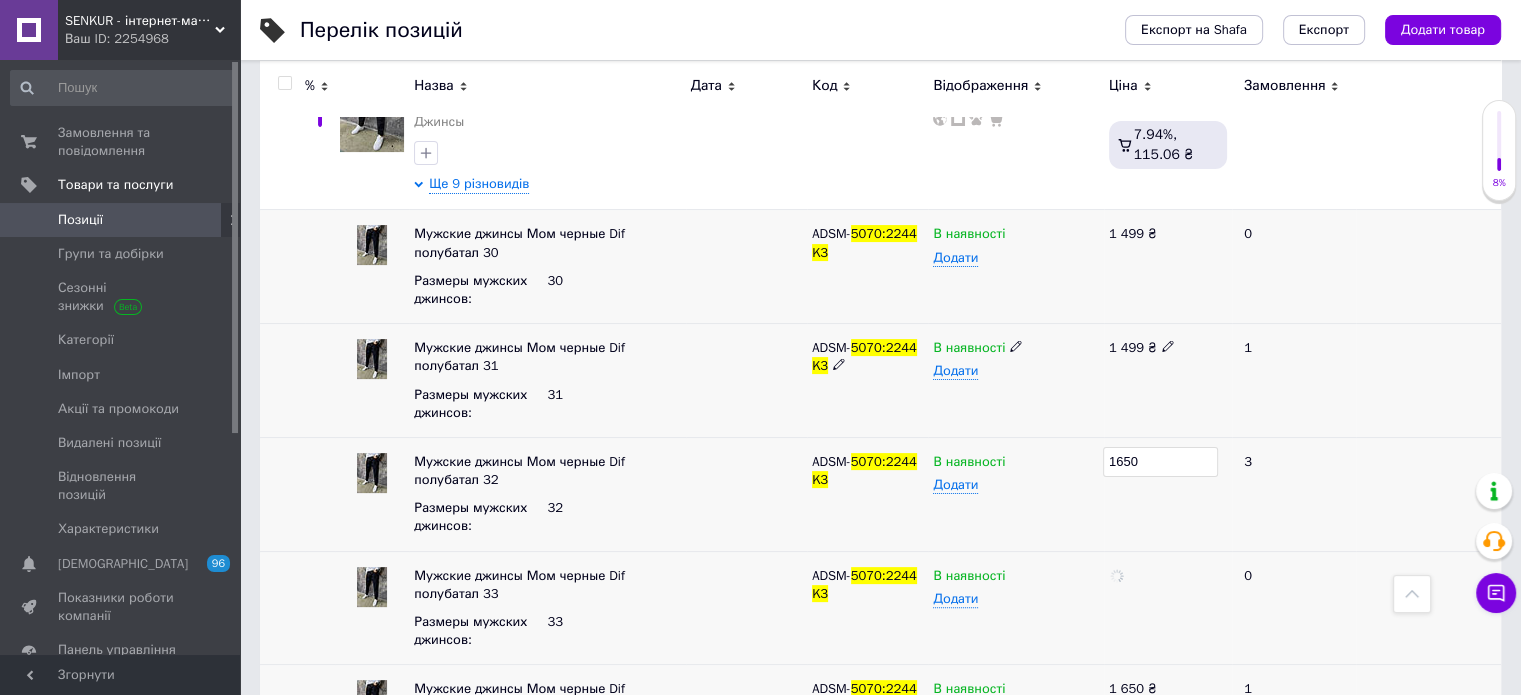 scroll, scrollTop: 376, scrollLeft: 0, axis: vertical 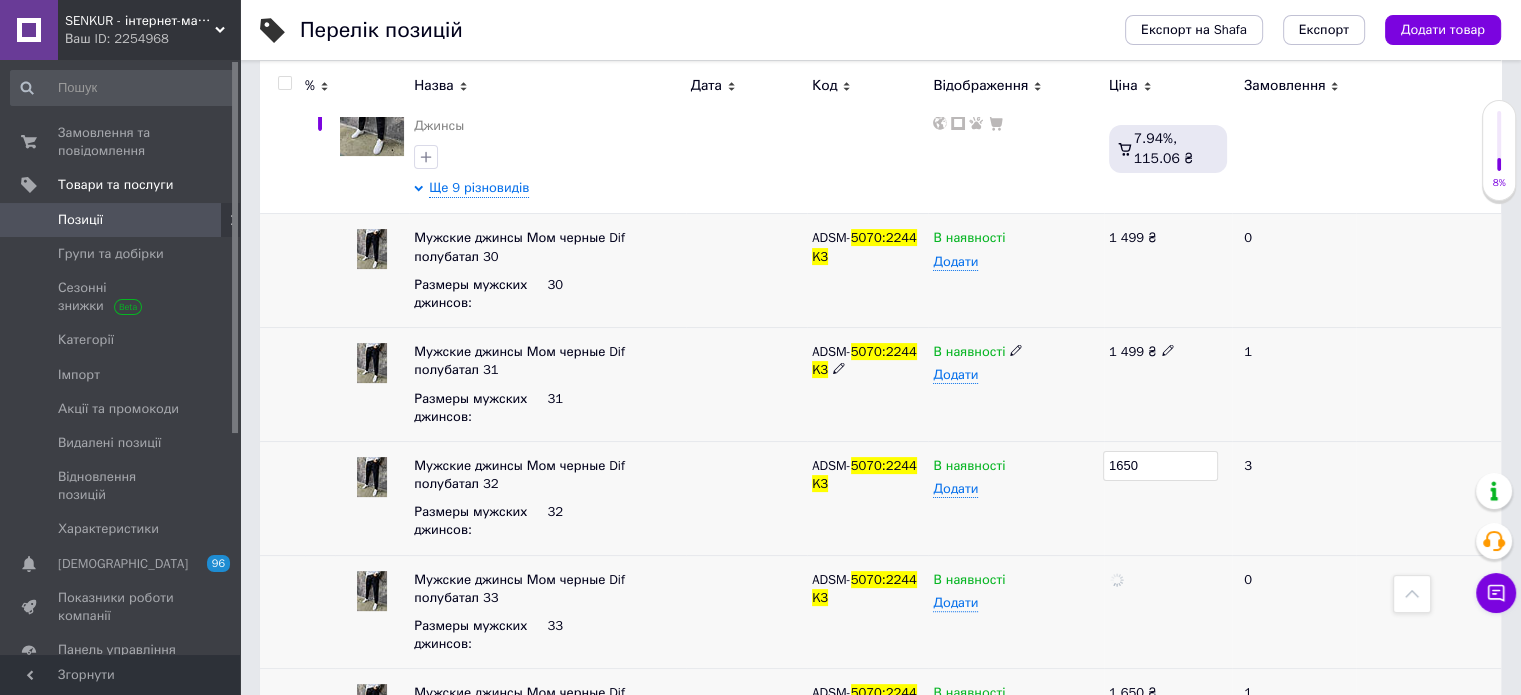 click 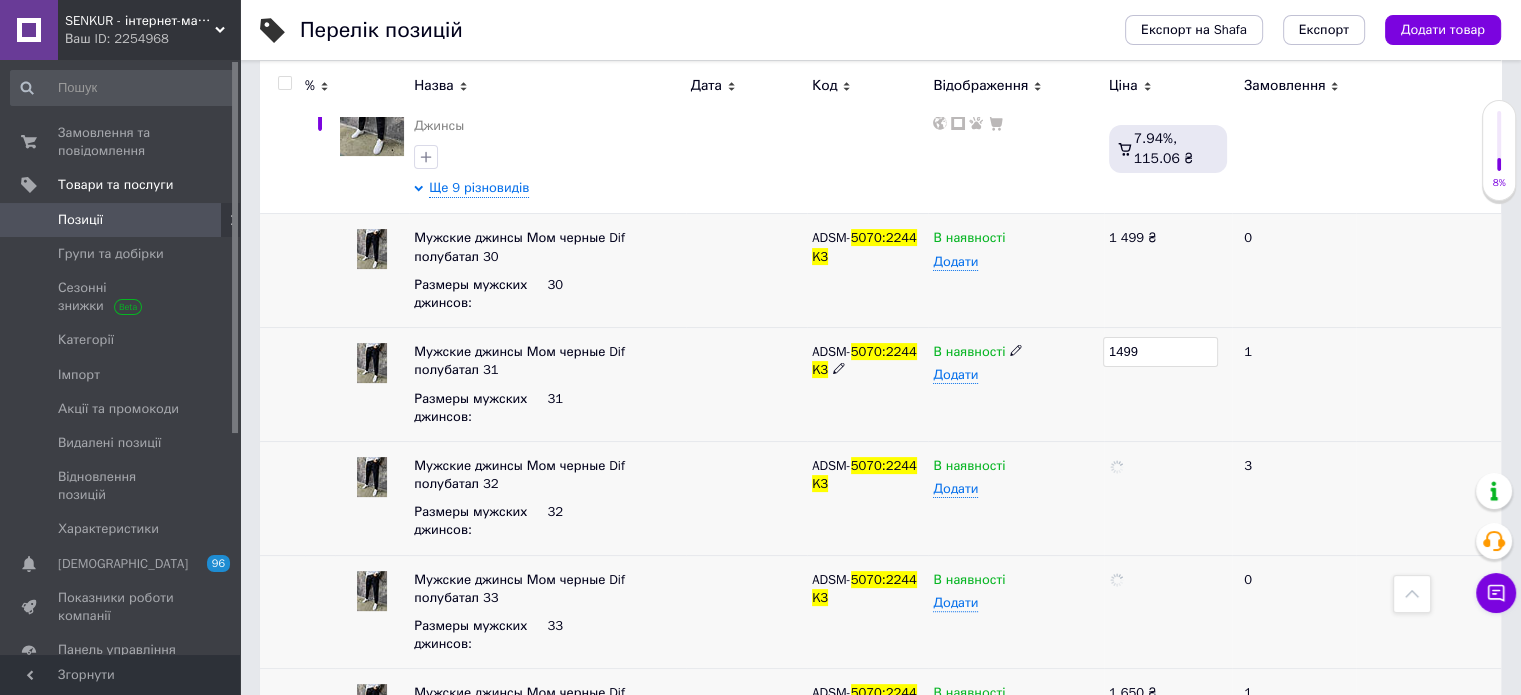 click on "1499" at bounding box center (1160, 352) 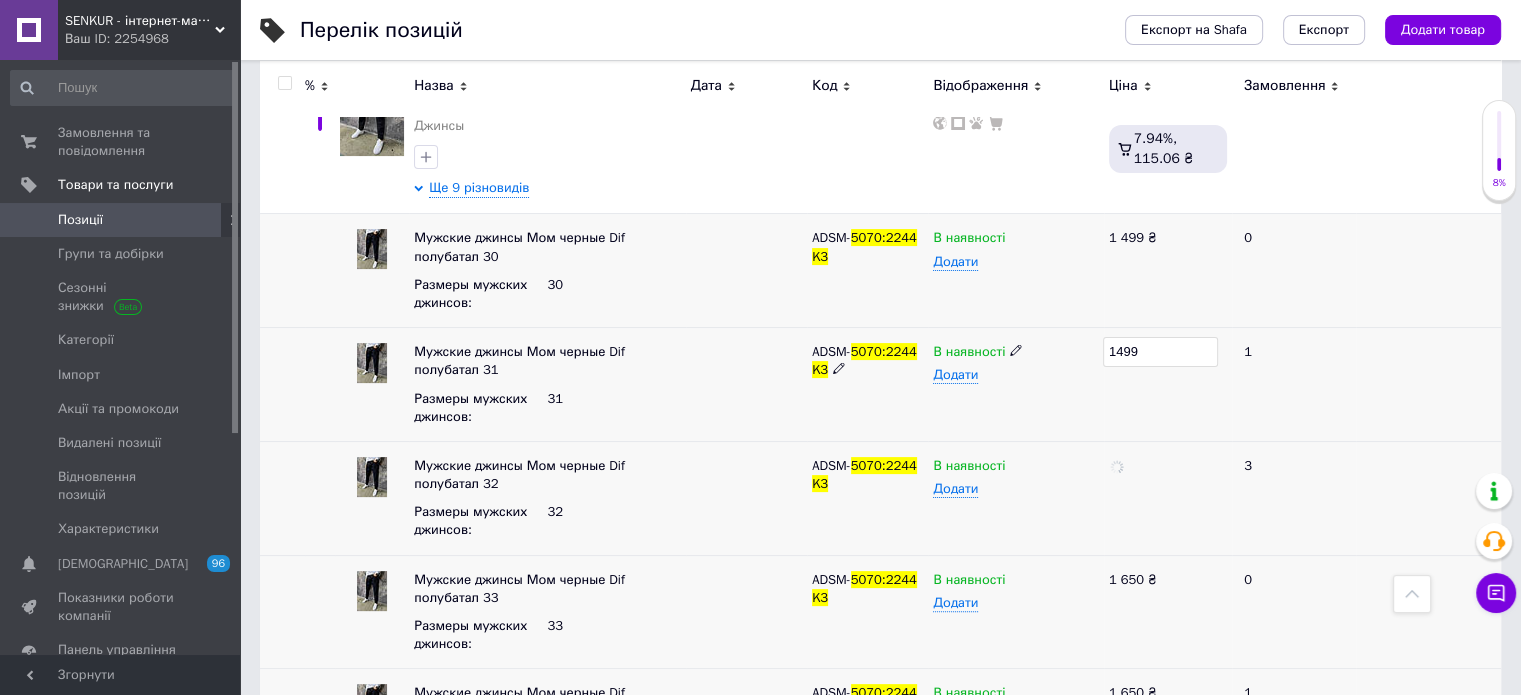 type on "1650" 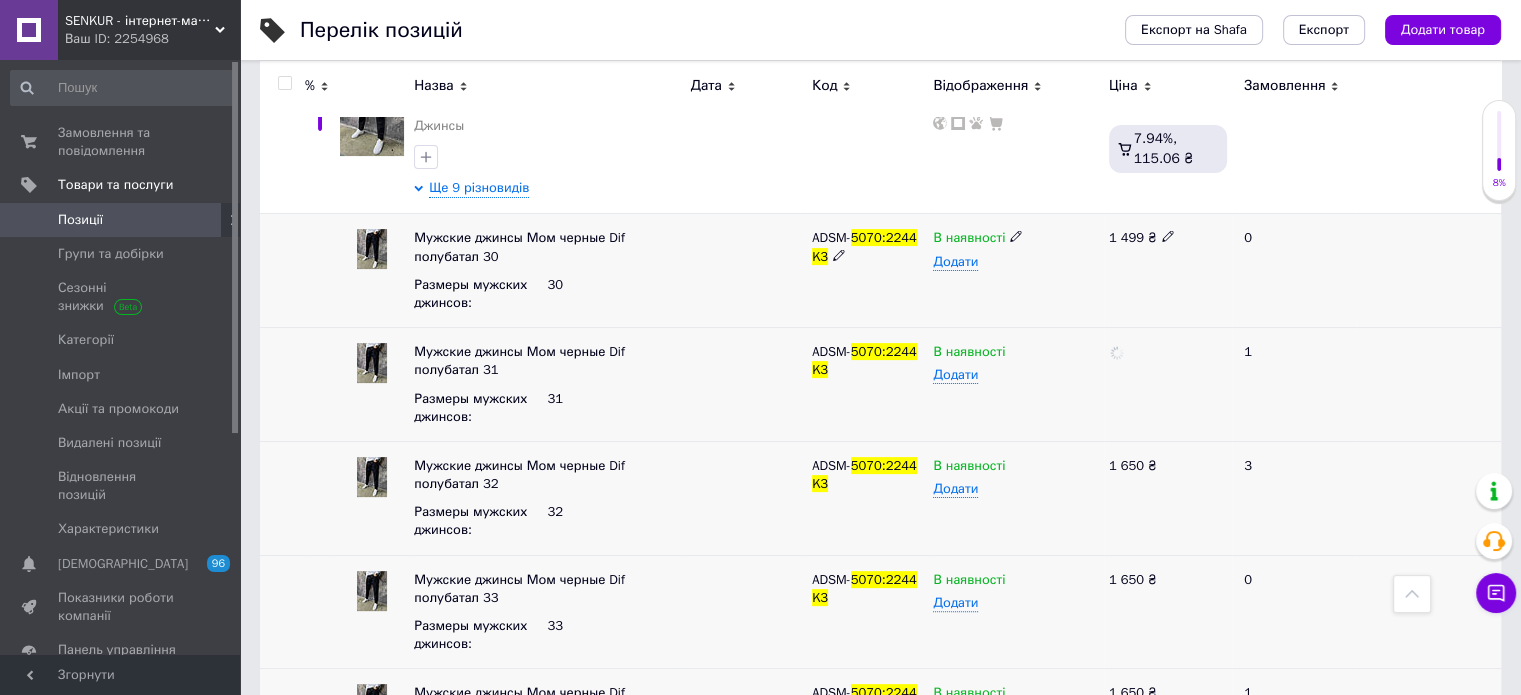 click 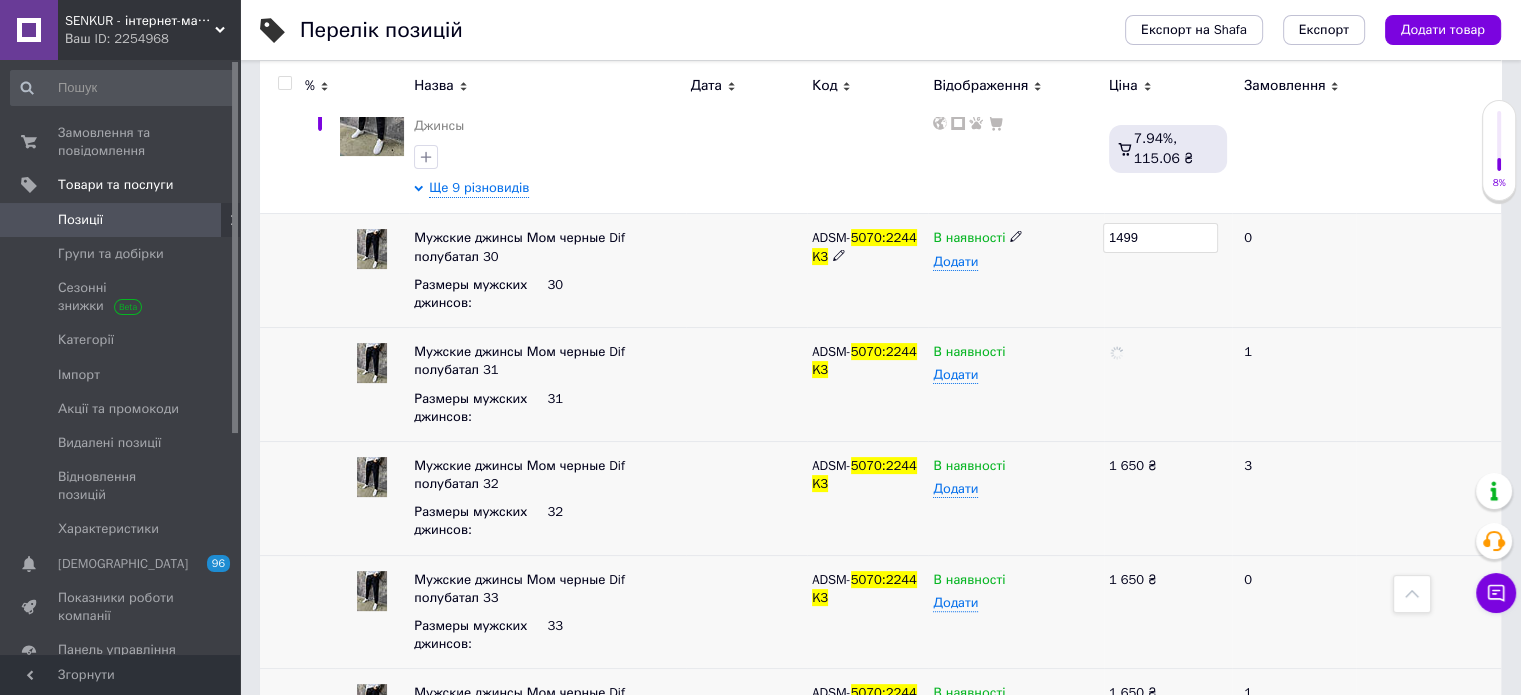 type on "1650" 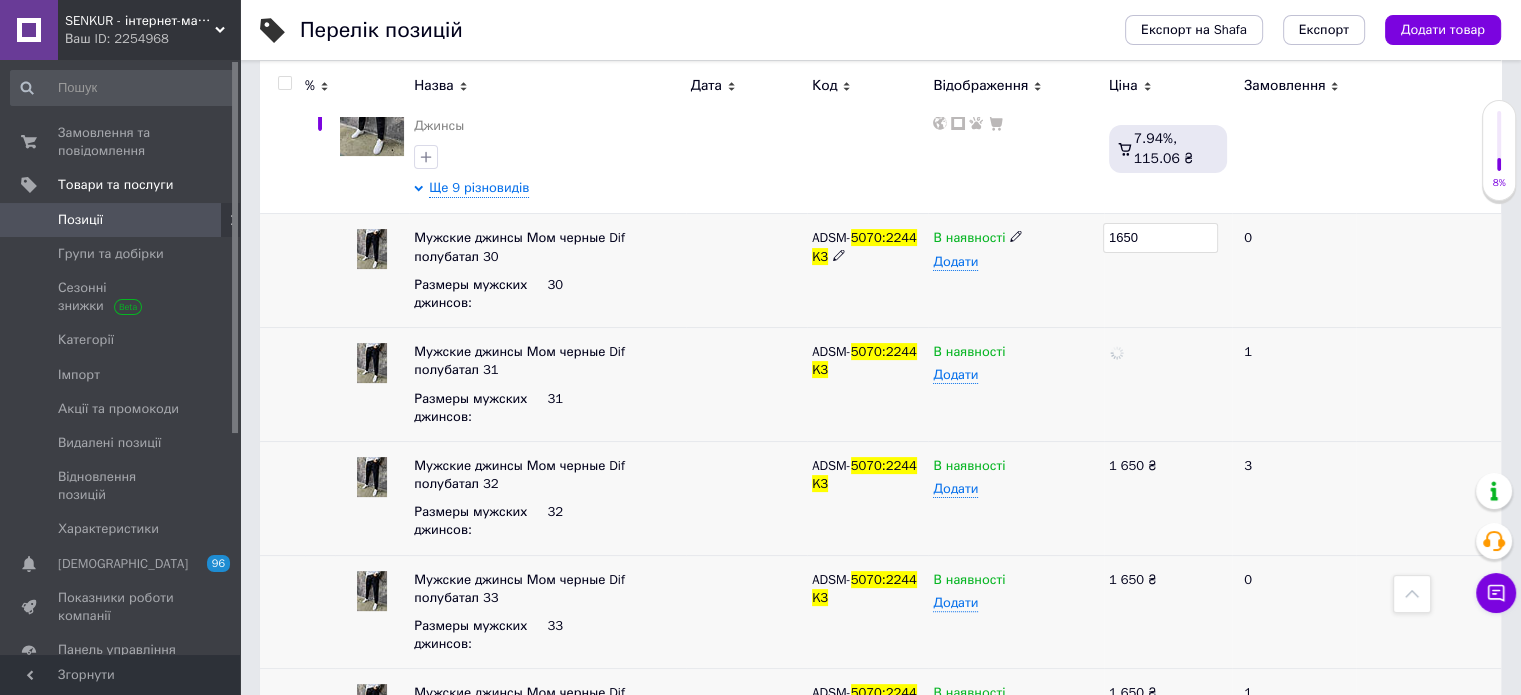 click on "1650" at bounding box center (1168, 271) 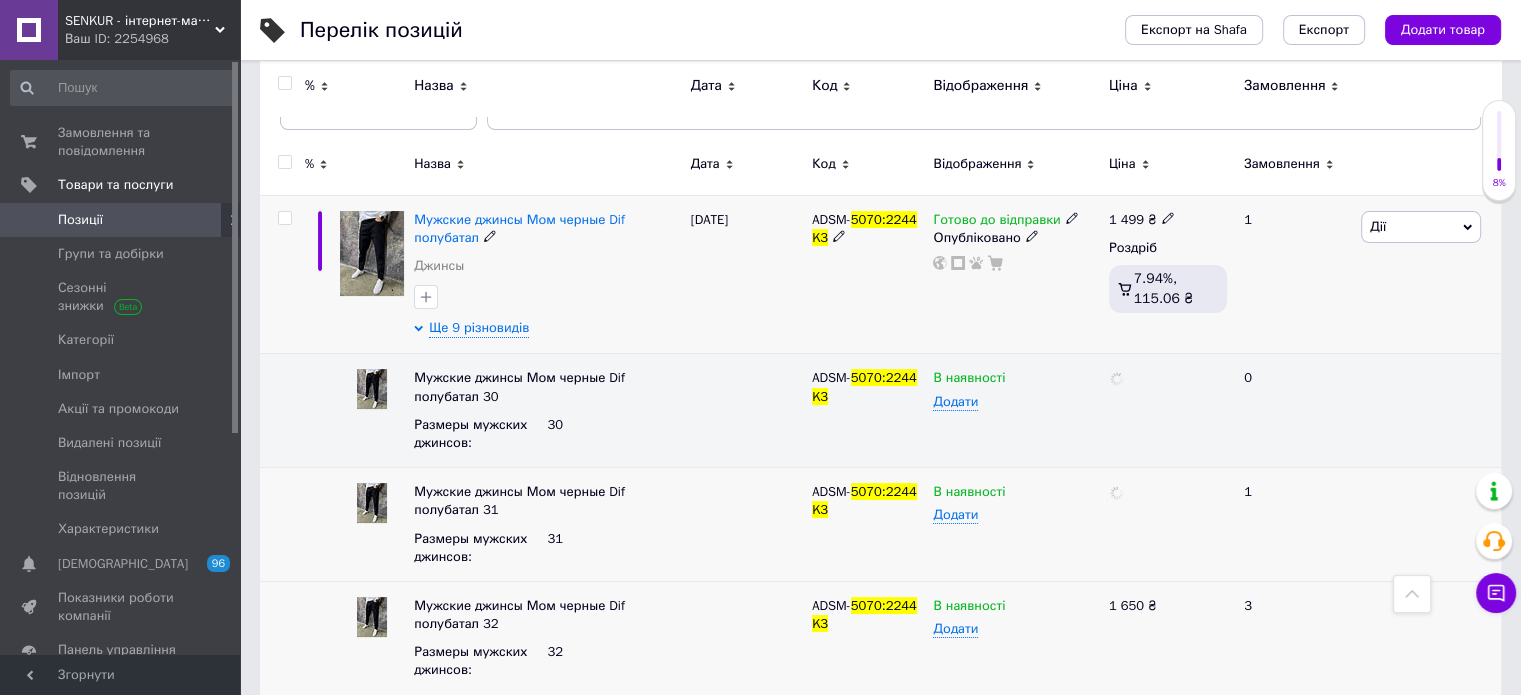 scroll, scrollTop: 176, scrollLeft: 0, axis: vertical 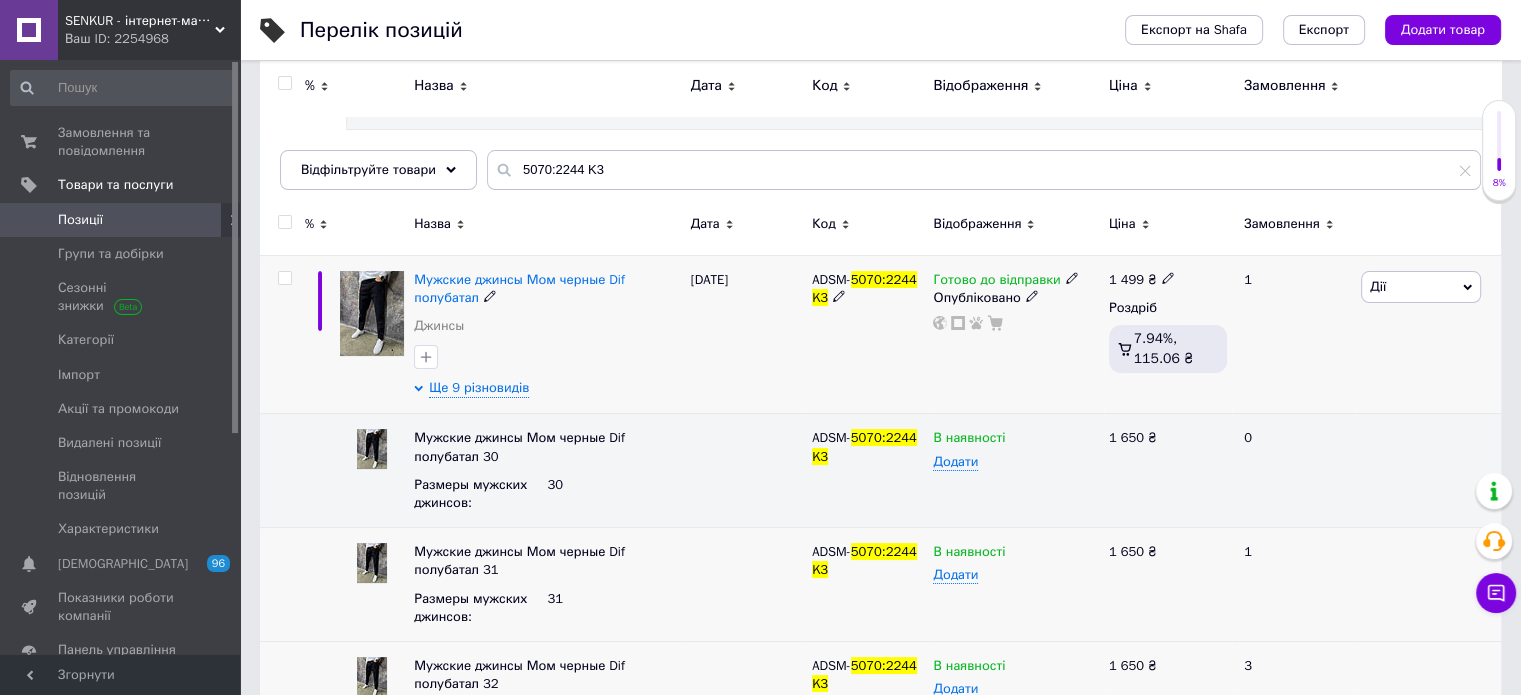 click 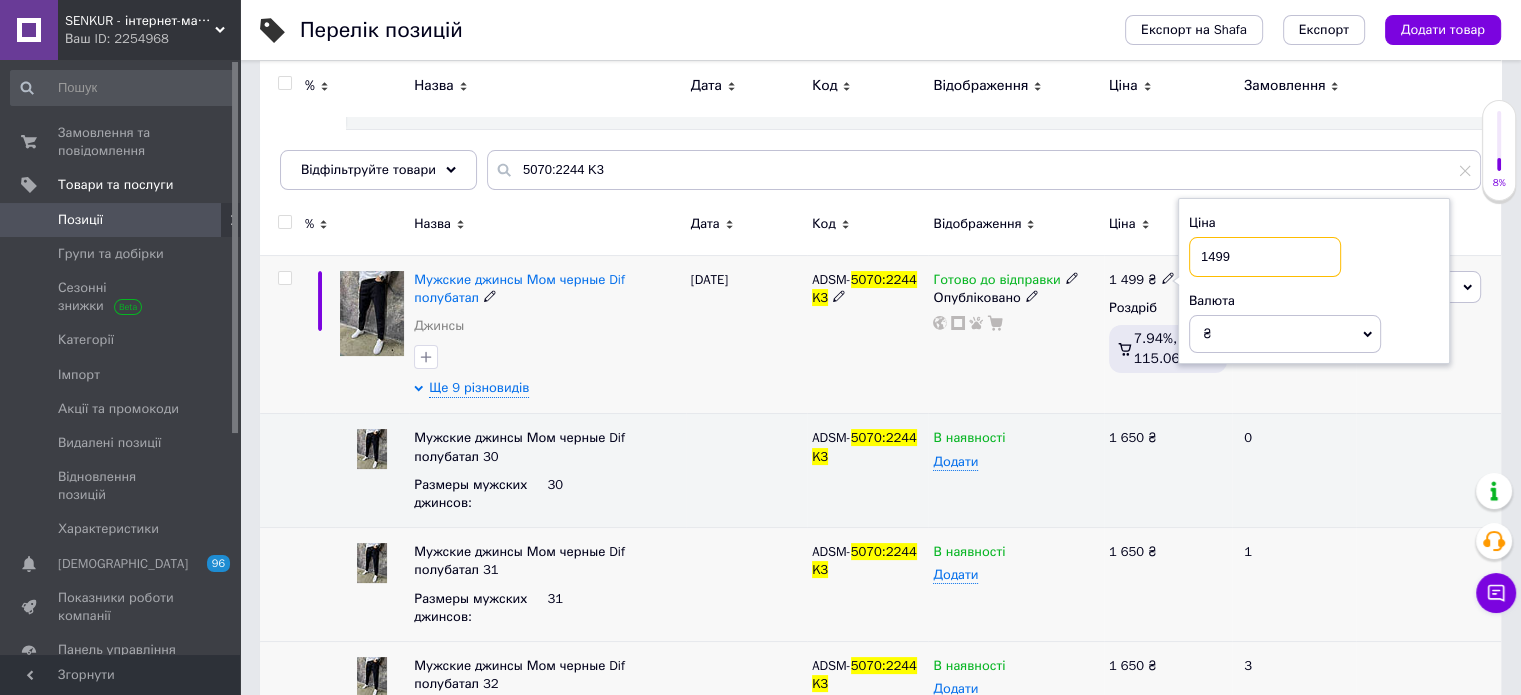drag, startPoint x: 1232, startPoint y: 256, endPoint x: 1149, endPoint y: 259, distance: 83.0542 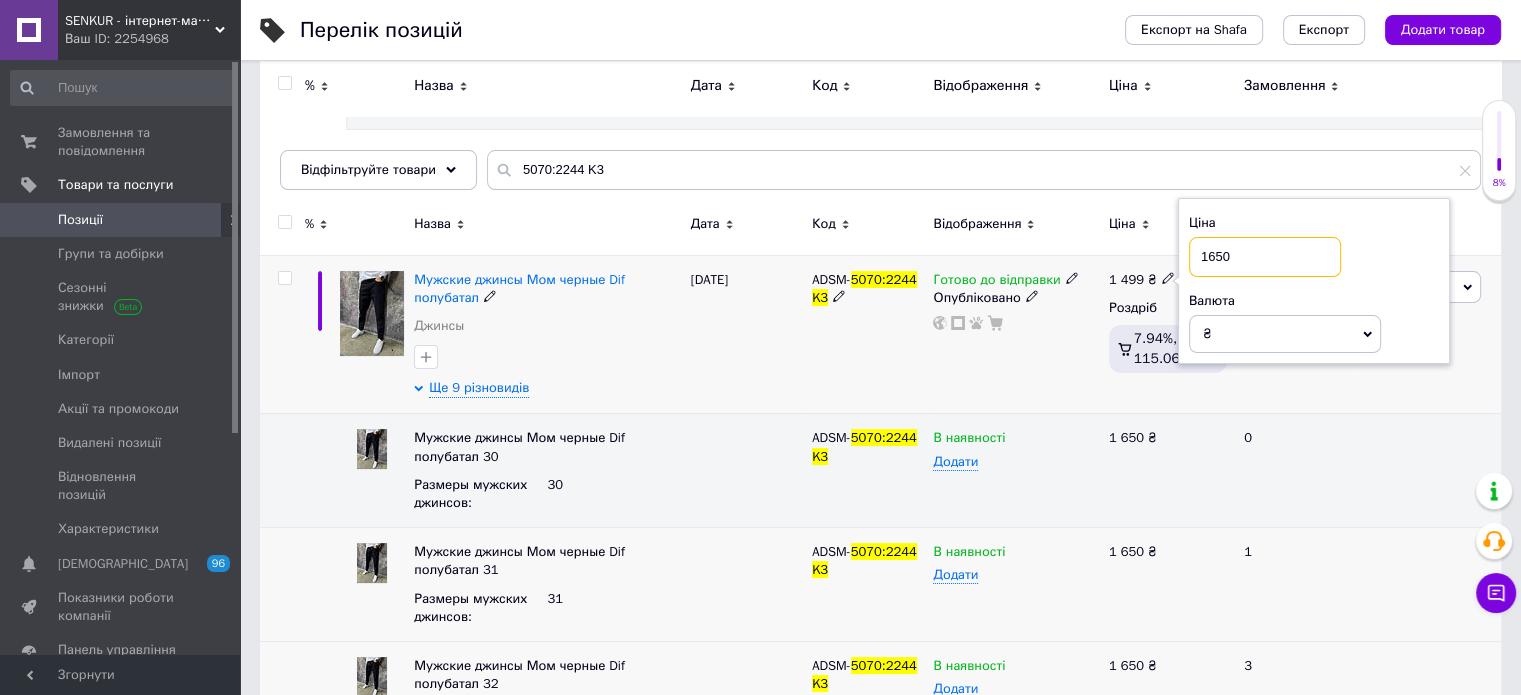 type on "1650" 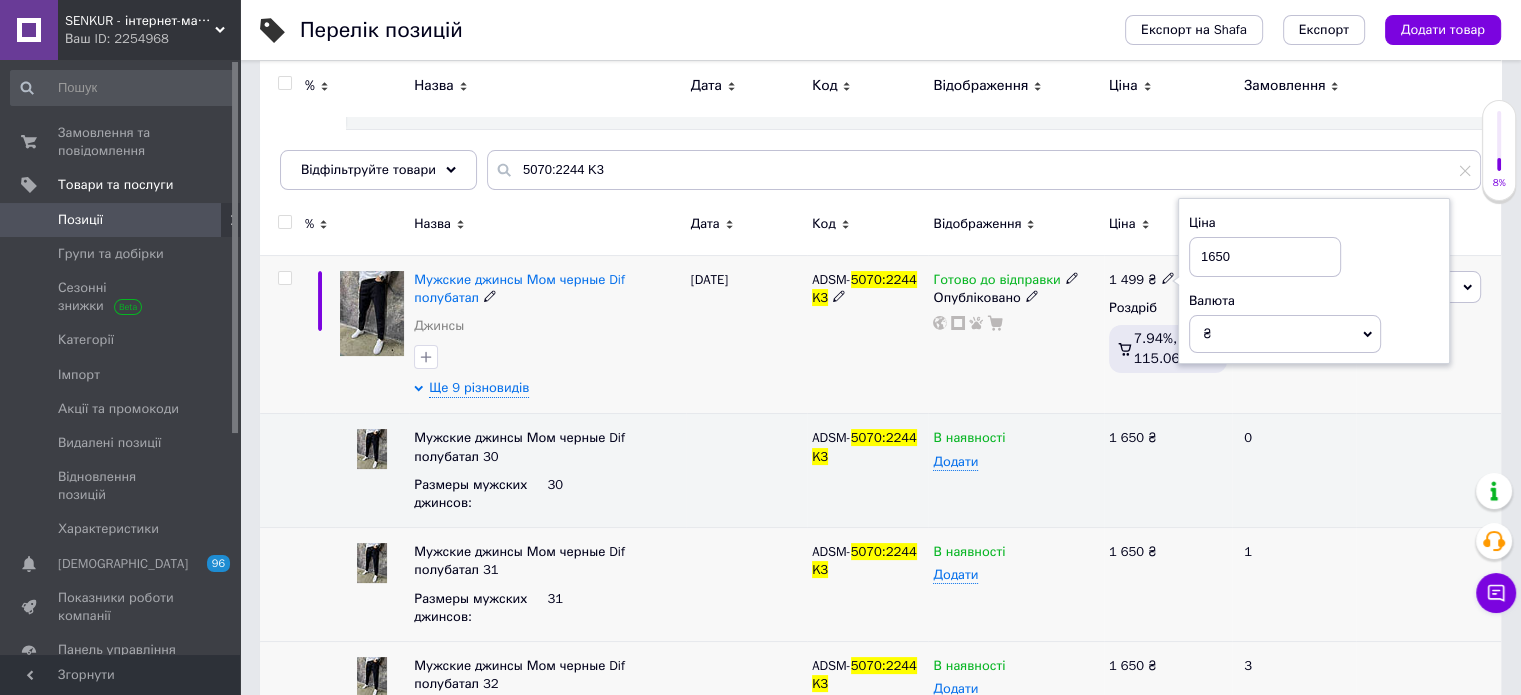 click at bounding box center (1015, 323) 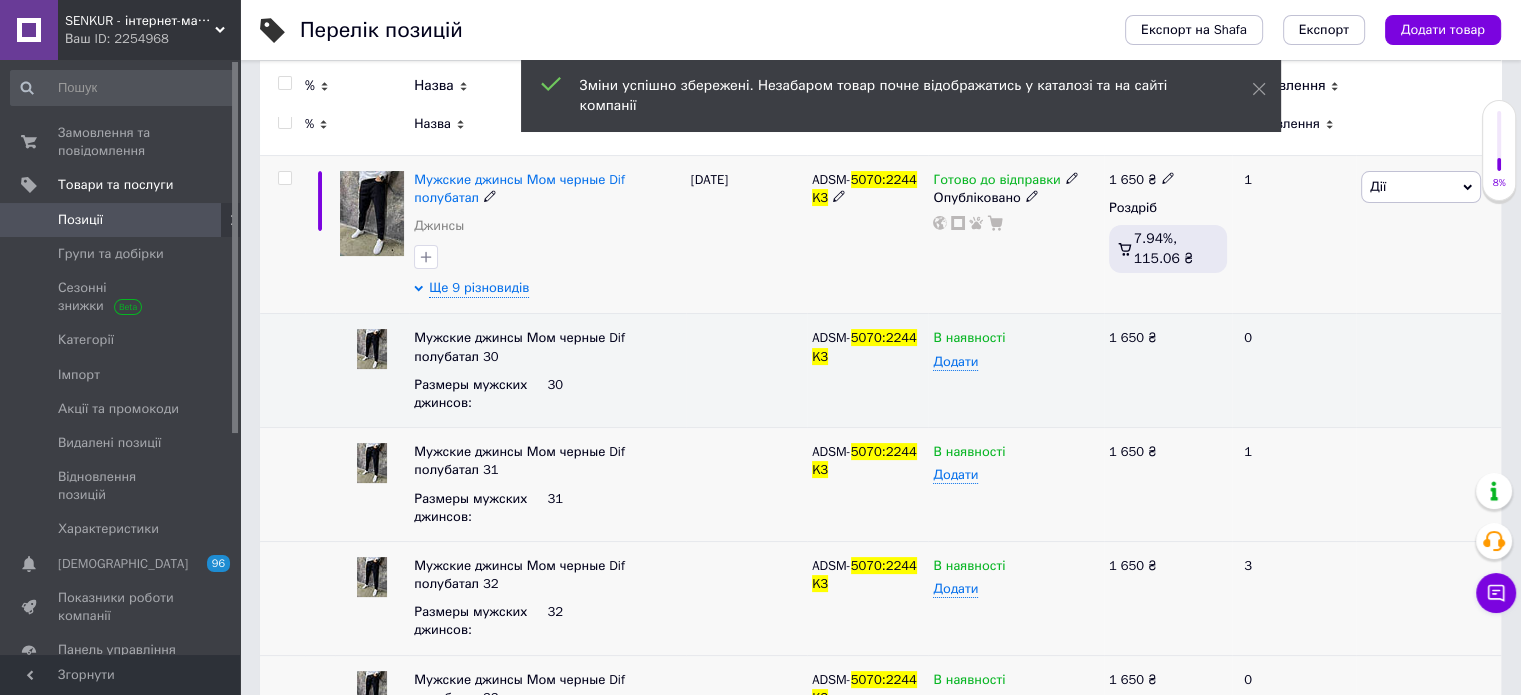 click on "Мужские джинсы Мом черные Dif полубатал Джинсы Ще 9 різновидів" at bounding box center [547, 234] 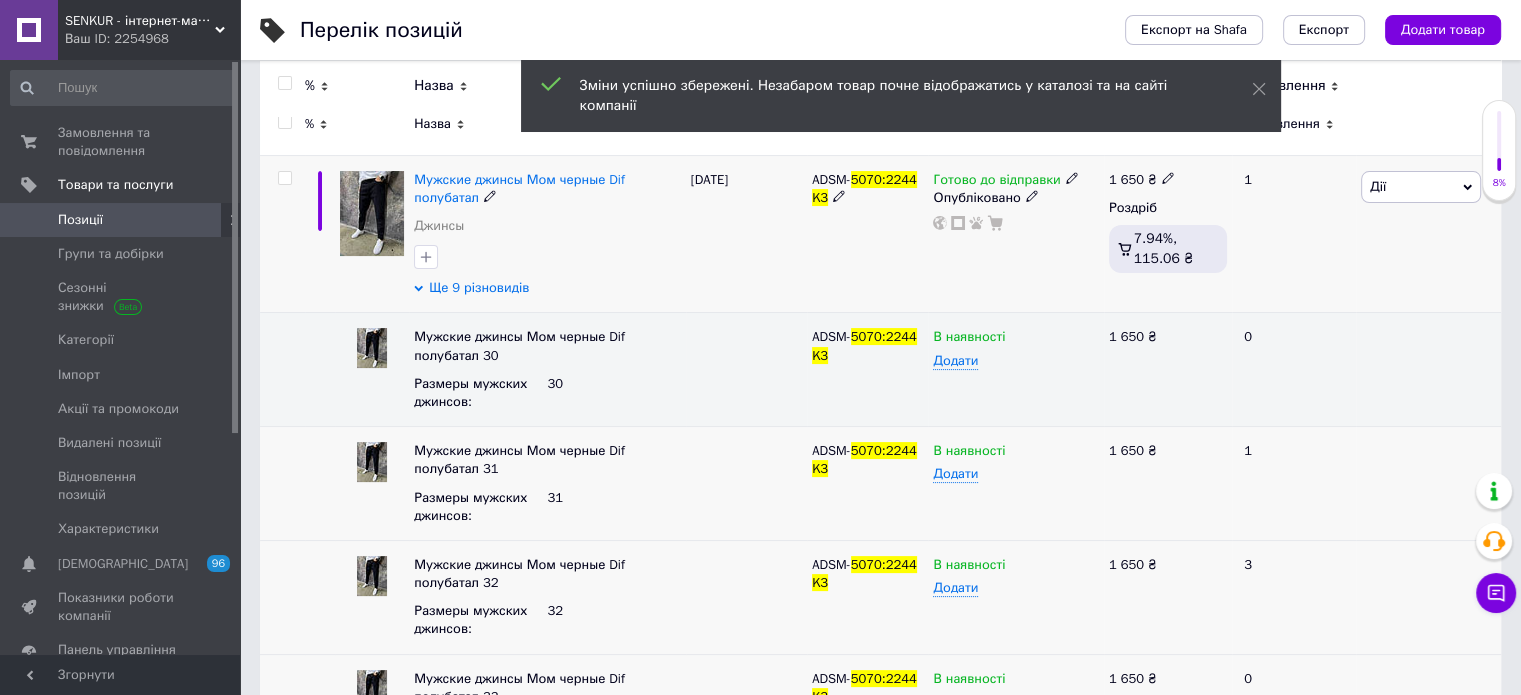 click on "Ще 9 різновидів" at bounding box center [479, 288] 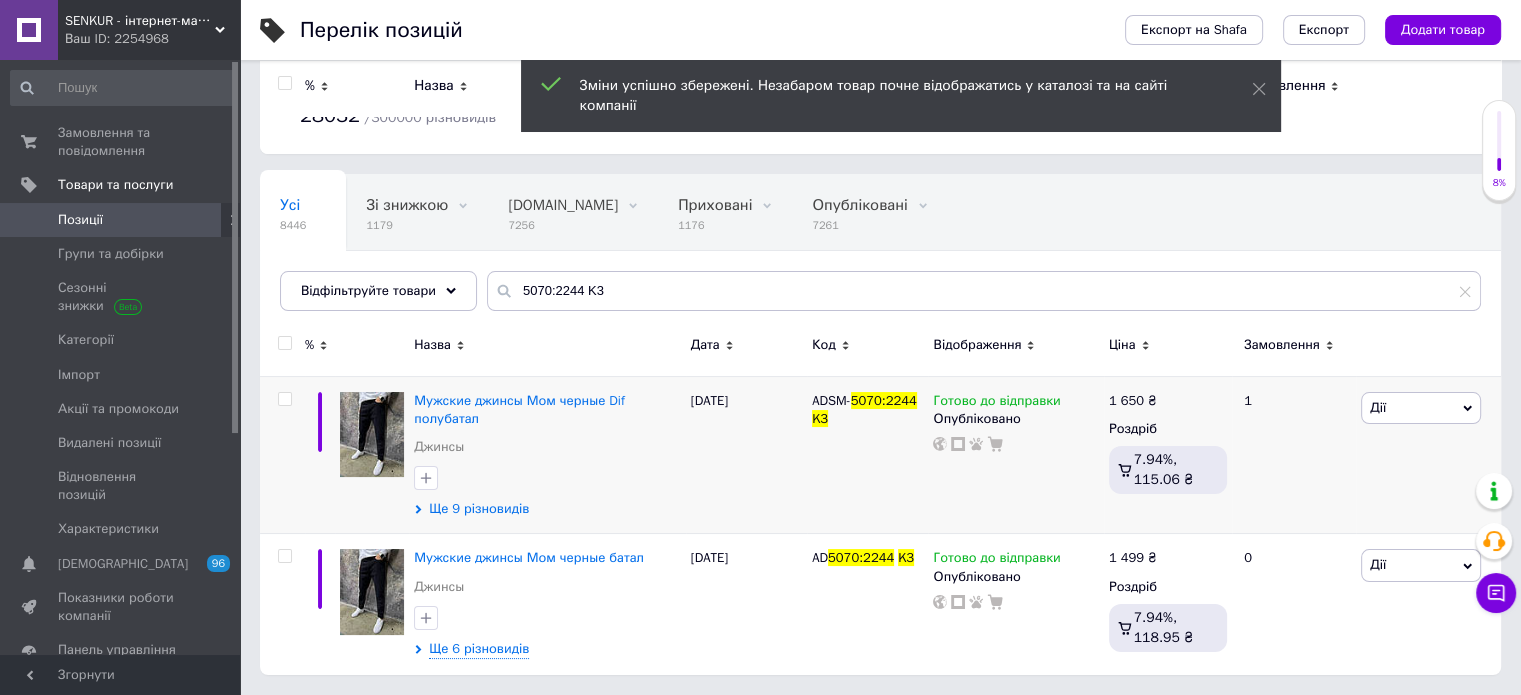 scroll, scrollTop: 54, scrollLeft: 0, axis: vertical 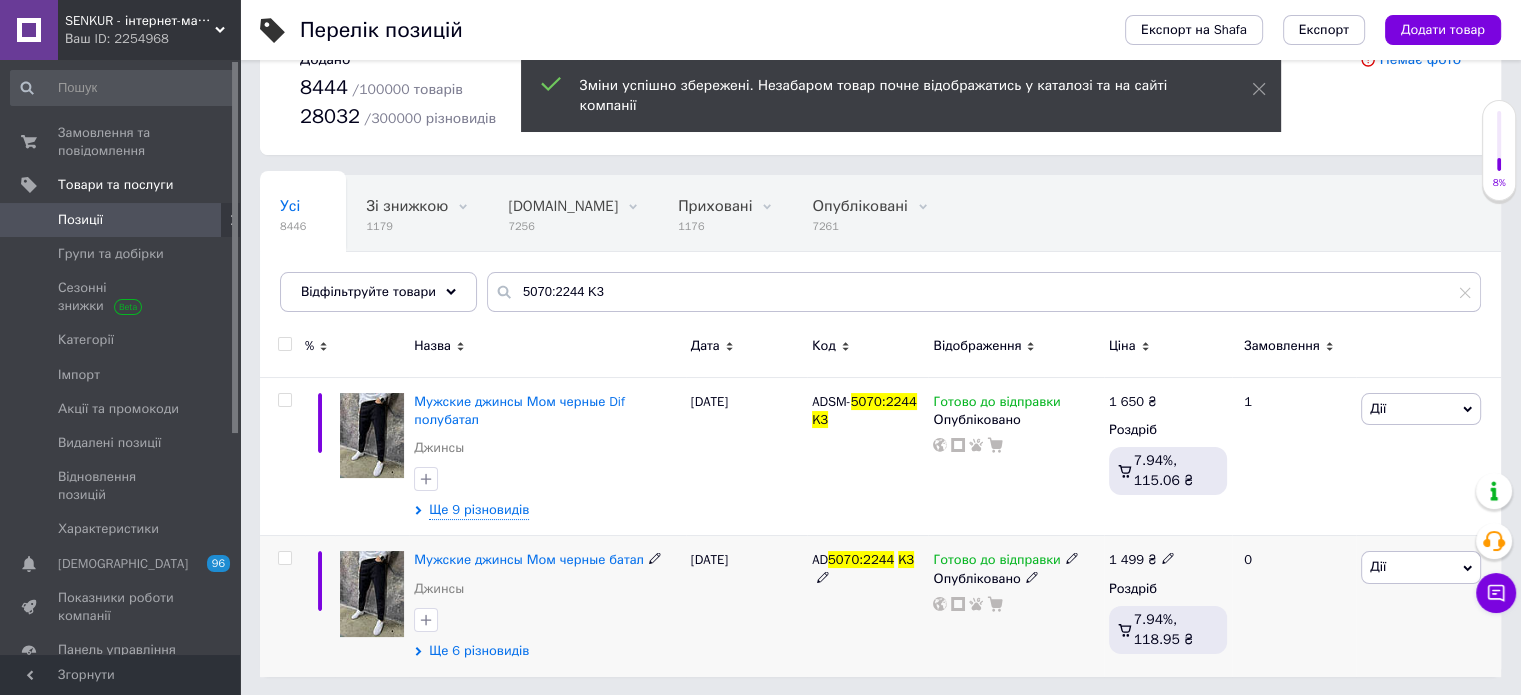 click on "Ще 6 різновидів" at bounding box center (479, 651) 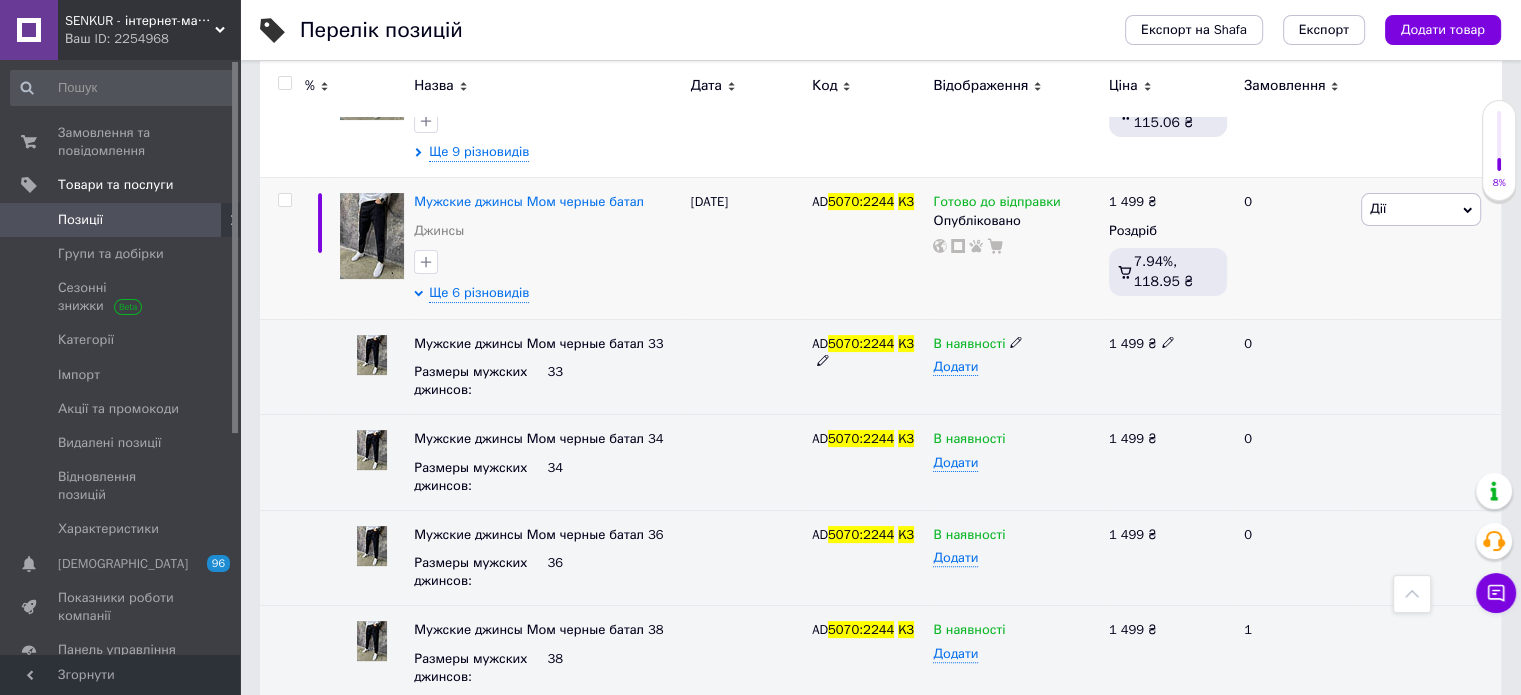 scroll, scrollTop: 376, scrollLeft: 0, axis: vertical 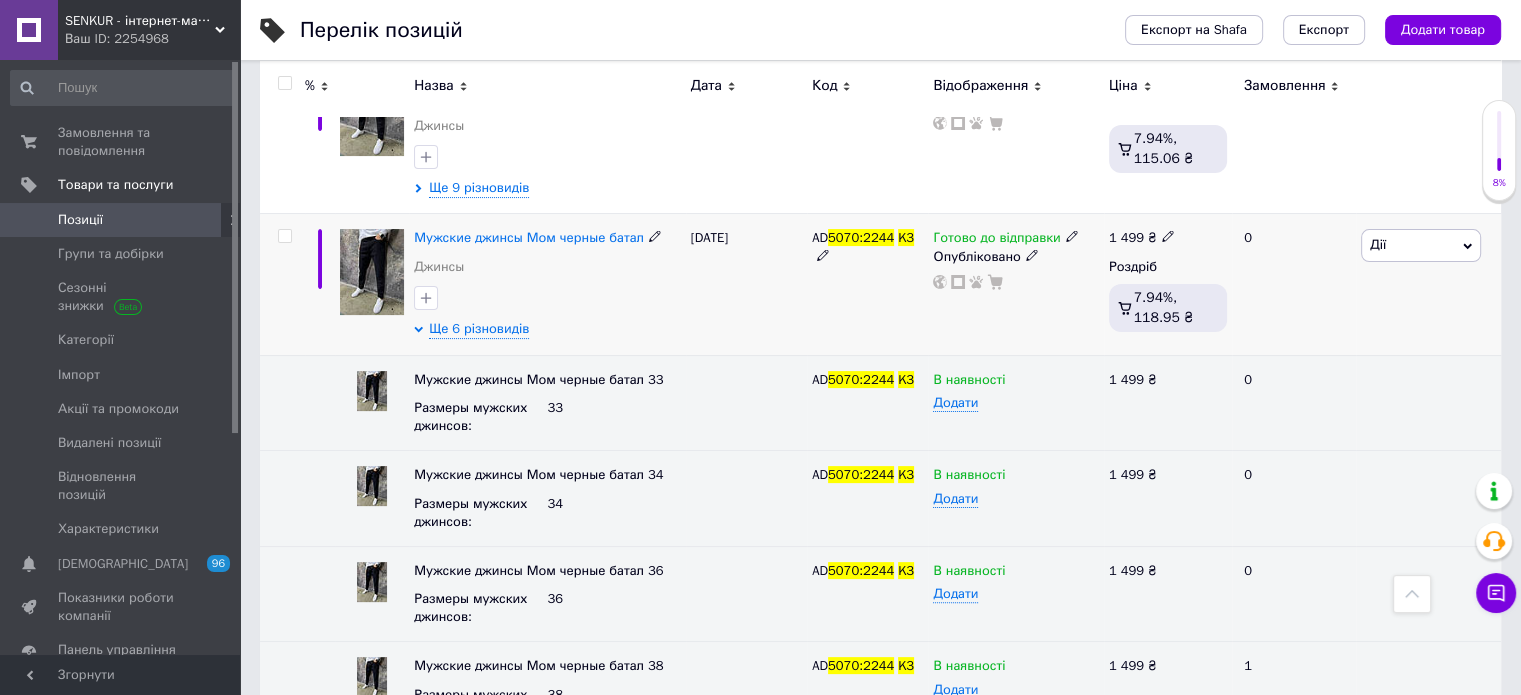 click 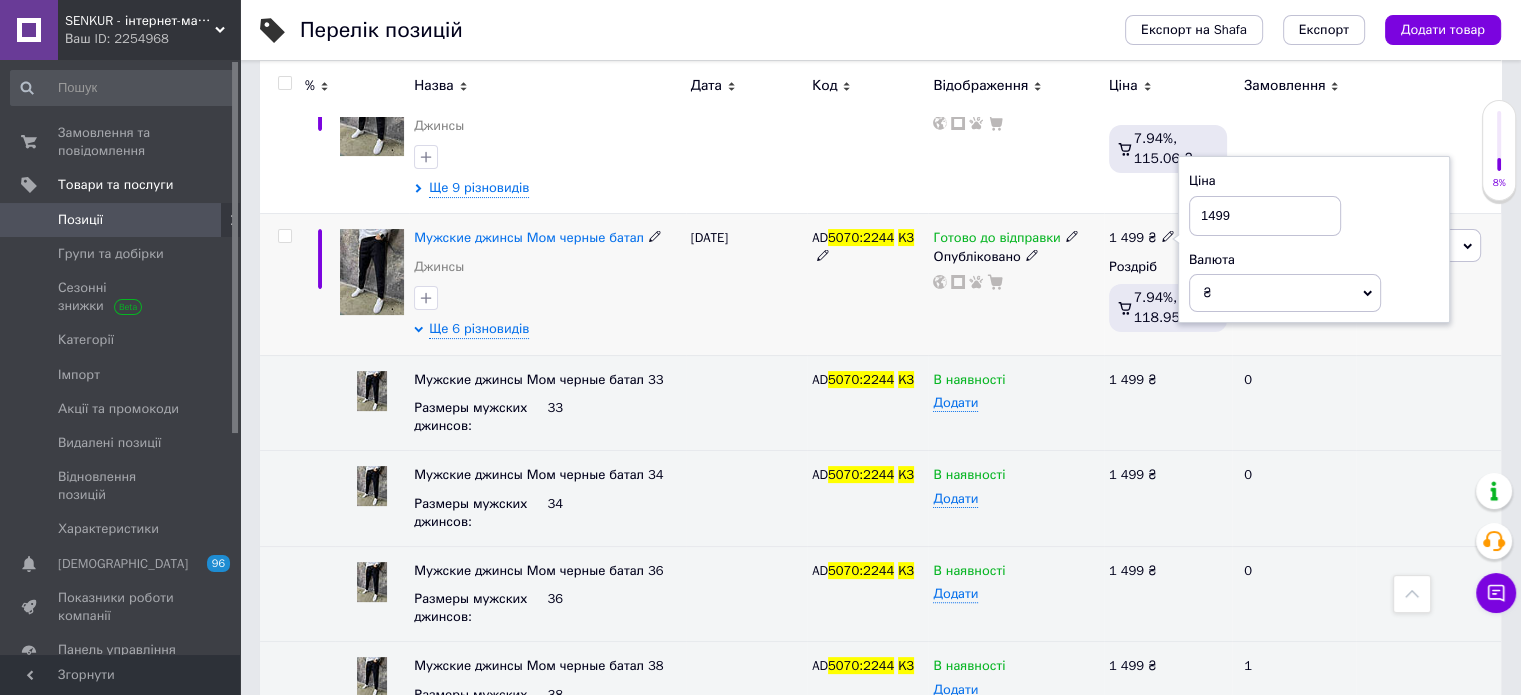 drag, startPoint x: 1229, startPoint y: 223, endPoint x: 1176, endPoint y: 215, distance: 53.600372 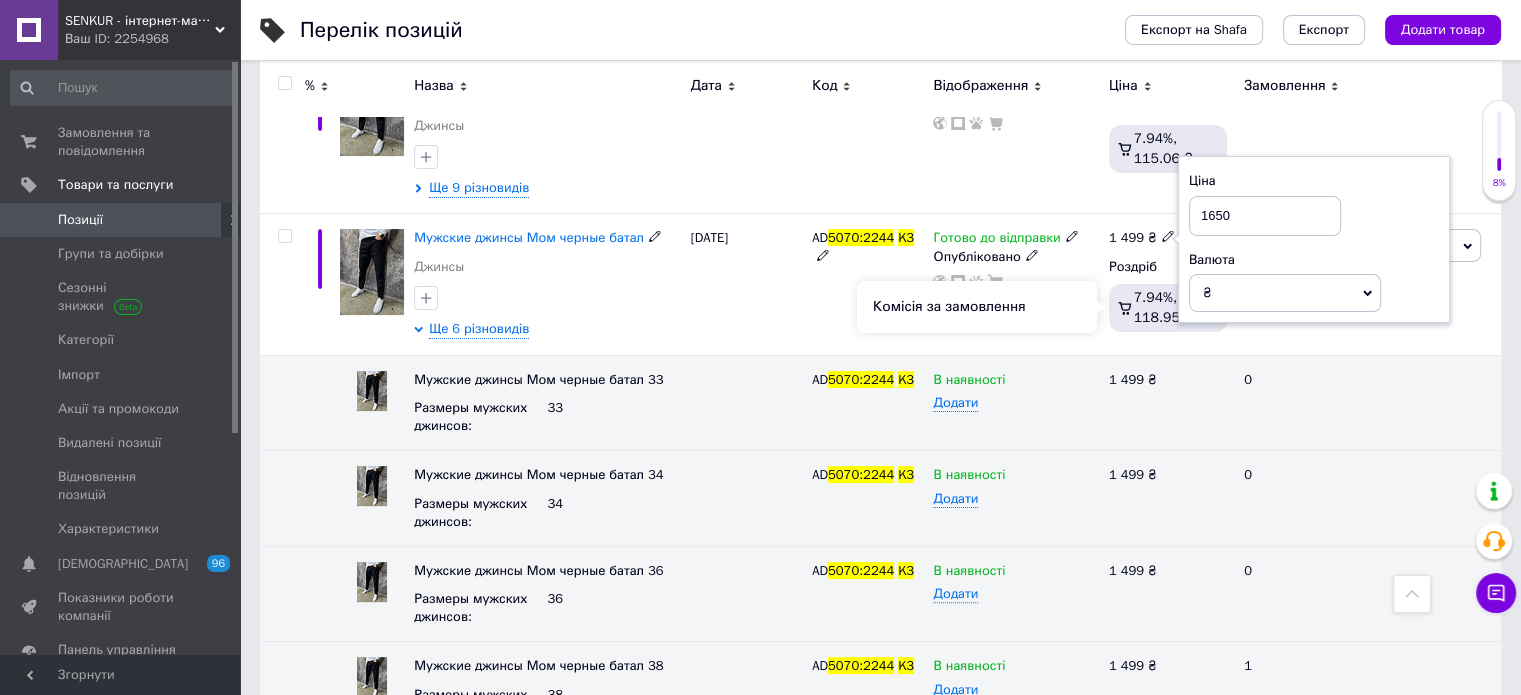 type on "1650" 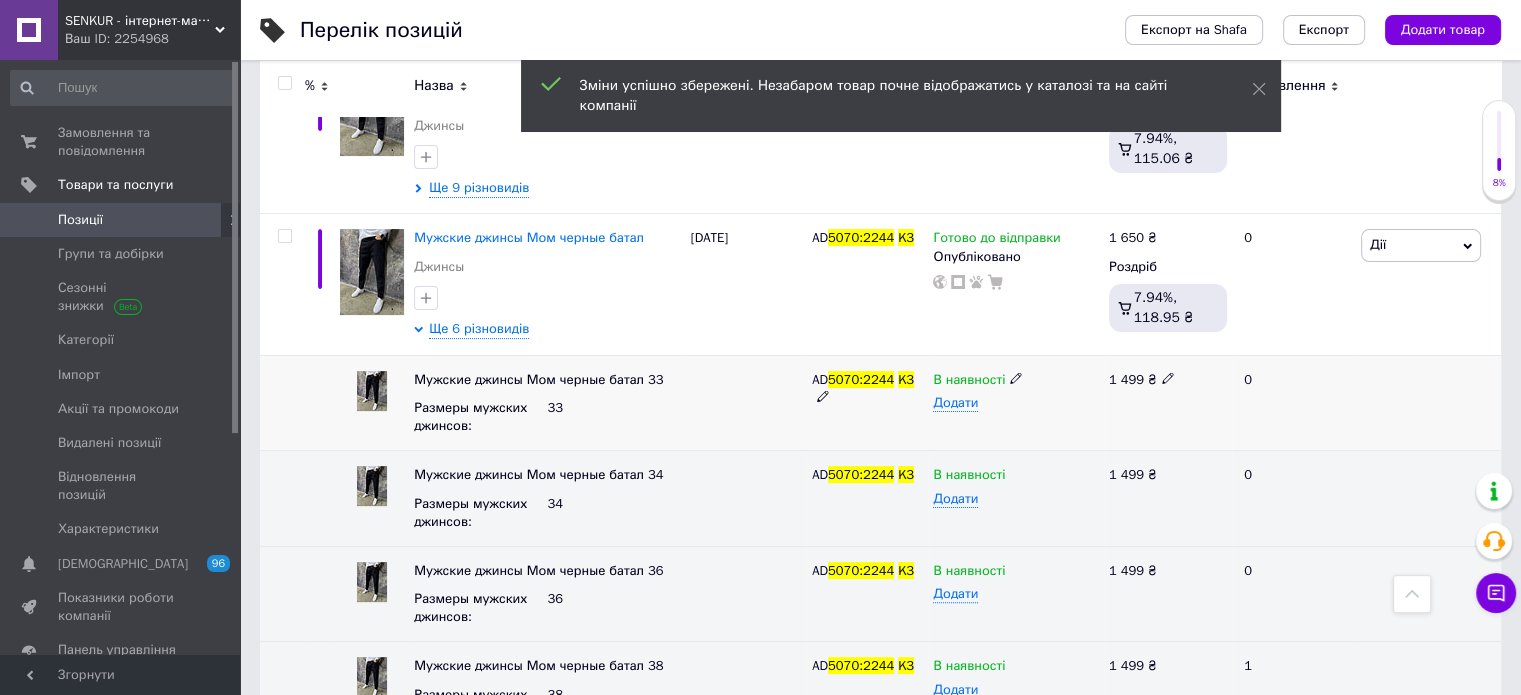 click 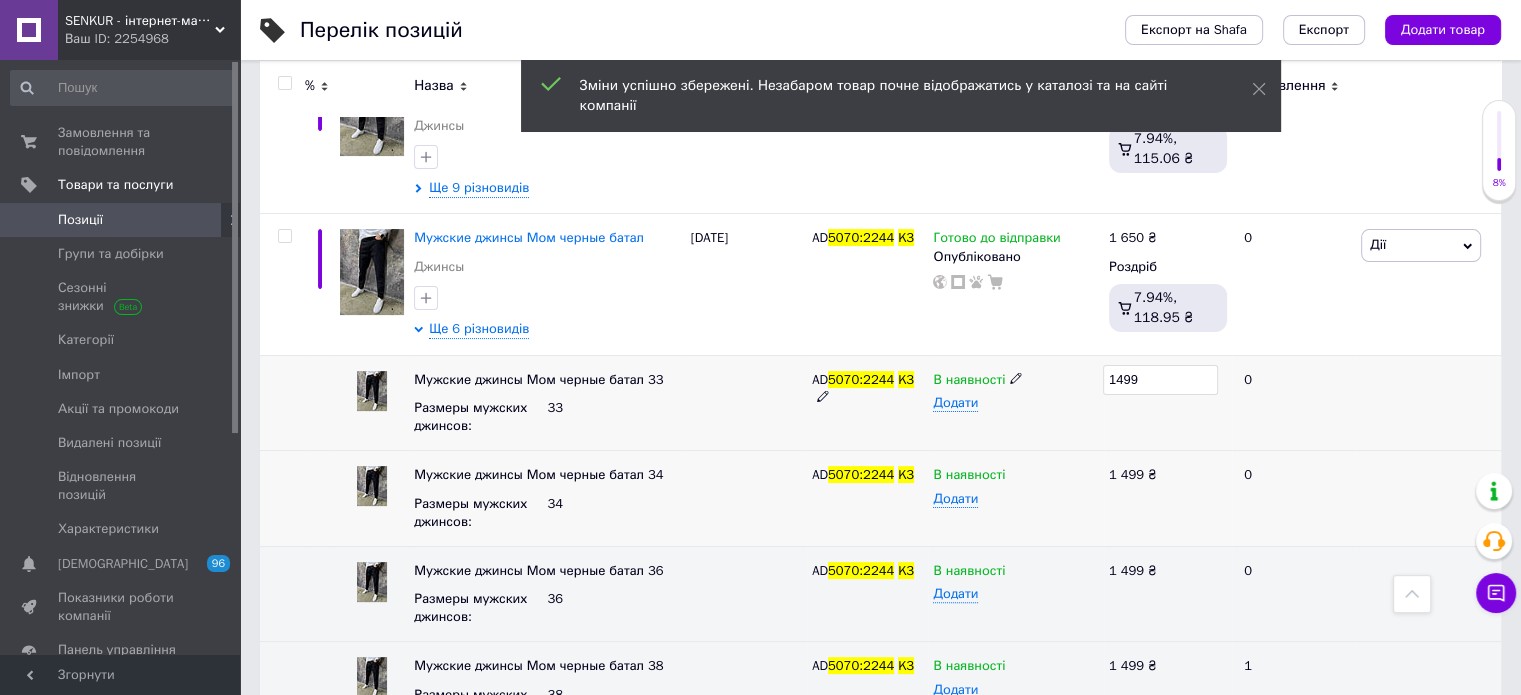 type on "1650" 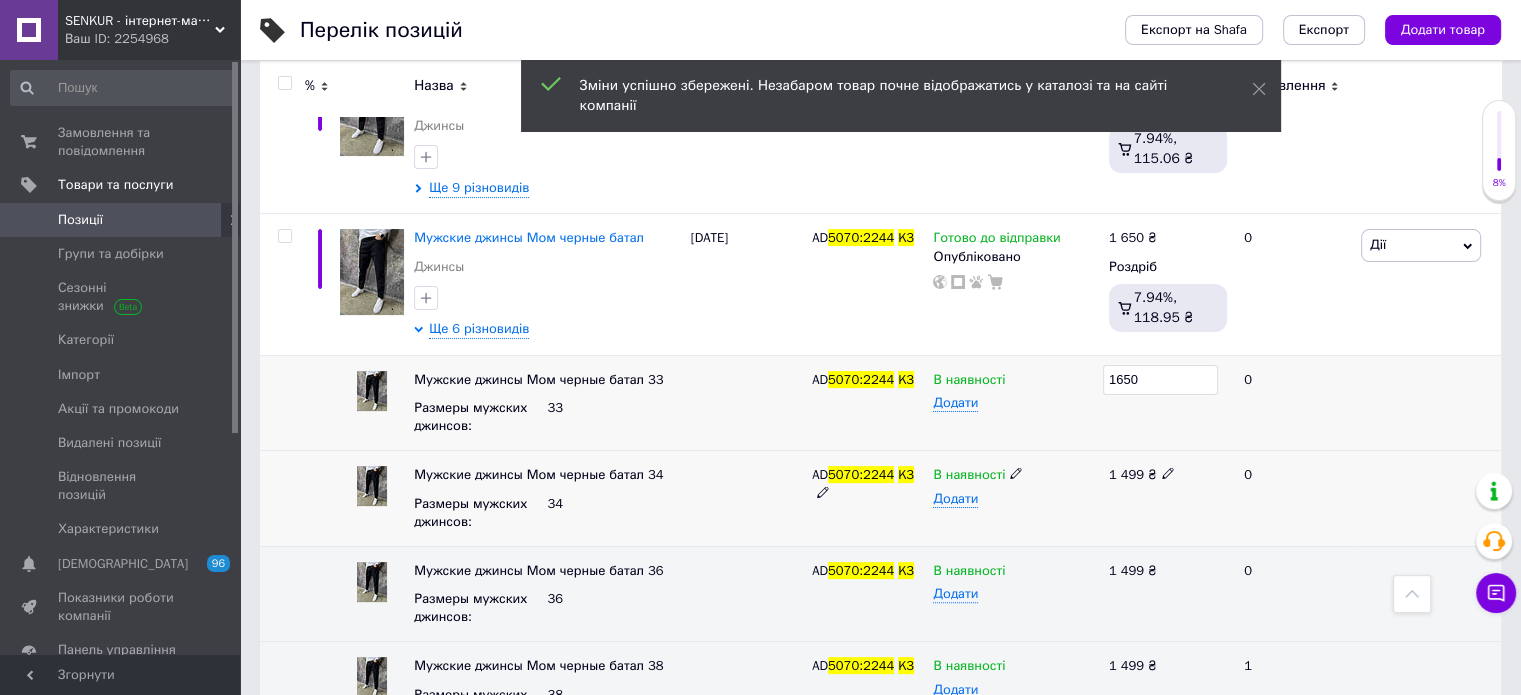 click 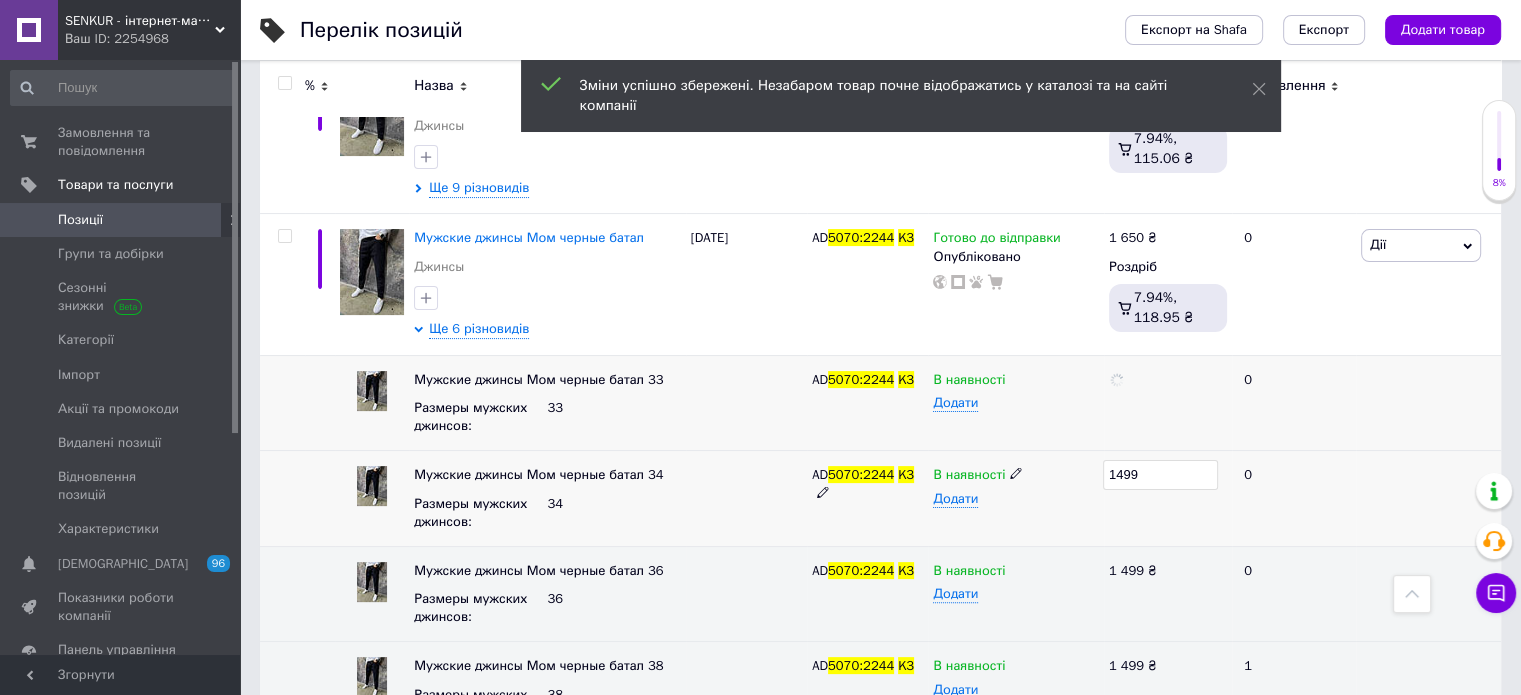 click on "1499" at bounding box center (1160, 475) 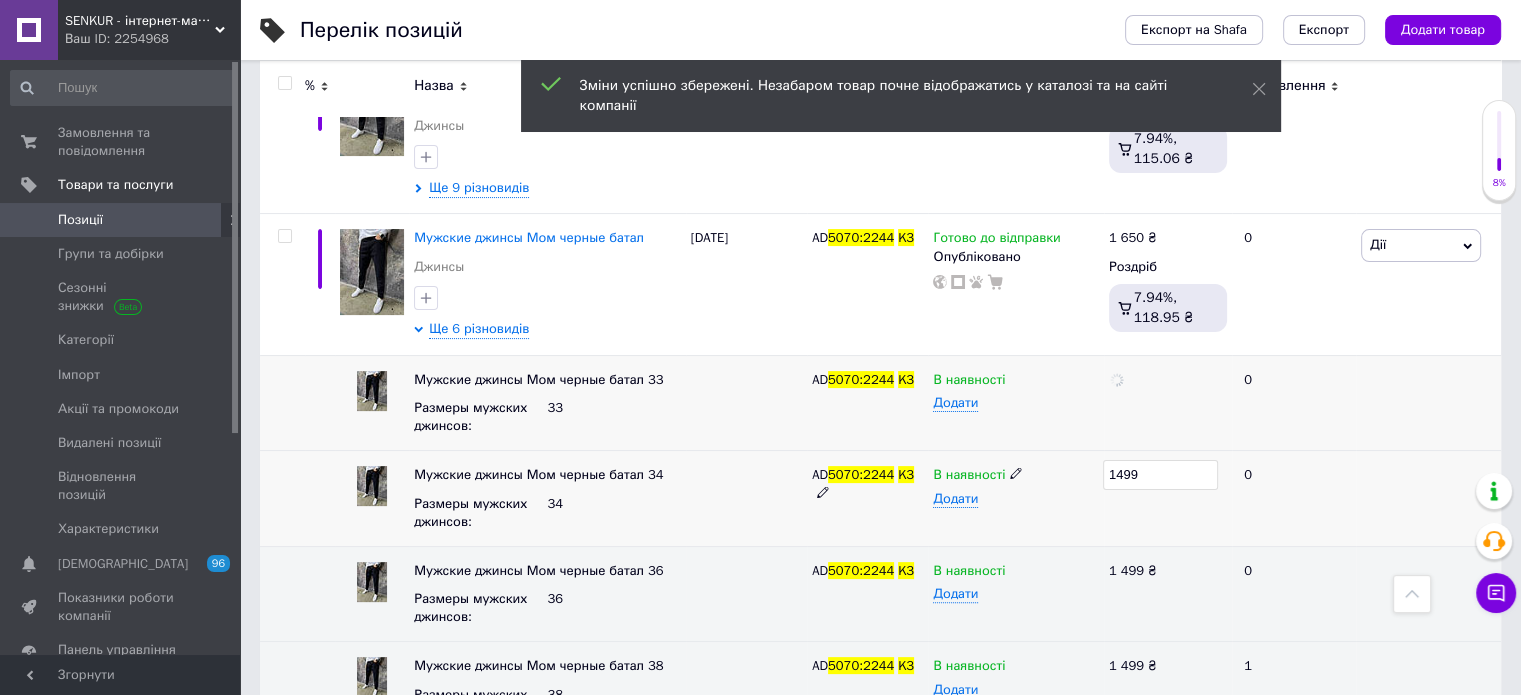 type on "1650" 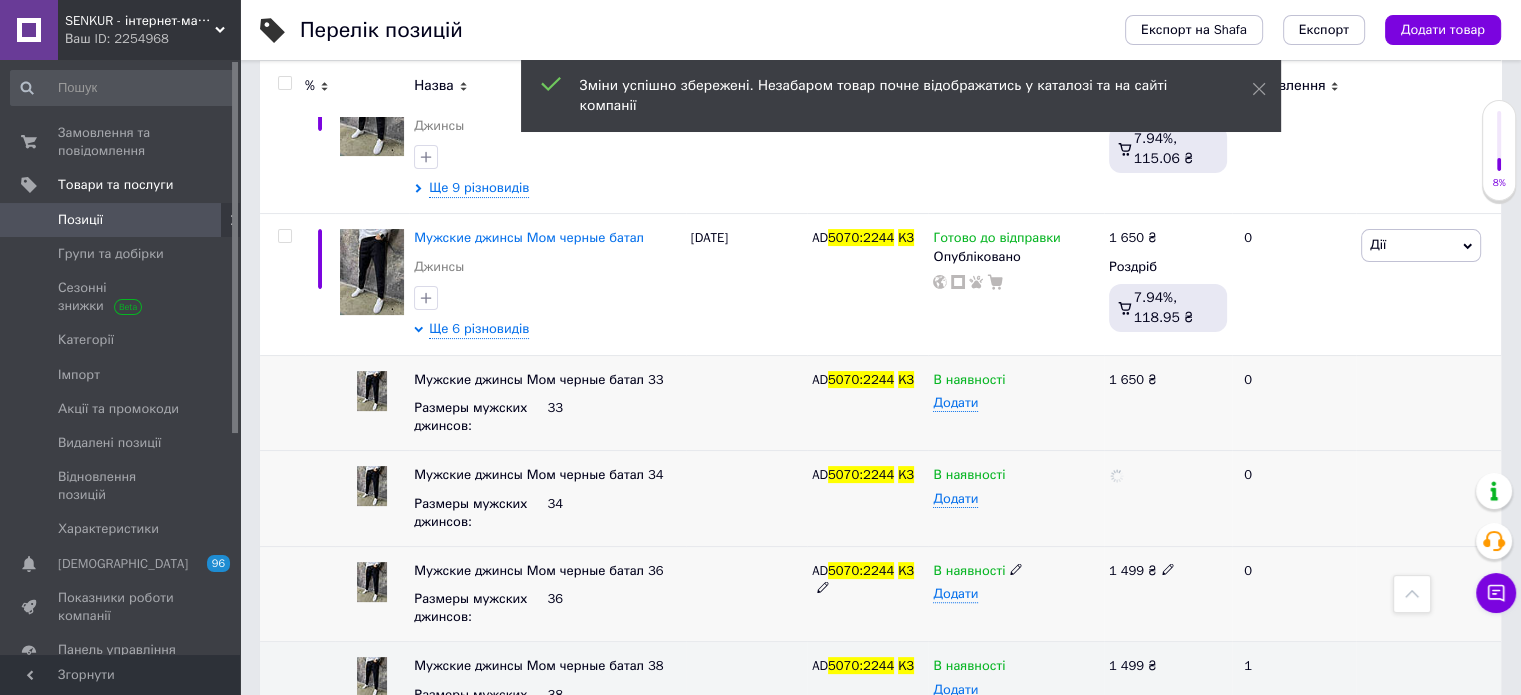 click 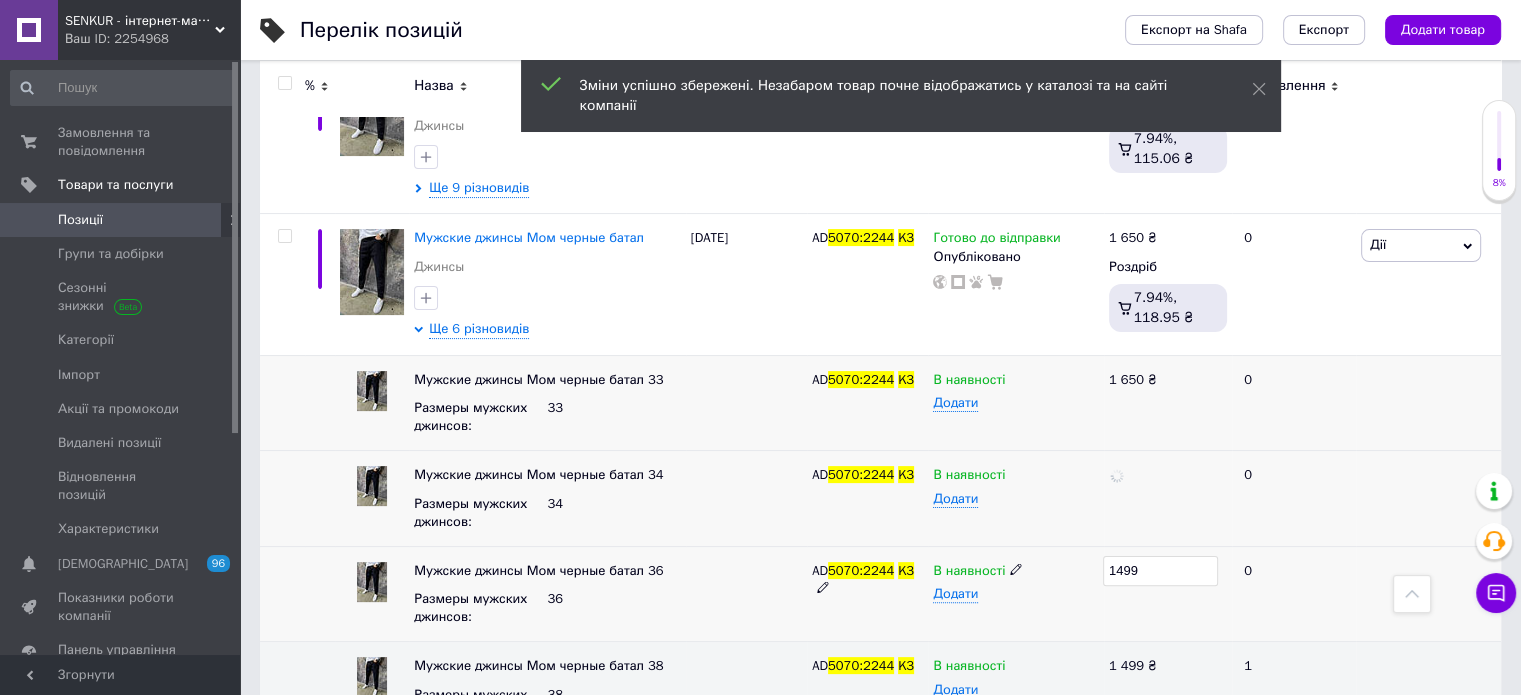 type on "1650" 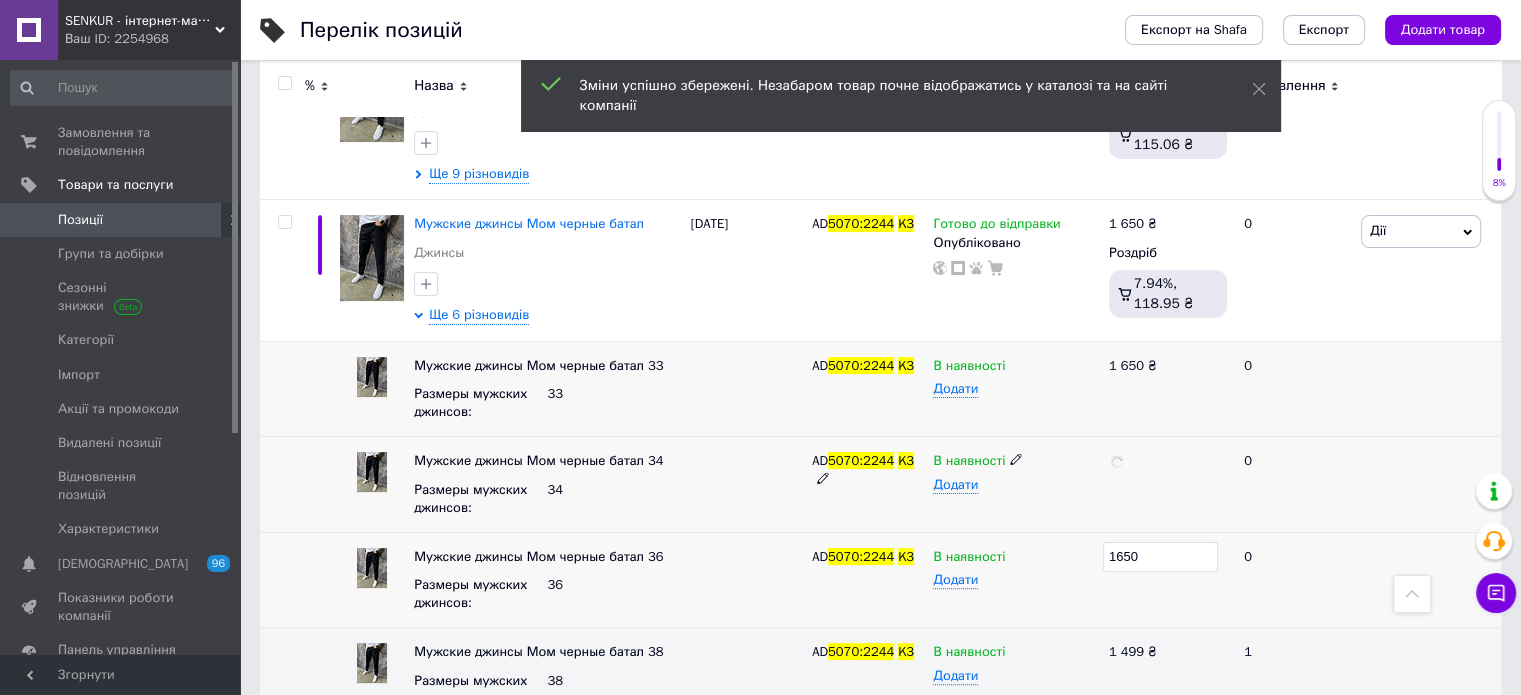 scroll, scrollTop: 576, scrollLeft: 0, axis: vertical 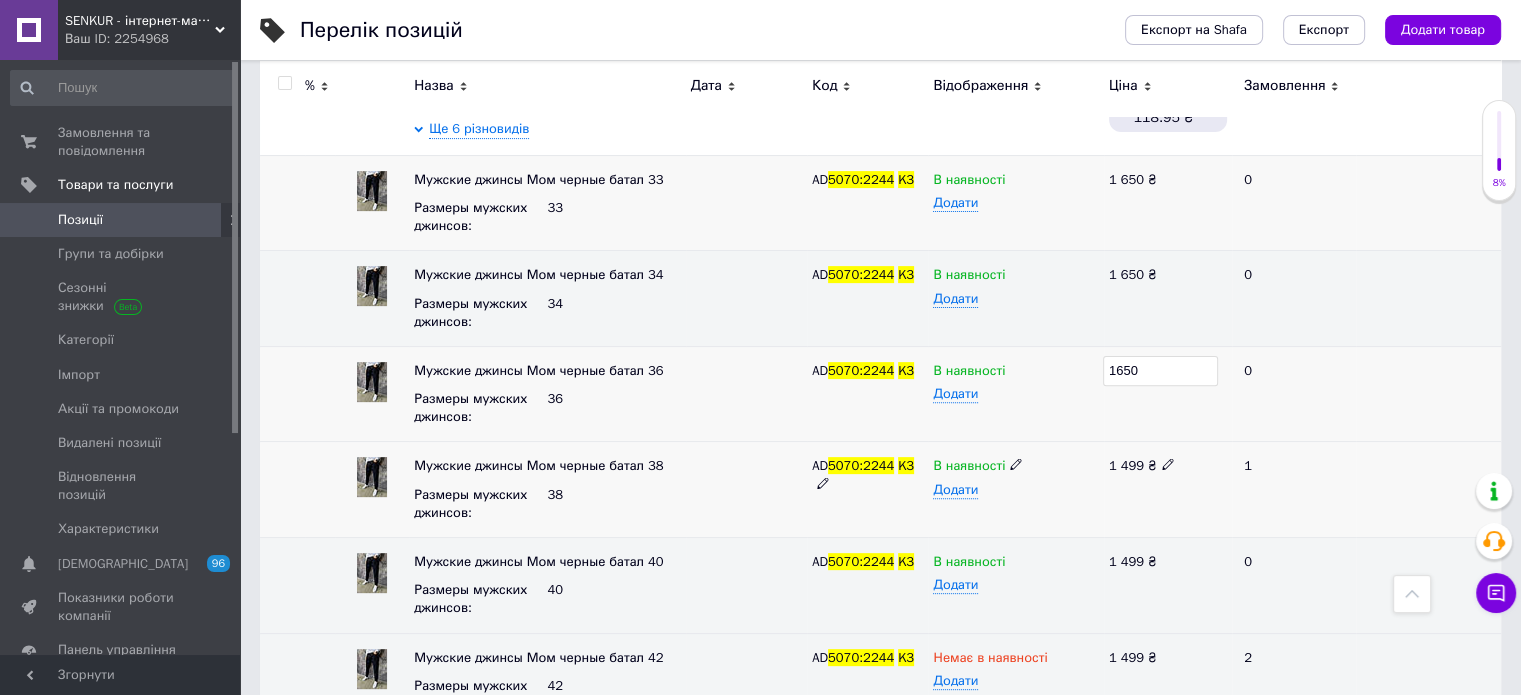 click 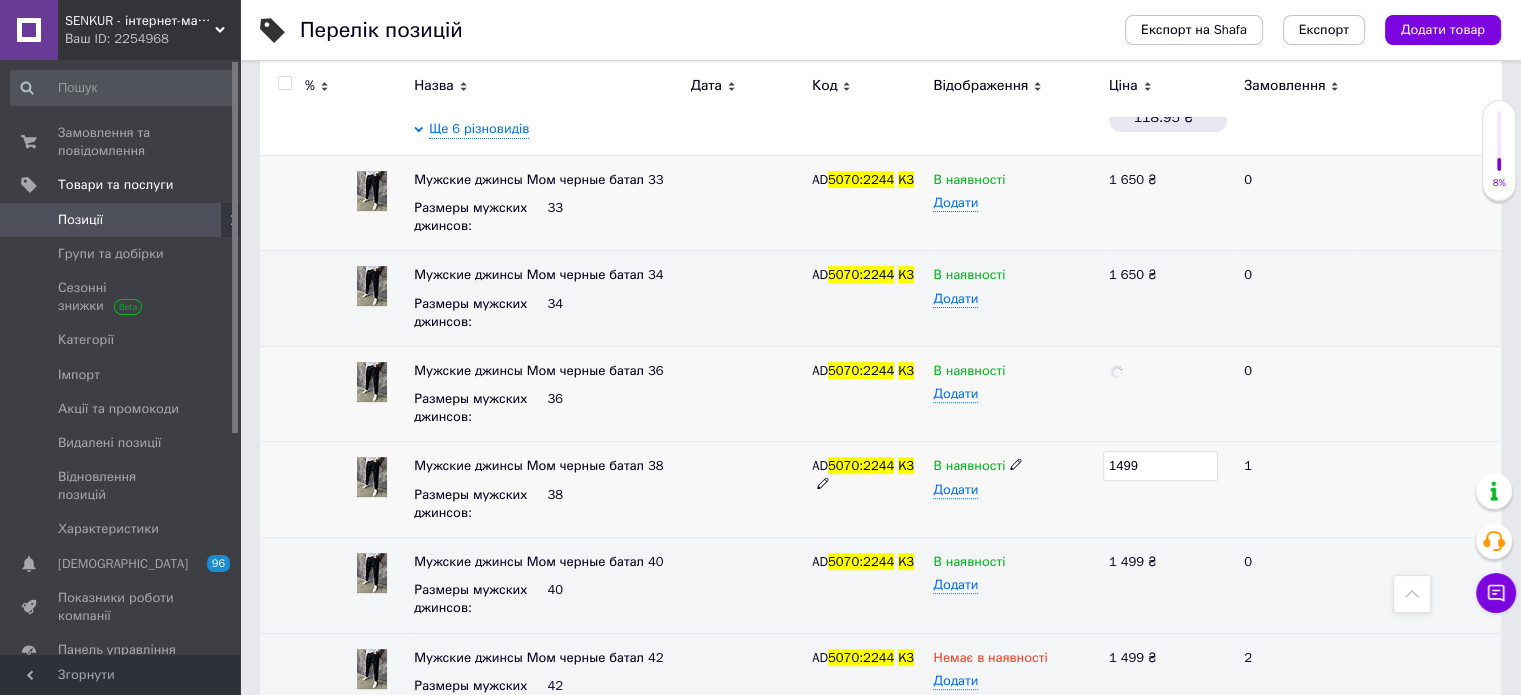 click on "1499" at bounding box center [1160, 466] 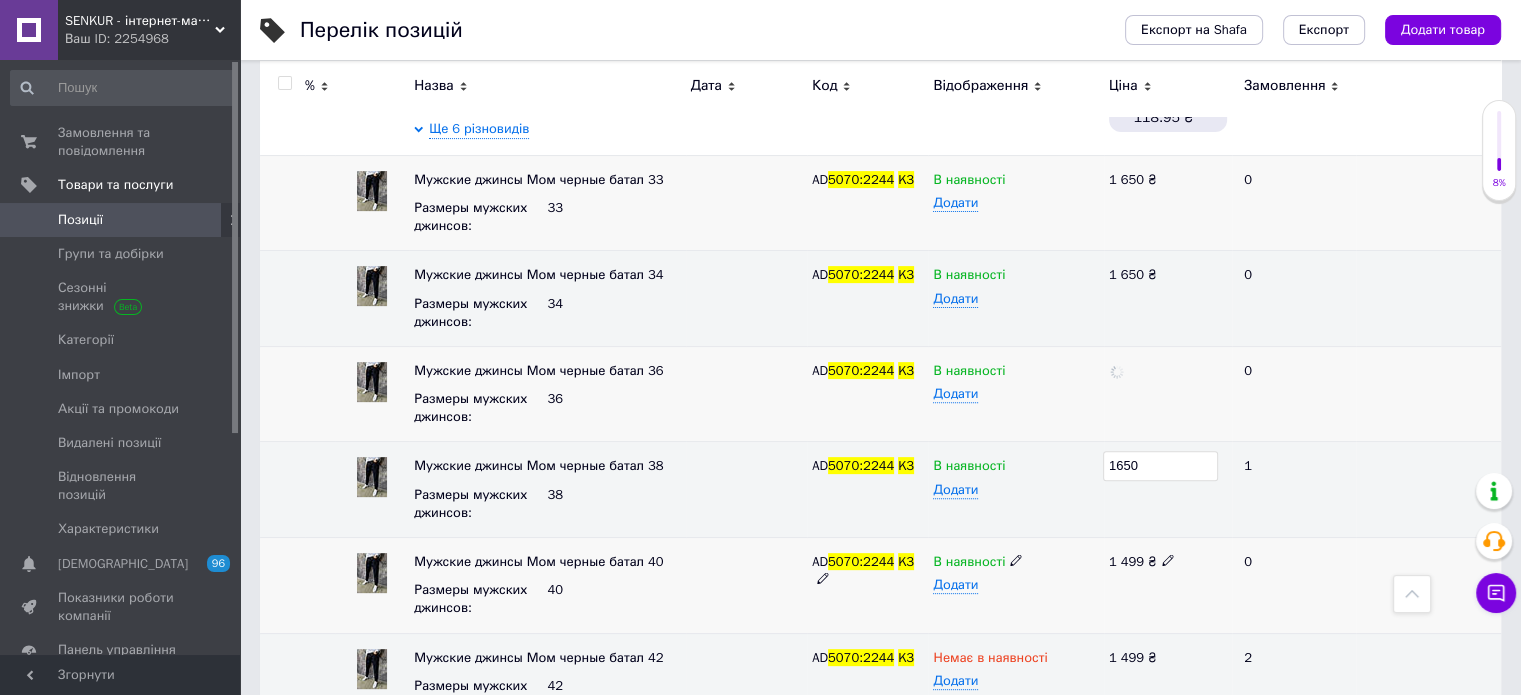 click 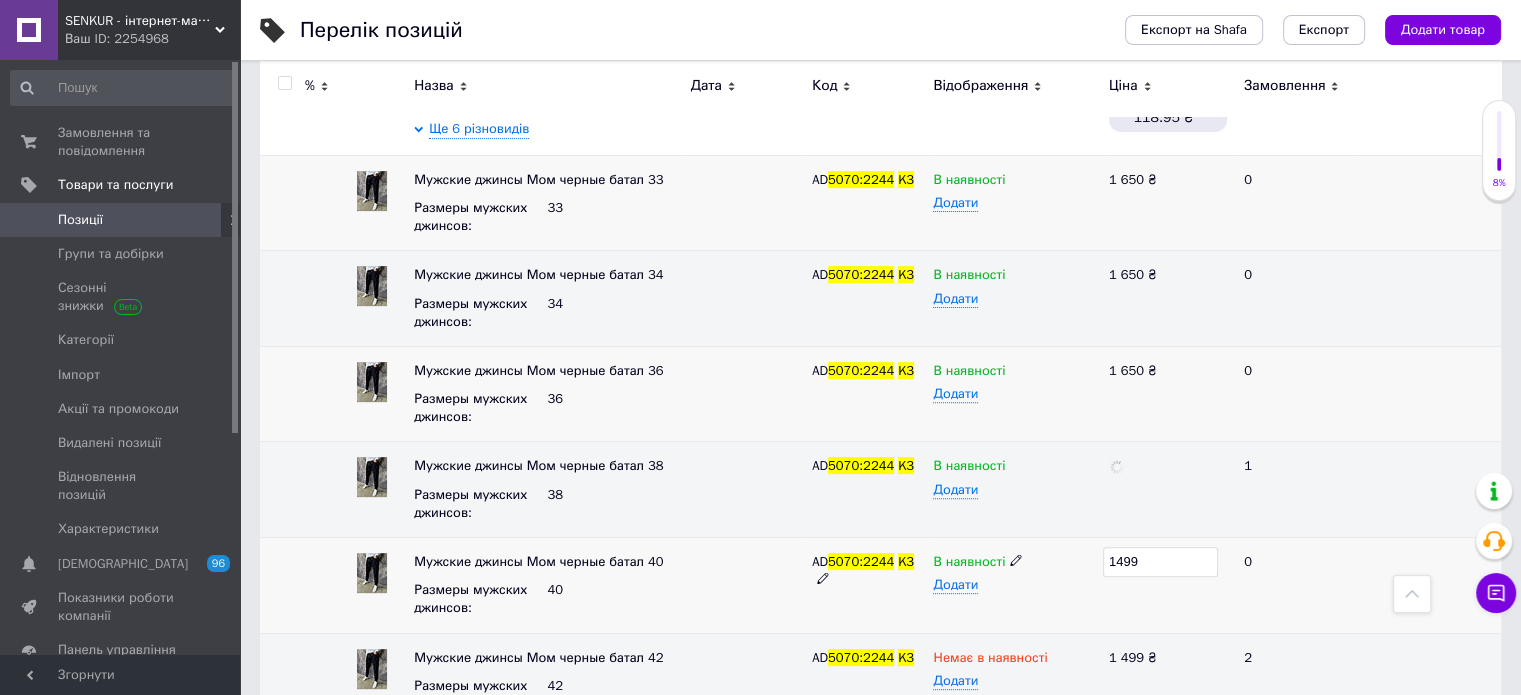 click on "1499" at bounding box center [1160, 562] 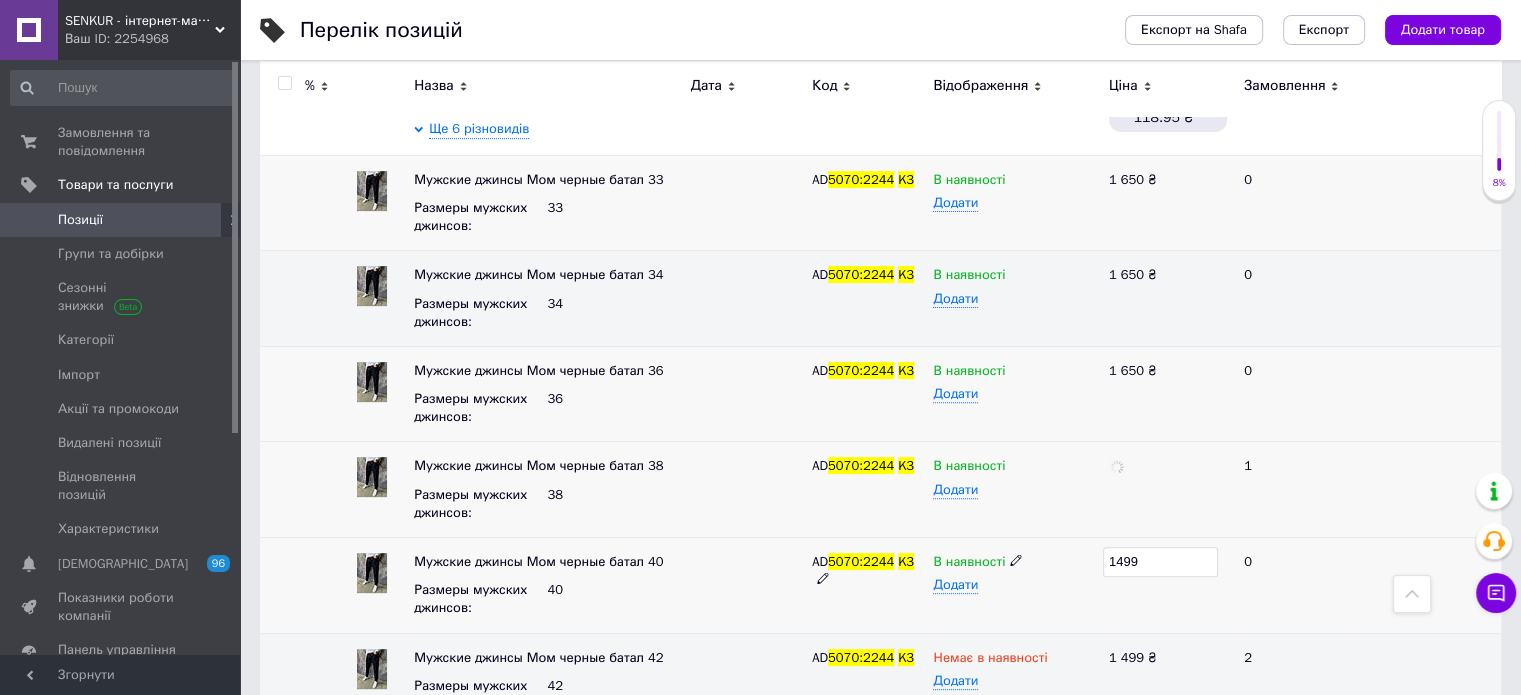 type on "1650" 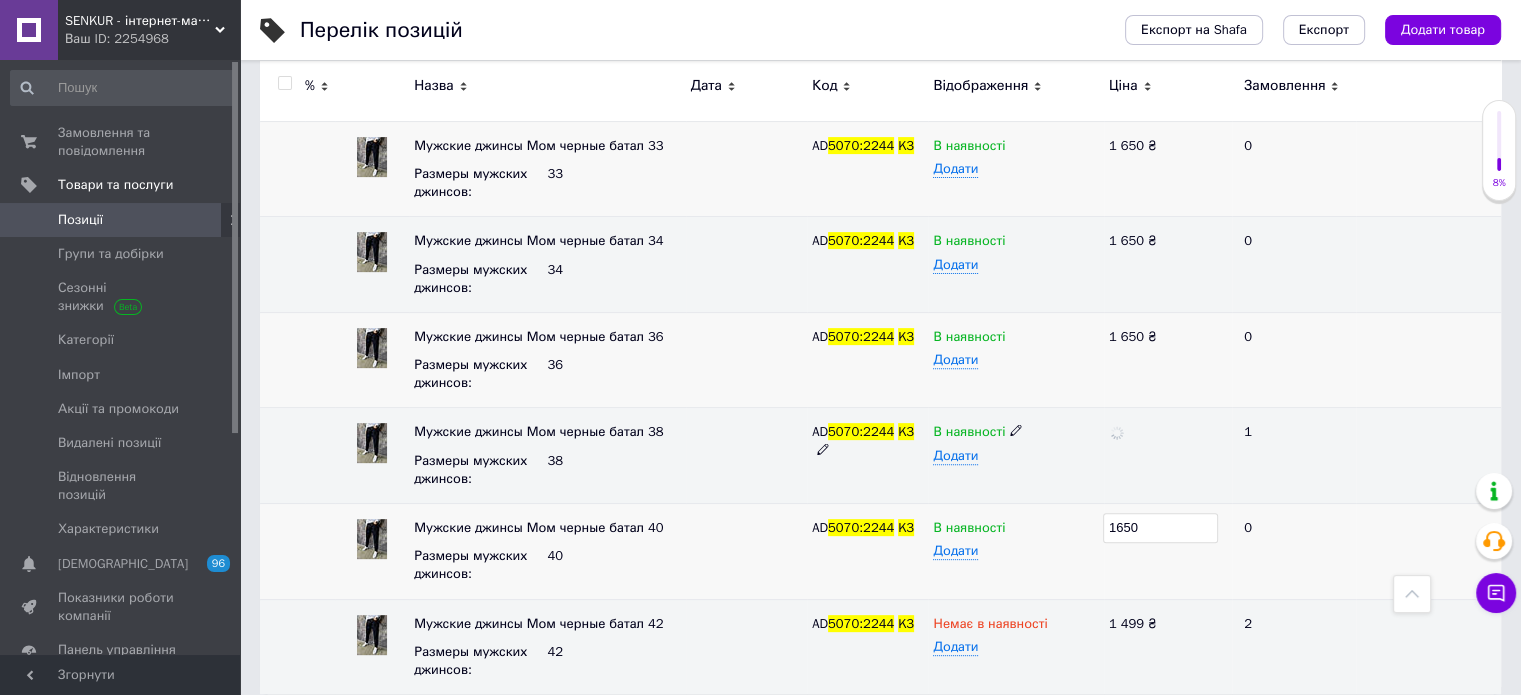 scroll, scrollTop: 626, scrollLeft: 0, axis: vertical 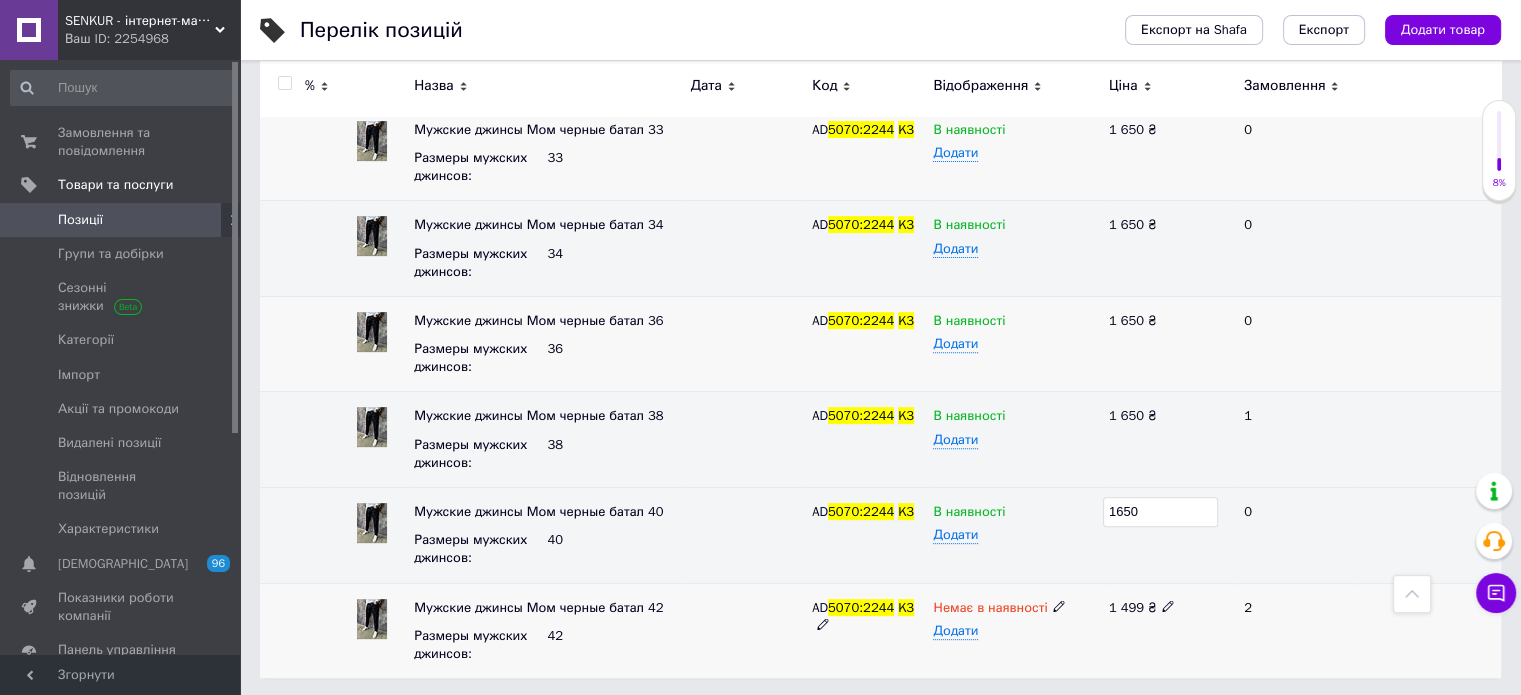 click 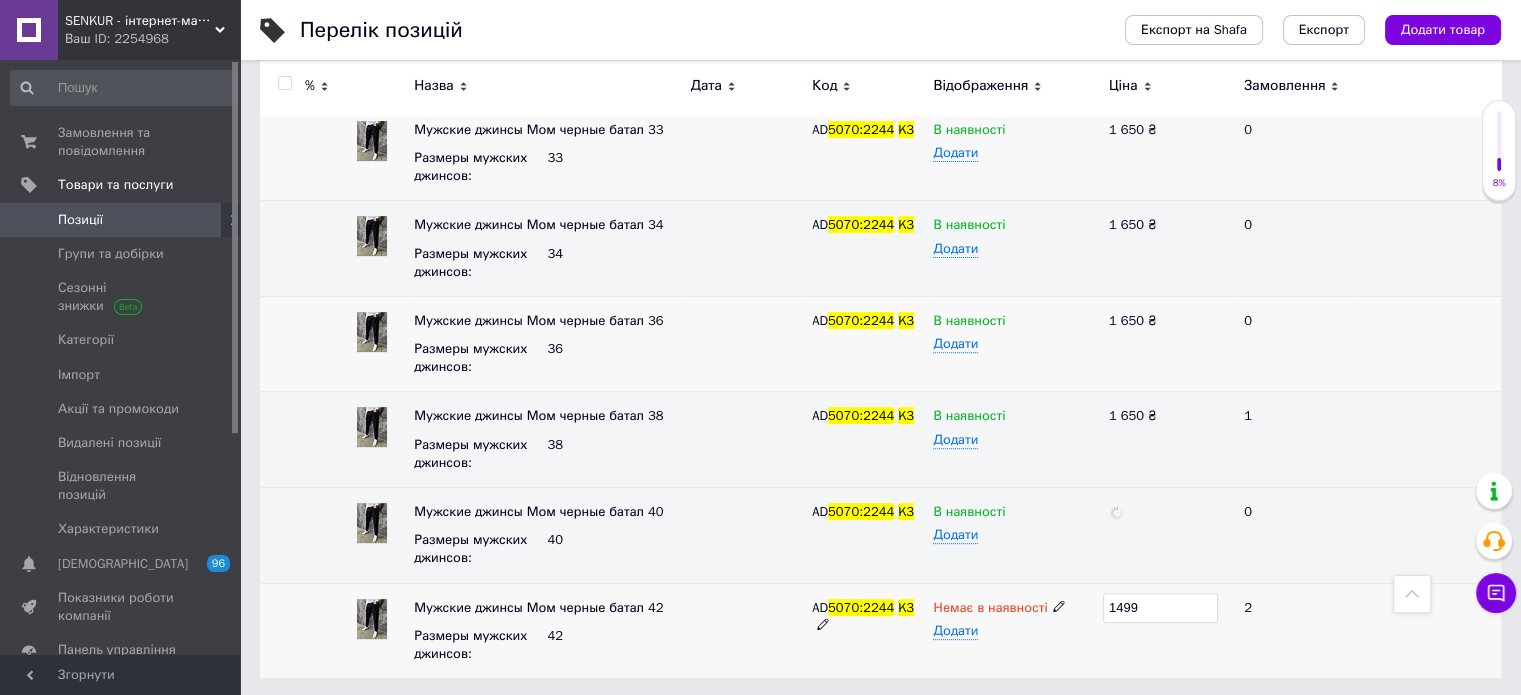 click on "1499" at bounding box center (1160, 608) 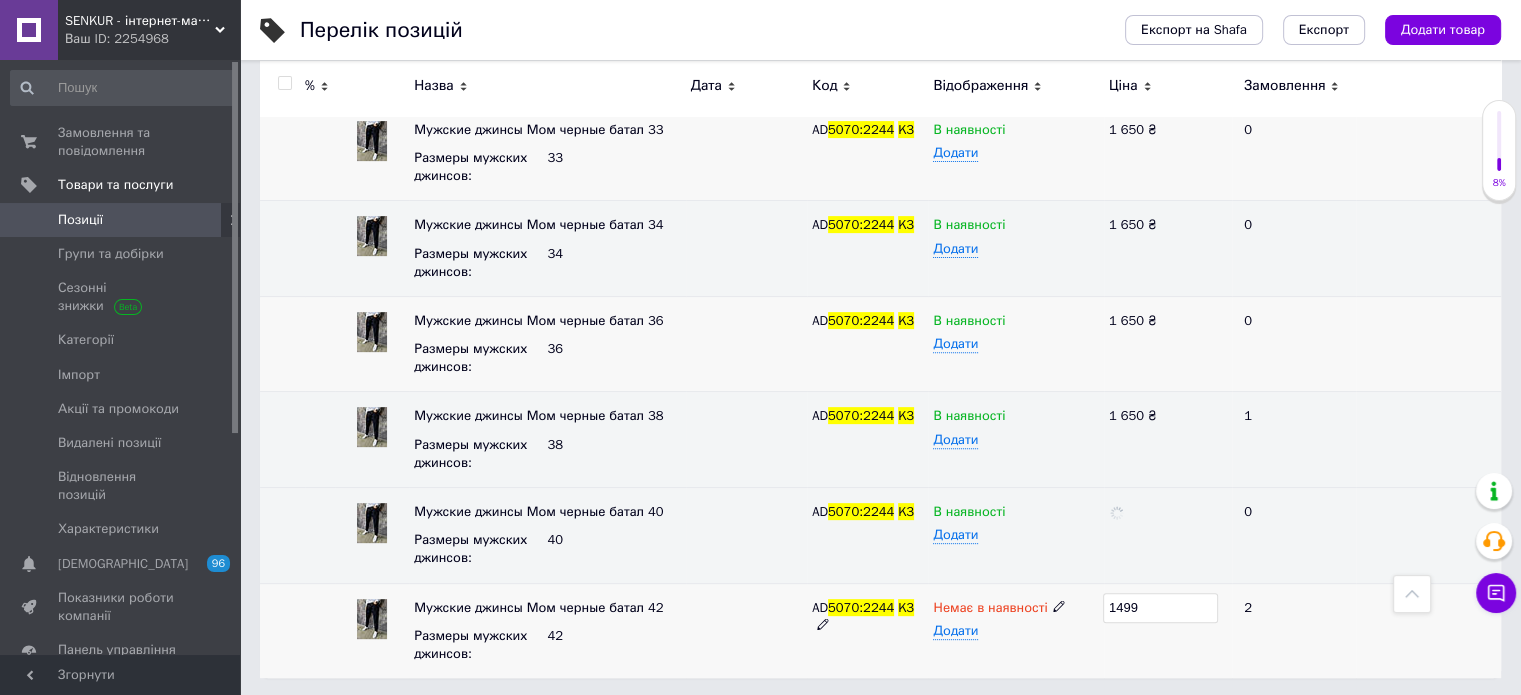 type on "1650" 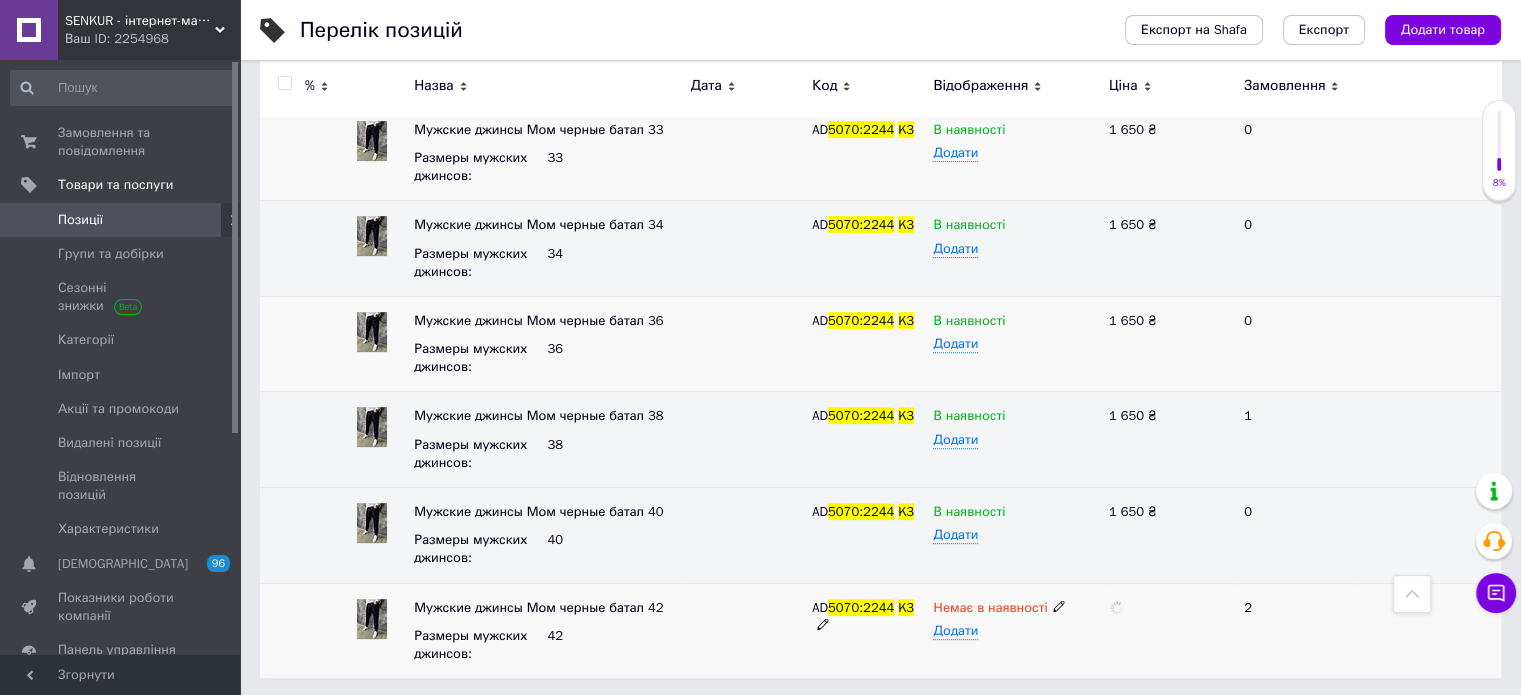 click 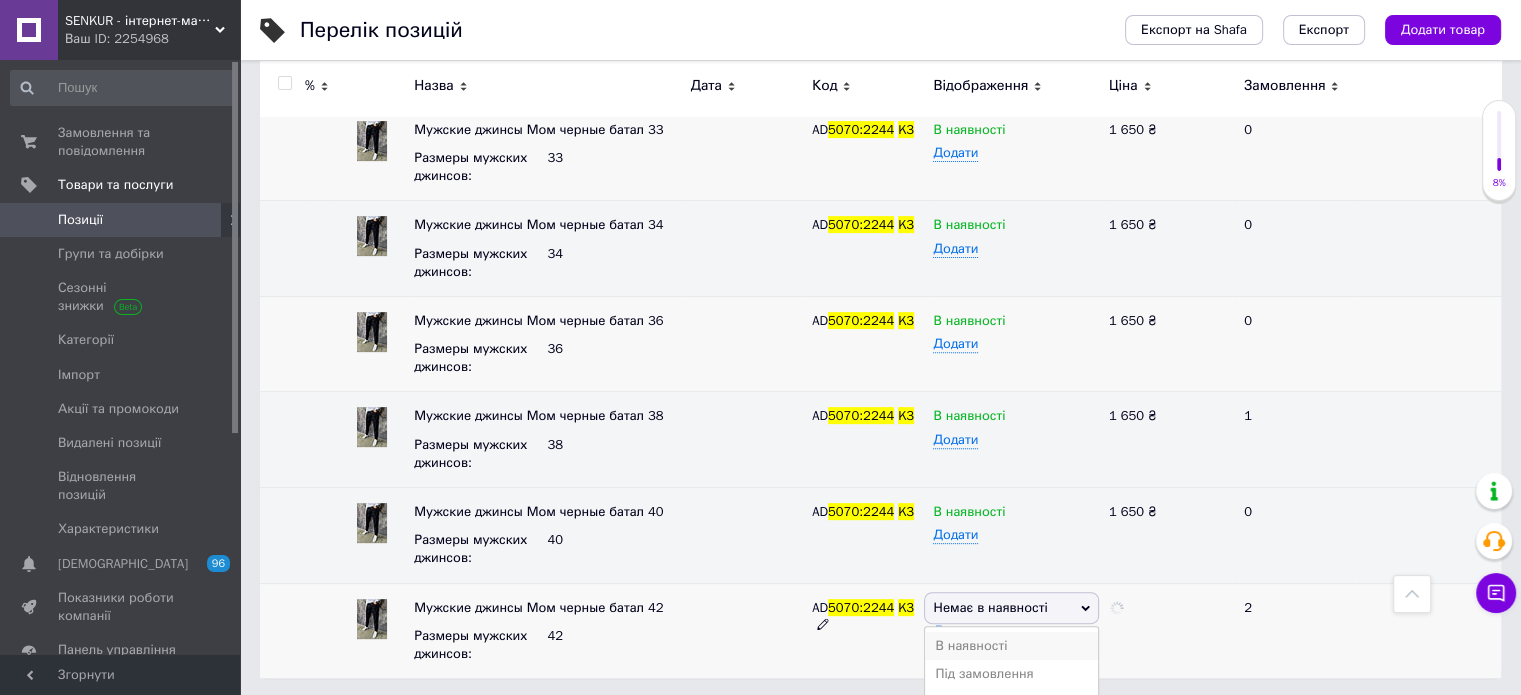 click on "В наявності" at bounding box center (1011, 646) 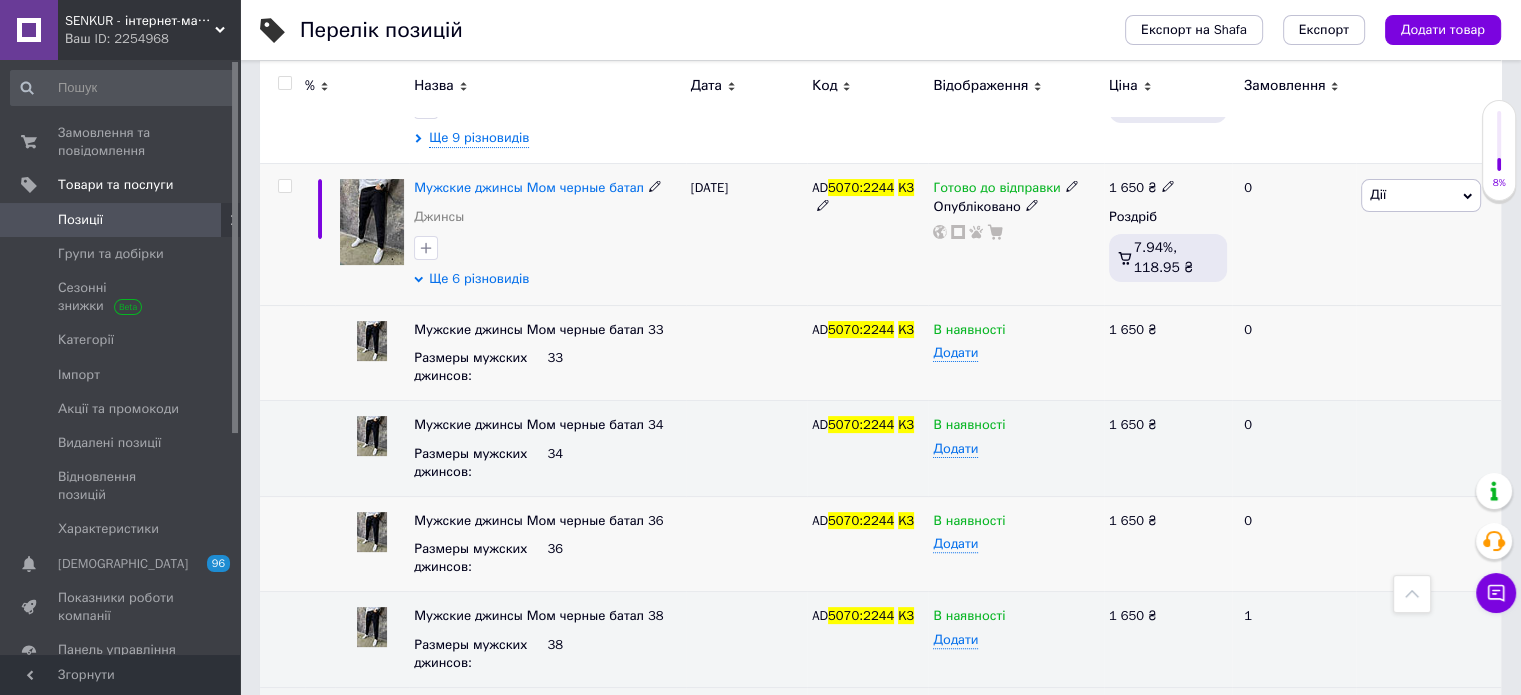 click on "Ще 6 різновидів" at bounding box center [479, 279] 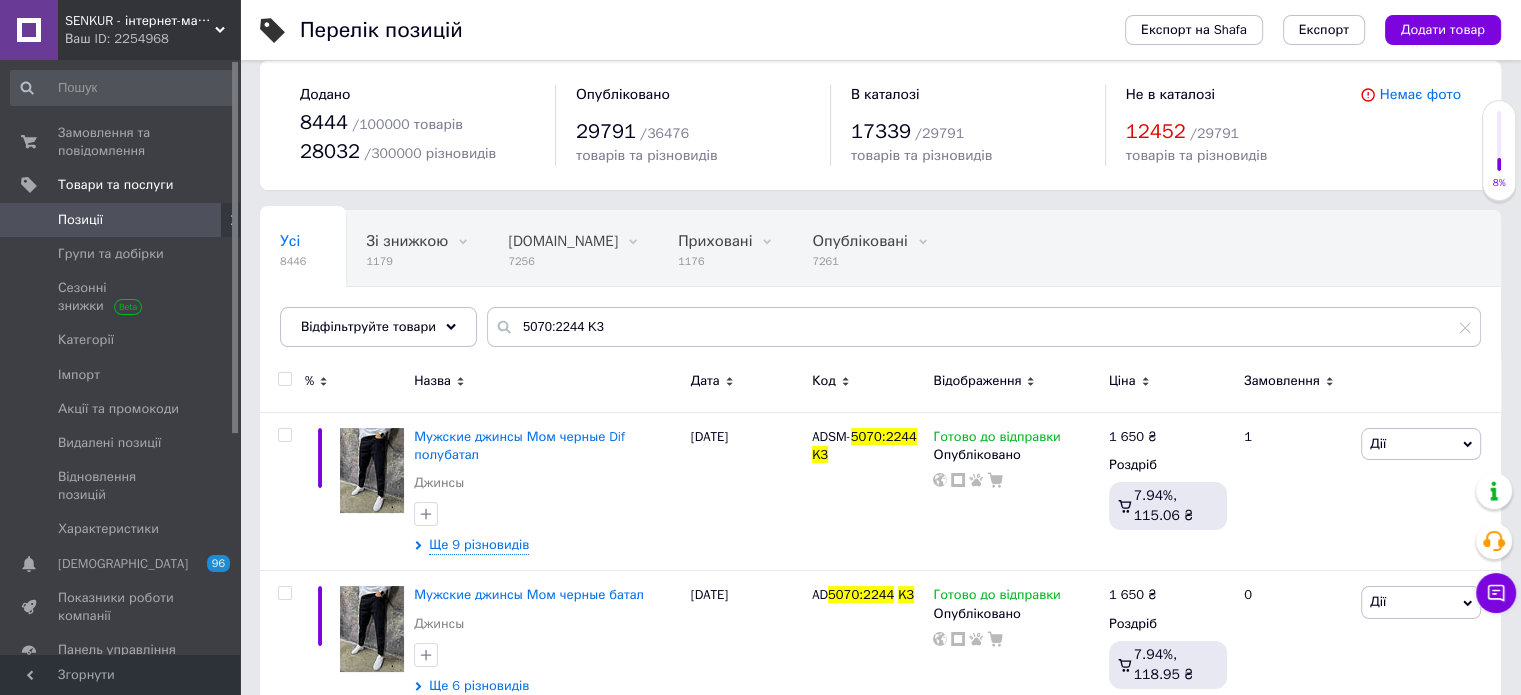 scroll, scrollTop: 0, scrollLeft: 0, axis: both 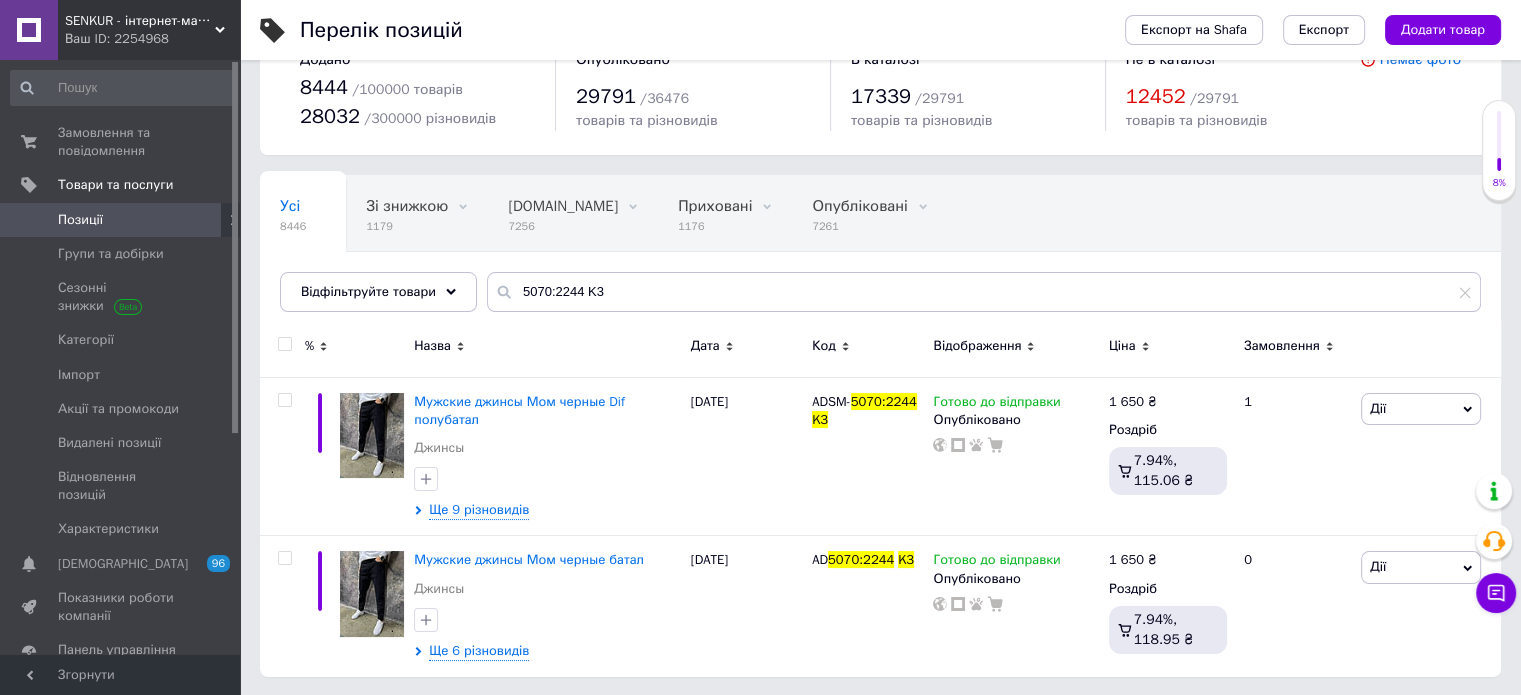 click at bounding box center (284, 344) 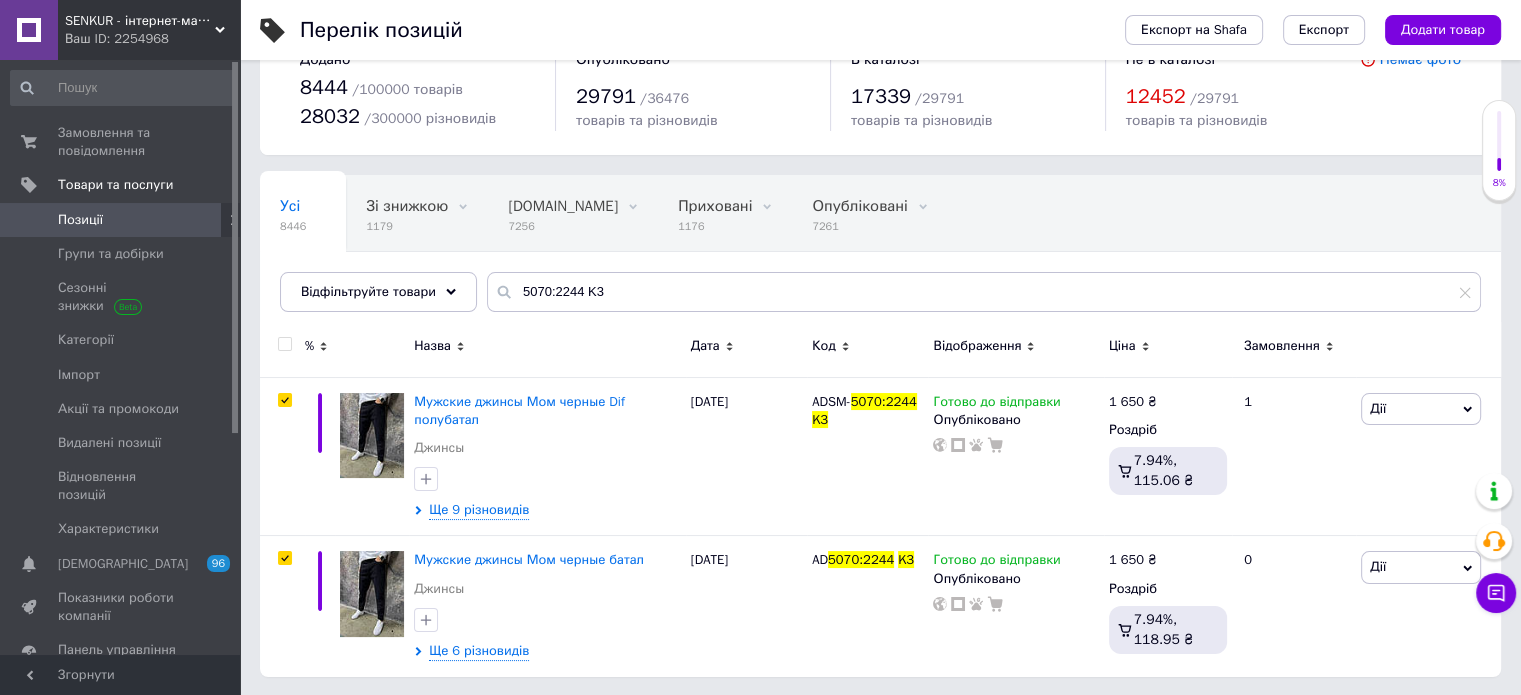 checkbox on "true" 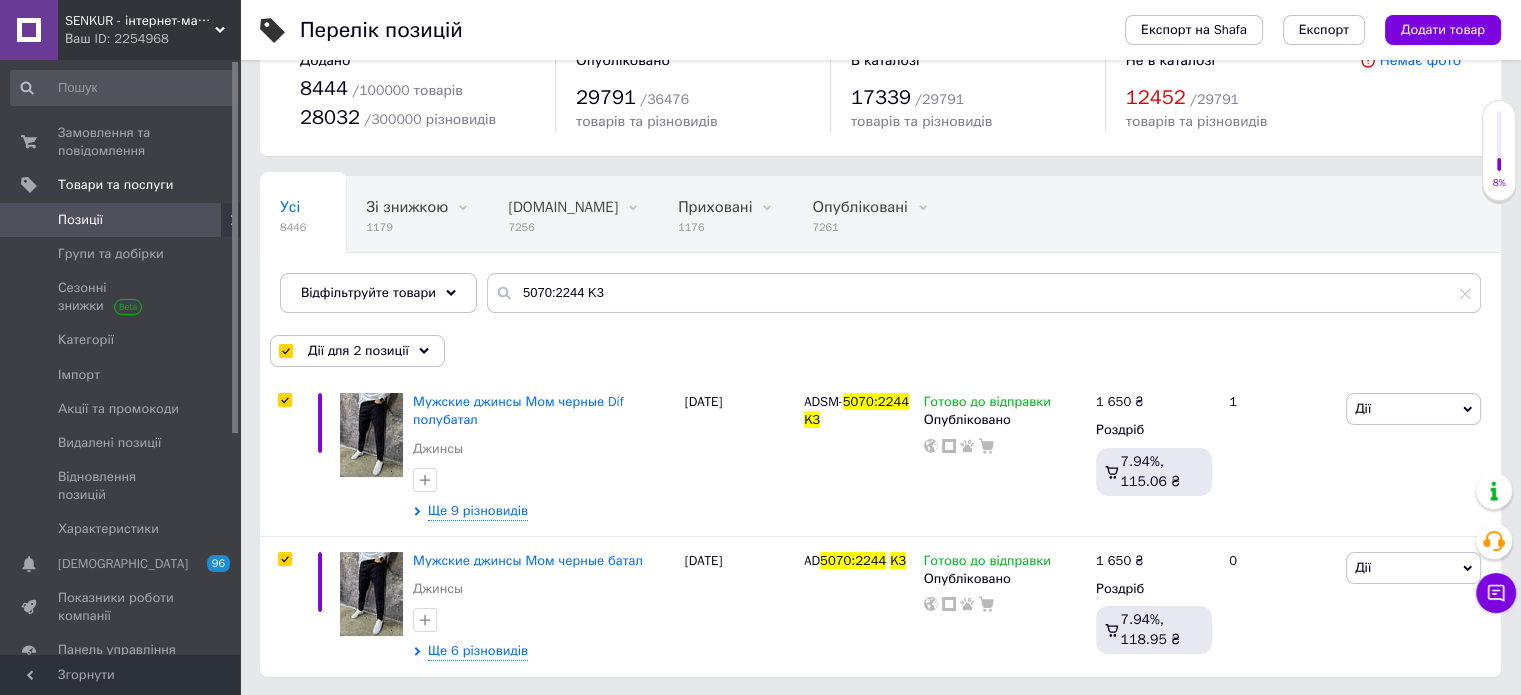 click on "Дії для 2 позиції" at bounding box center (357, 351) 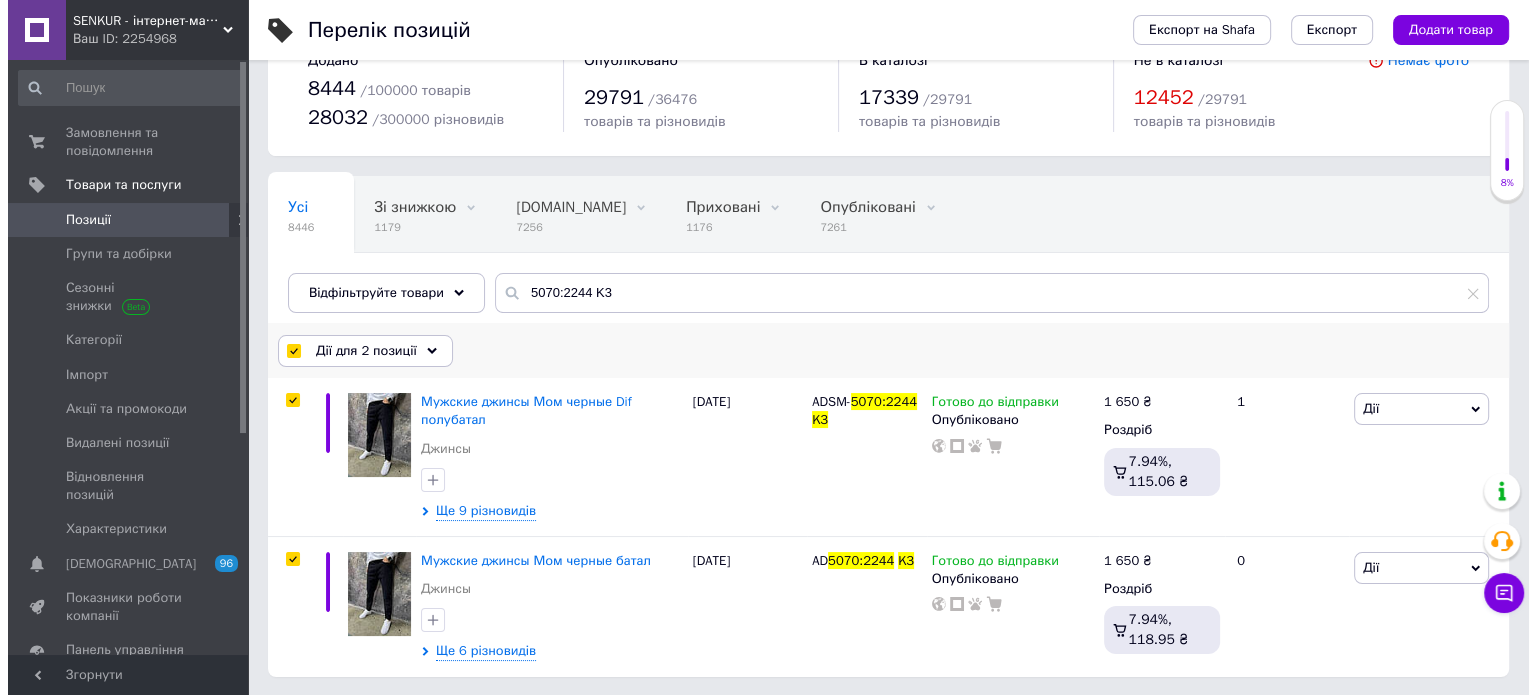 scroll, scrollTop: 54, scrollLeft: 0, axis: vertical 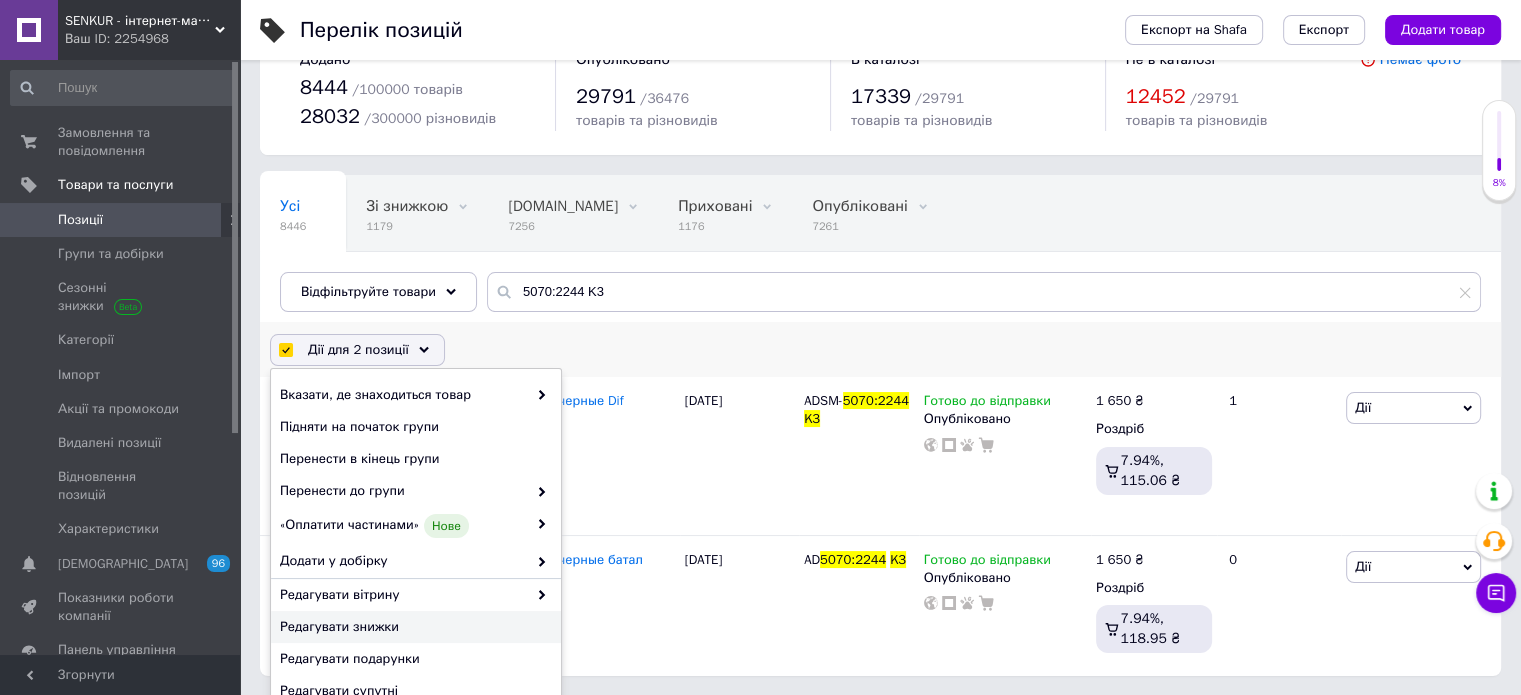 click on "Редагувати знижки" at bounding box center [413, 627] 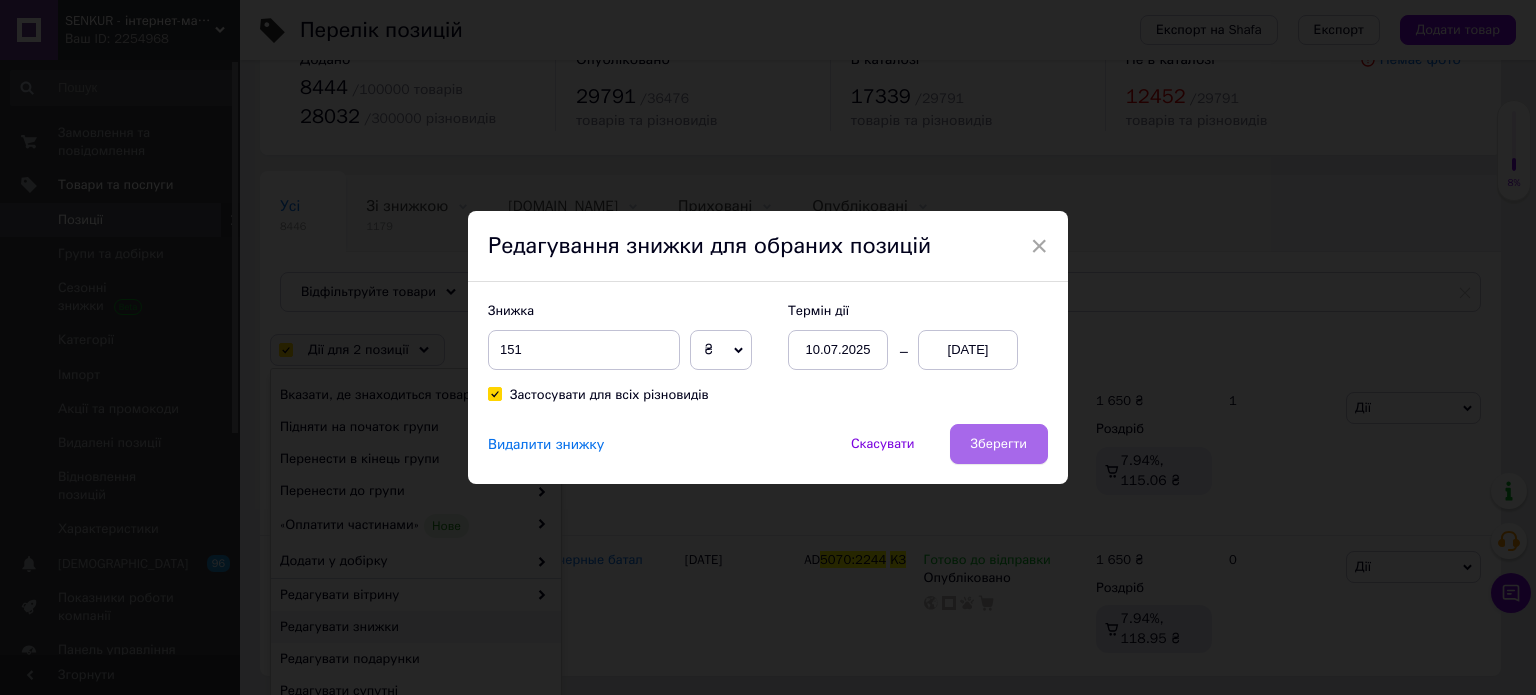 click on "Зберегти" at bounding box center (999, 444) 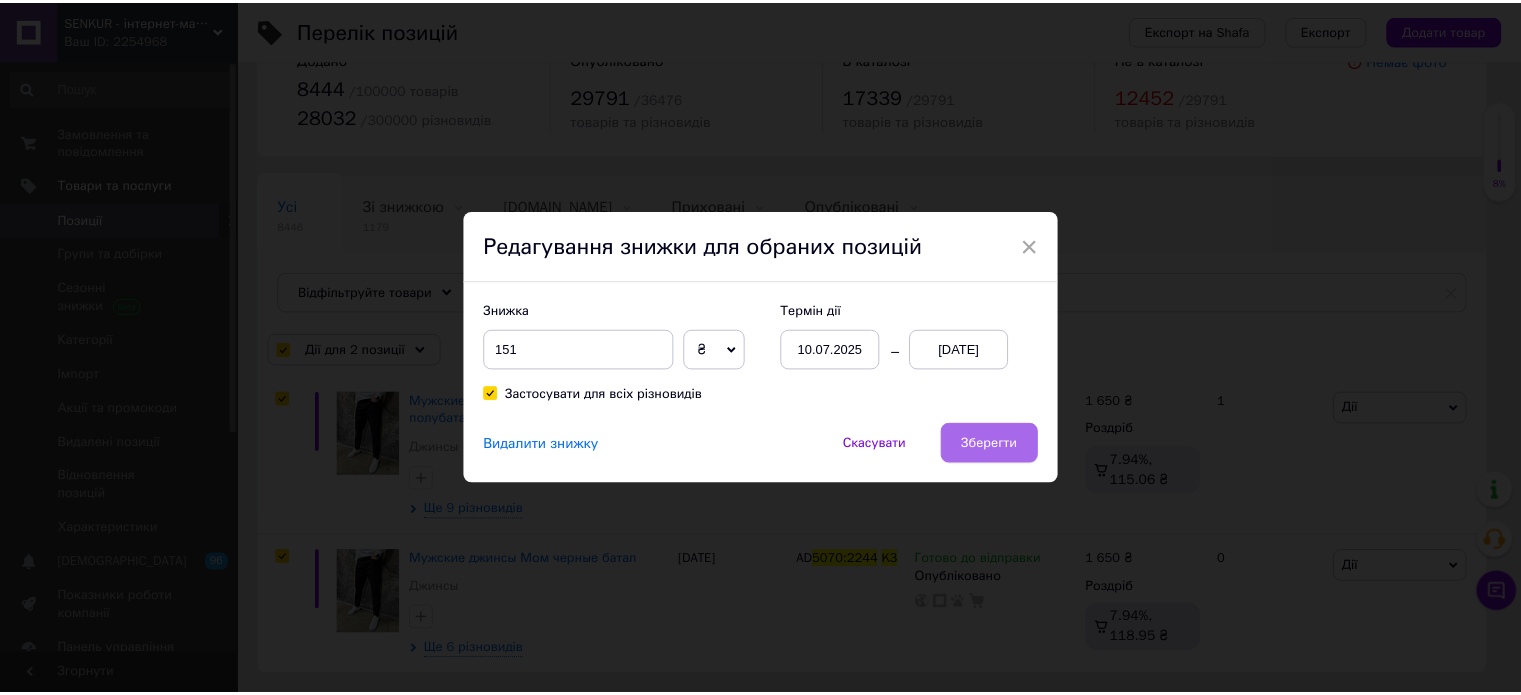 scroll, scrollTop: 53, scrollLeft: 0, axis: vertical 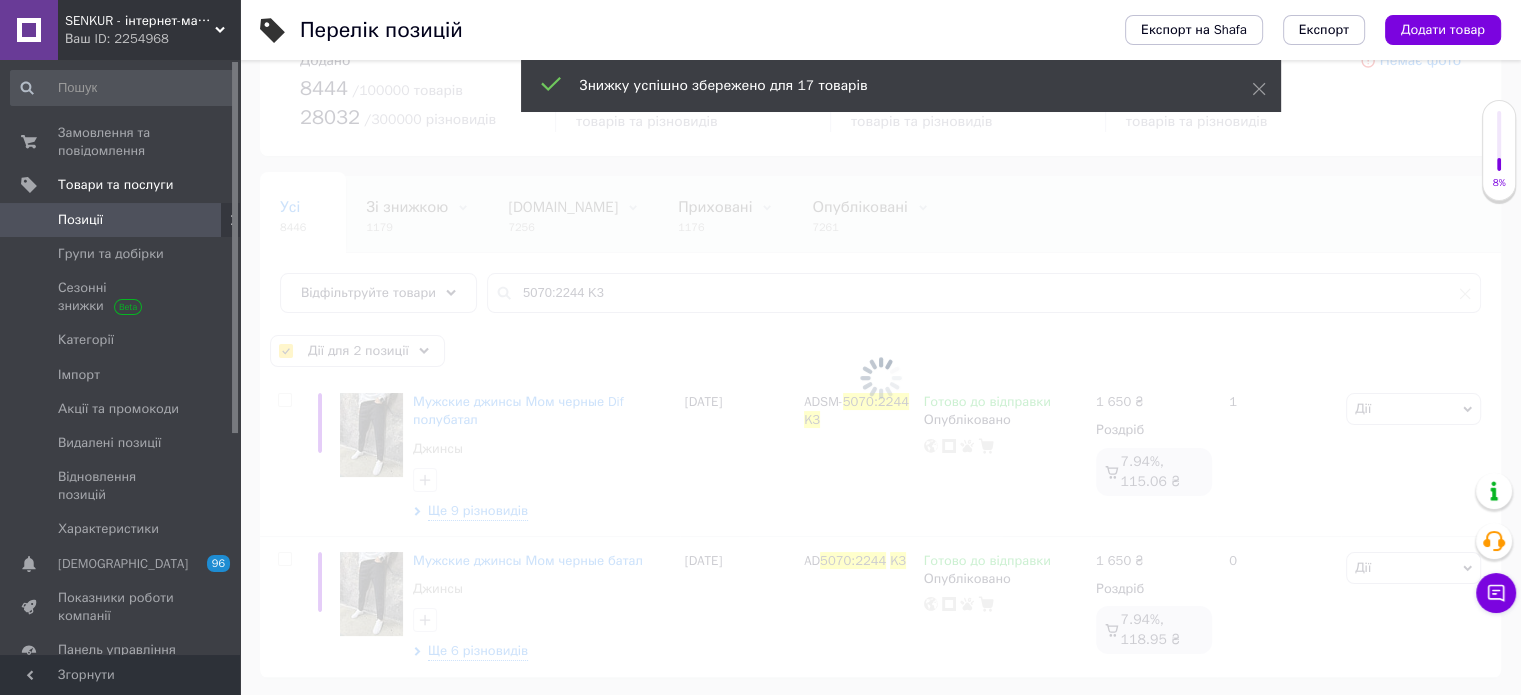 checkbox on "false" 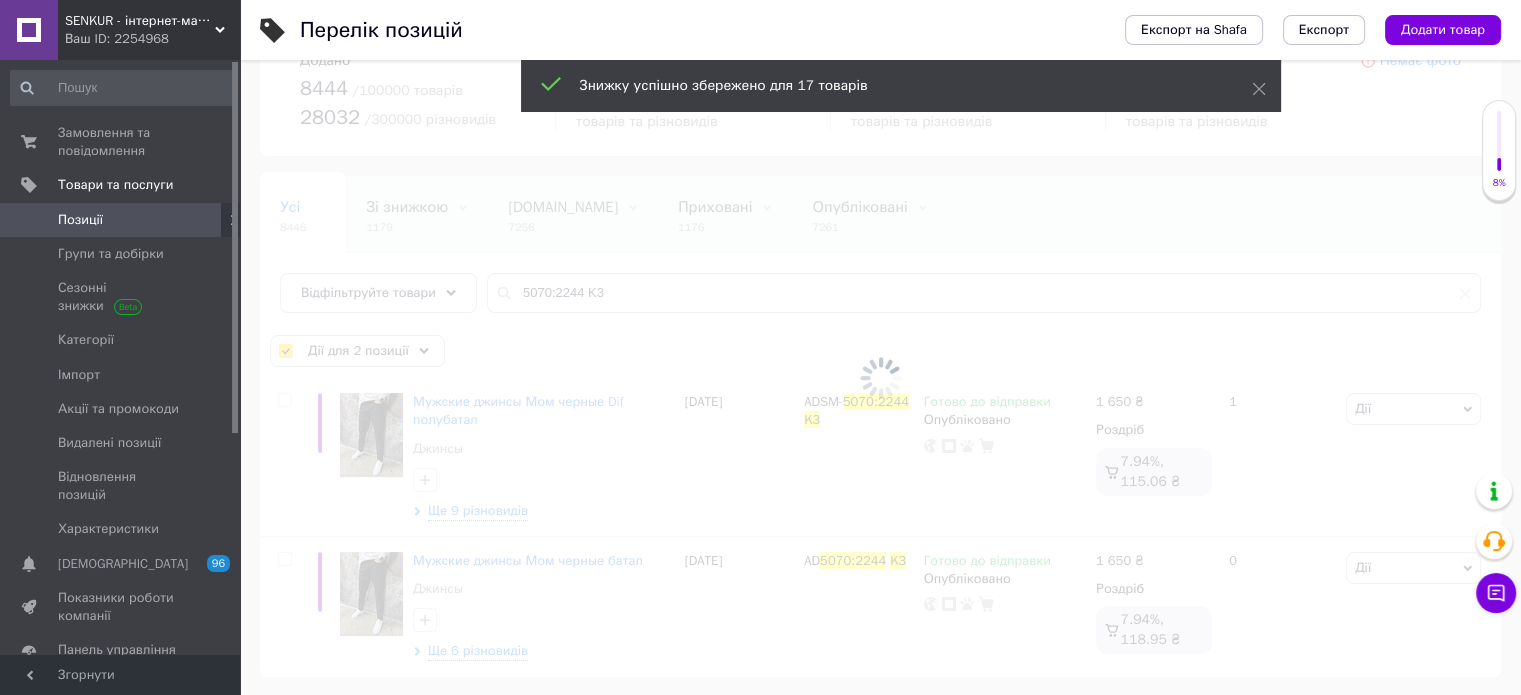 checkbox on "false" 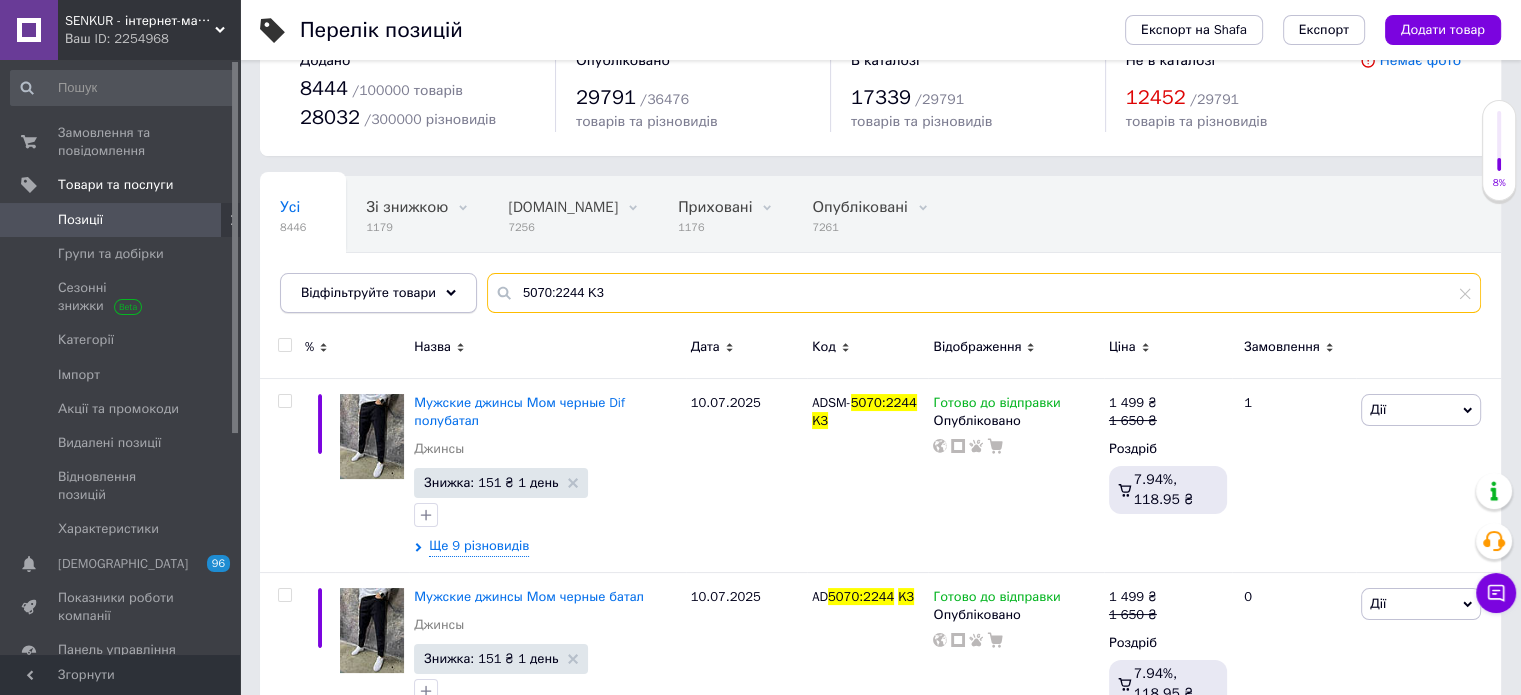 drag, startPoint x: 505, startPoint y: 289, endPoint x: 452, endPoint y: 289, distance: 53 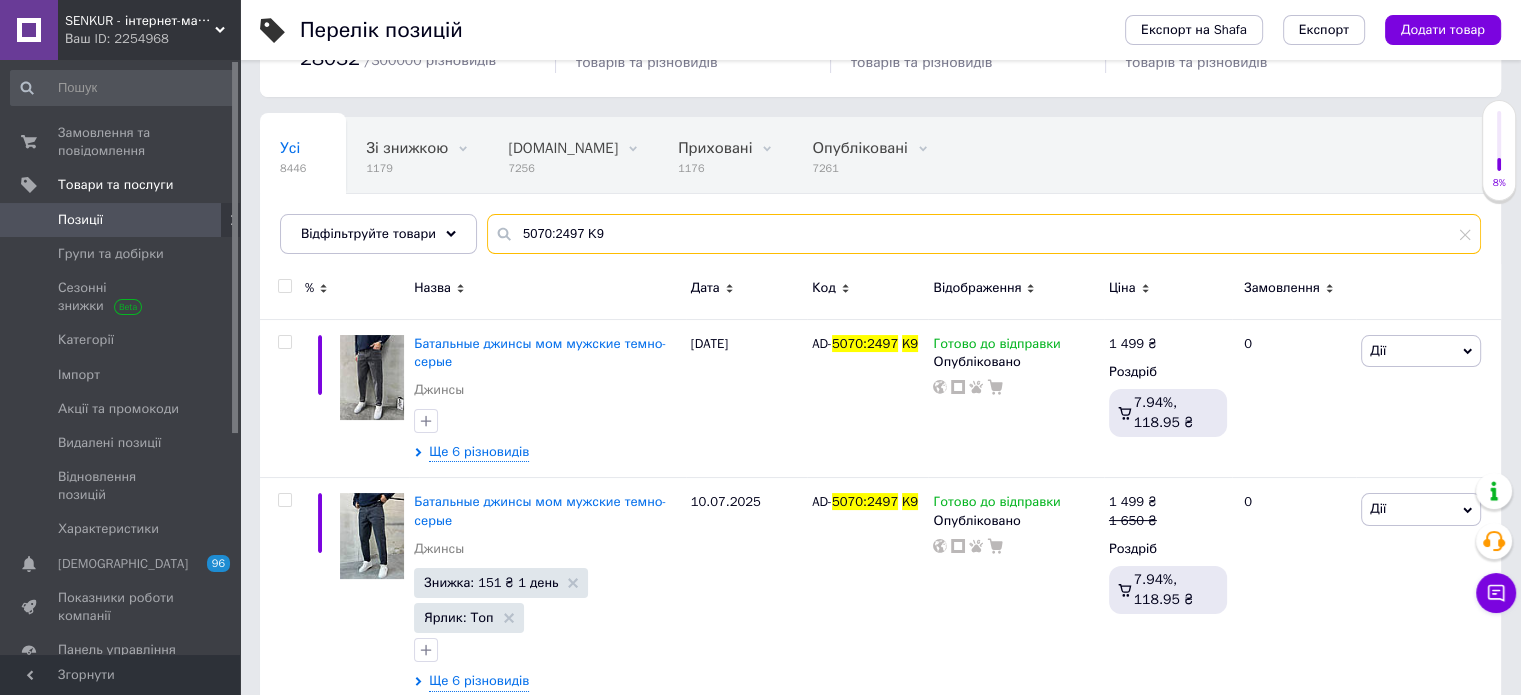 scroll, scrollTop: 141, scrollLeft: 0, axis: vertical 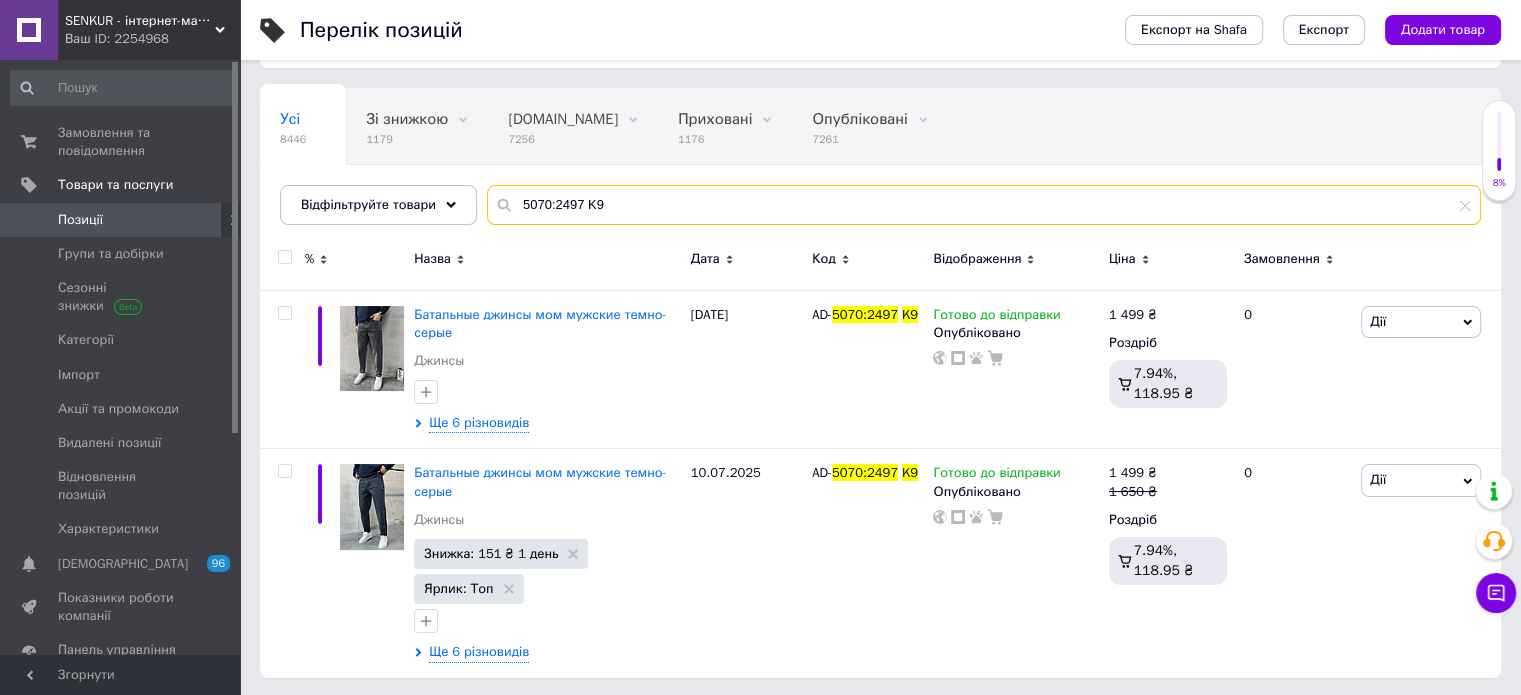 type on "5070:2497 K9" 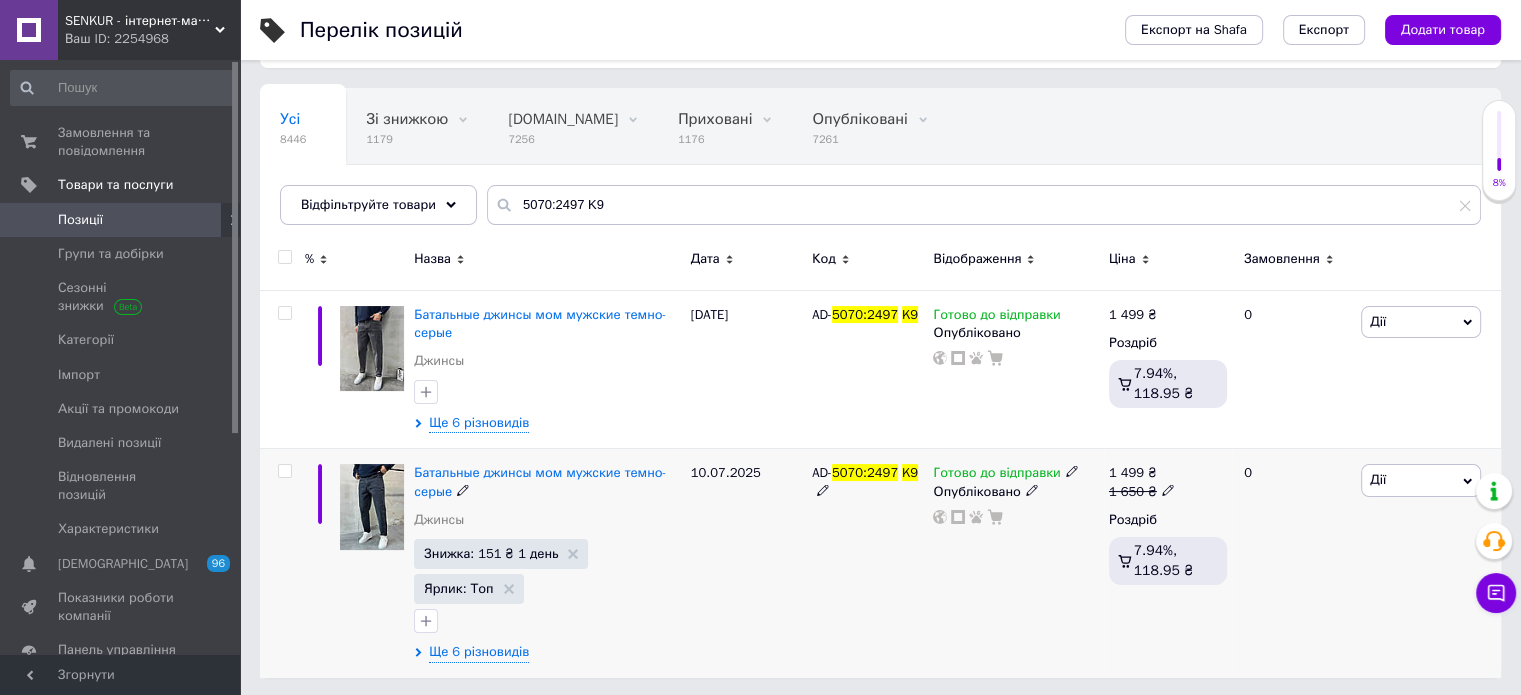 click 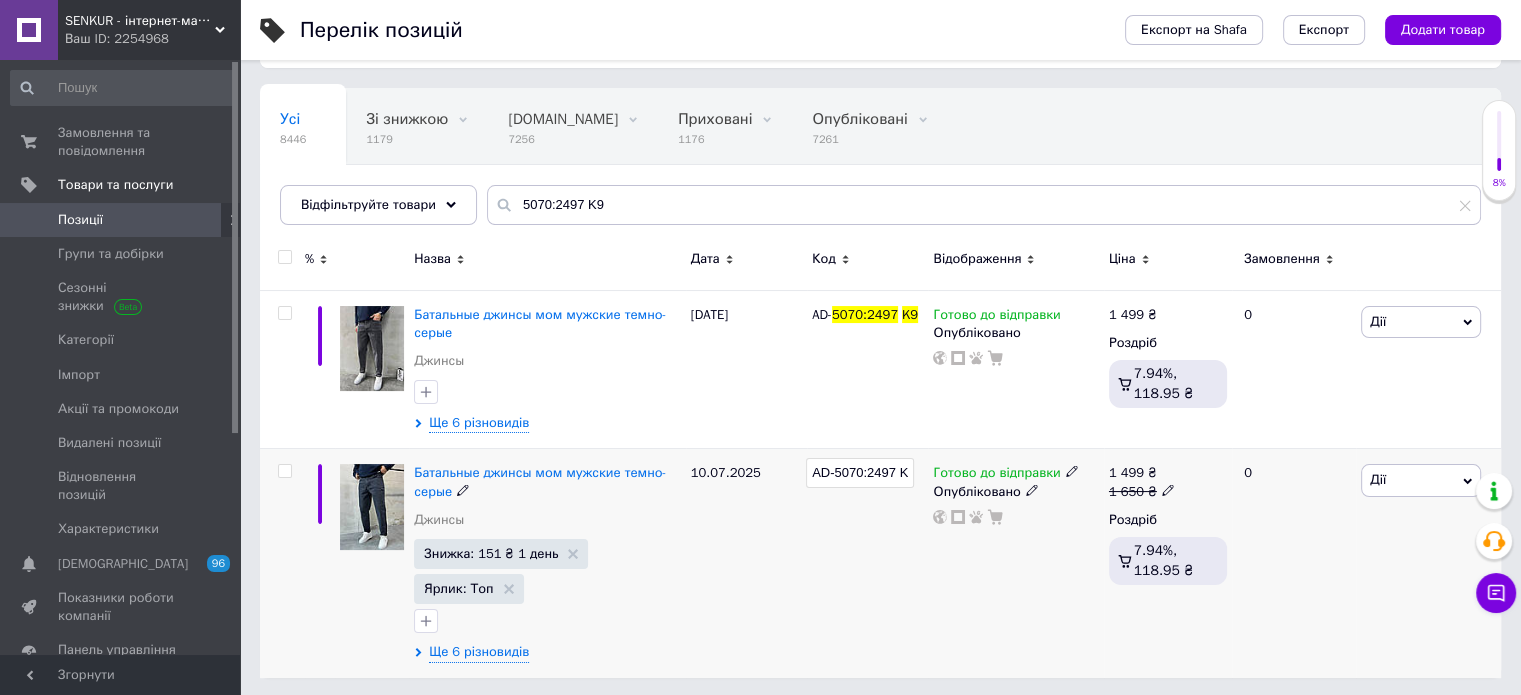 scroll, scrollTop: 0, scrollLeft: 6, axis: horizontal 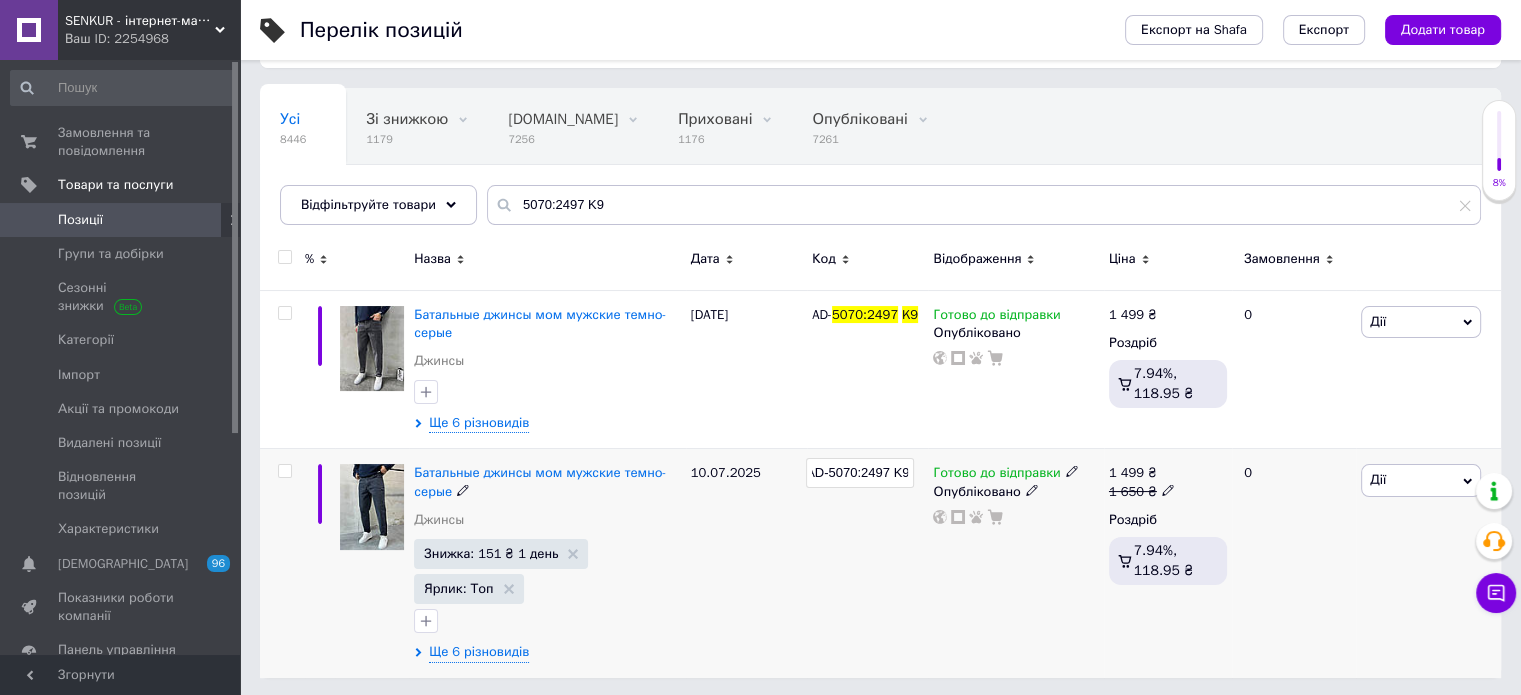 click on "AD-5070:2497 K9" at bounding box center [860, 473] 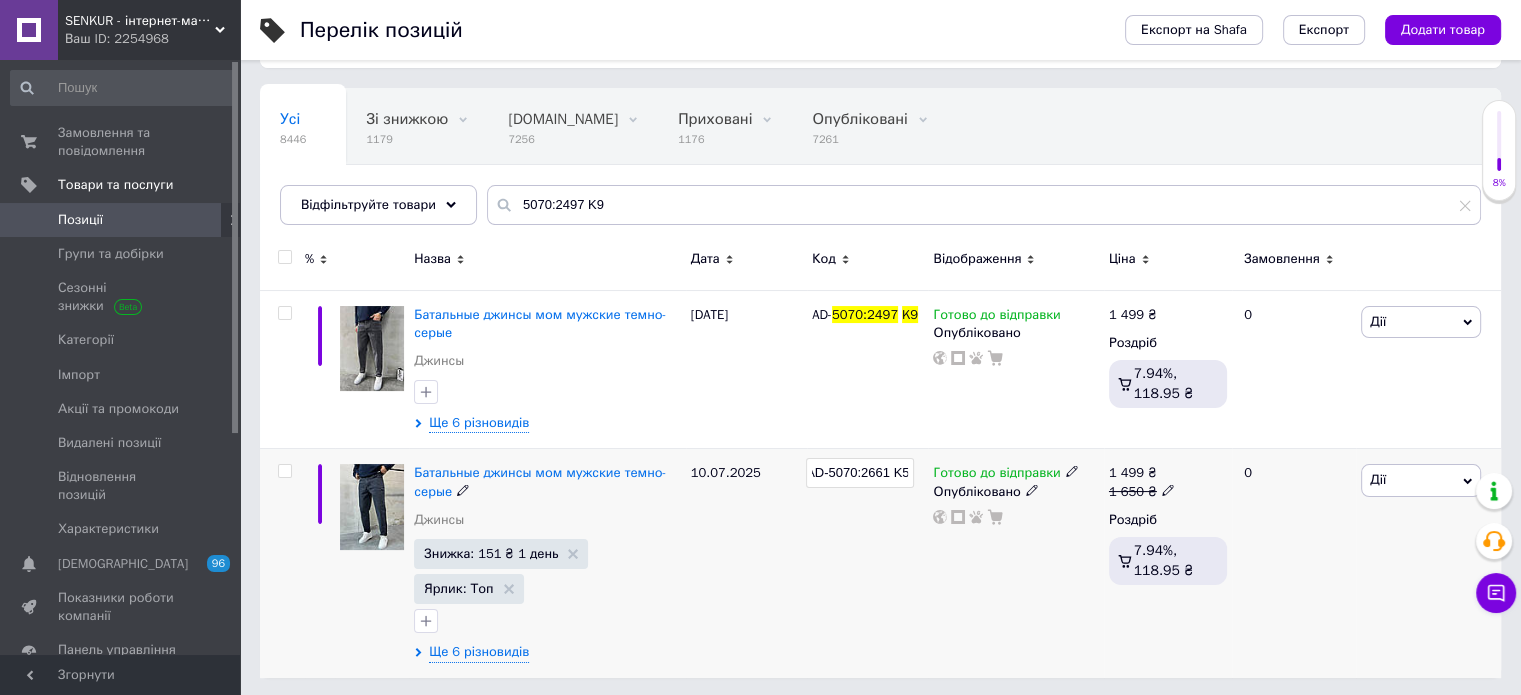 click on "AD-5070:2661 K5" at bounding box center [860, 473] 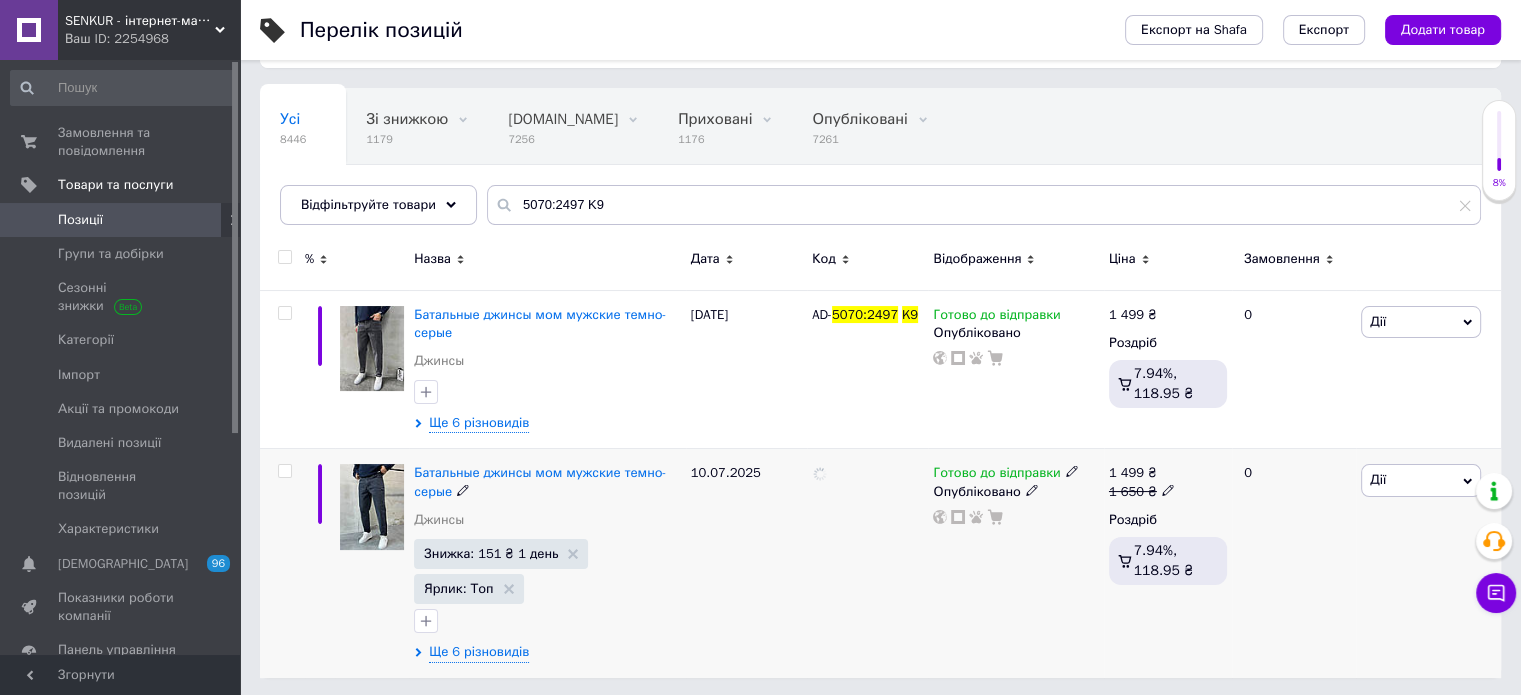 click at bounding box center (867, 563) 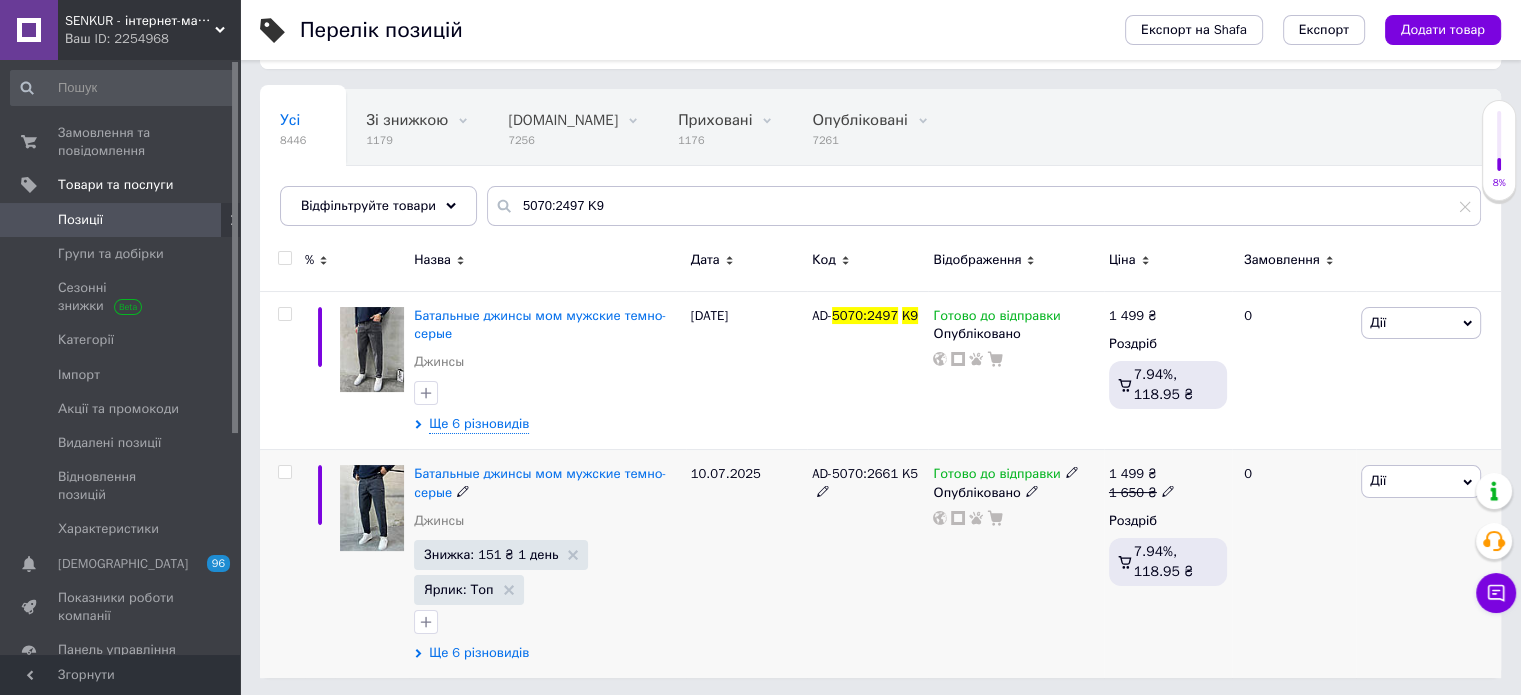 click on "Ще 6 різновидів" at bounding box center [479, 653] 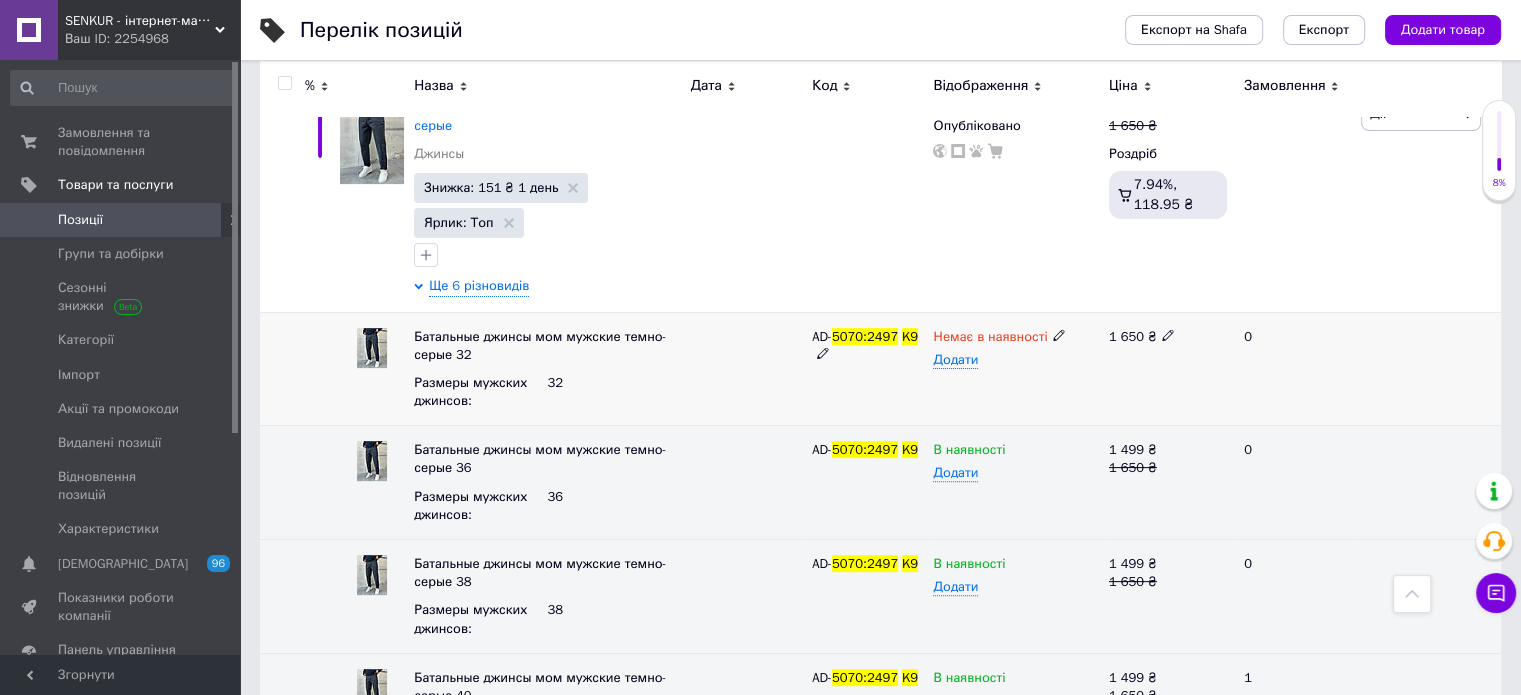 scroll, scrollTop: 541, scrollLeft: 0, axis: vertical 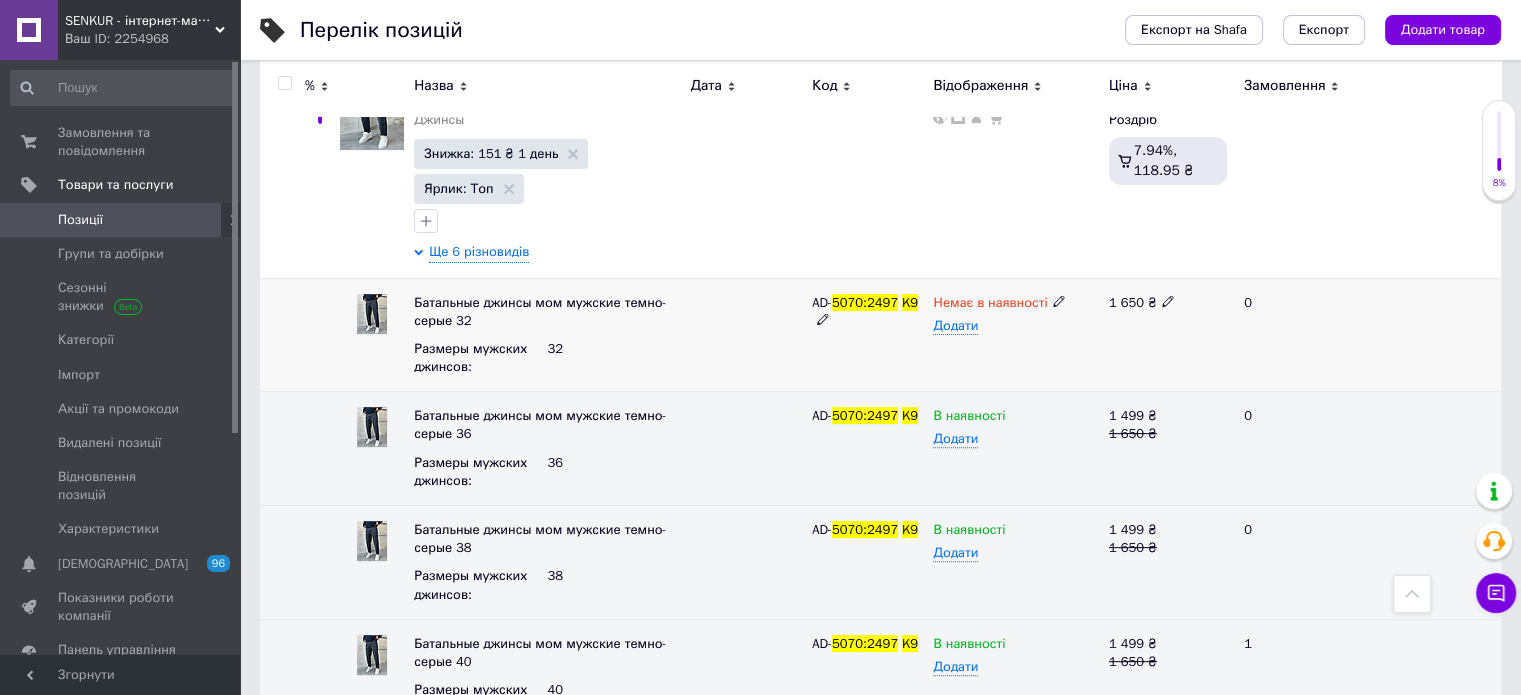 click 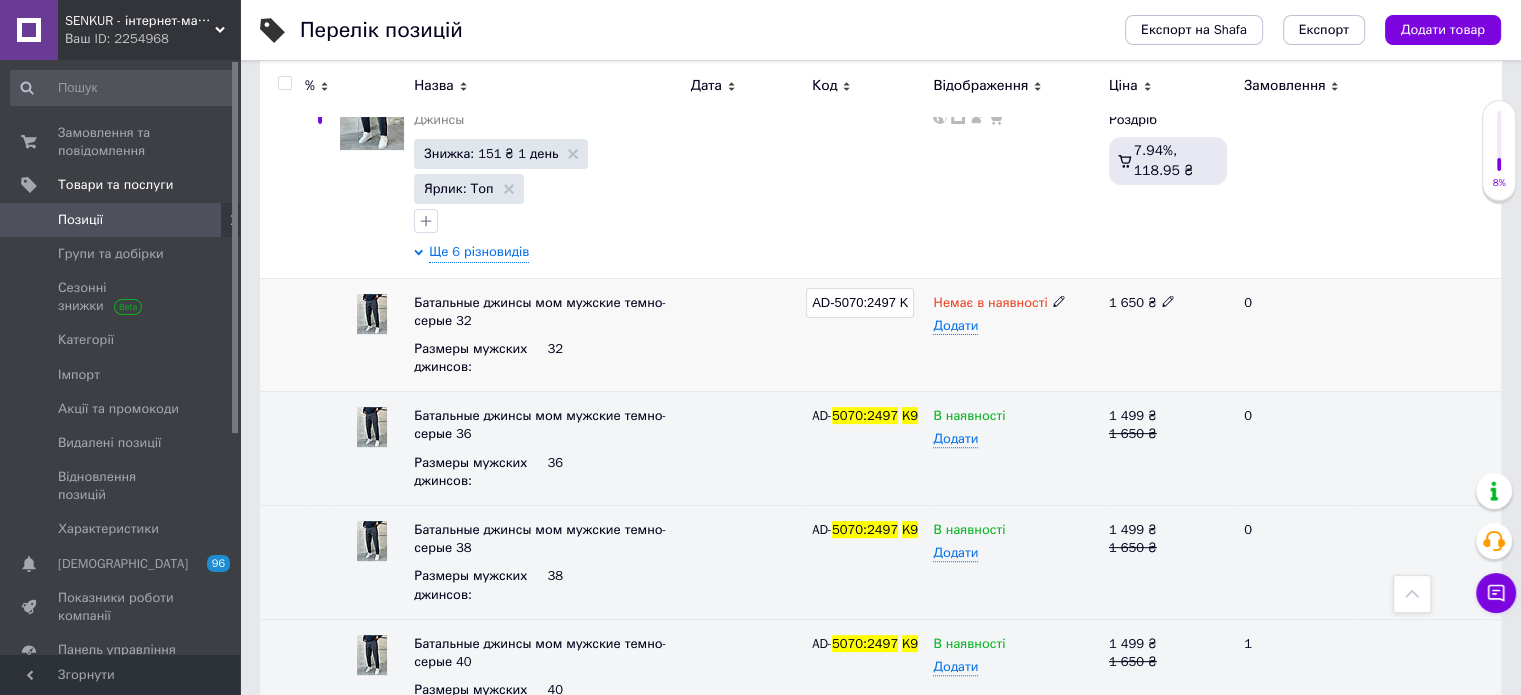 click on "AD-5070:2497 K9" at bounding box center (860, 303) 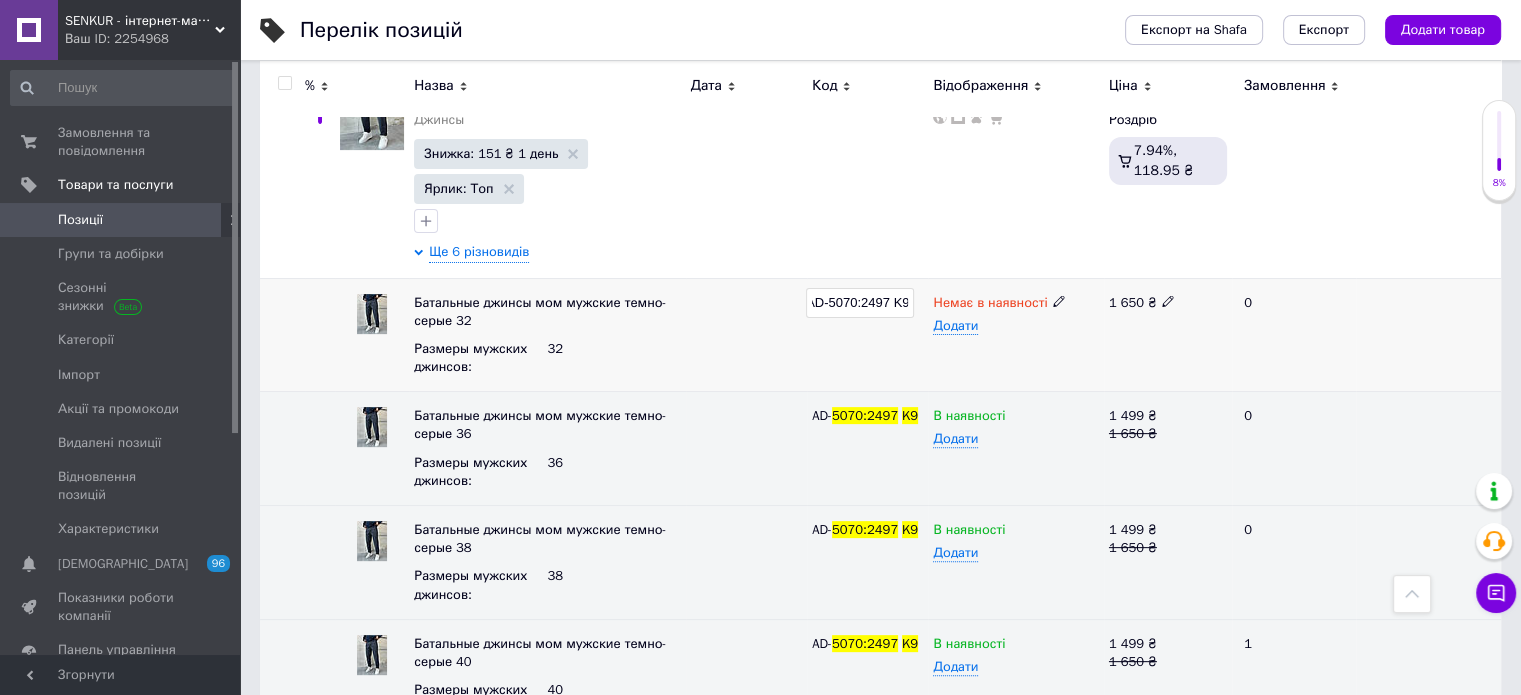 click on "AD-5070:2497 K9" at bounding box center (860, 303) 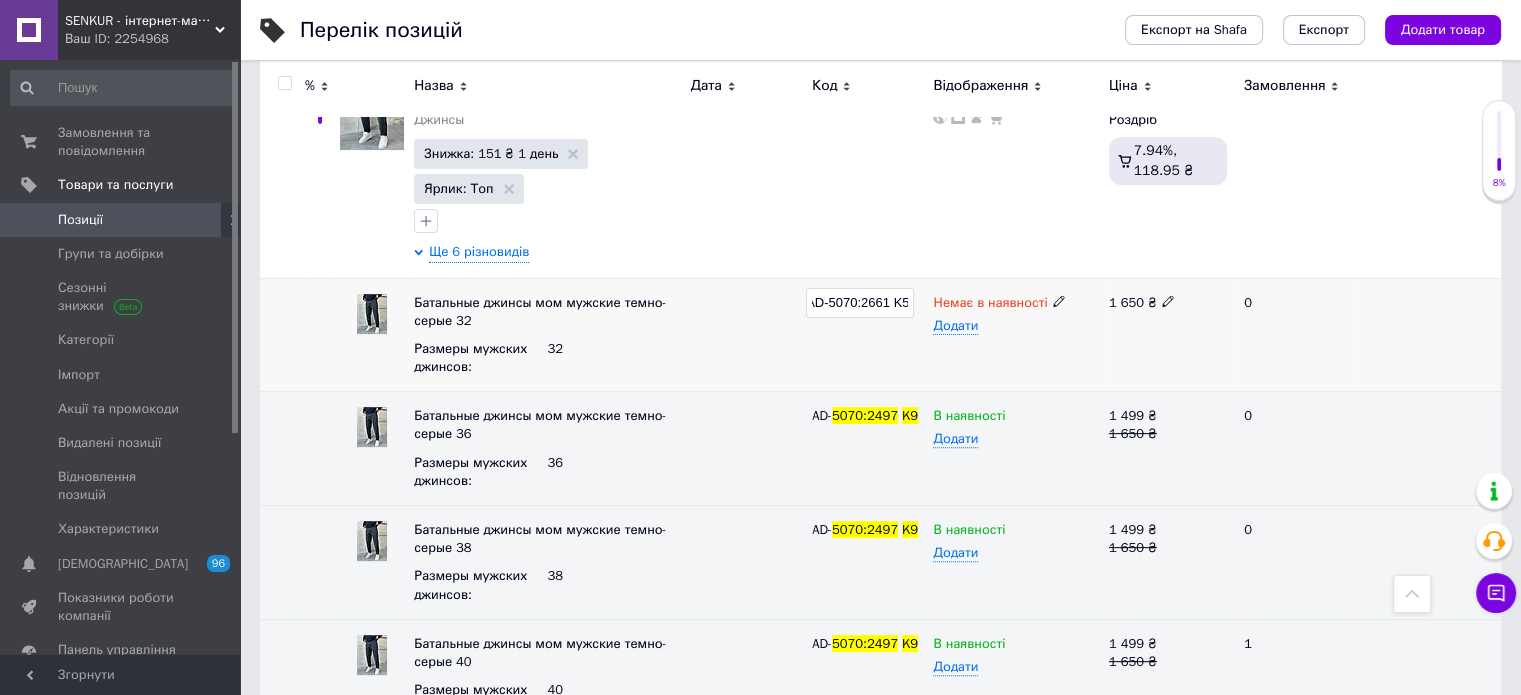 click on "AD-5070:2661 K5" at bounding box center [867, 335] 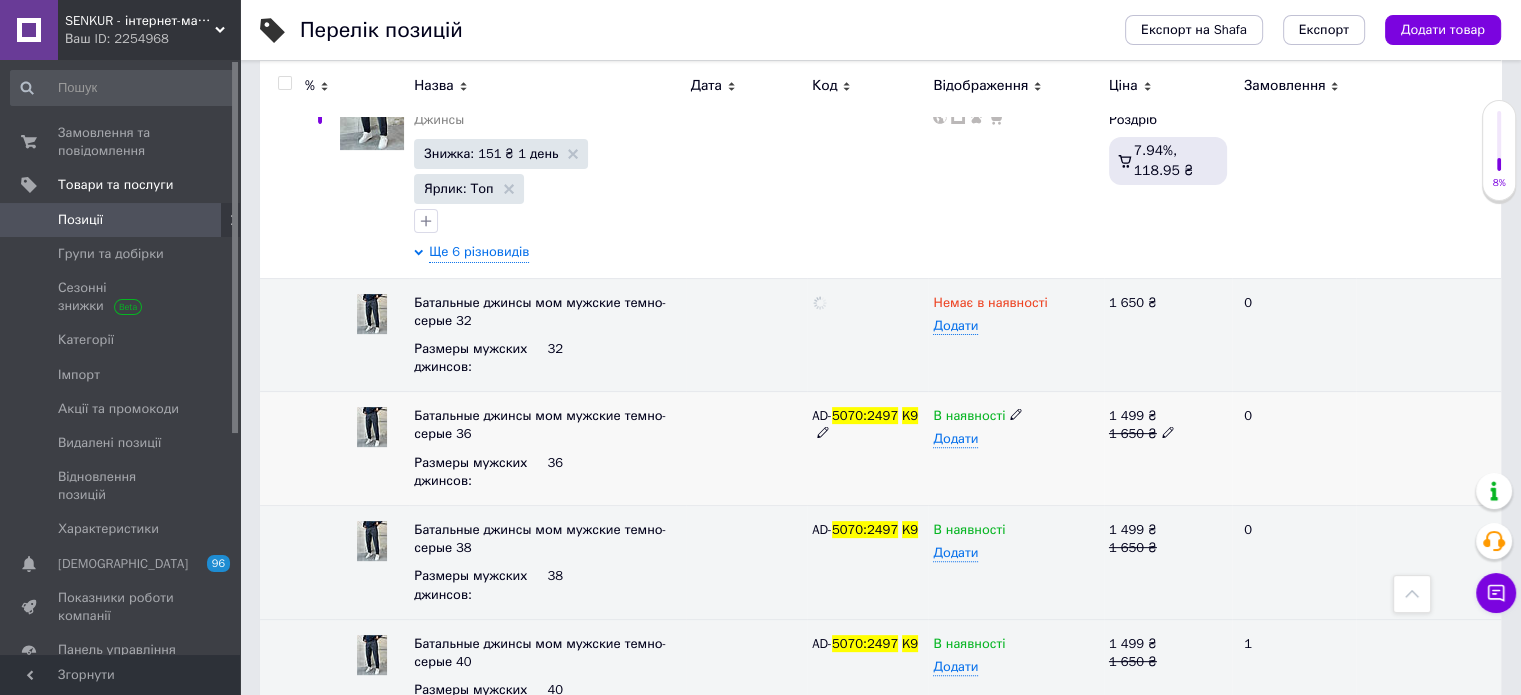 click 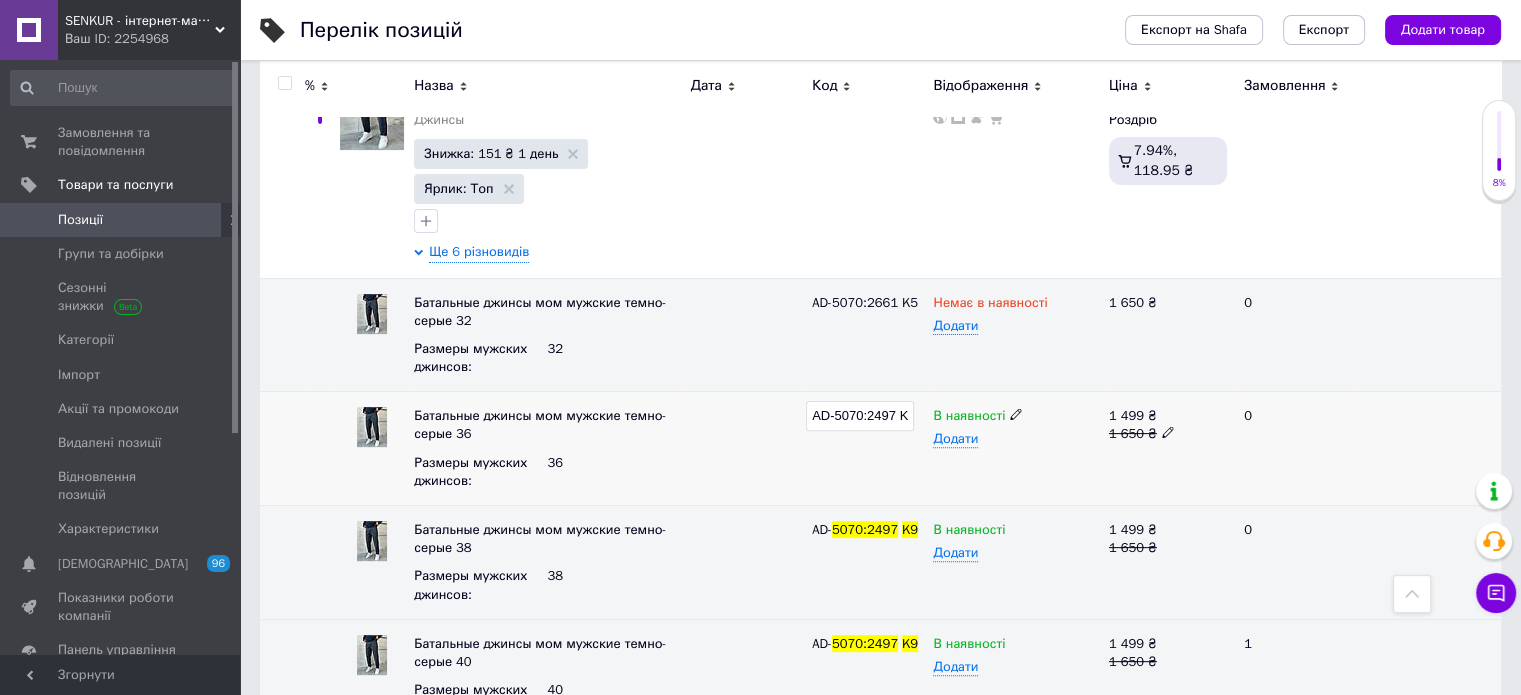 click on "AD-5070:2497 K9" at bounding box center (860, 416) 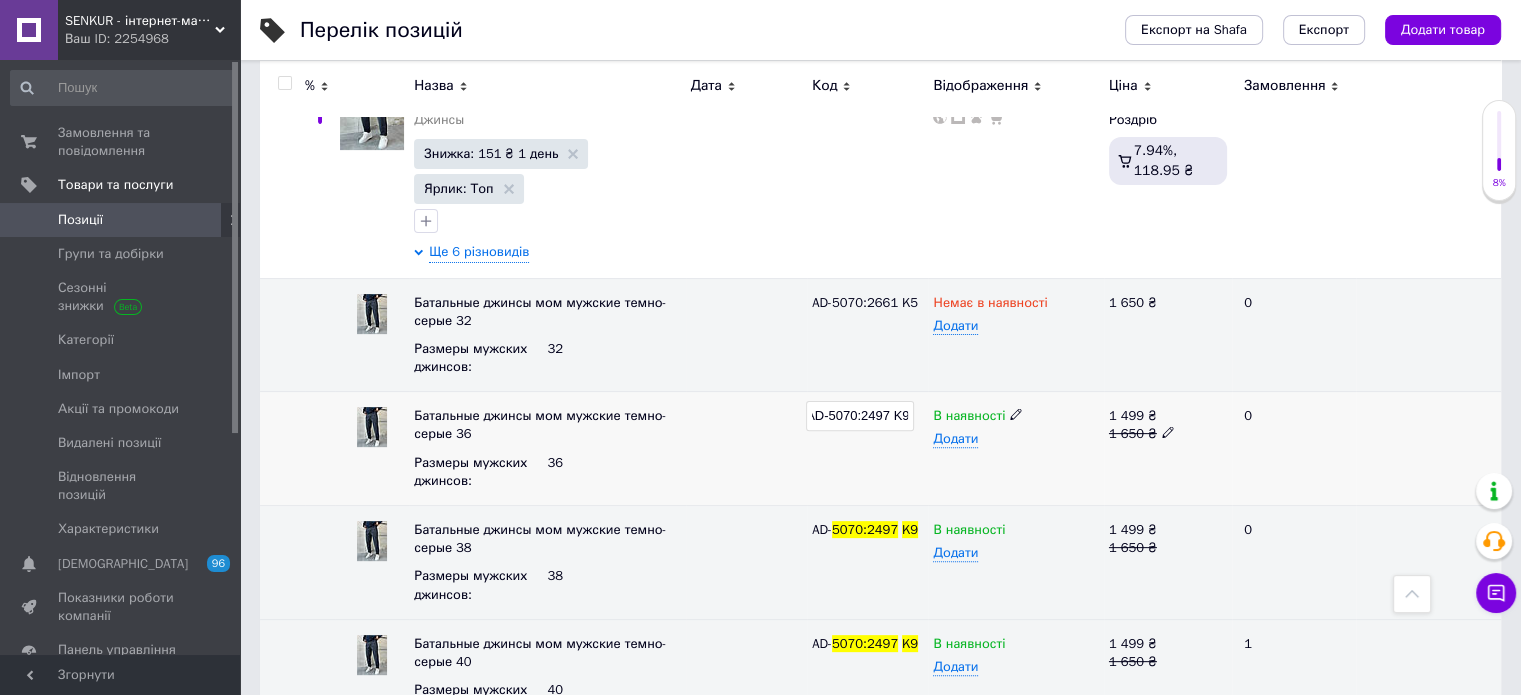 click on "AD-5070:2497 K9" at bounding box center [860, 416] 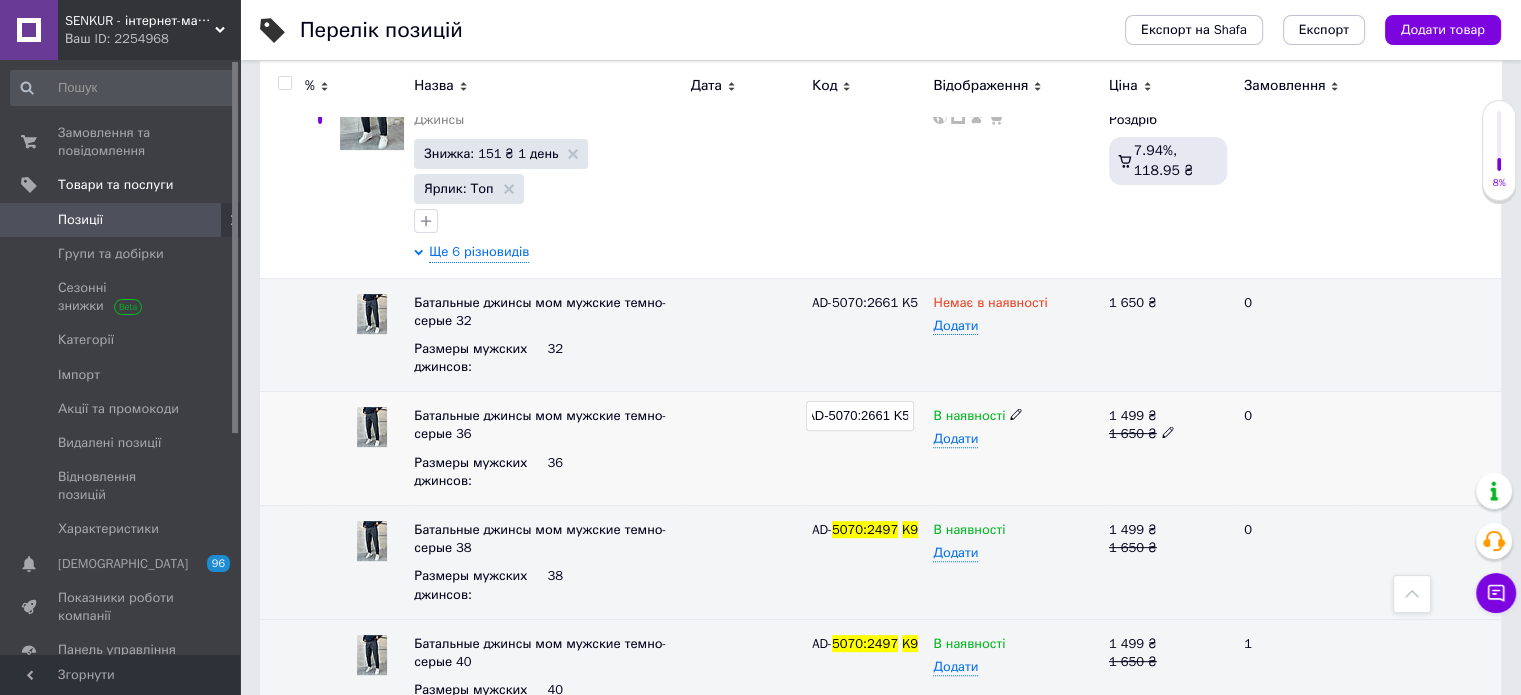 click on "AD-5070:2661 K5" at bounding box center [867, 449] 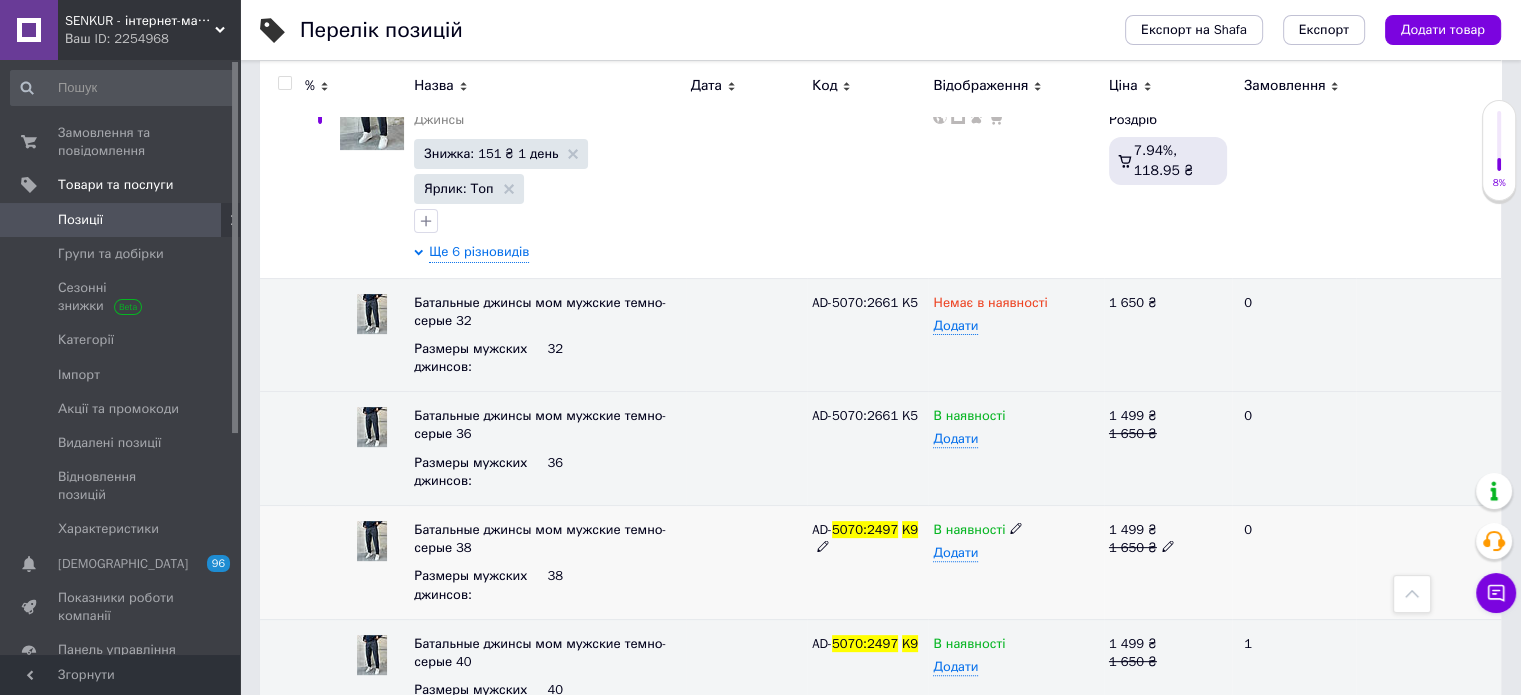 click 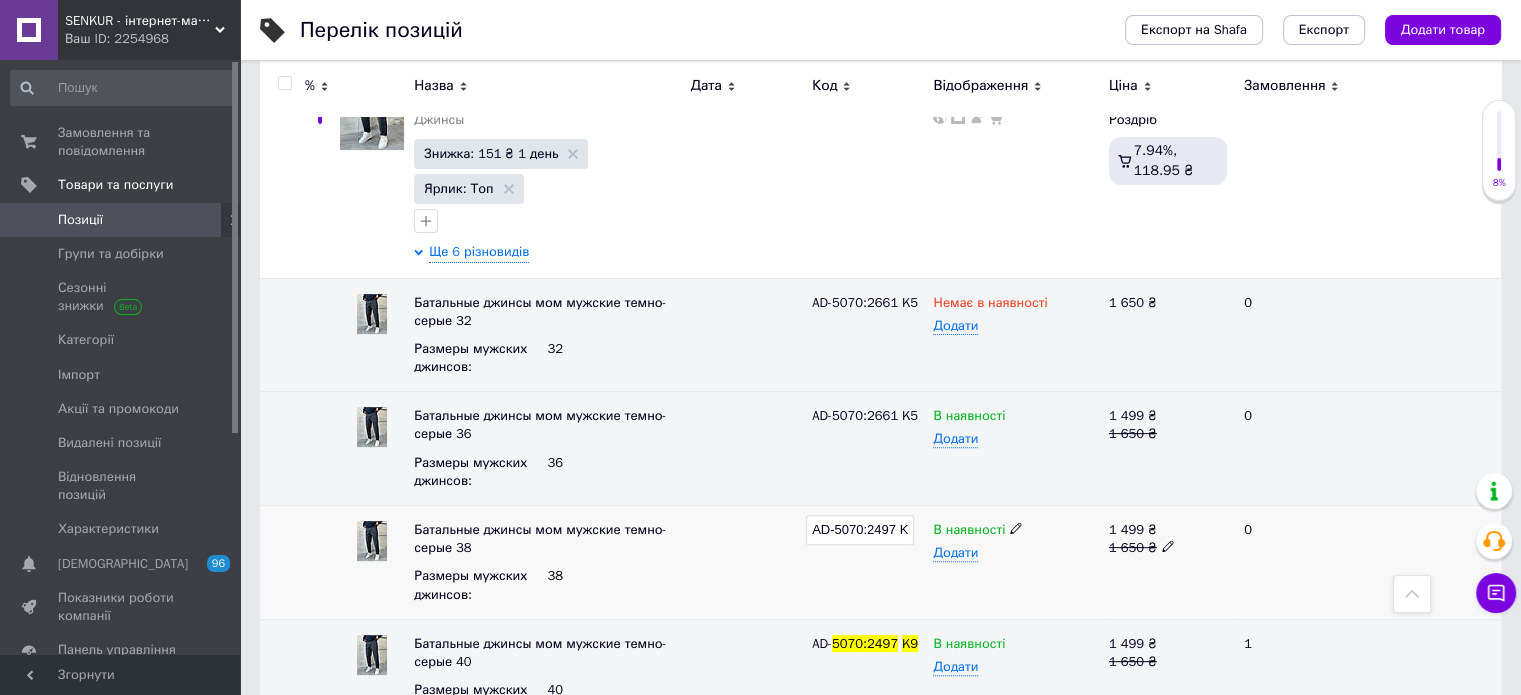 scroll, scrollTop: 0, scrollLeft: 6, axis: horizontal 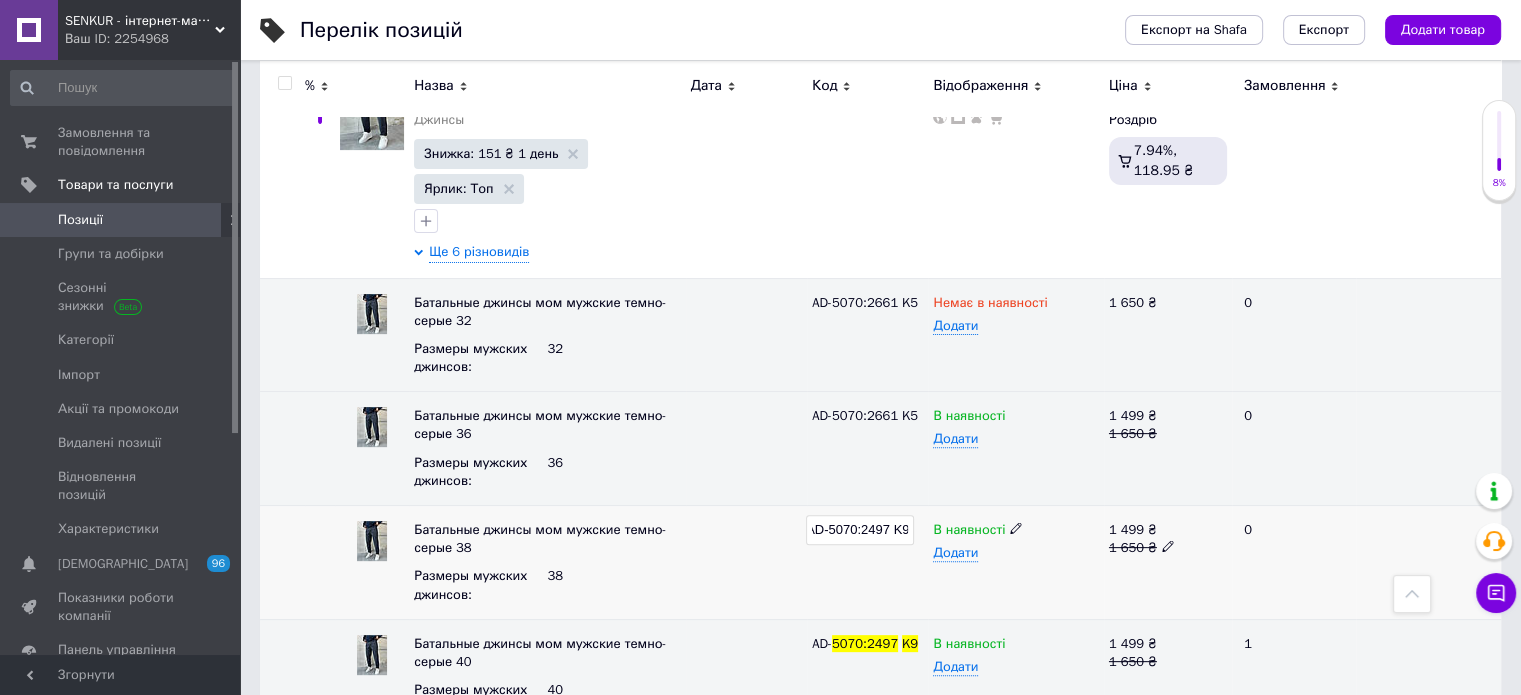 click on "AD-5070:2497 K9" at bounding box center (860, 530) 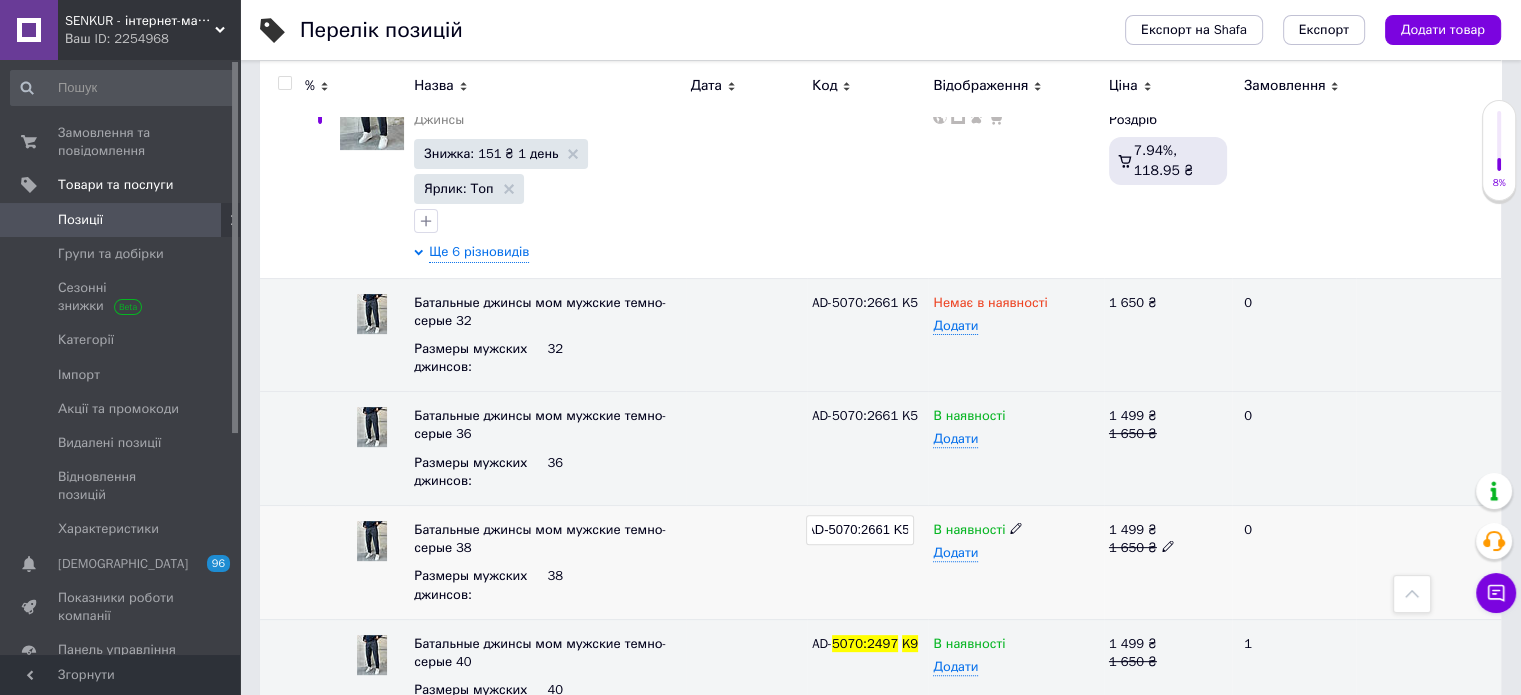 click on "AD-5070:2661 K5" at bounding box center (867, 563) 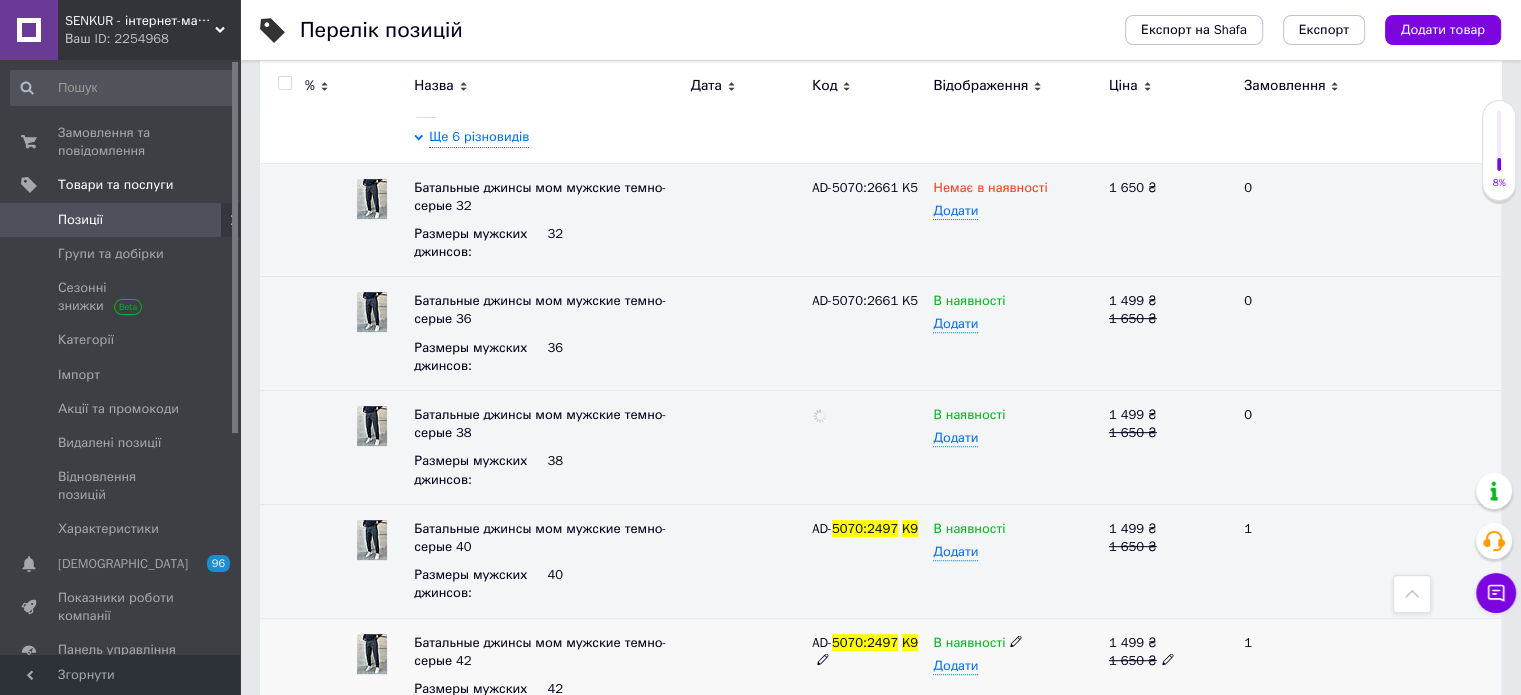 scroll, scrollTop: 741, scrollLeft: 0, axis: vertical 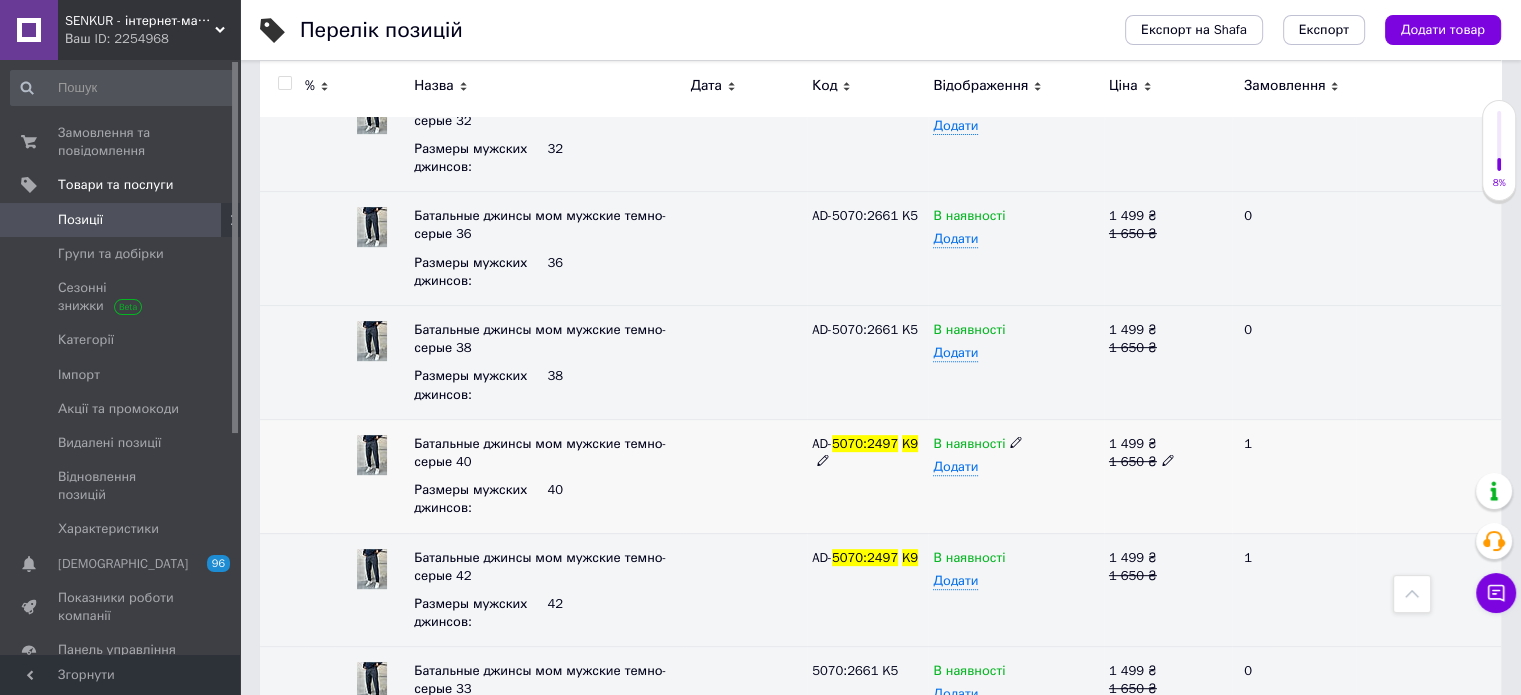 click at bounding box center (823, 459) 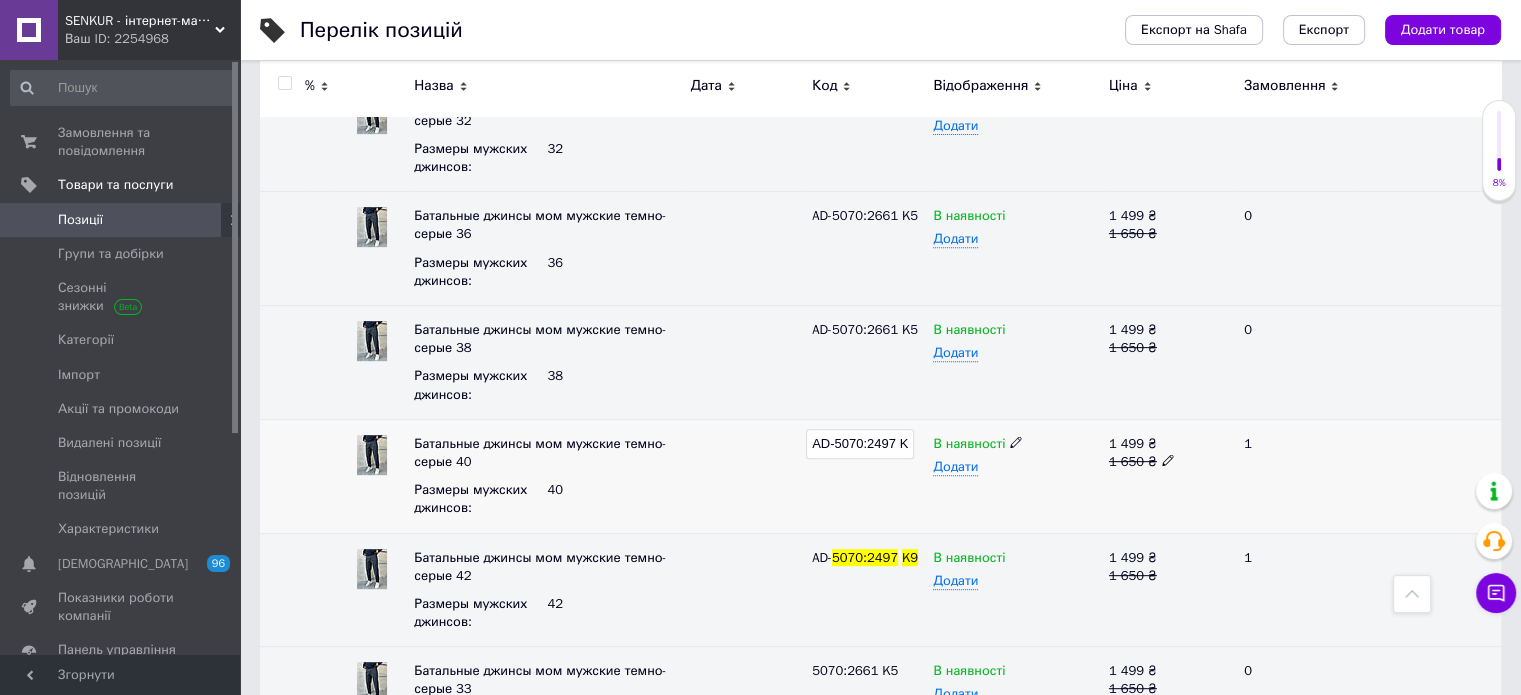 scroll, scrollTop: 0, scrollLeft: 6, axis: horizontal 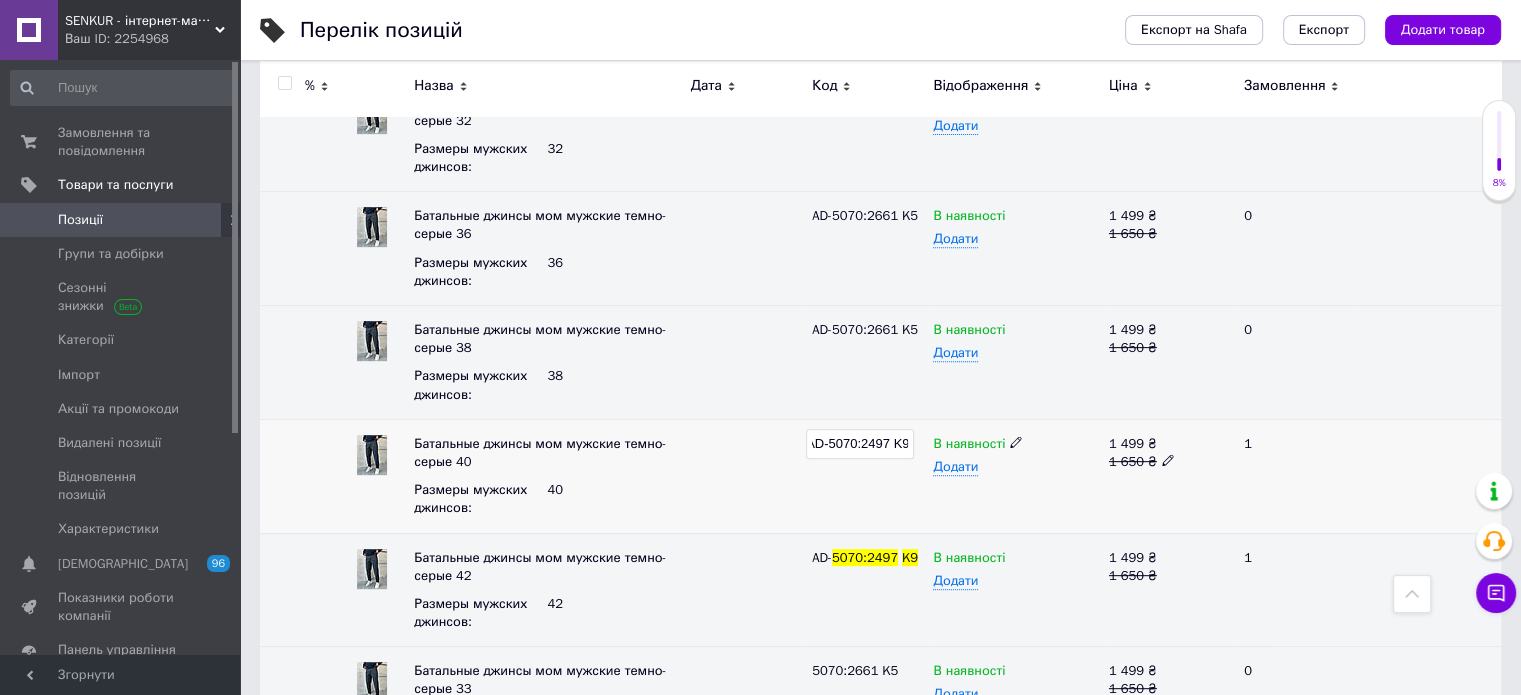 click on "AD-5070:2497 K9" at bounding box center [860, 444] 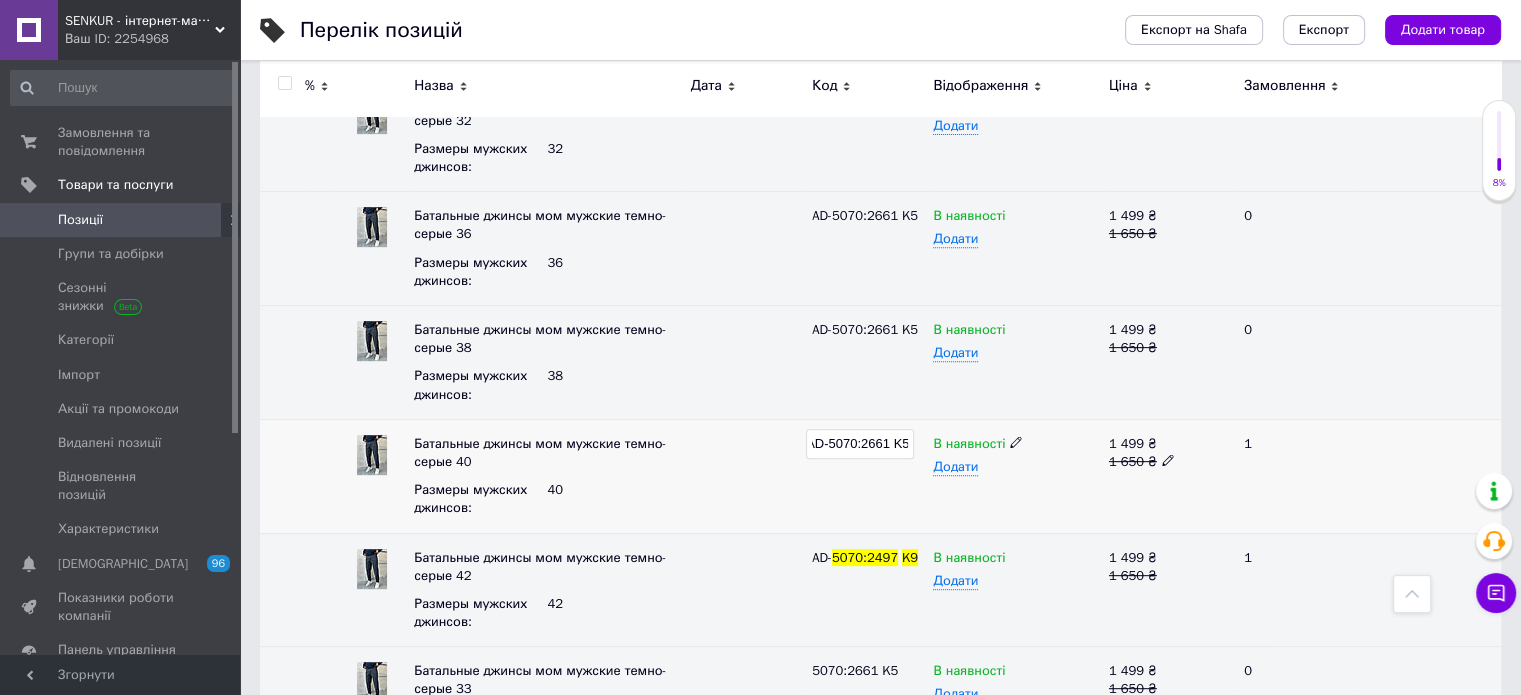 click on "AD-5070:2661 K5" at bounding box center (867, 476) 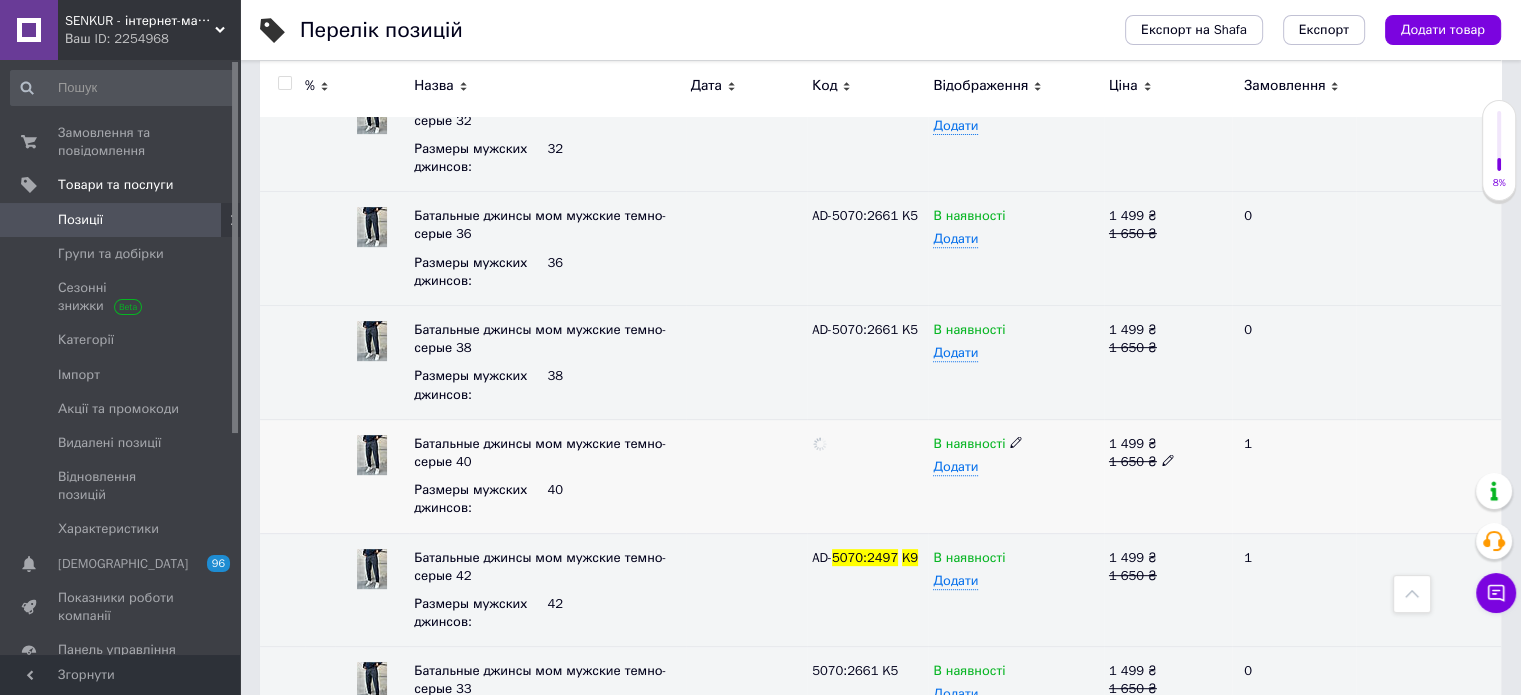 scroll, scrollTop: 823, scrollLeft: 0, axis: vertical 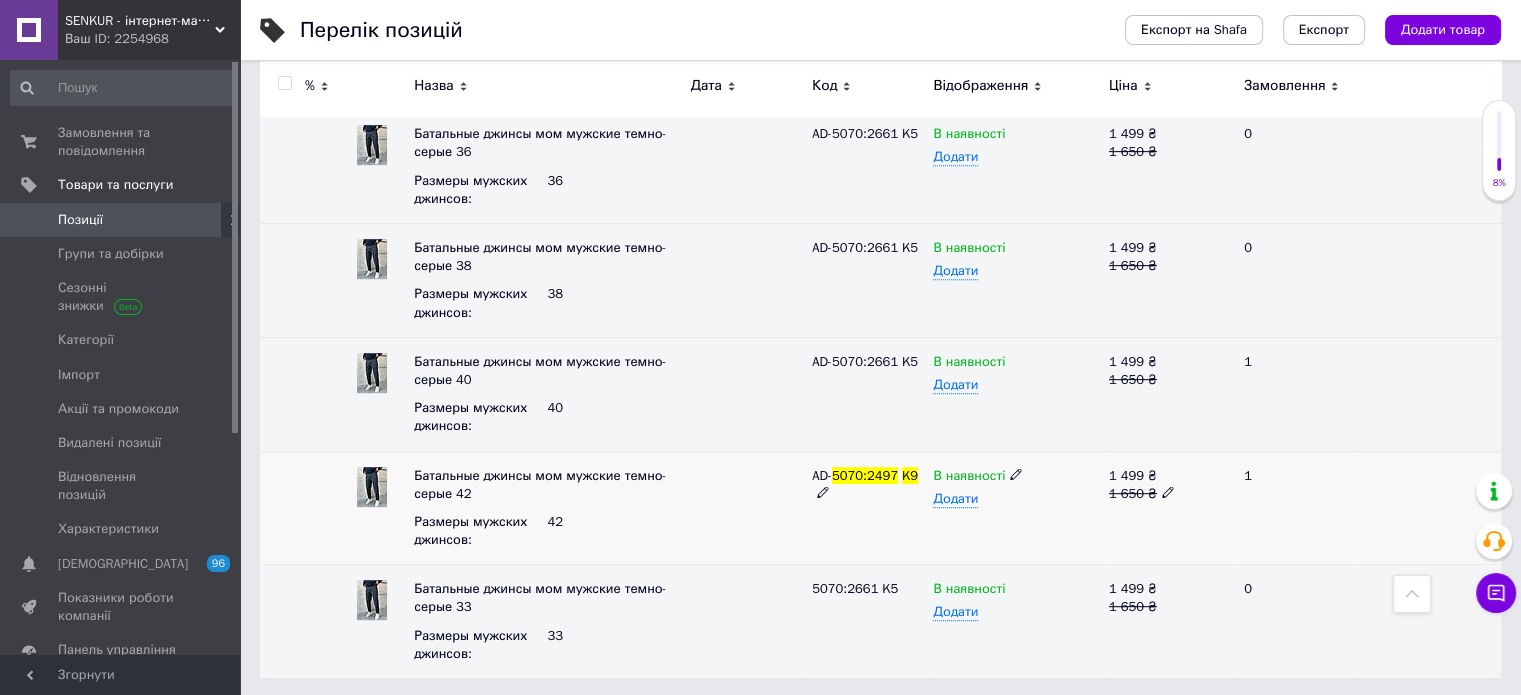 click 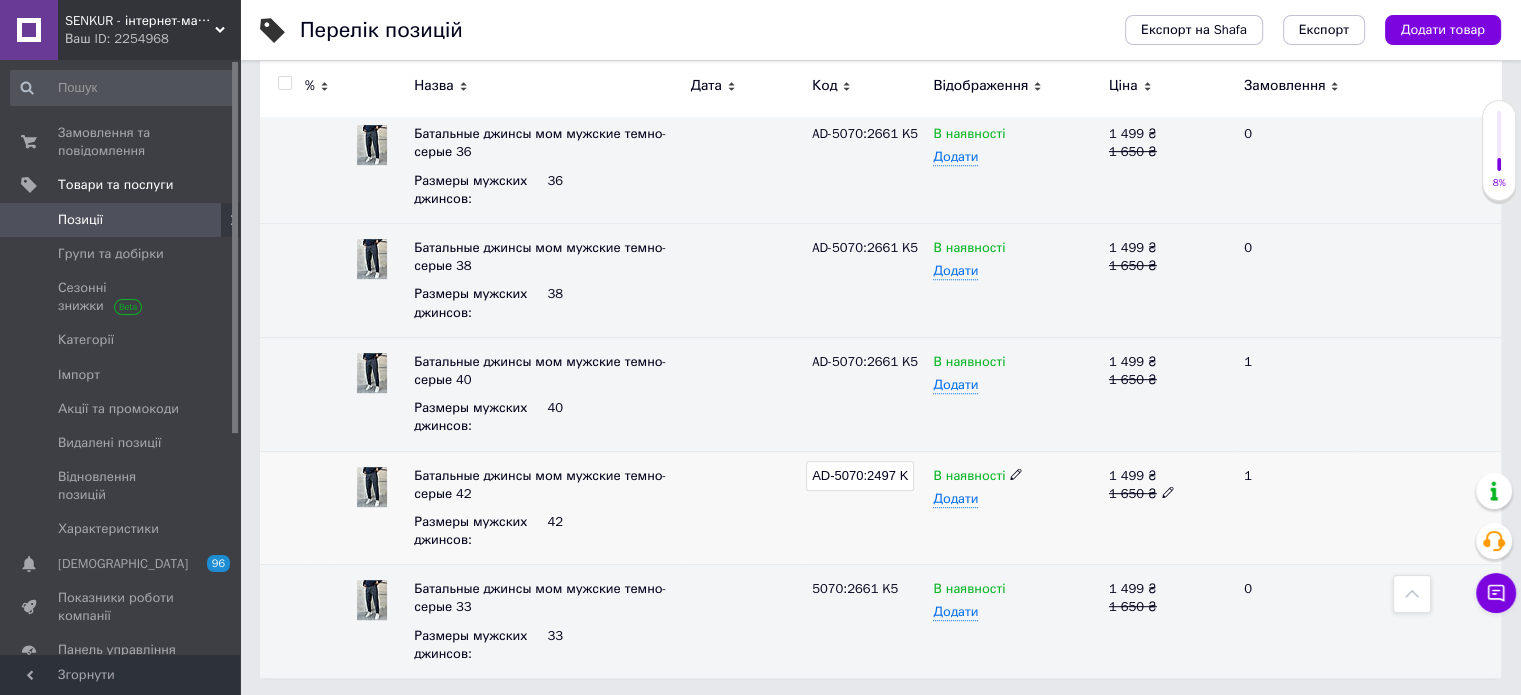 scroll, scrollTop: 0, scrollLeft: 6, axis: horizontal 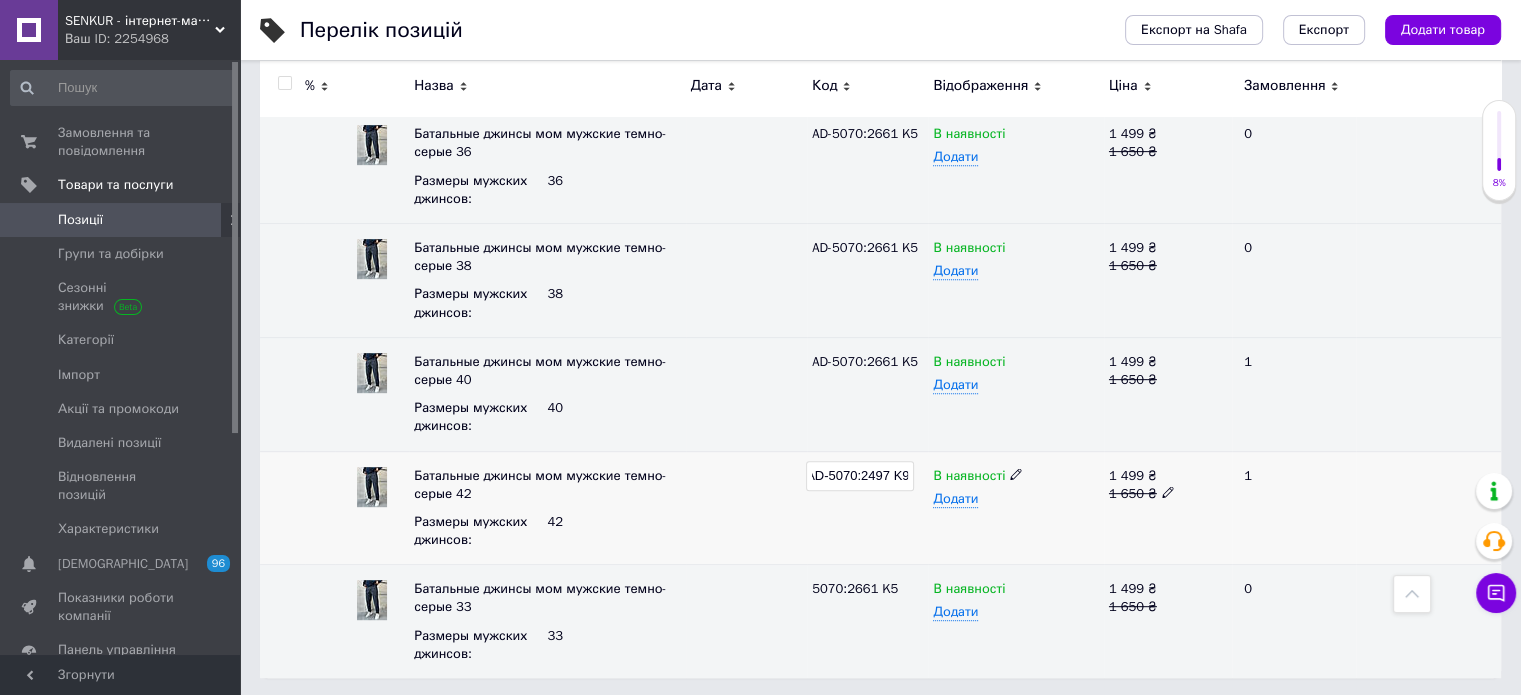 click on "AD-5070:2497 K9" at bounding box center (860, 476) 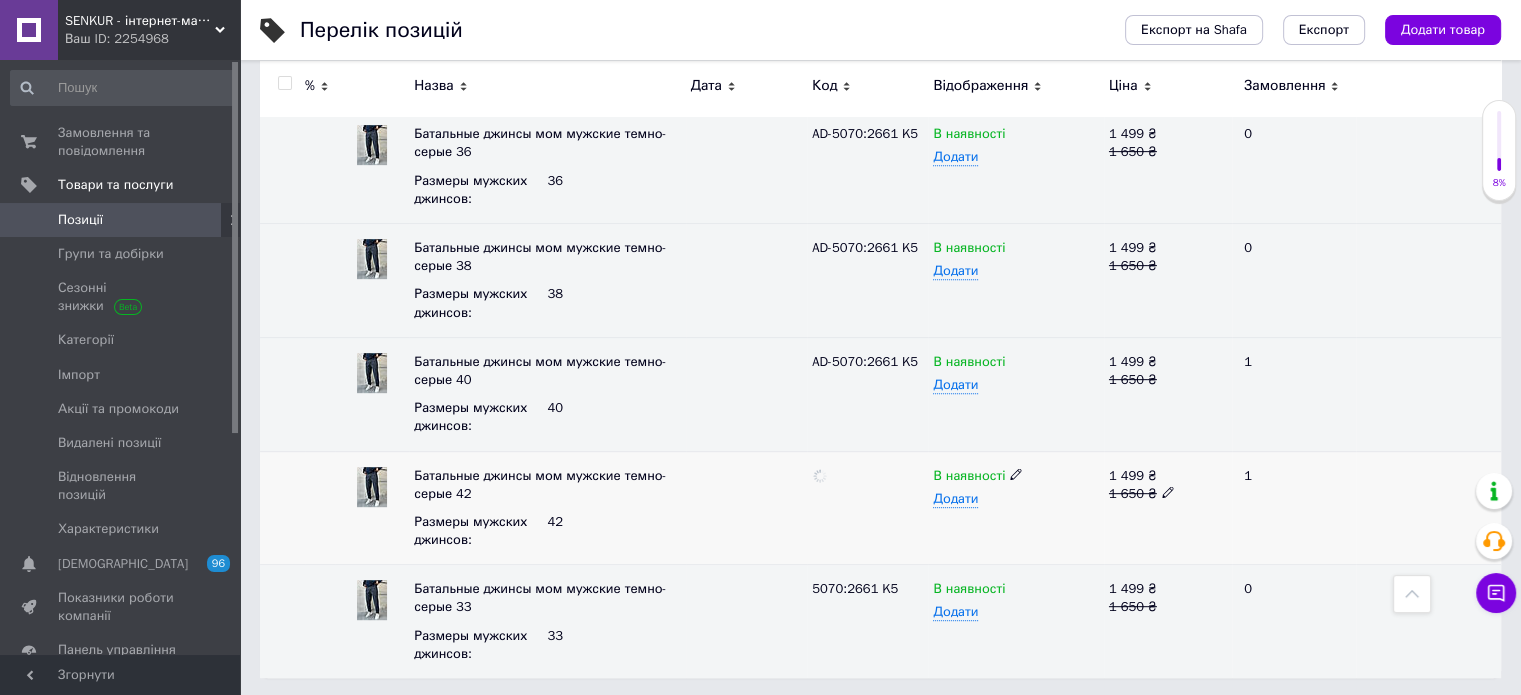 click at bounding box center [867, 508] 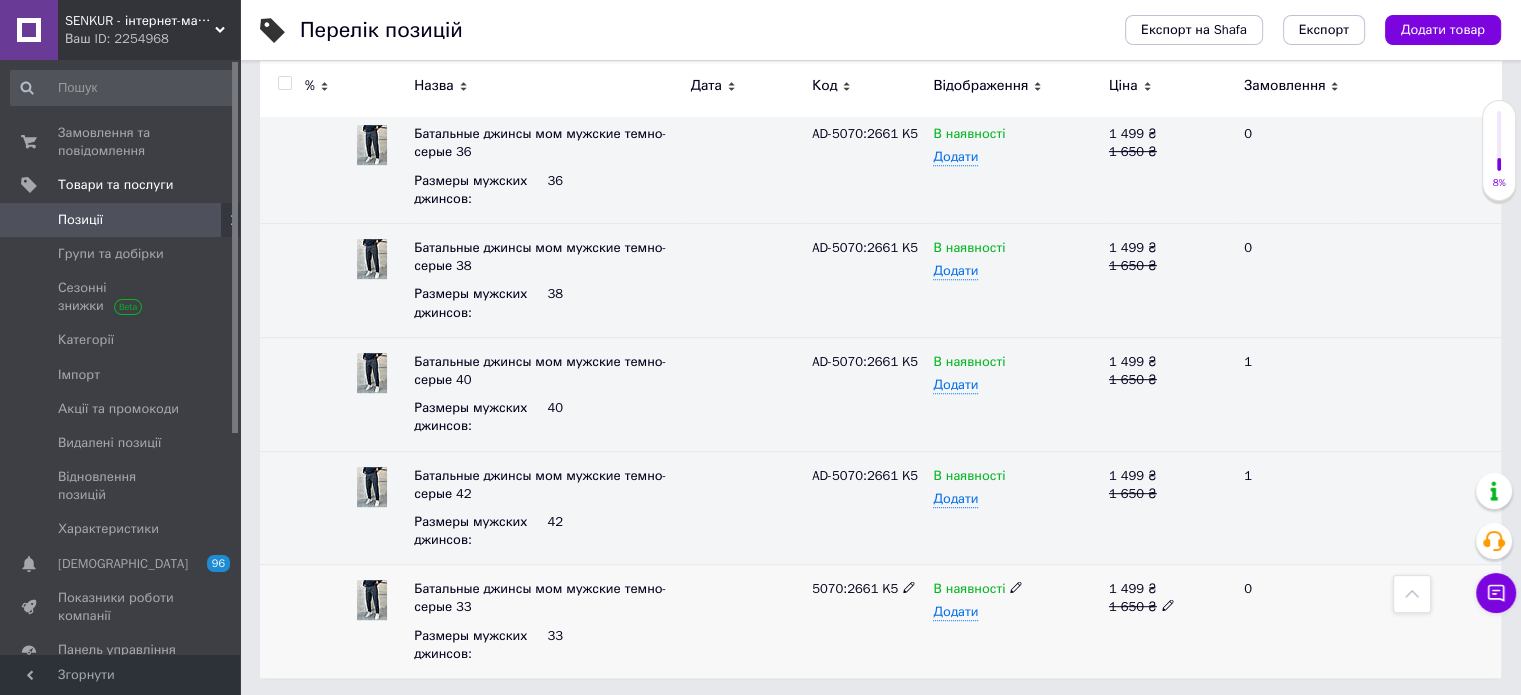 click at bounding box center [909, 587] 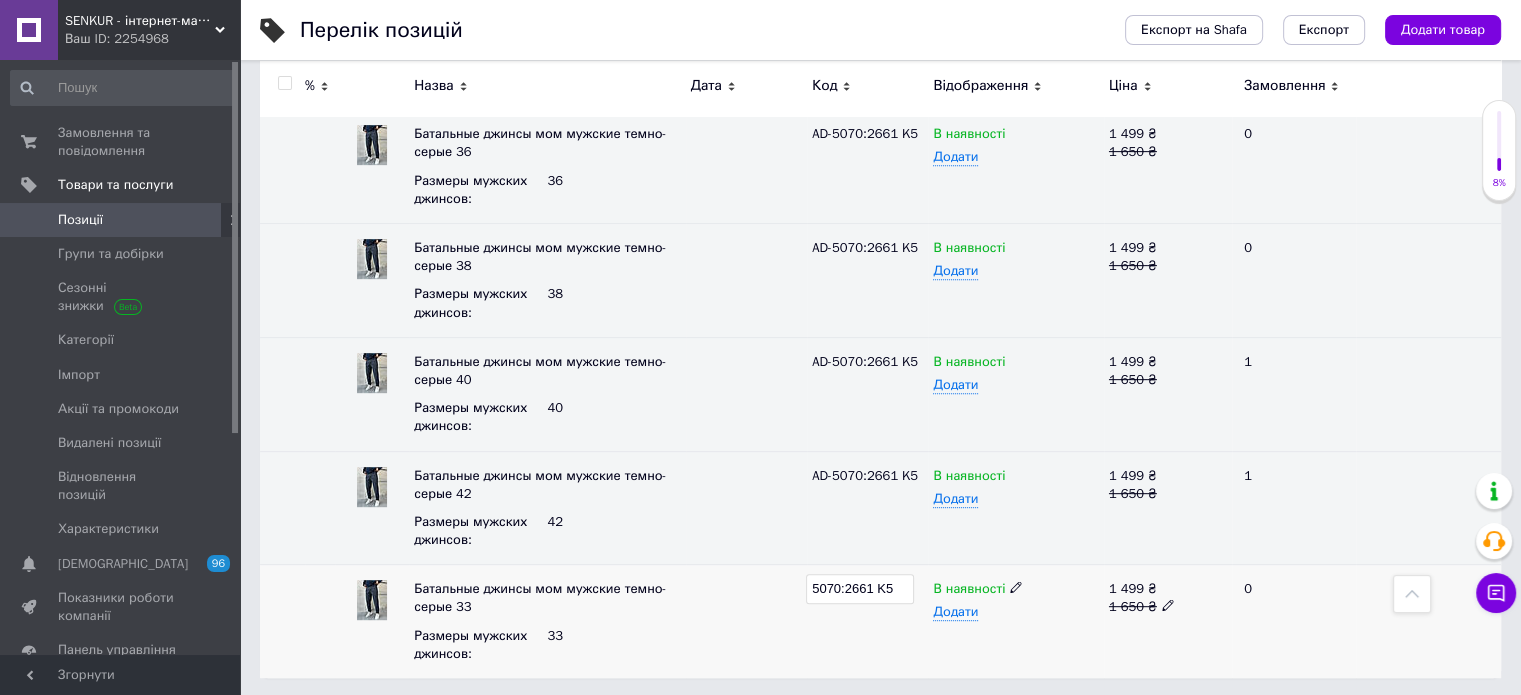 click on "5070:2661 K5" at bounding box center (860, 589) 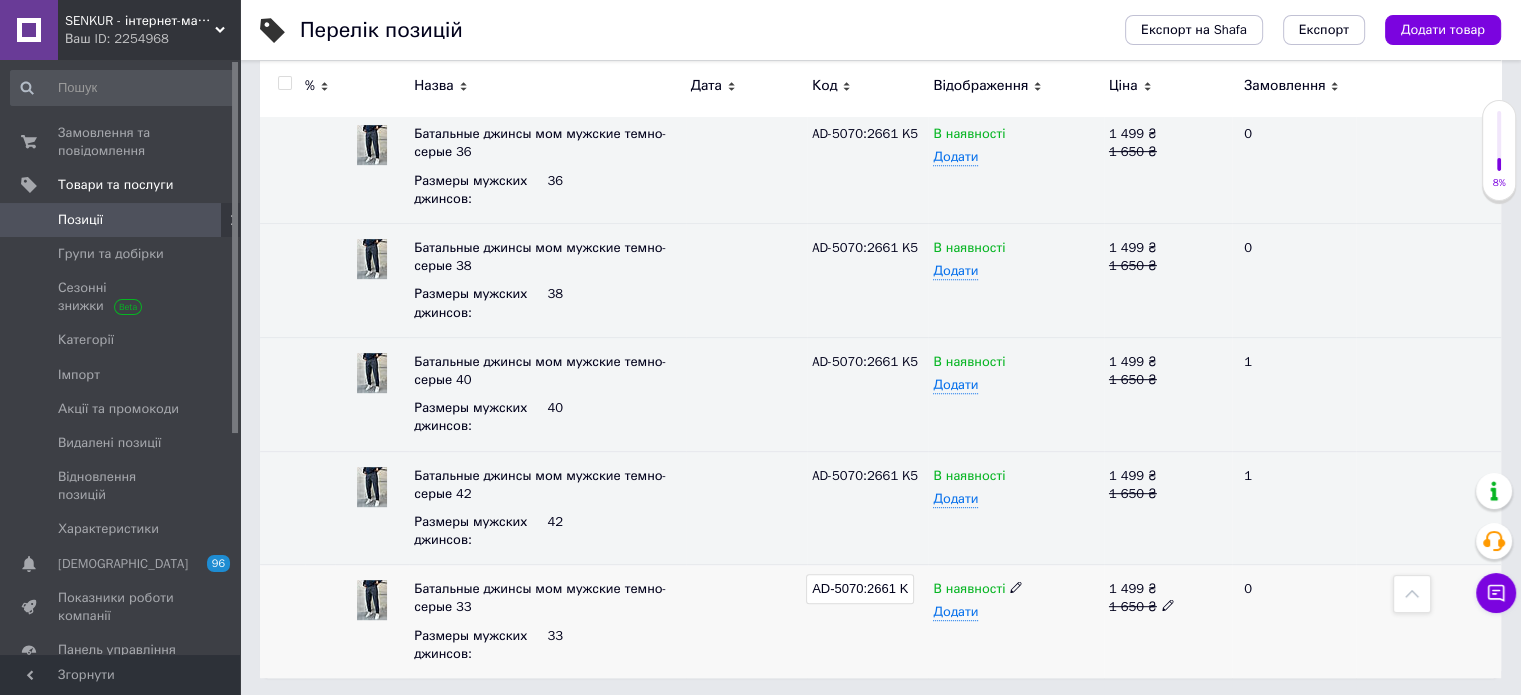 scroll, scrollTop: 0, scrollLeft: 5, axis: horizontal 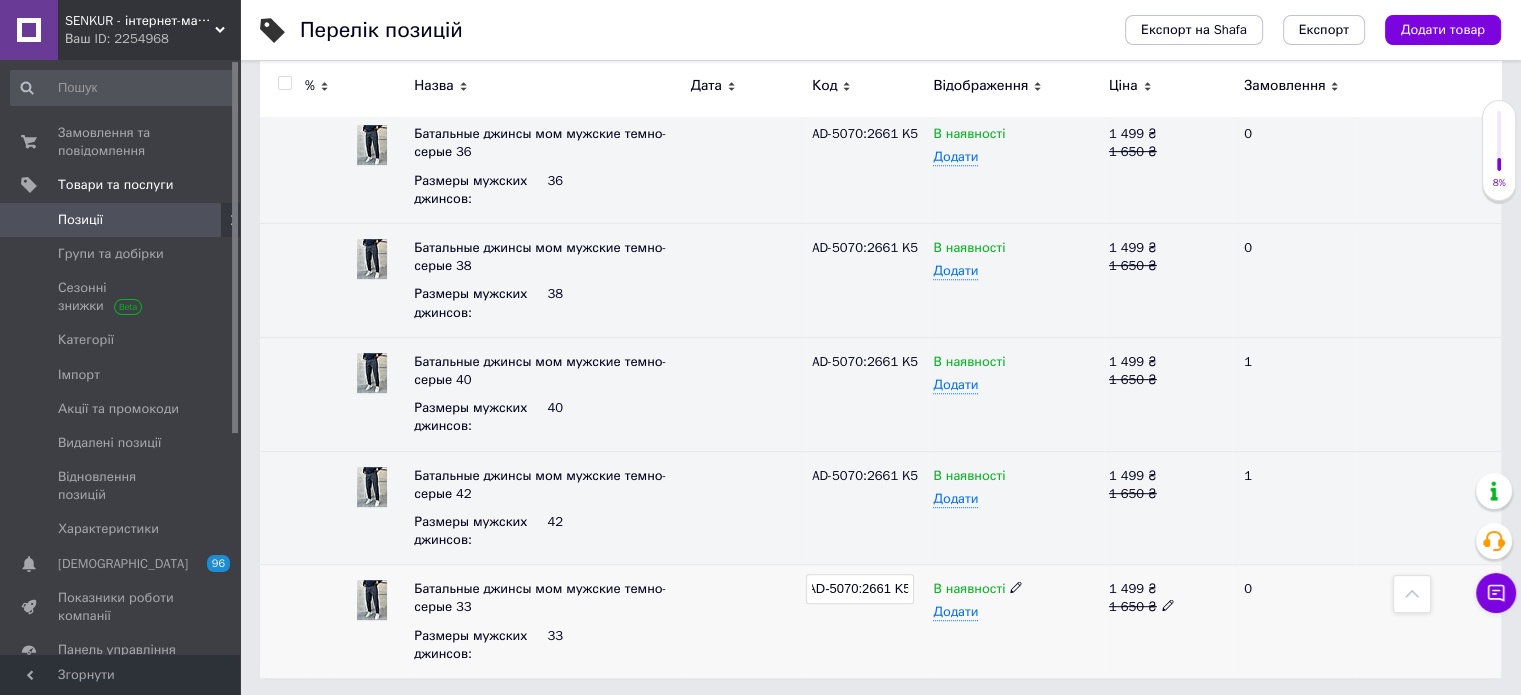 click on "AD-5070:2661 K5" at bounding box center (867, 621) 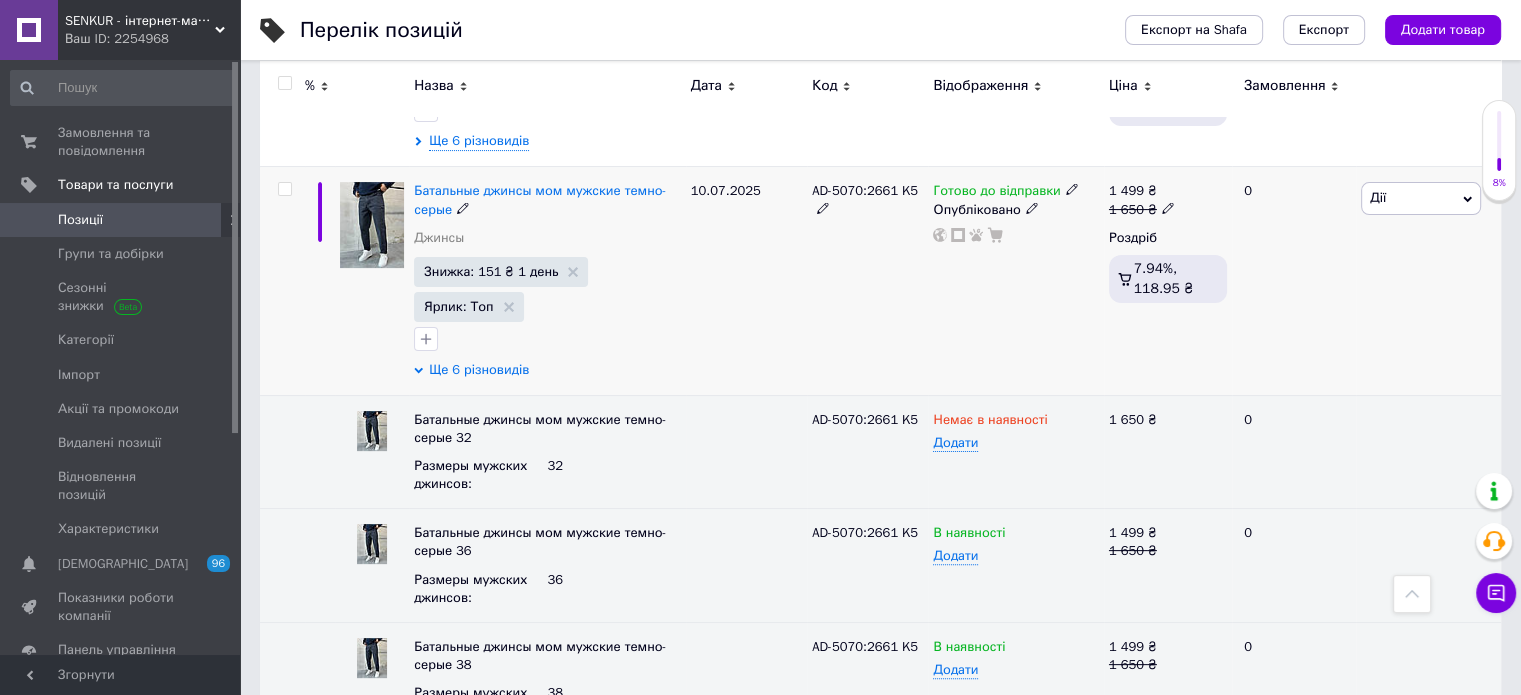click on "Ще 6 різновидів" at bounding box center (479, 370) 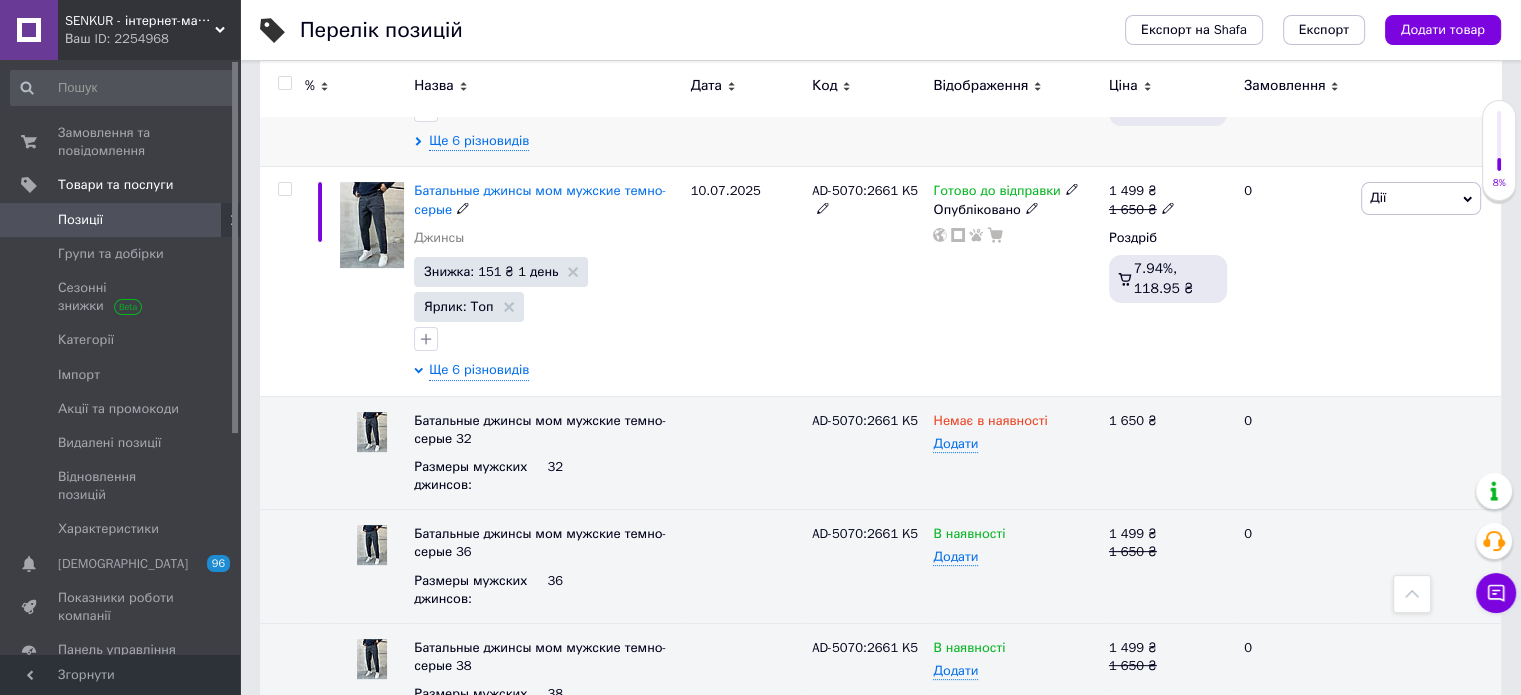 scroll, scrollTop: 141, scrollLeft: 0, axis: vertical 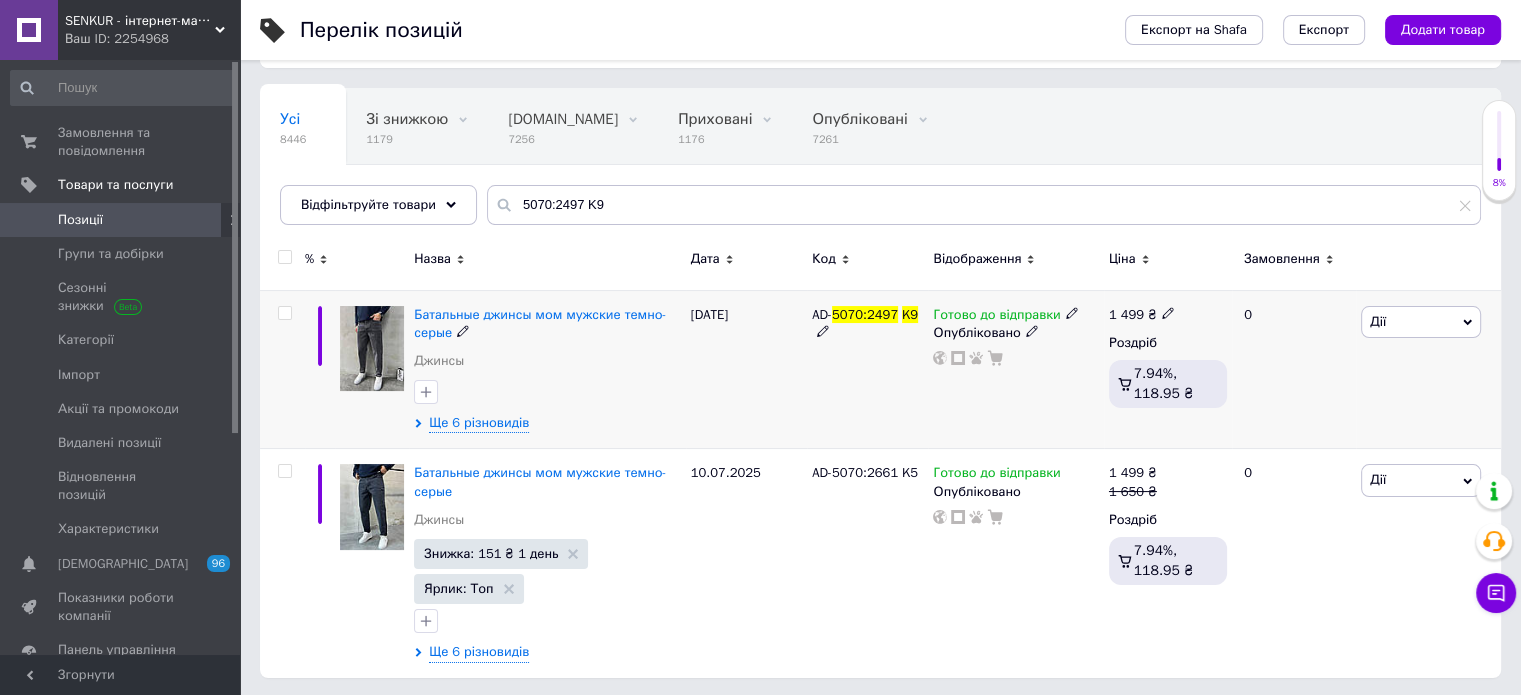 click 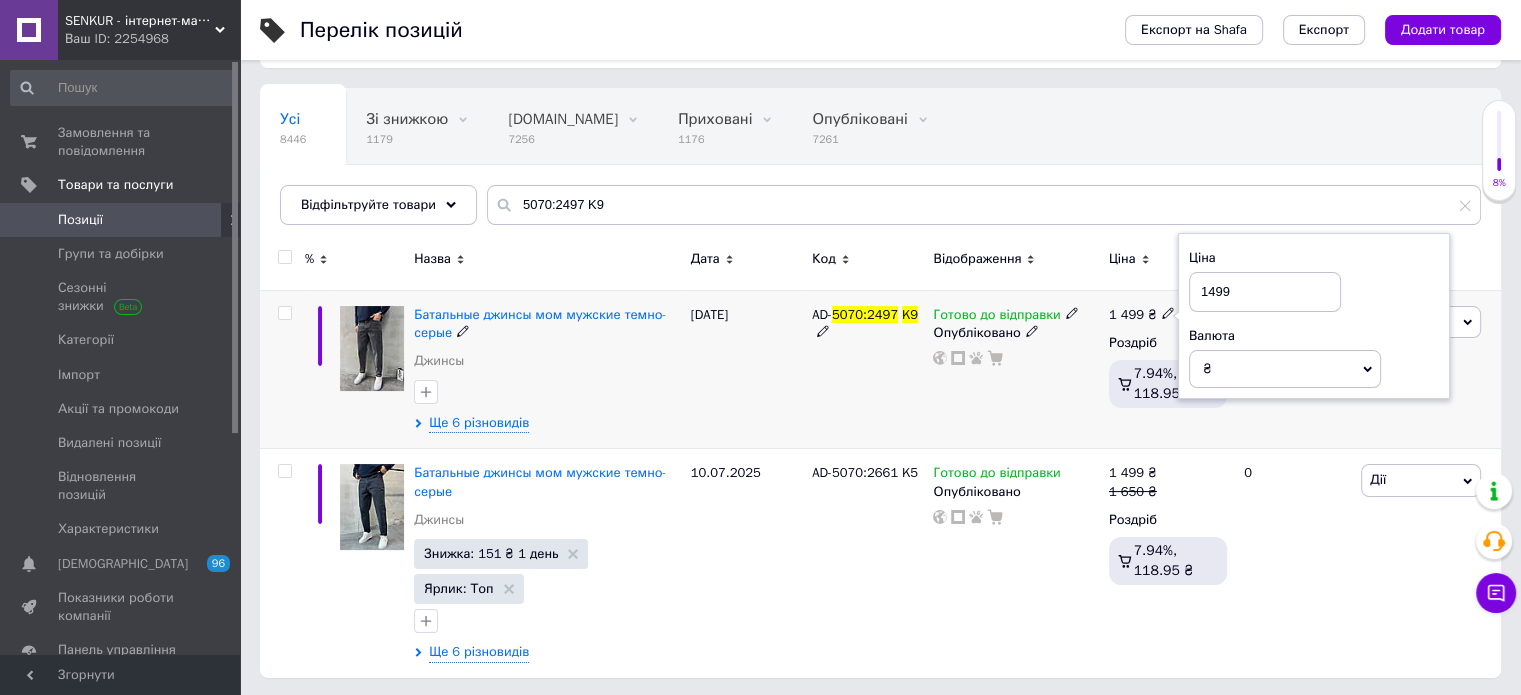 drag, startPoint x: 1256, startPoint y: 288, endPoint x: 1180, endPoint y: 288, distance: 76 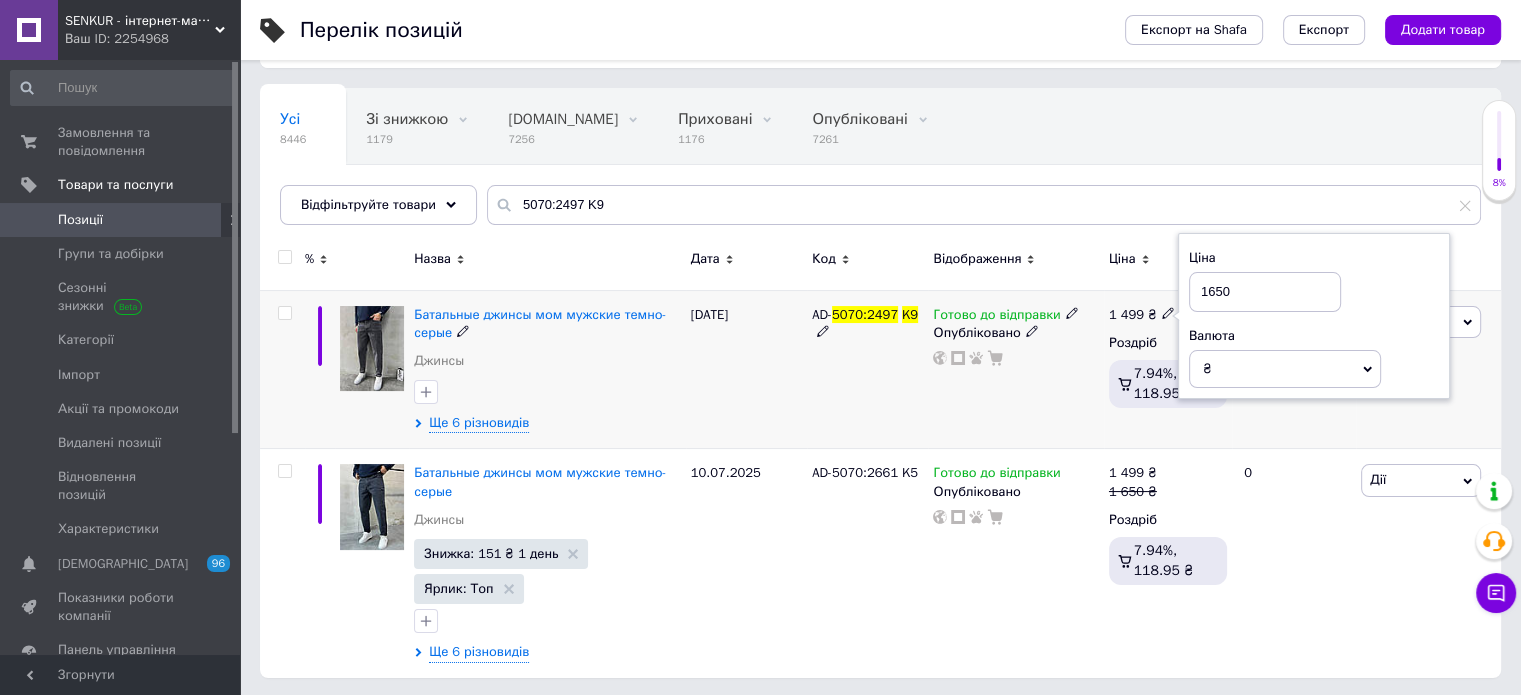 drag, startPoint x: 1209, startPoint y: 284, endPoint x: 1174, endPoint y: 289, distance: 35.35534 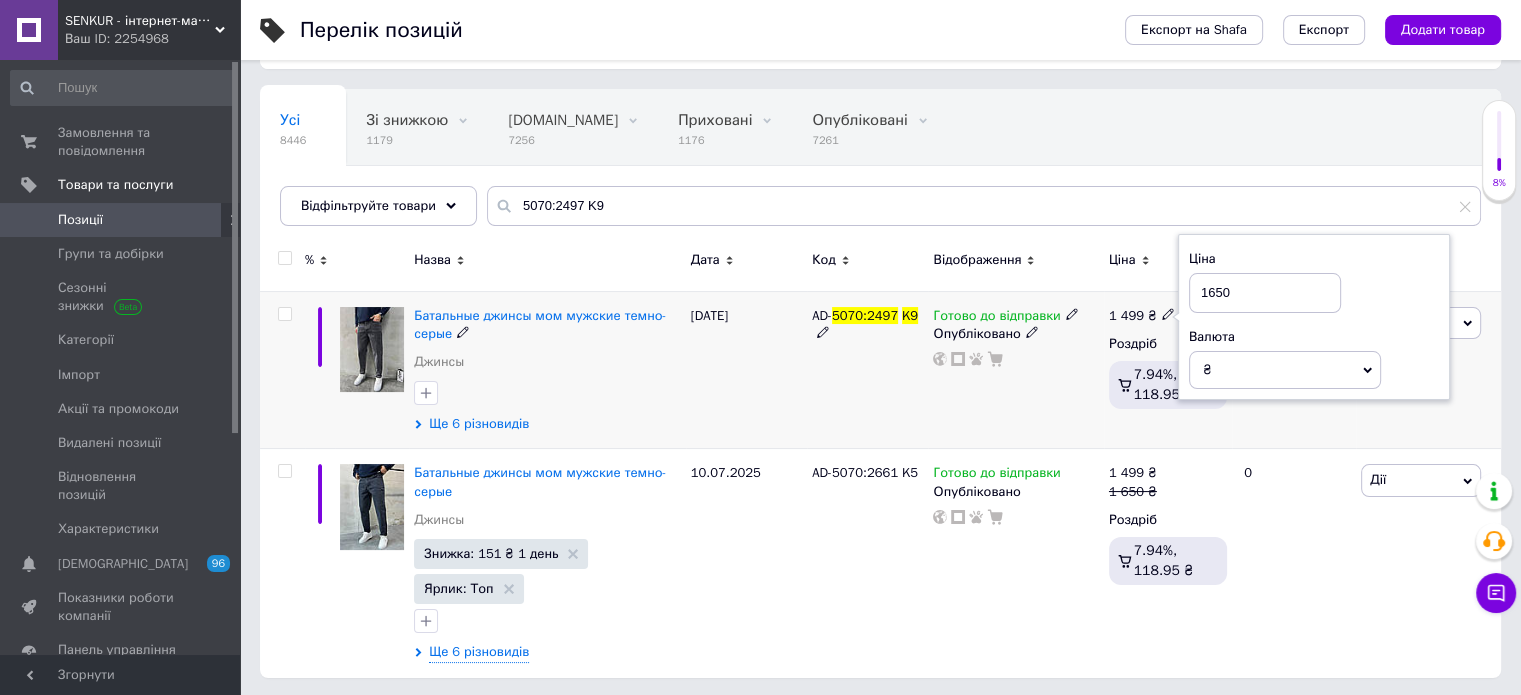 click on "Ще 6 різновидів" at bounding box center (479, 424) 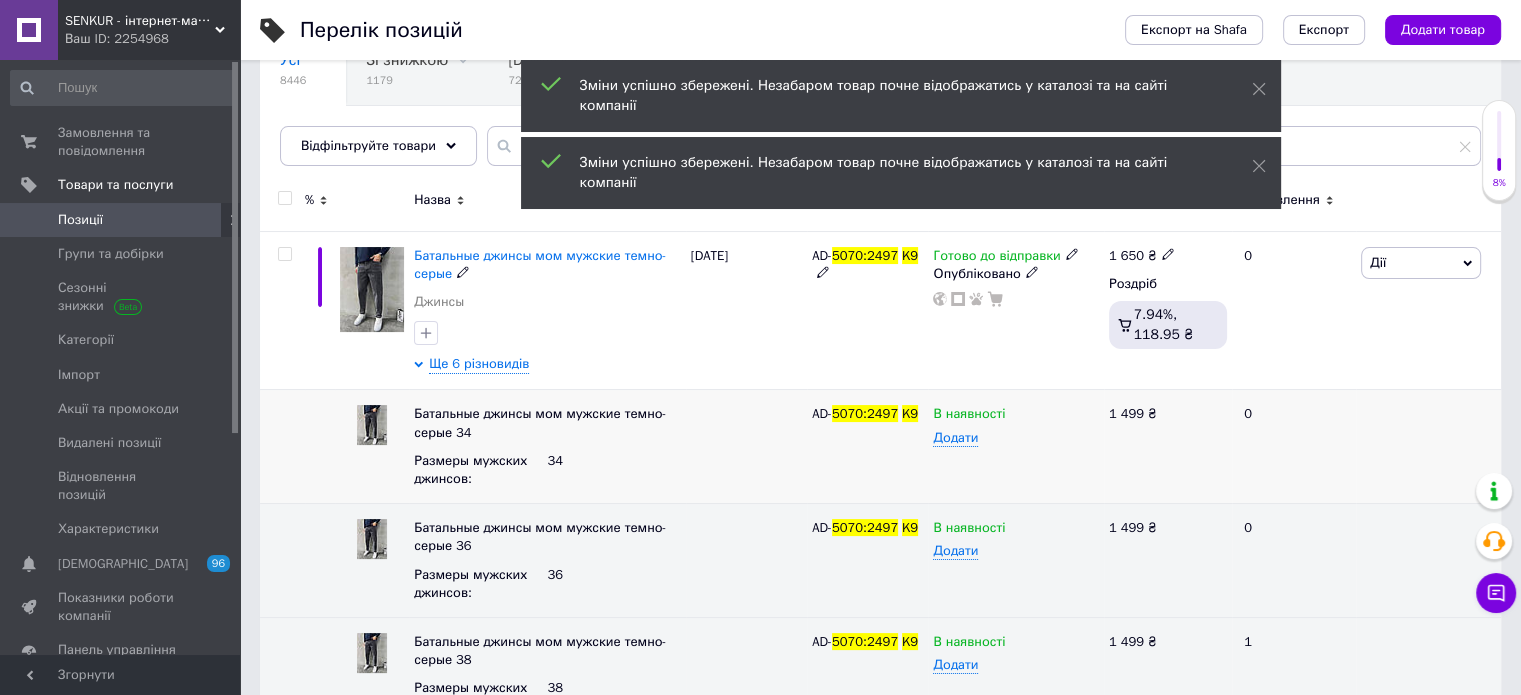 scroll, scrollTop: 341, scrollLeft: 0, axis: vertical 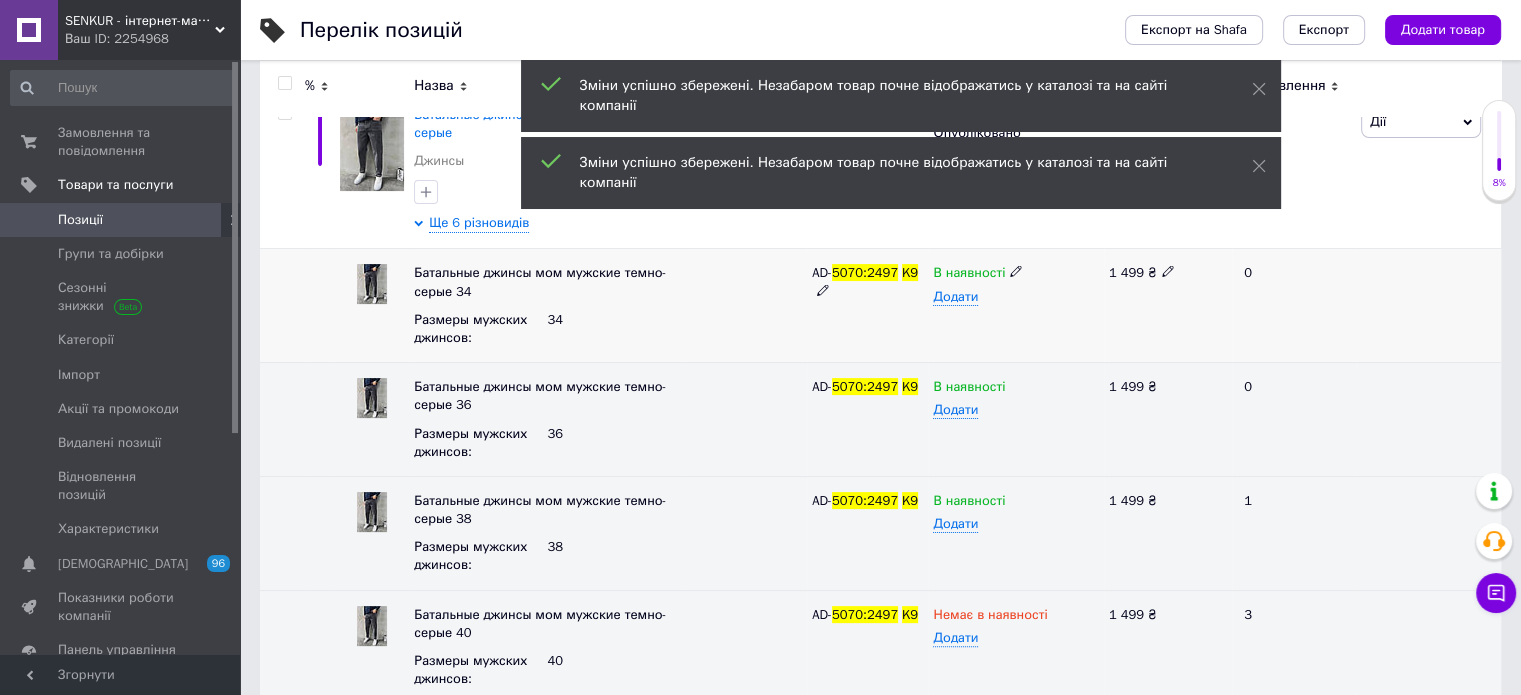 click 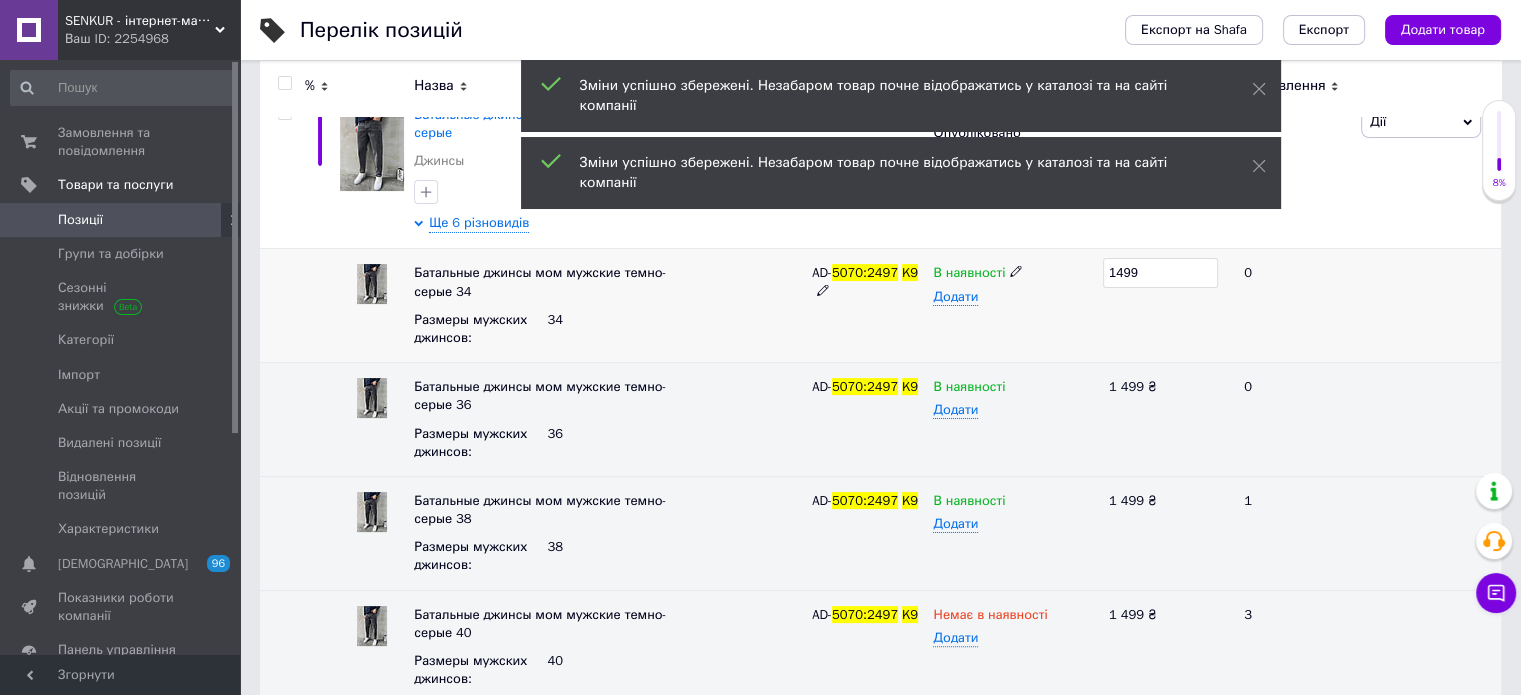 click on "1499" at bounding box center (1160, 273) 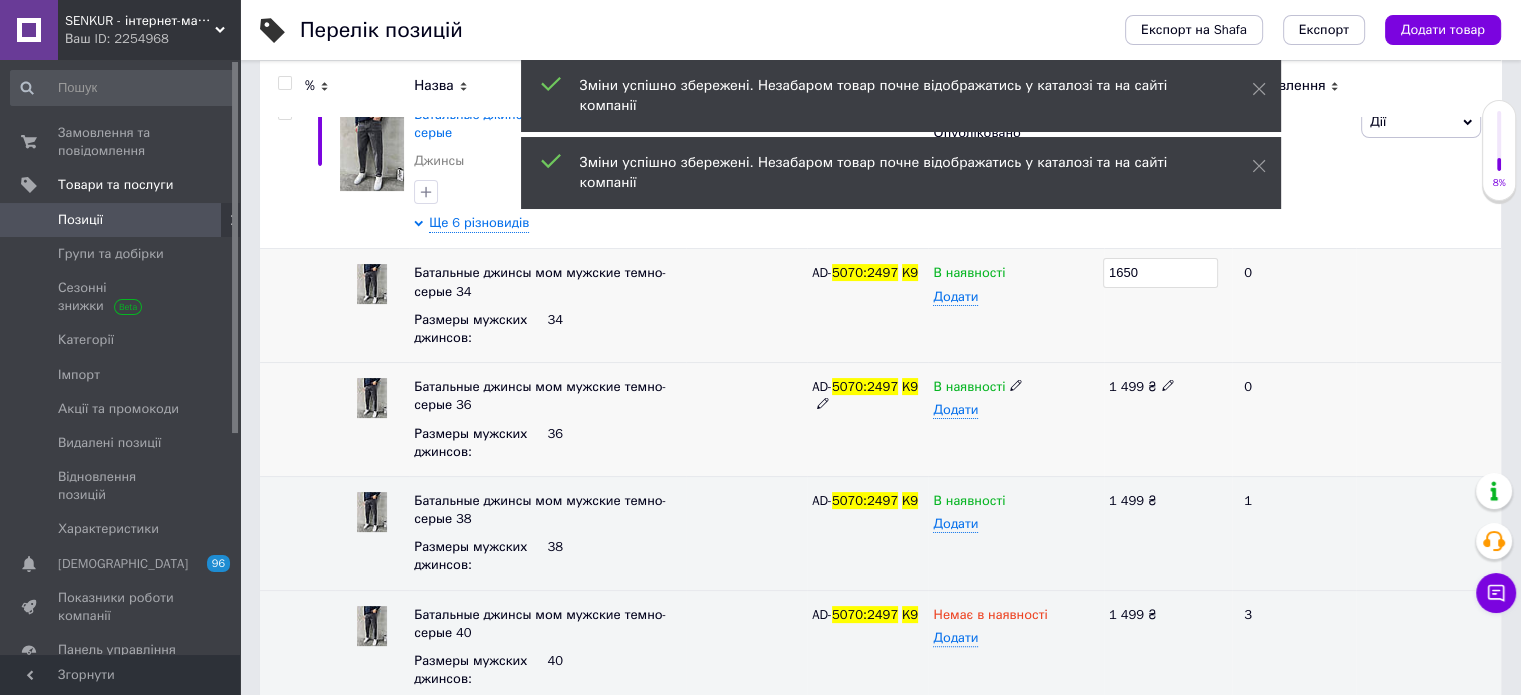click 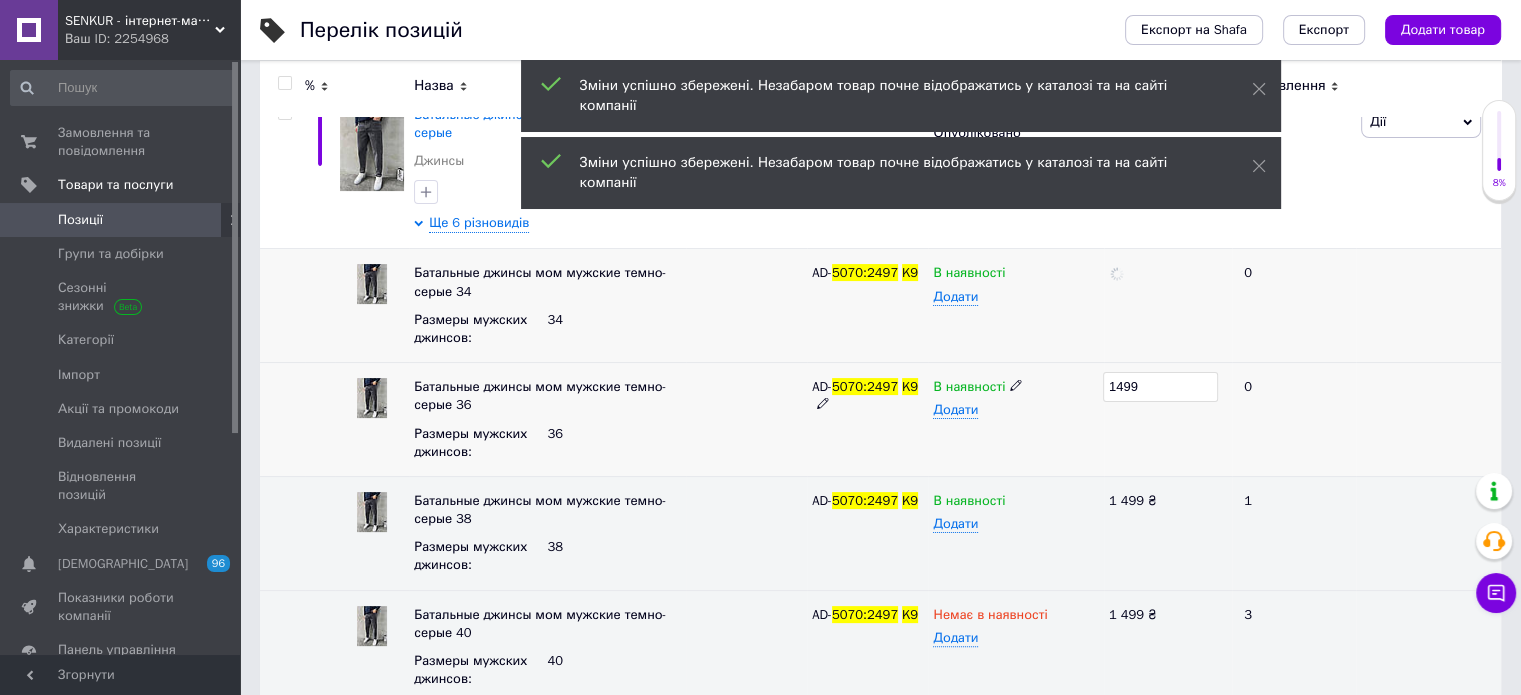 click on "1499" at bounding box center (1160, 387) 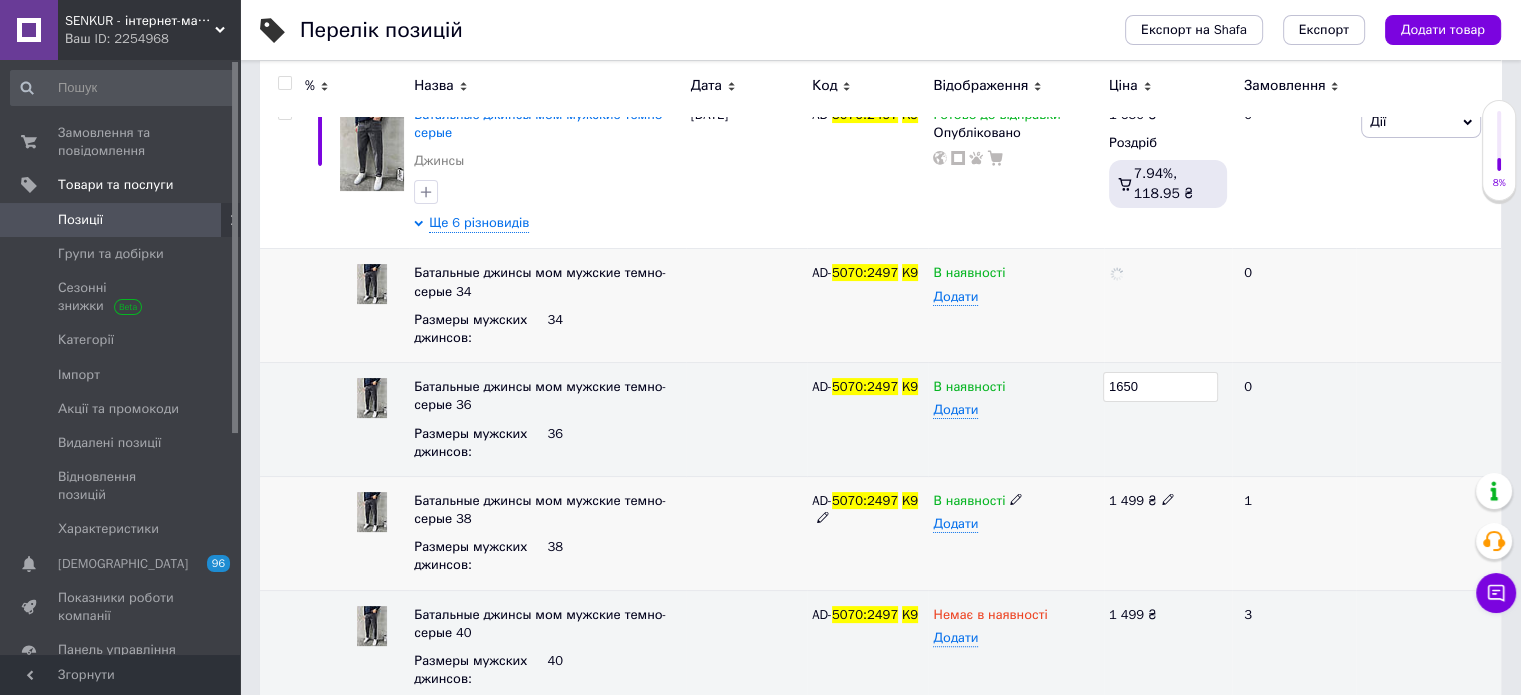 click 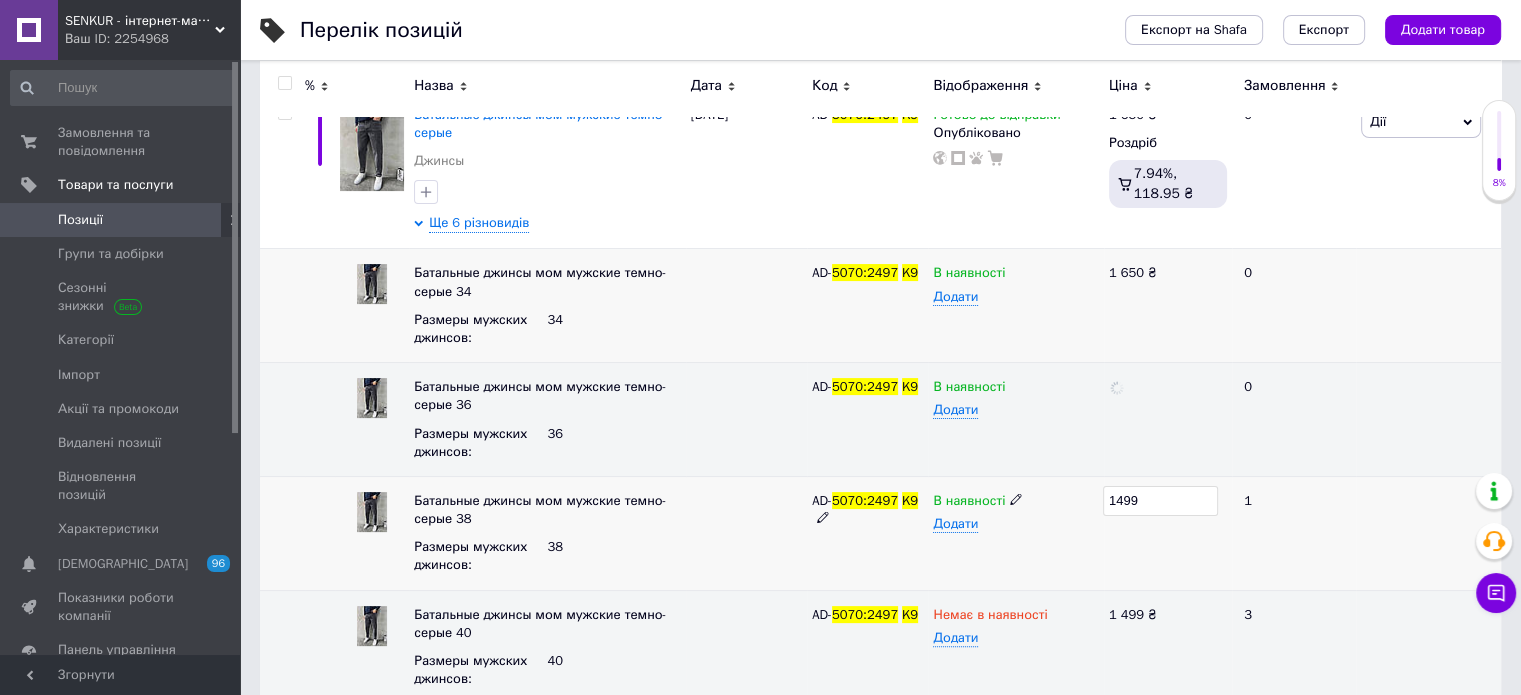 click on "1499" at bounding box center (1160, 501) 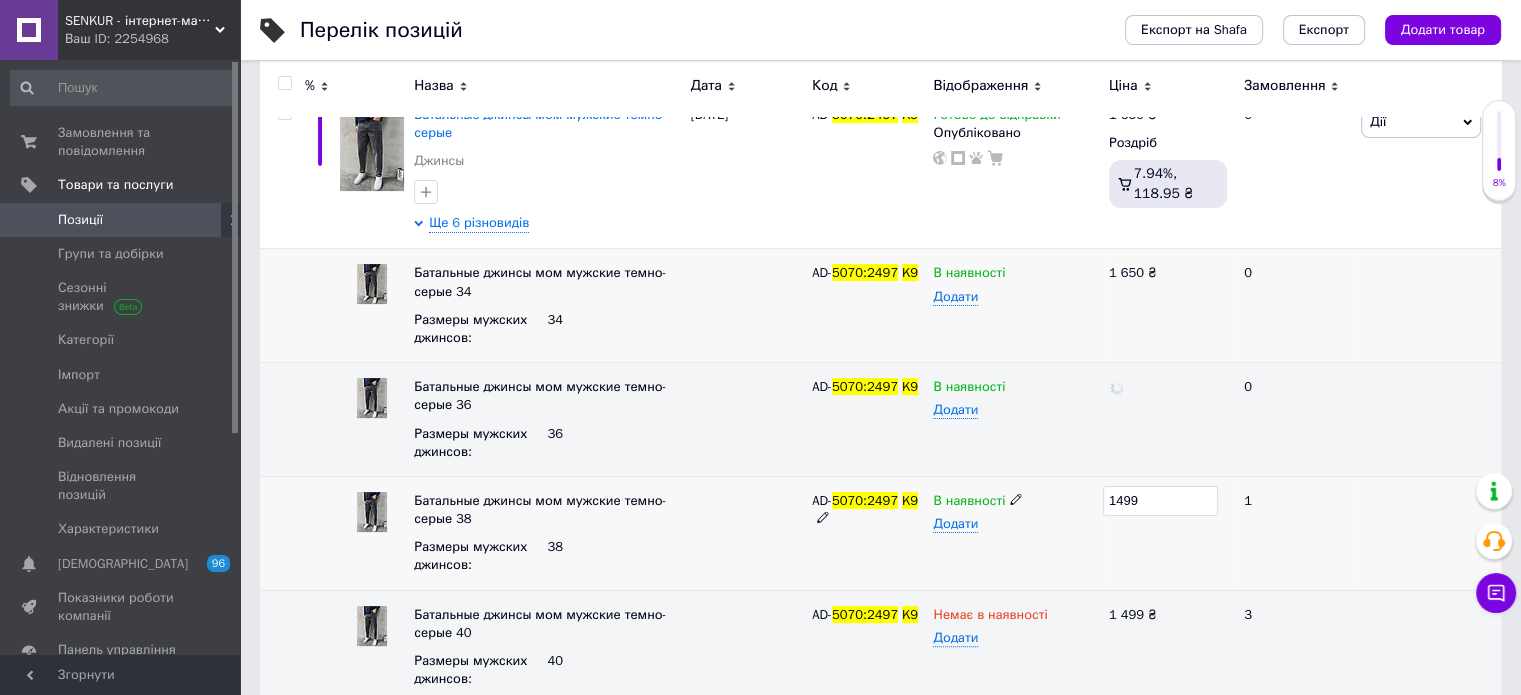 type on "1650" 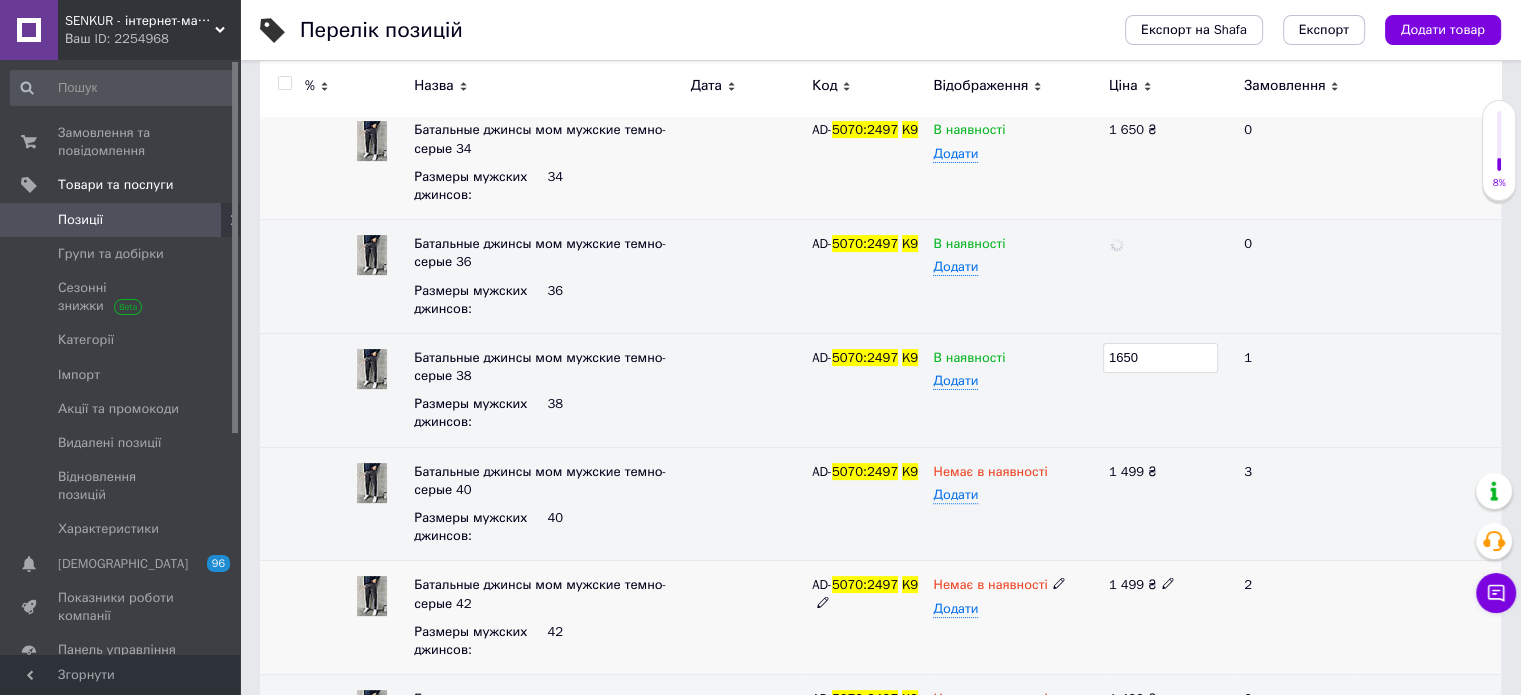 scroll, scrollTop: 641, scrollLeft: 0, axis: vertical 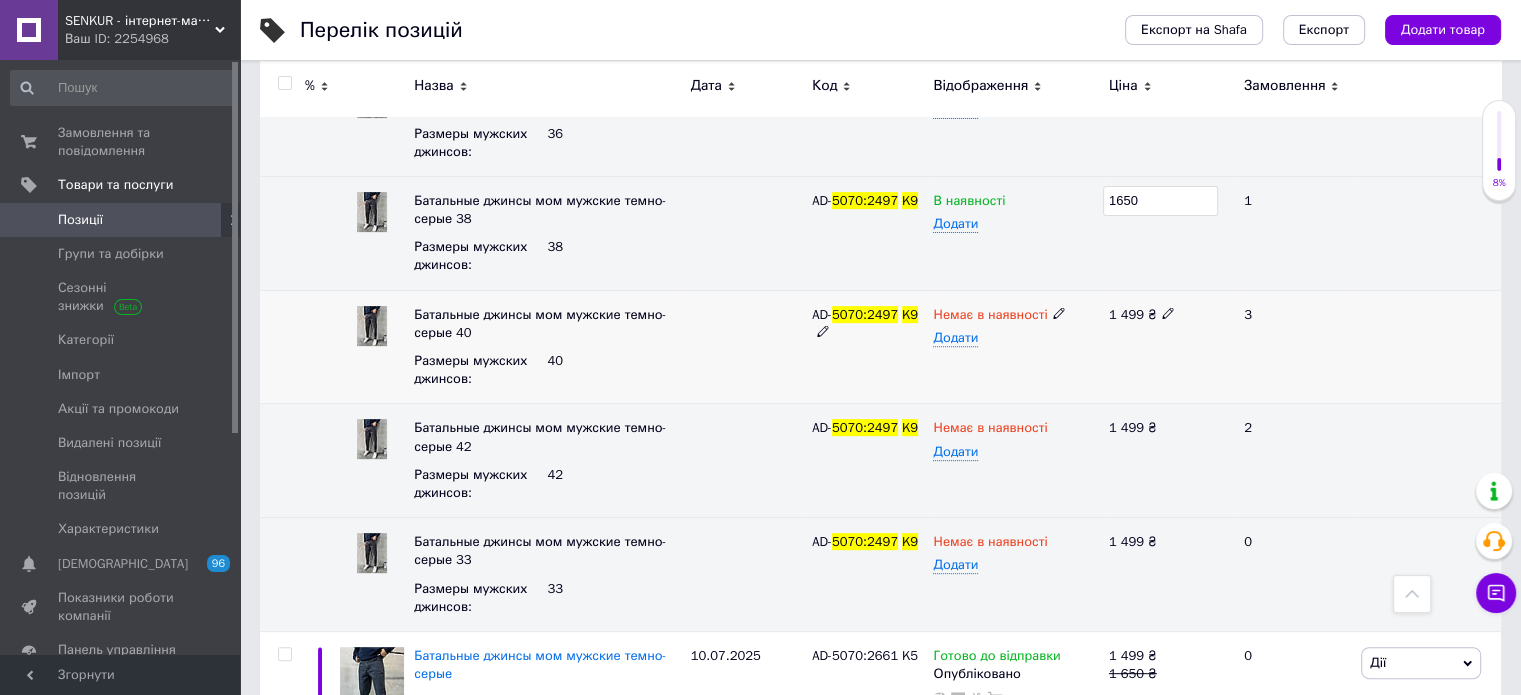 click 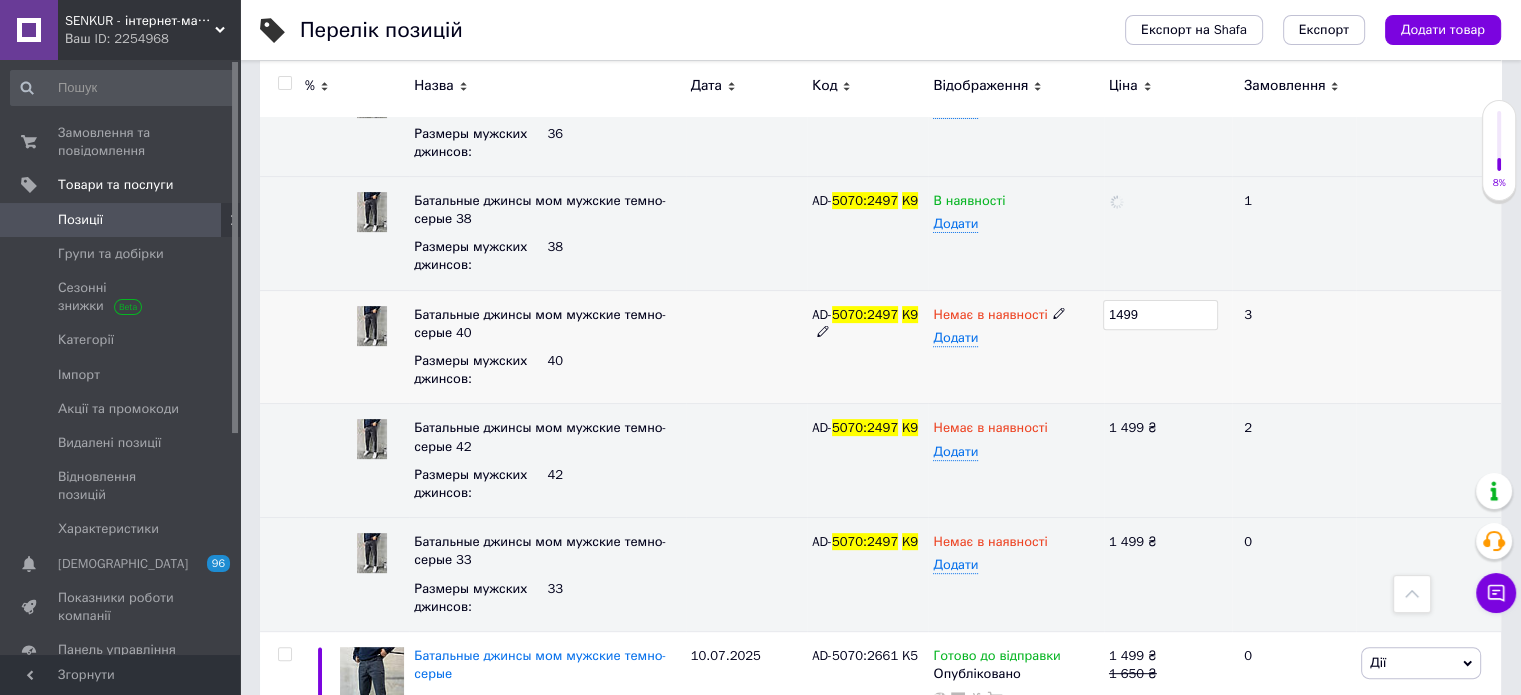 click on "1499" at bounding box center (1160, 315) 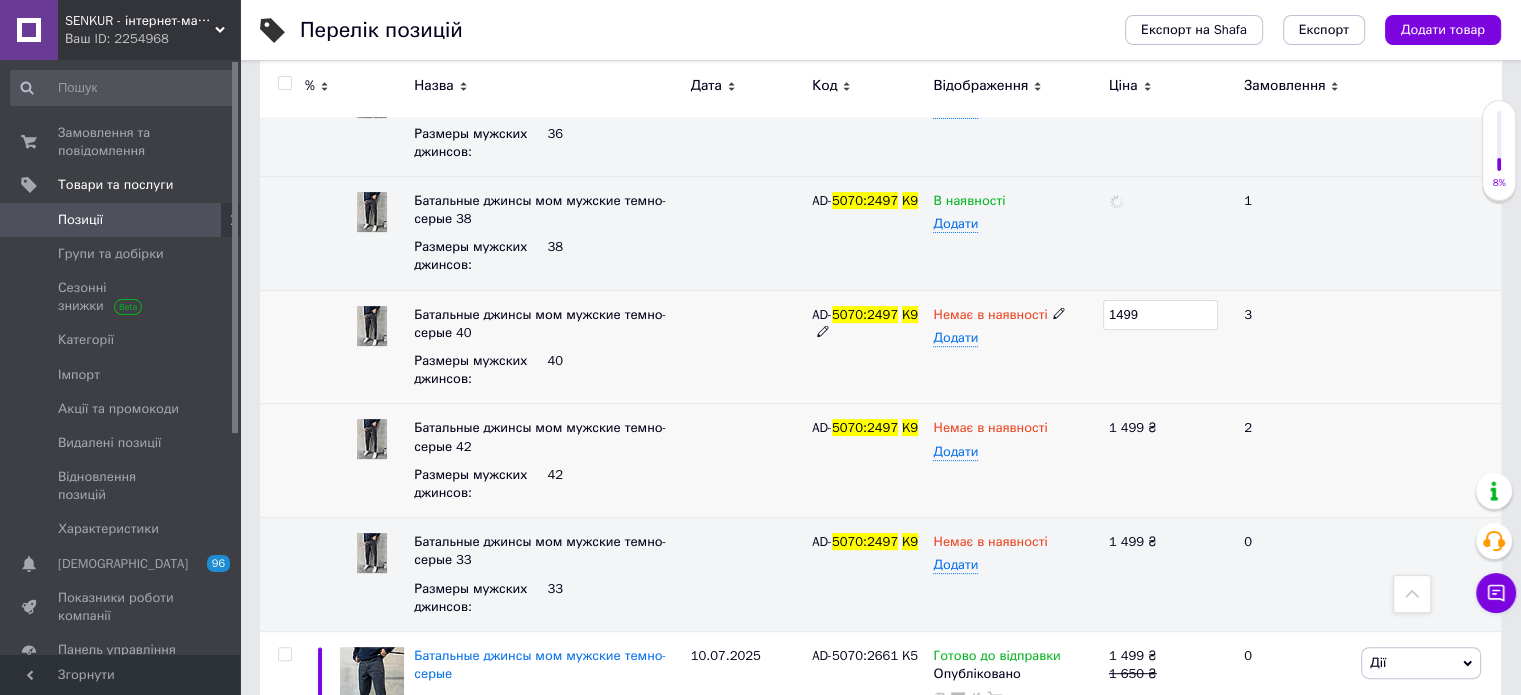 type on "1650" 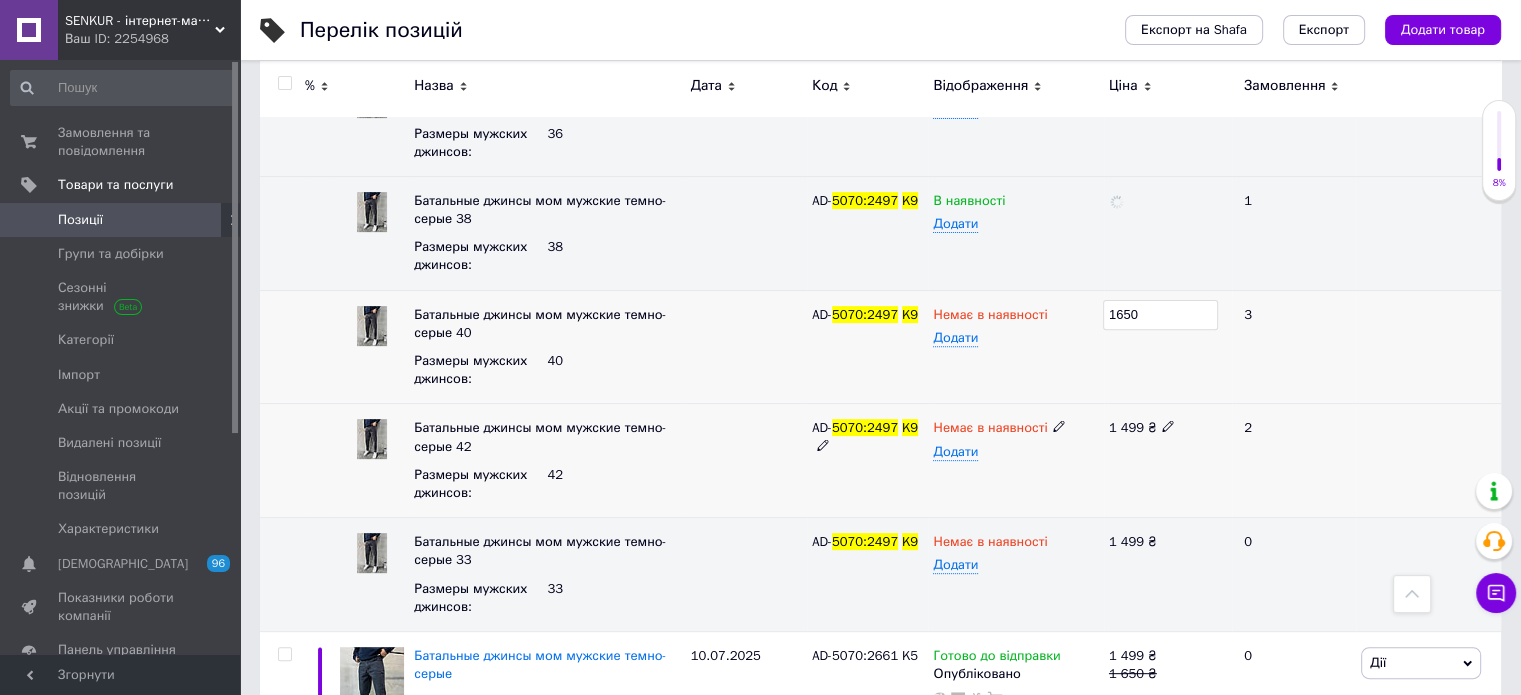 click 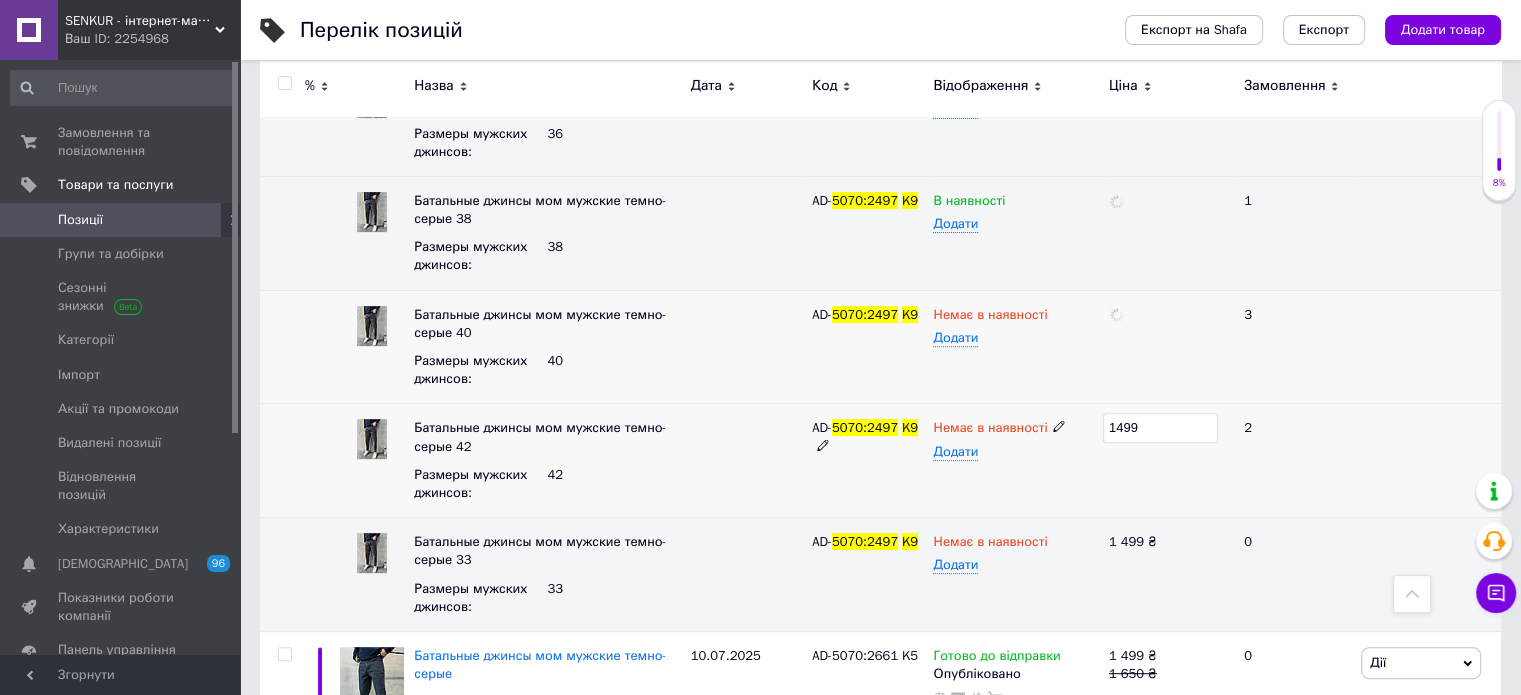 click on "1499" at bounding box center [1160, 428] 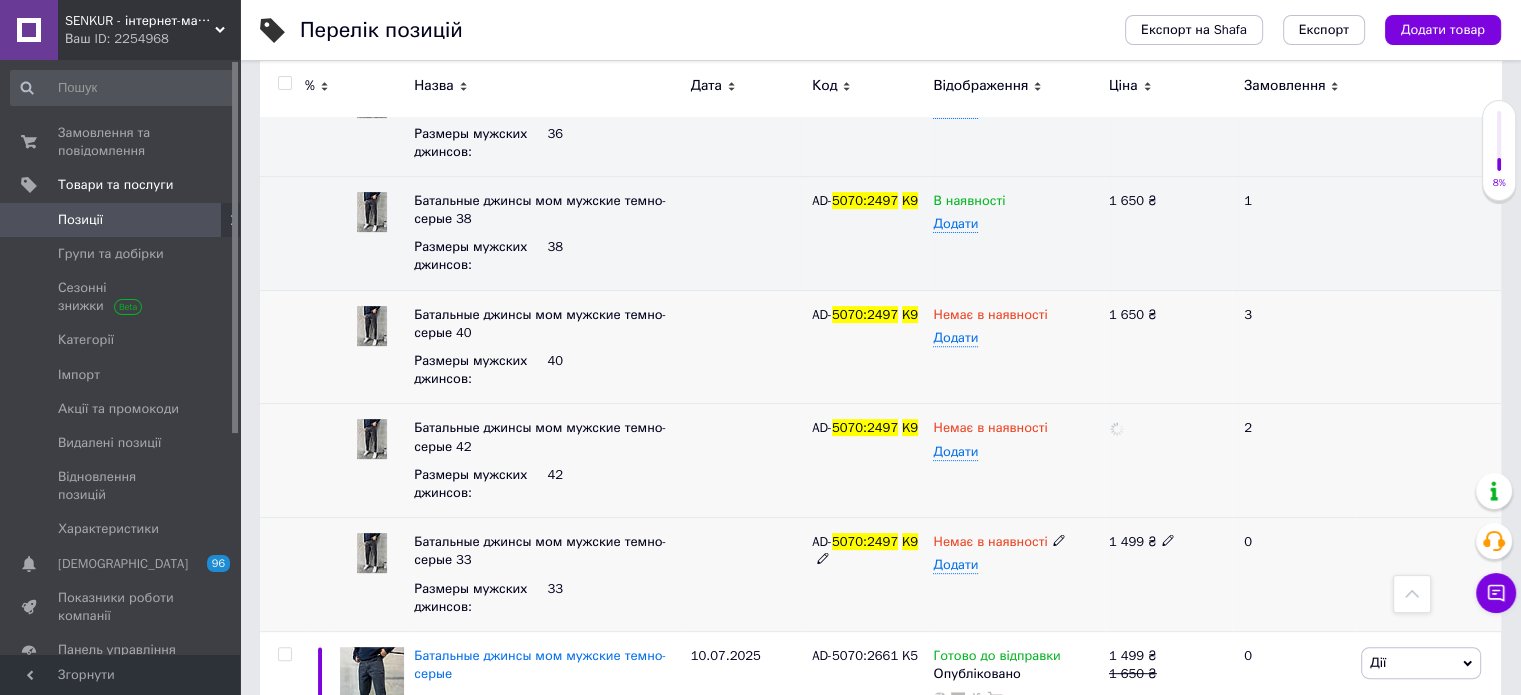 click 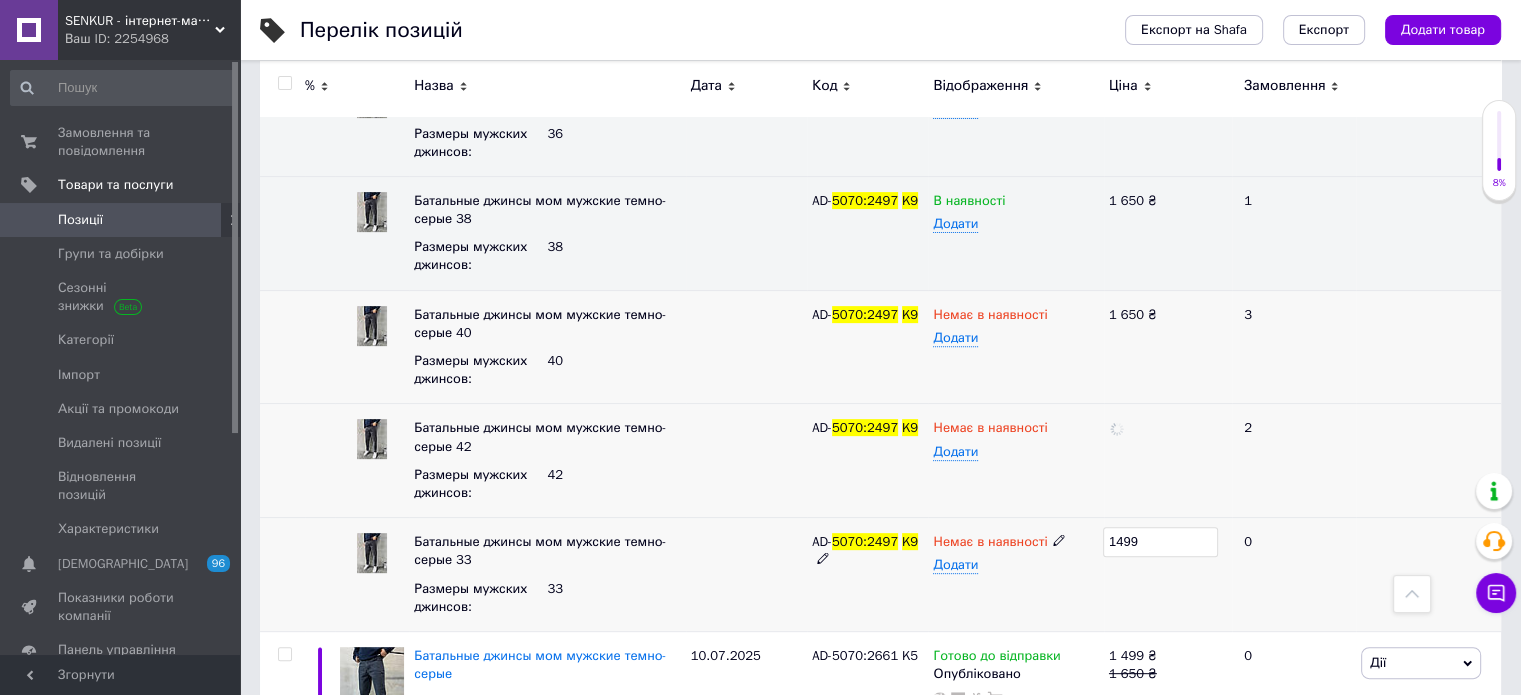 click on "1499" at bounding box center (1160, 542) 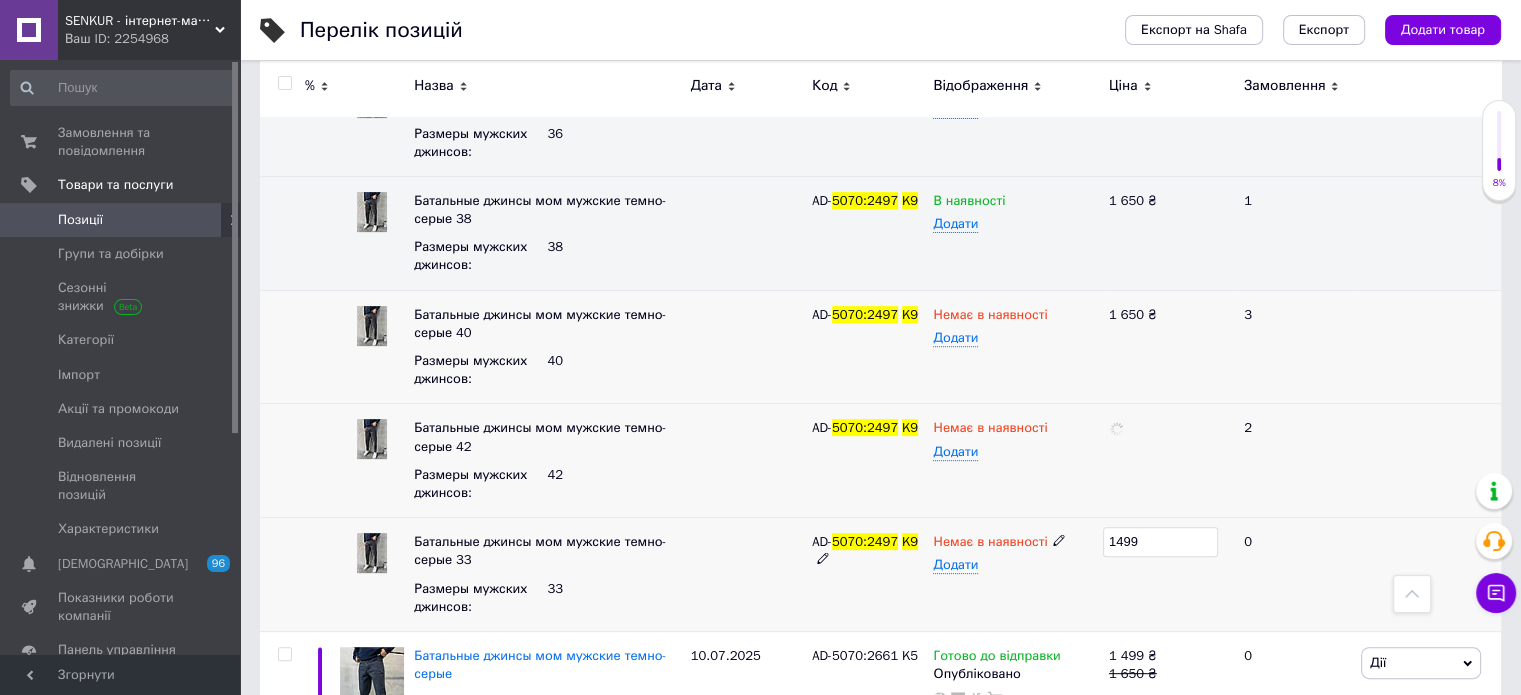 type on "1650" 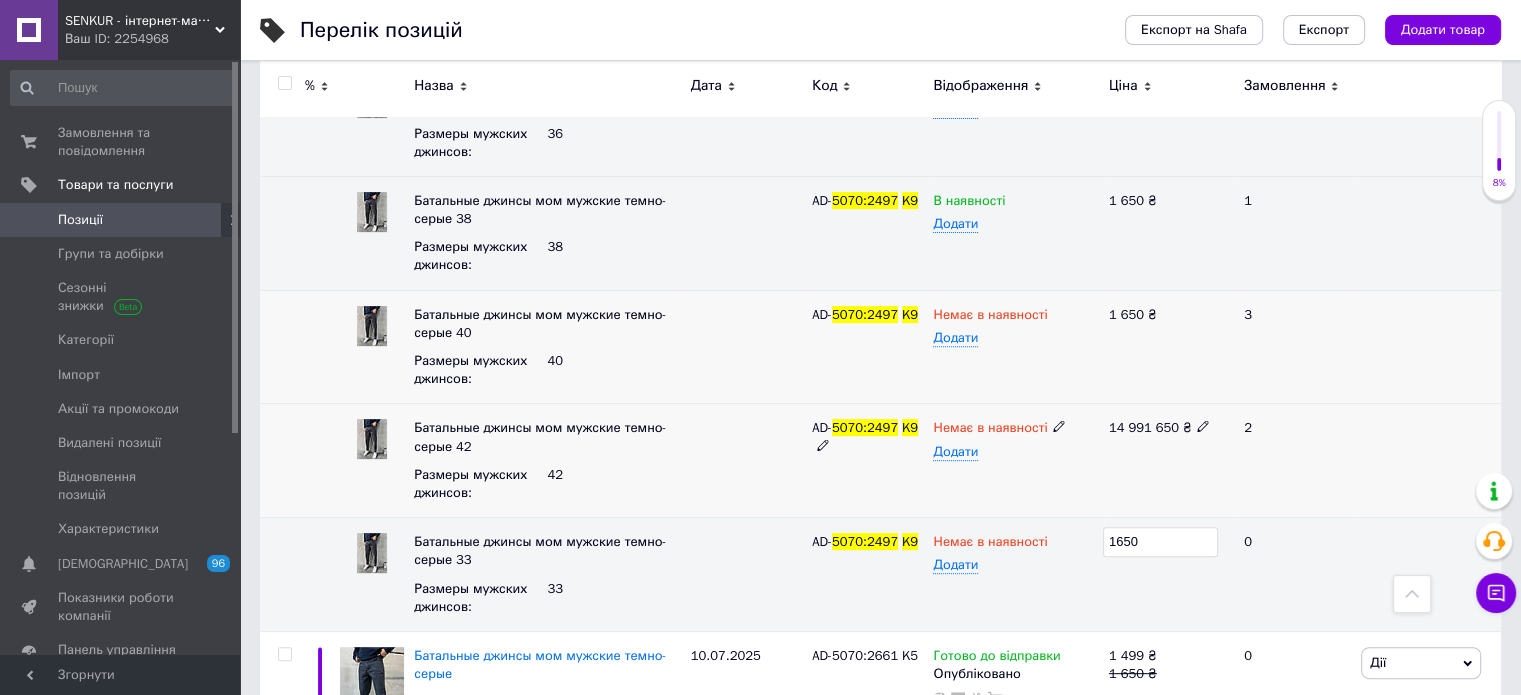 click 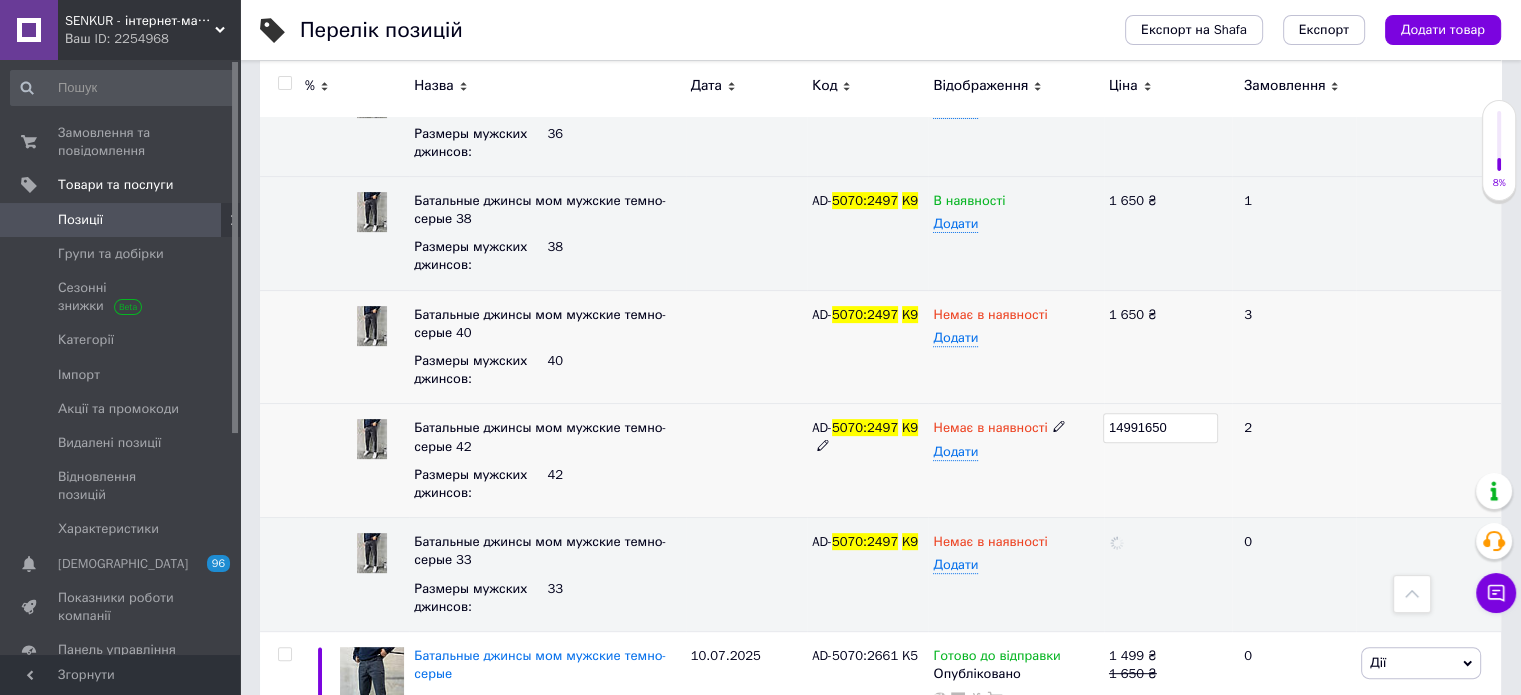 drag, startPoint x: 1191, startPoint y: 421, endPoint x: 1096, endPoint y: 430, distance: 95.42536 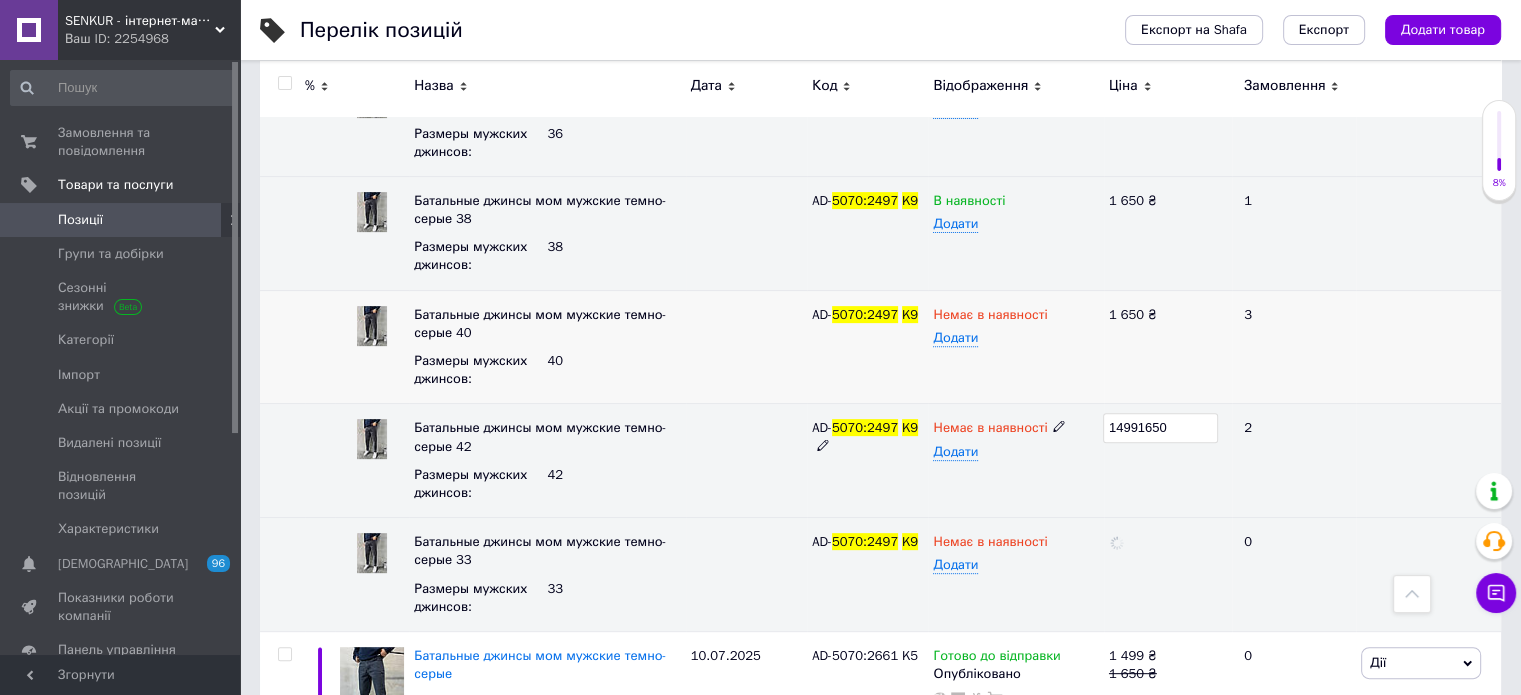 type on "1650" 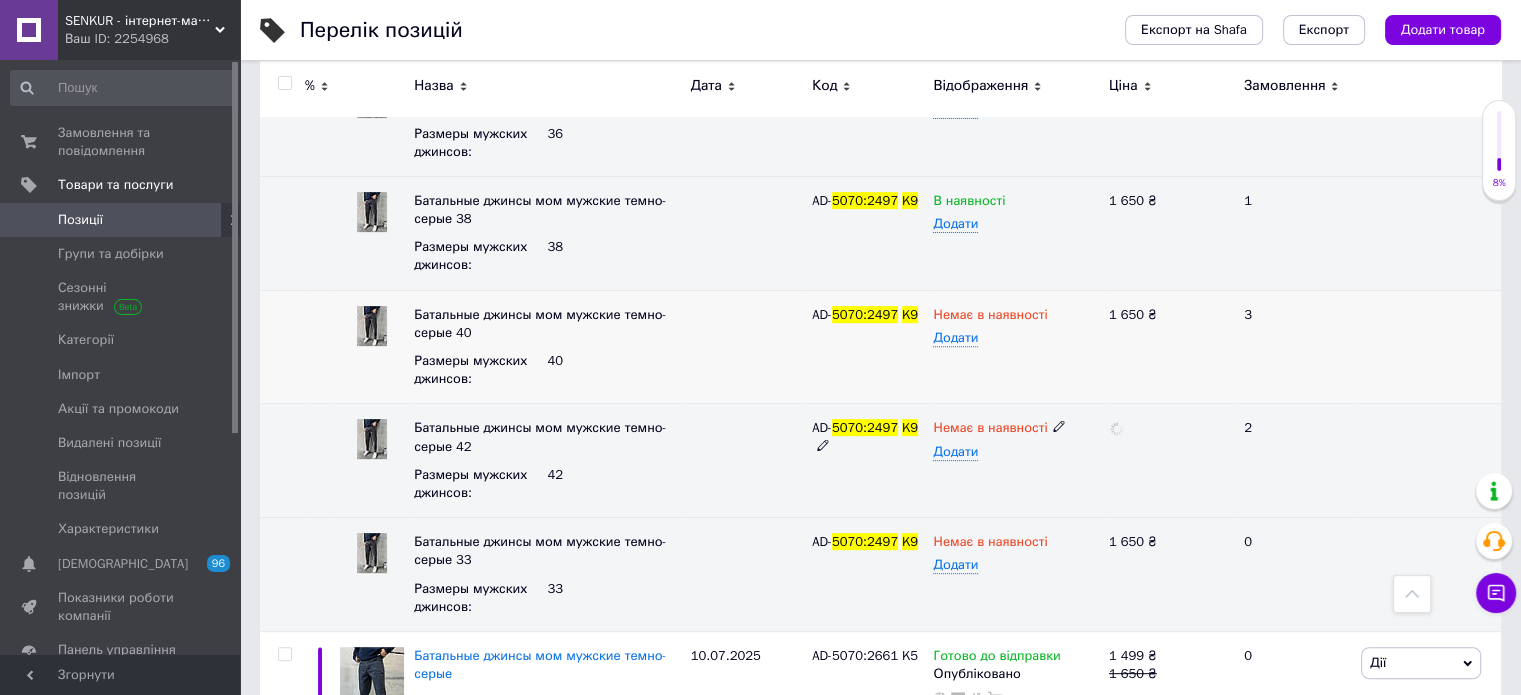 drag, startPoint x: 1132, startPoint y: 477, endPoint x: 1060, endPoint y: 181, distance: 304.63092 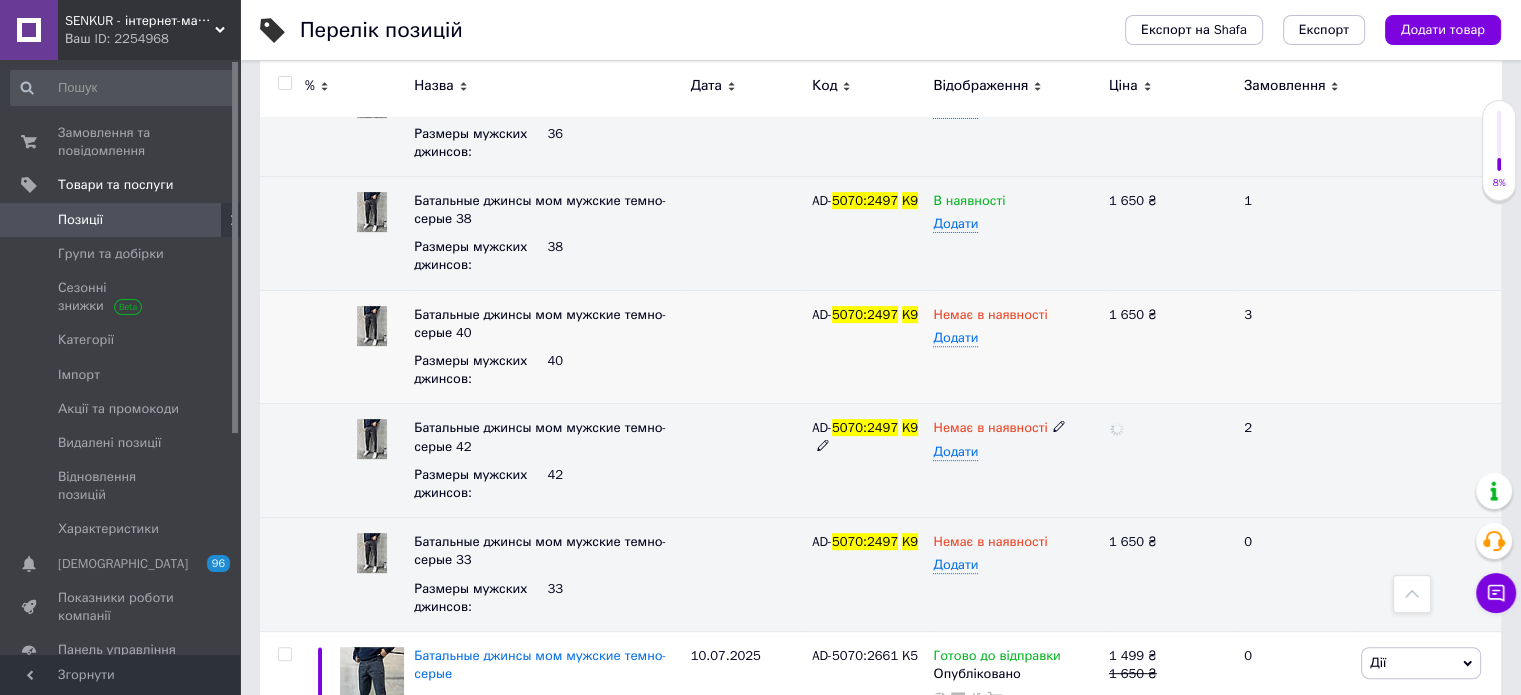 click at bounding box center (1168, 461) 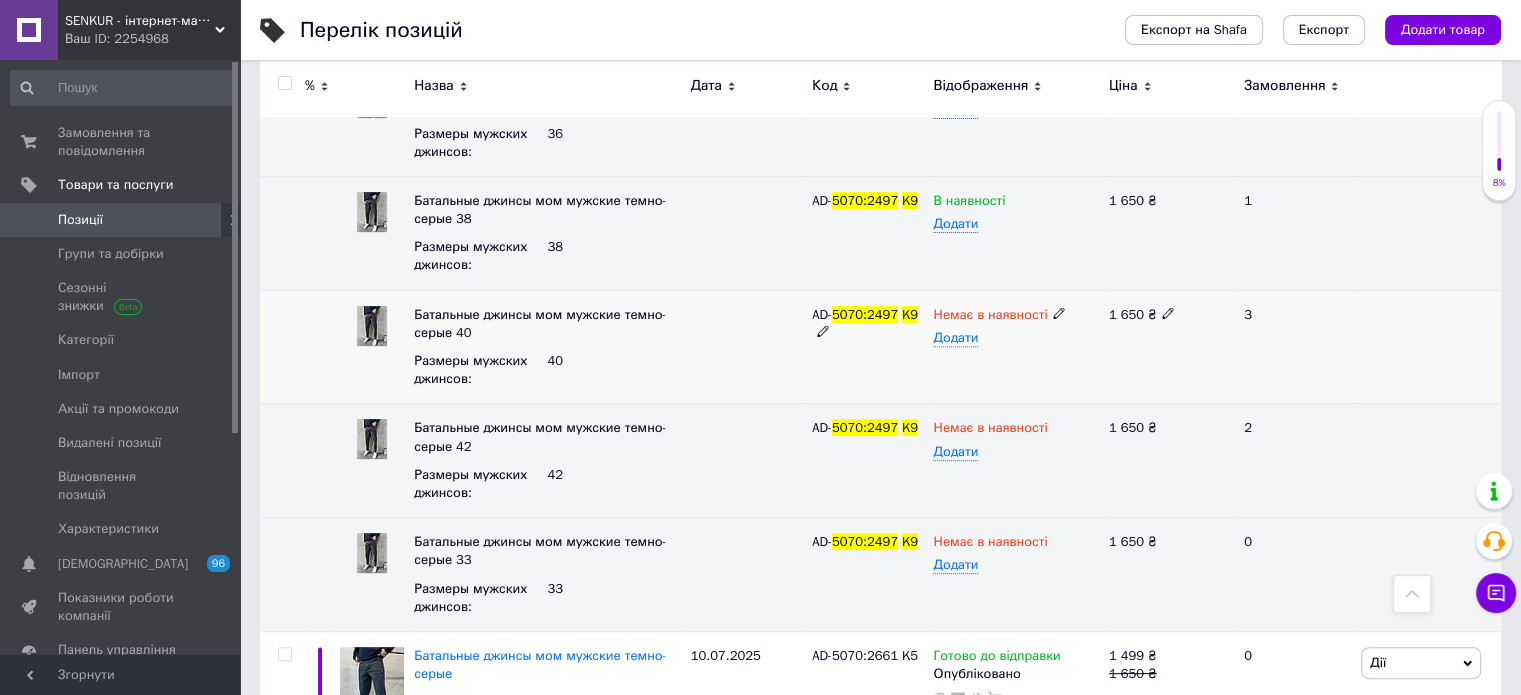 click 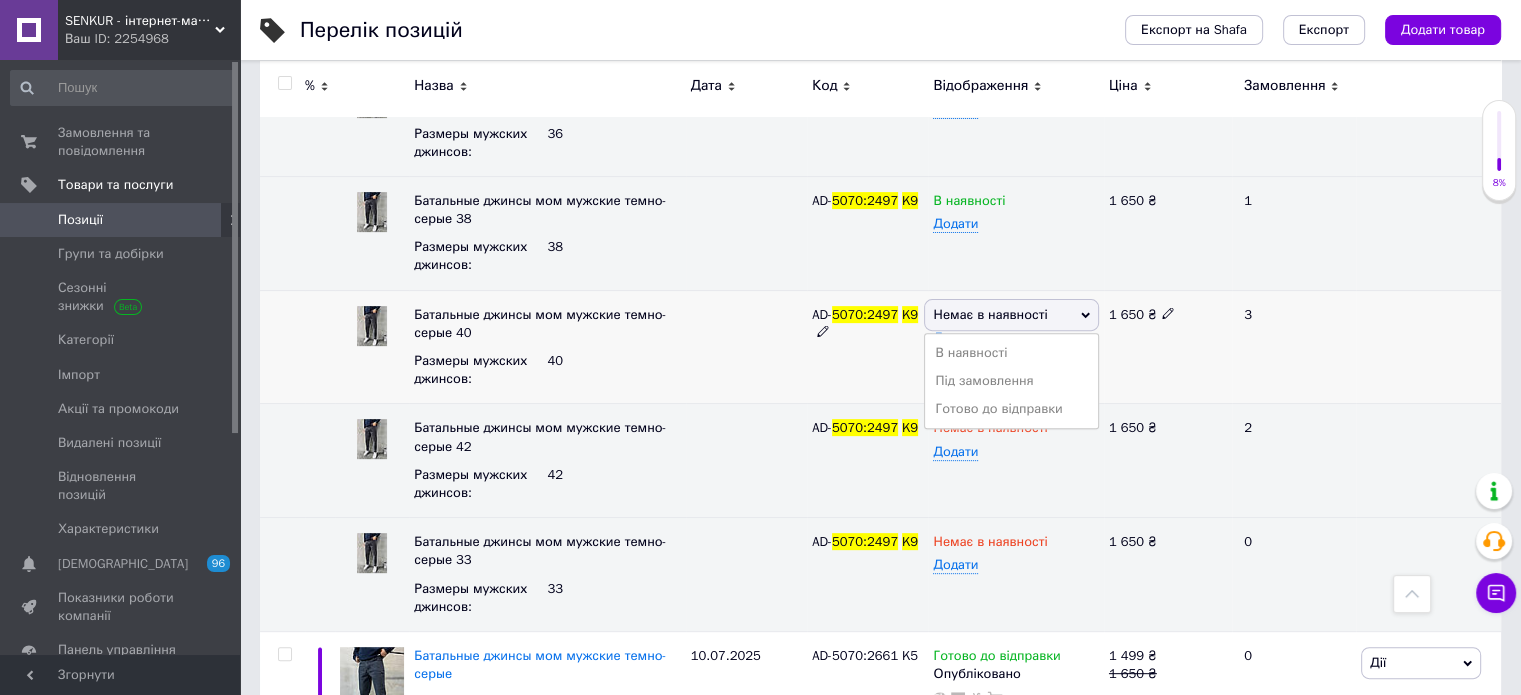 click on "В наявності" at bounding box center [1011, 353] 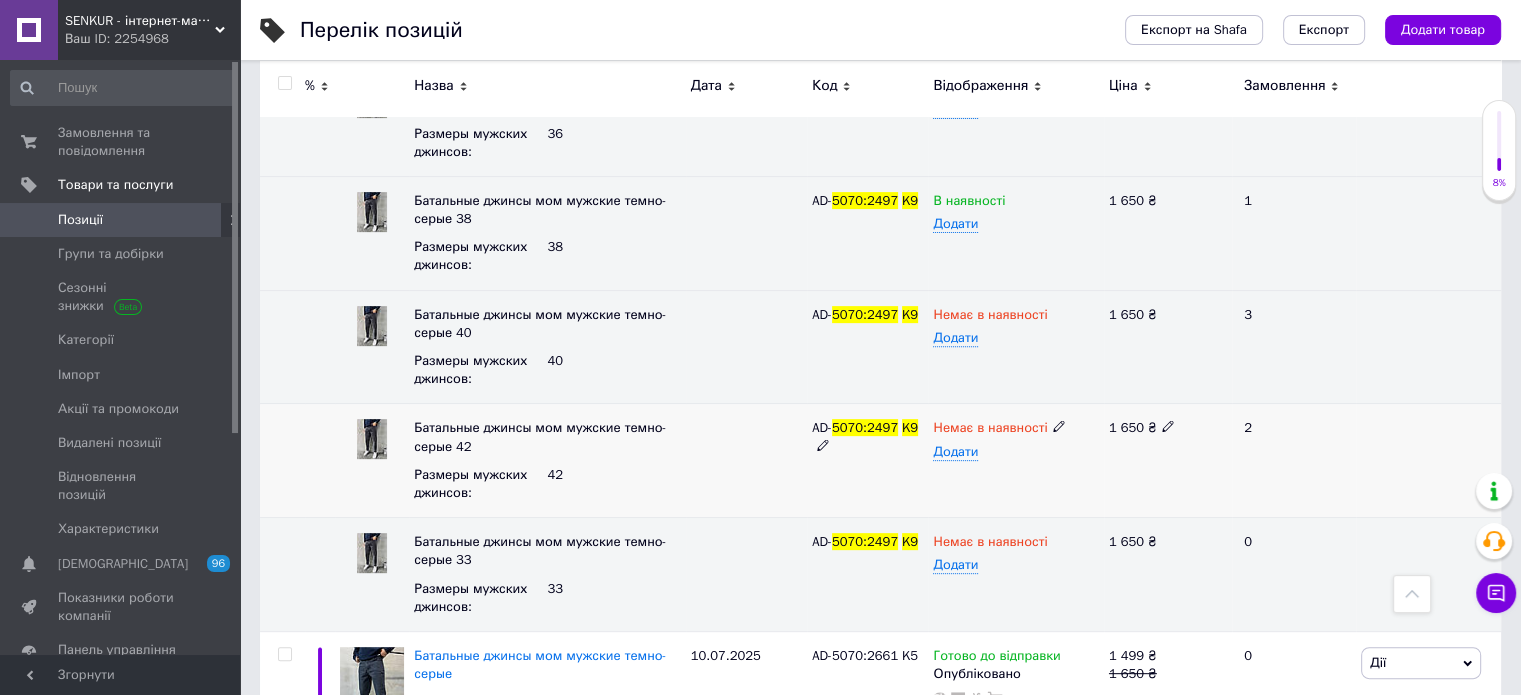 click on "Немає в наявності" at bounding box center [1015, 428] 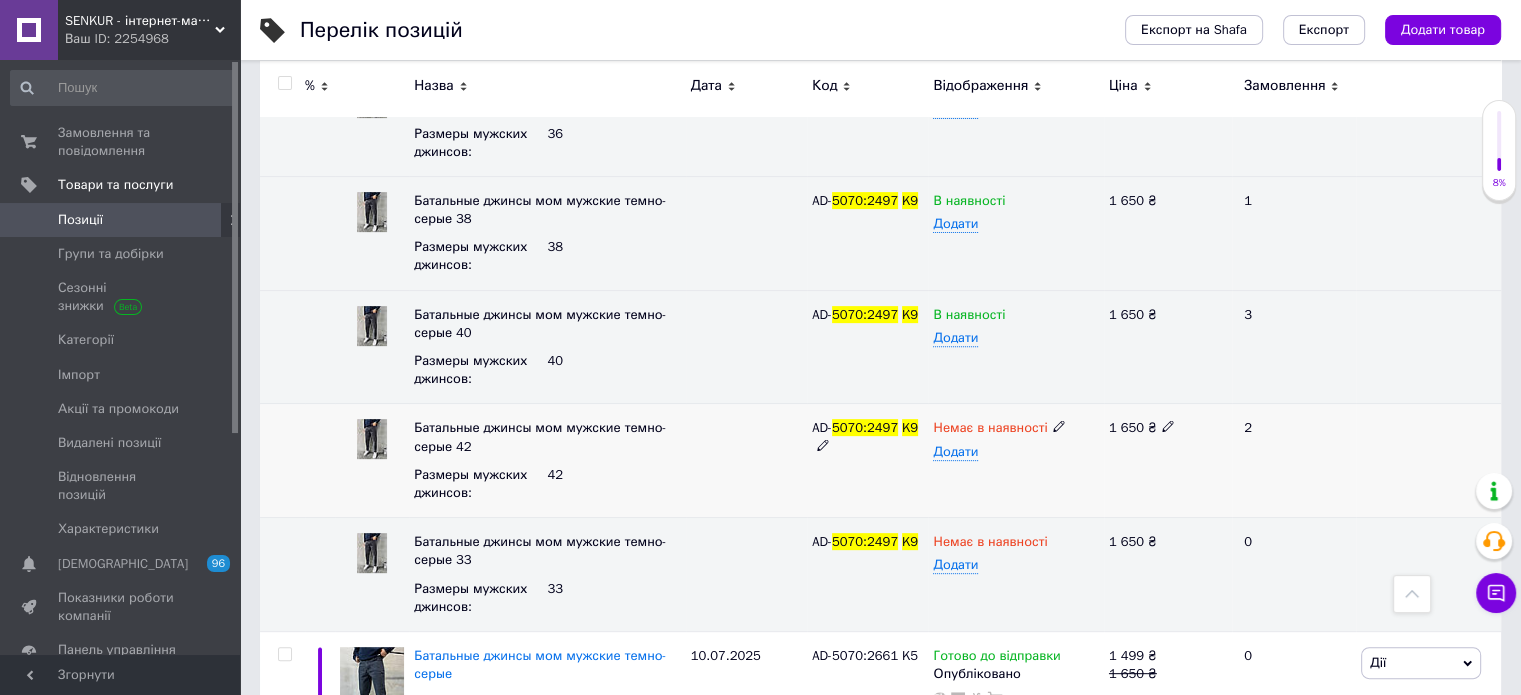 click 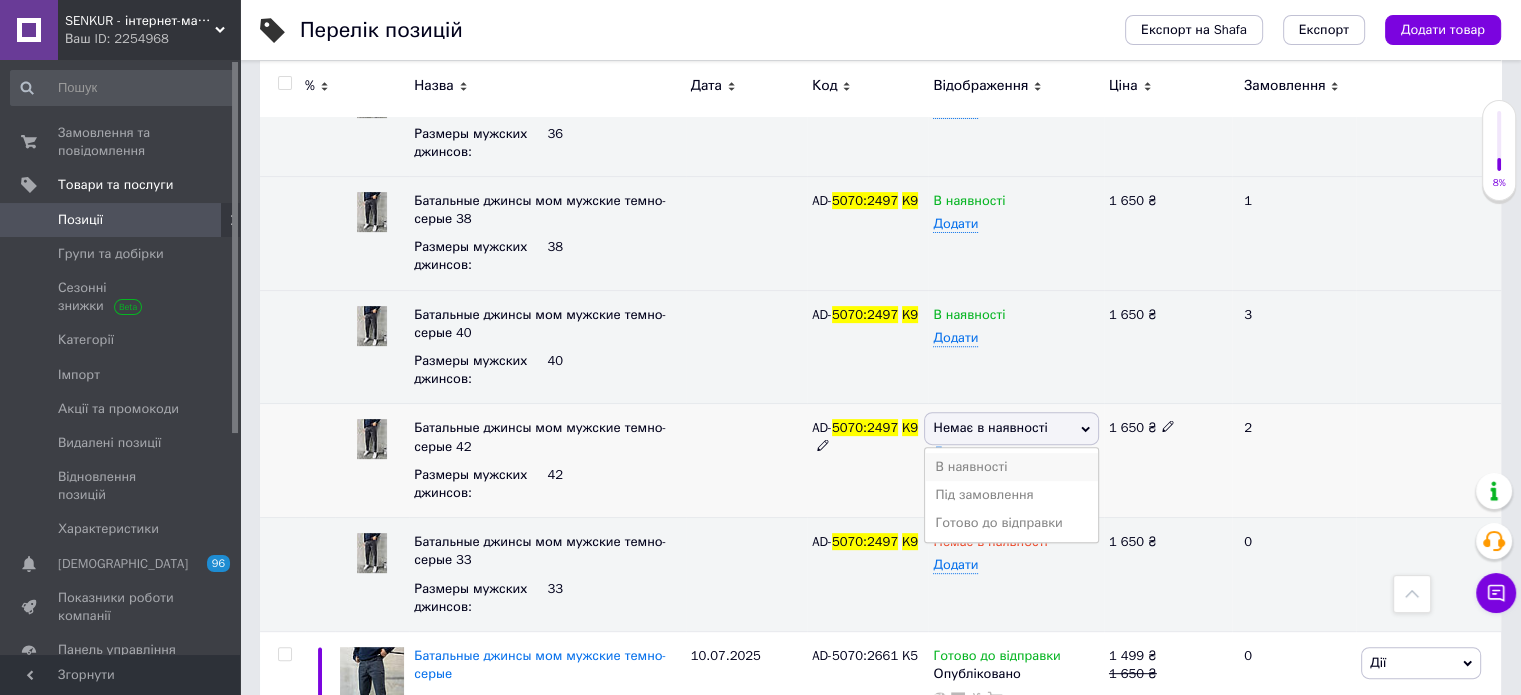 click on "В наявності" at bounding box center (1011, 467) 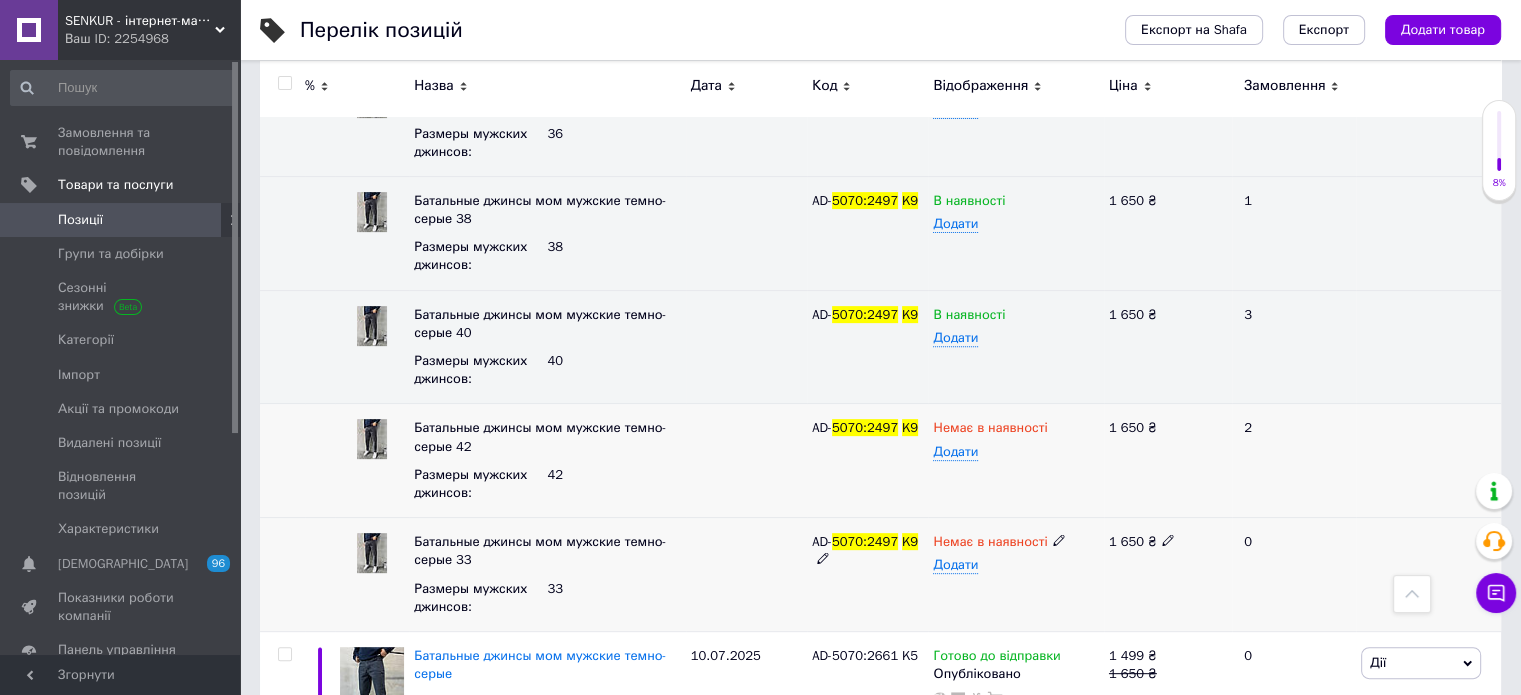 click at bounding box center (1059, 539) 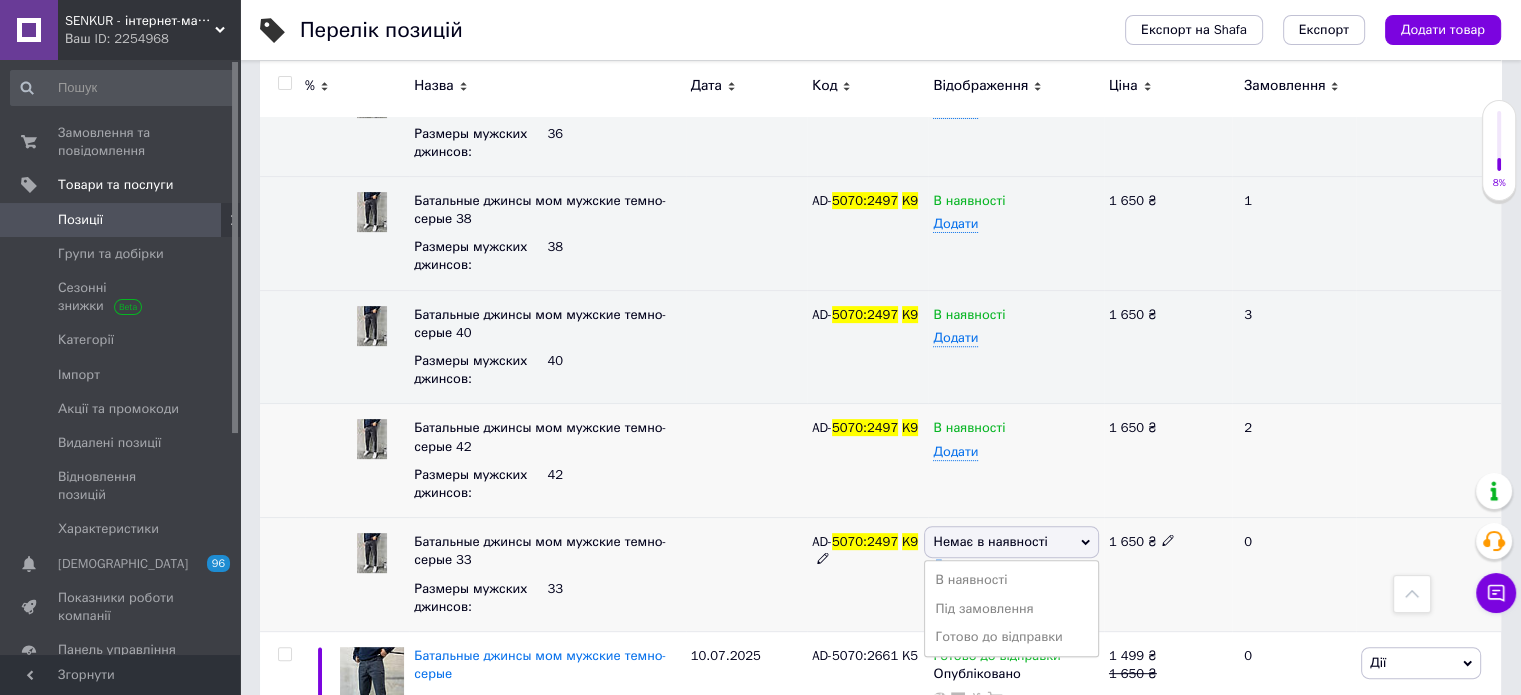 click on "В наявності" at bounding box center [1011, 580] 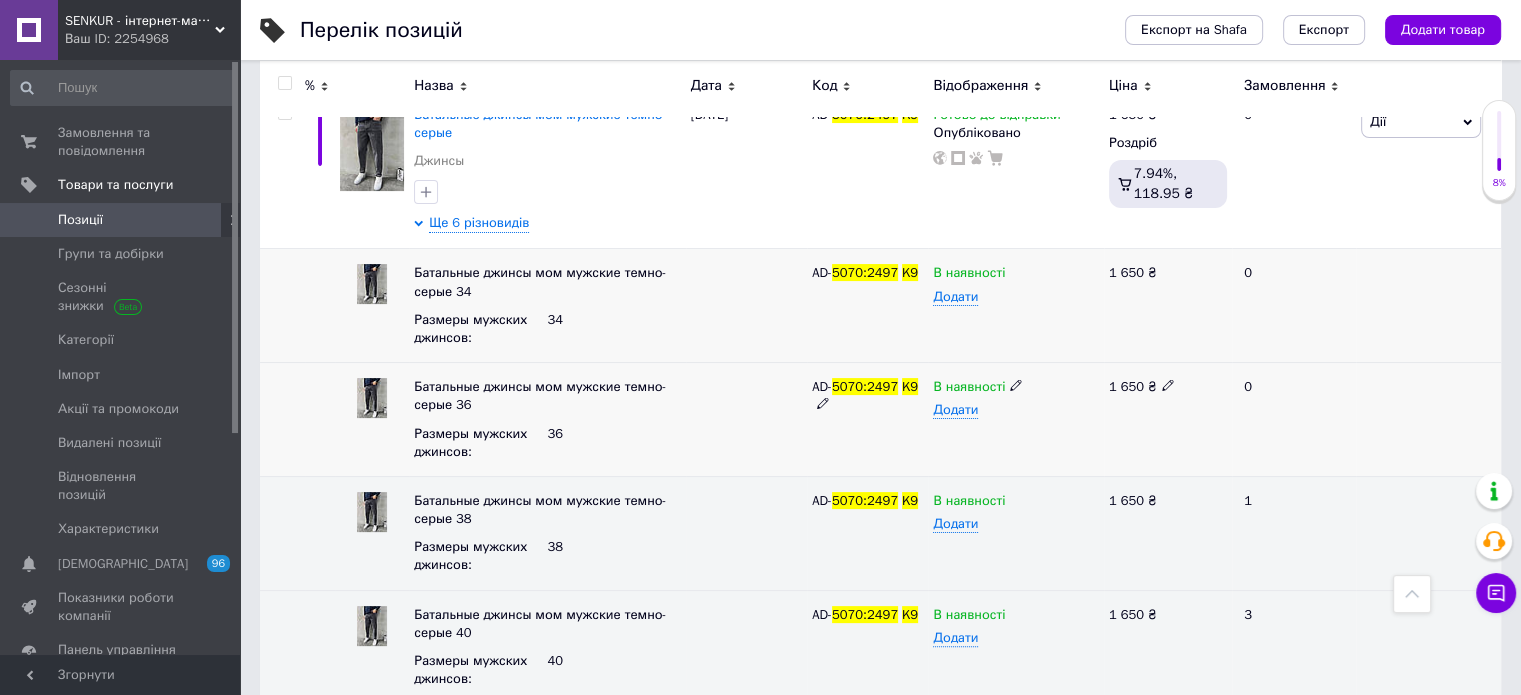 scroll, scrollTop: 241, scrollLeft: 0, axis: vertical 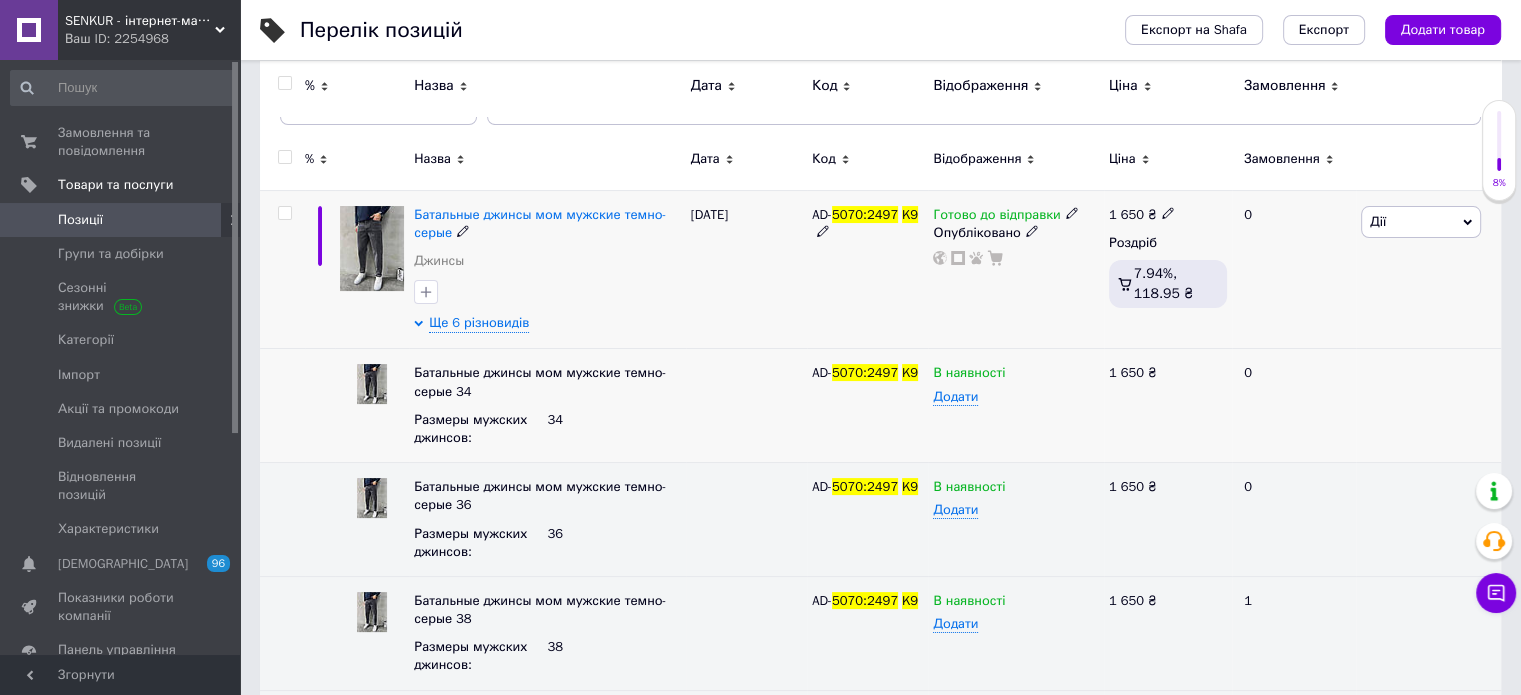 click at bounding box center [284, 213] 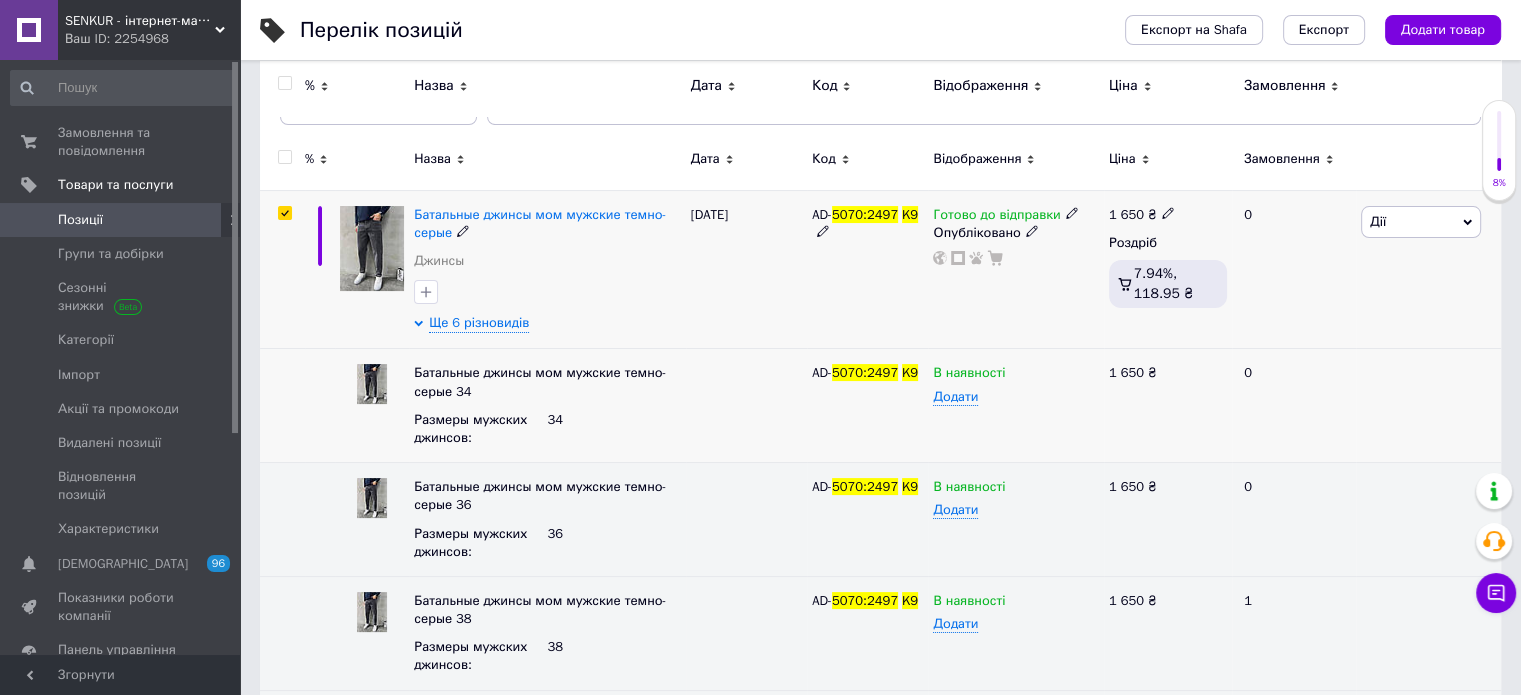 checkbox on "true" 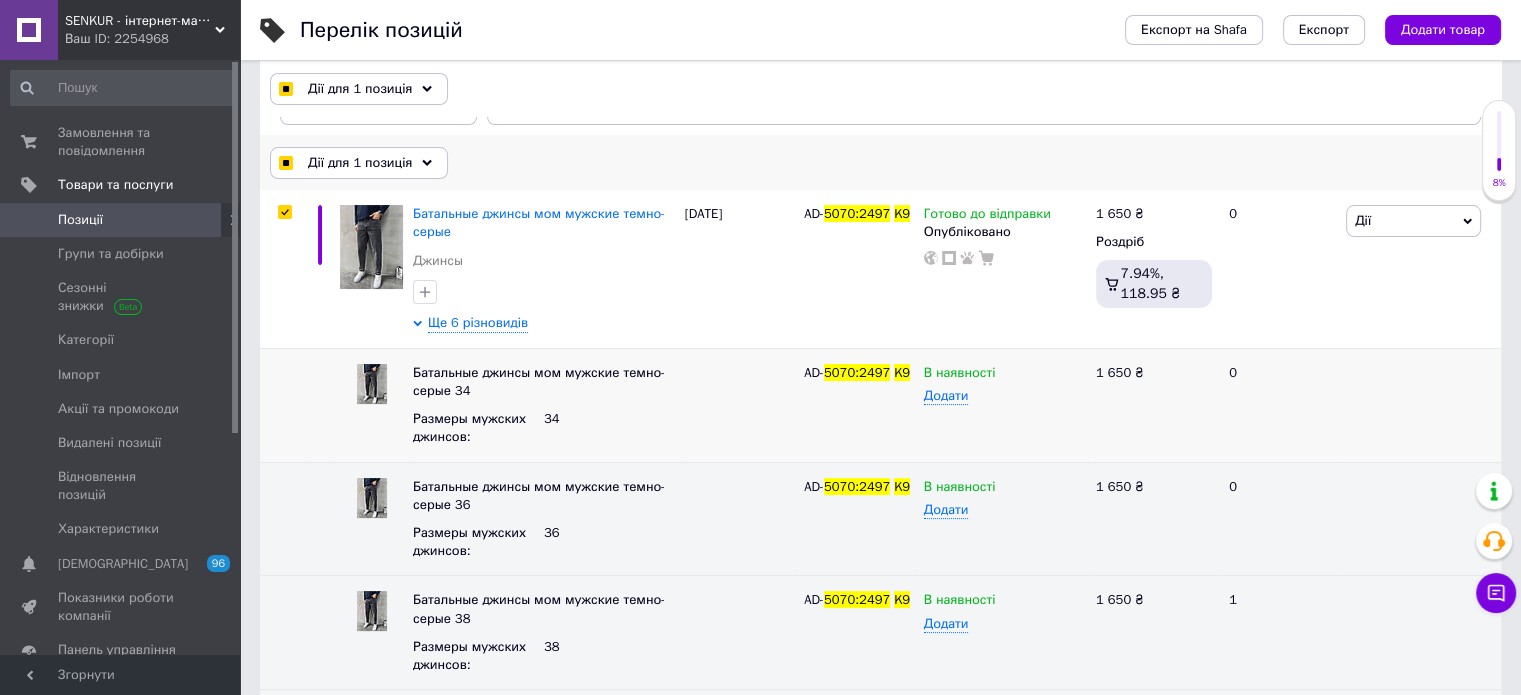 click on "Дії для 1 позиція" at bounding box center (360, 163) 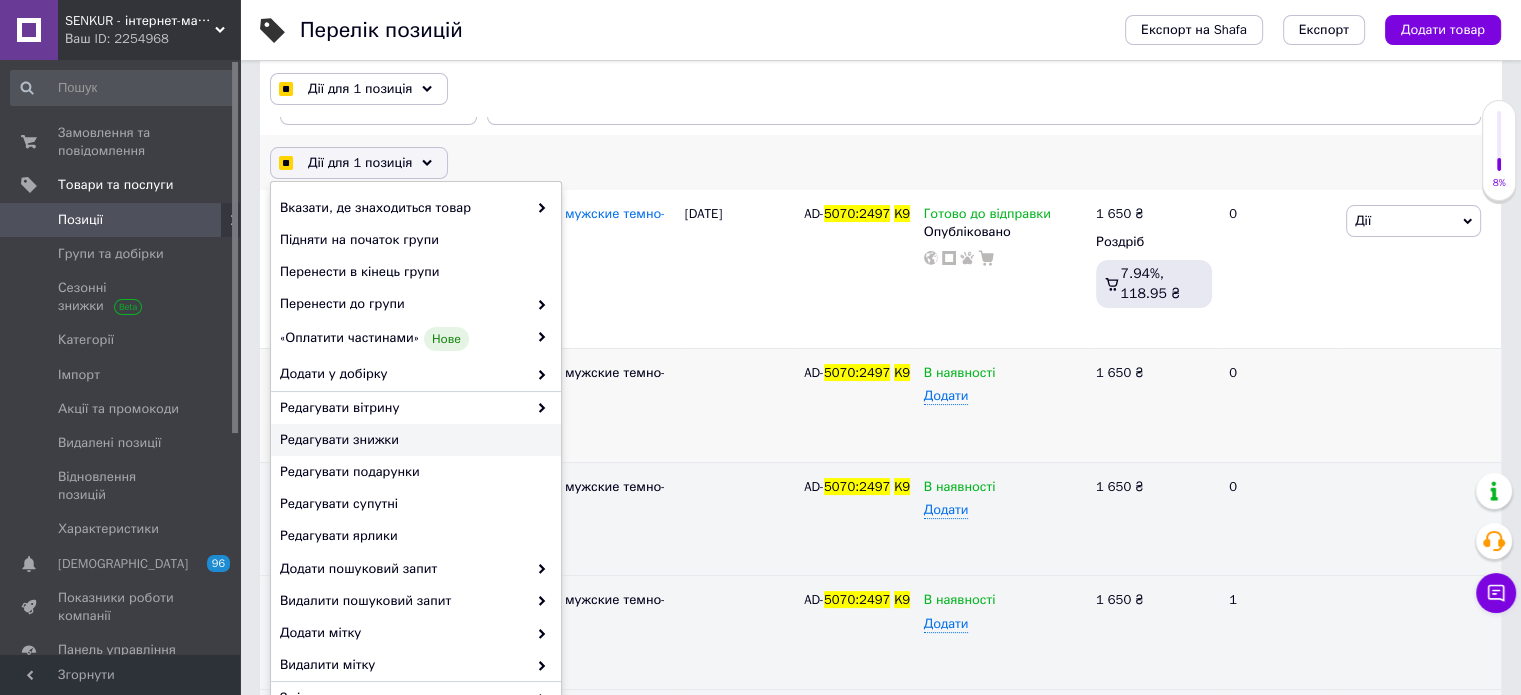 click on "Редагувати знижки" at bounding box center (413, 440) 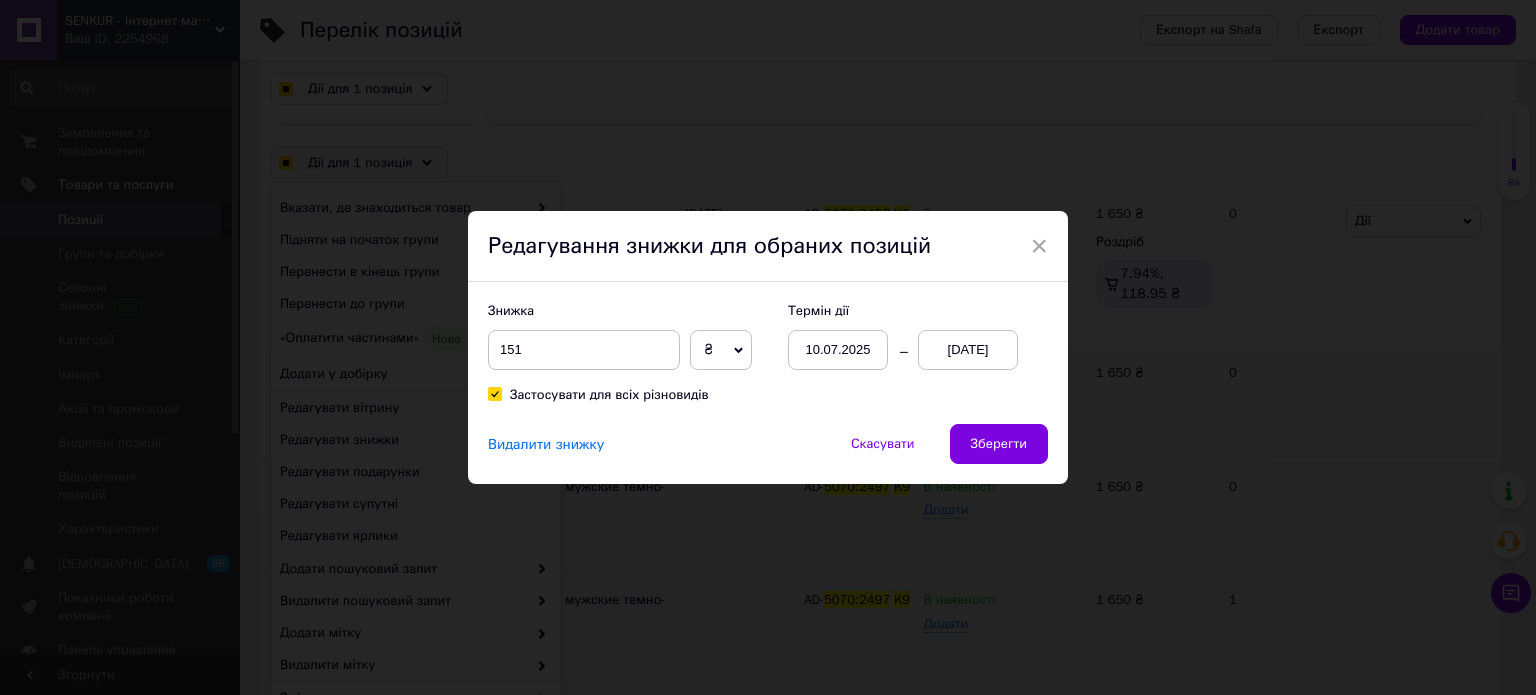 click on "Видалити знижку Скасувати   Зберегти" at bounding box center (768, 454) 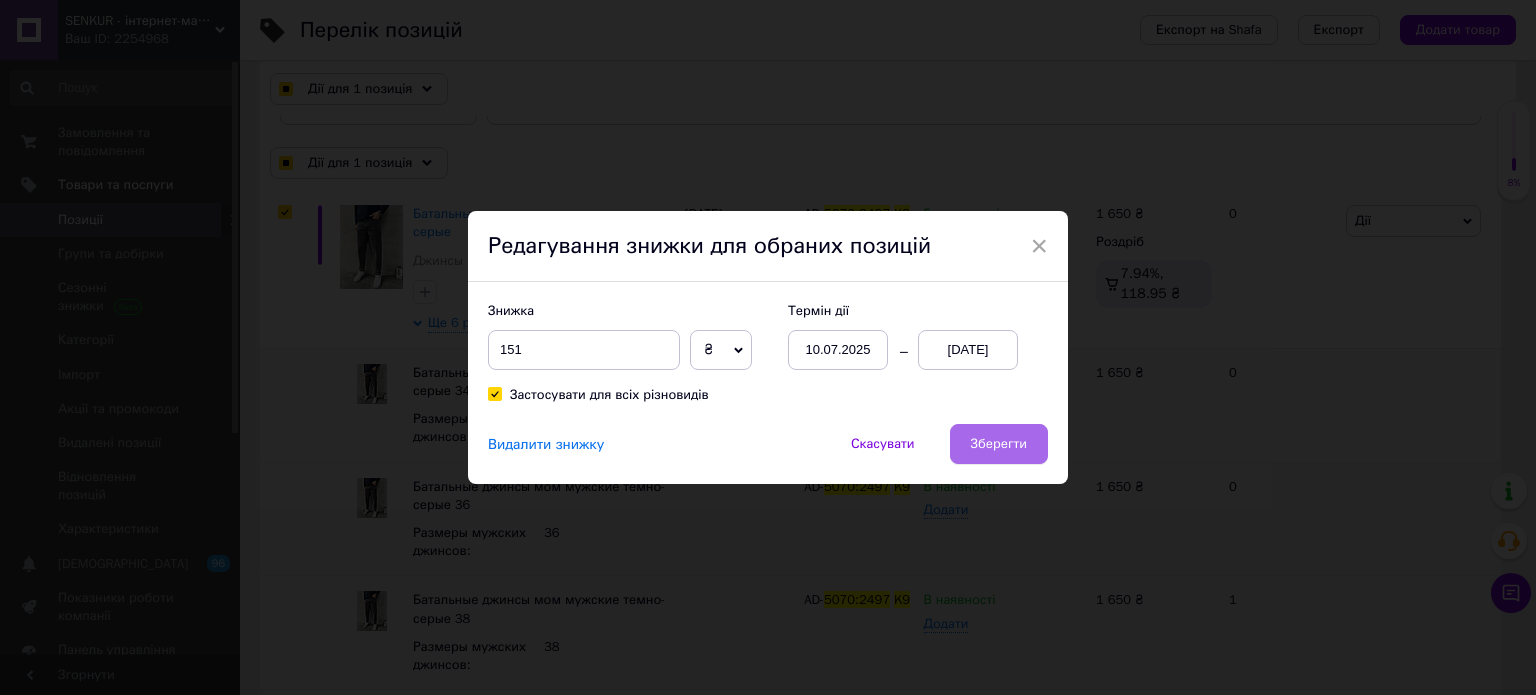 click on "Зберегти" at bounding box center (999, 444) 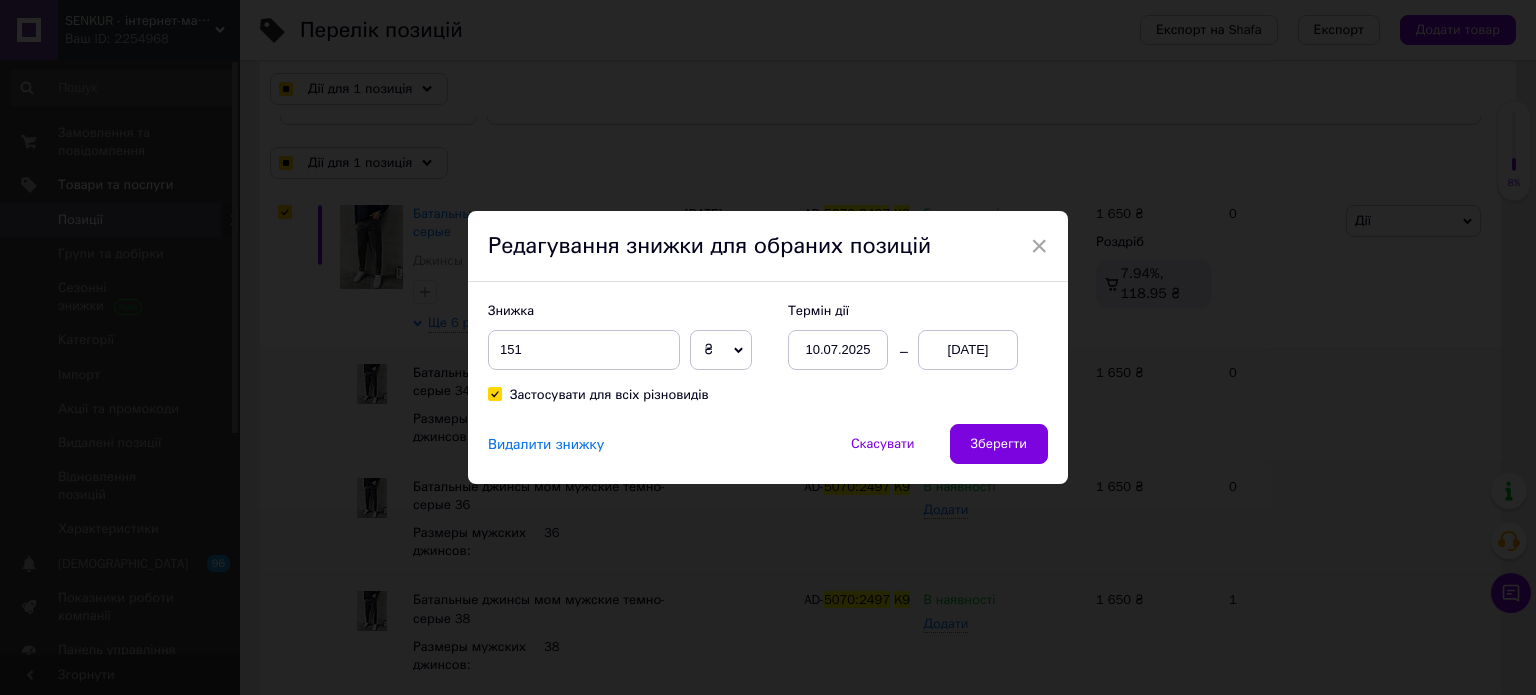 checkbox on "true" 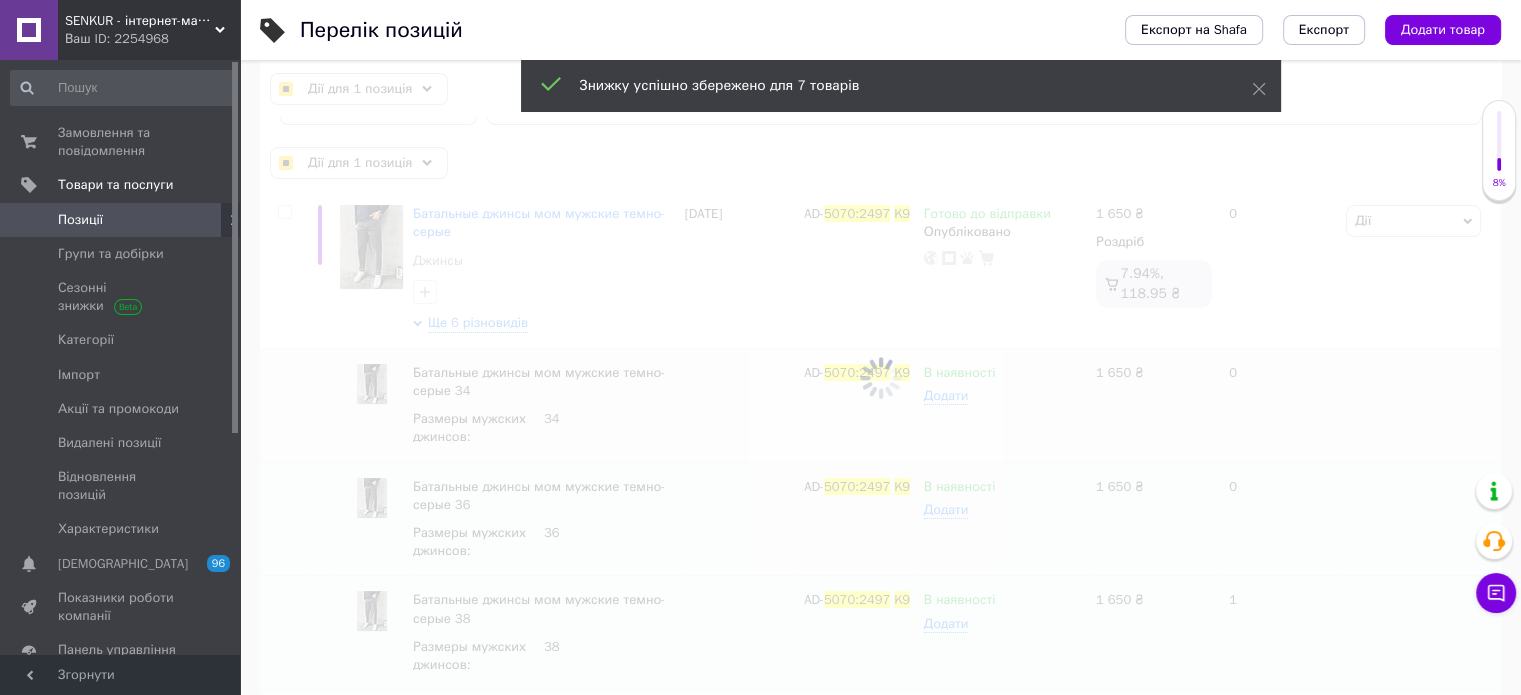 checkbox on "false" 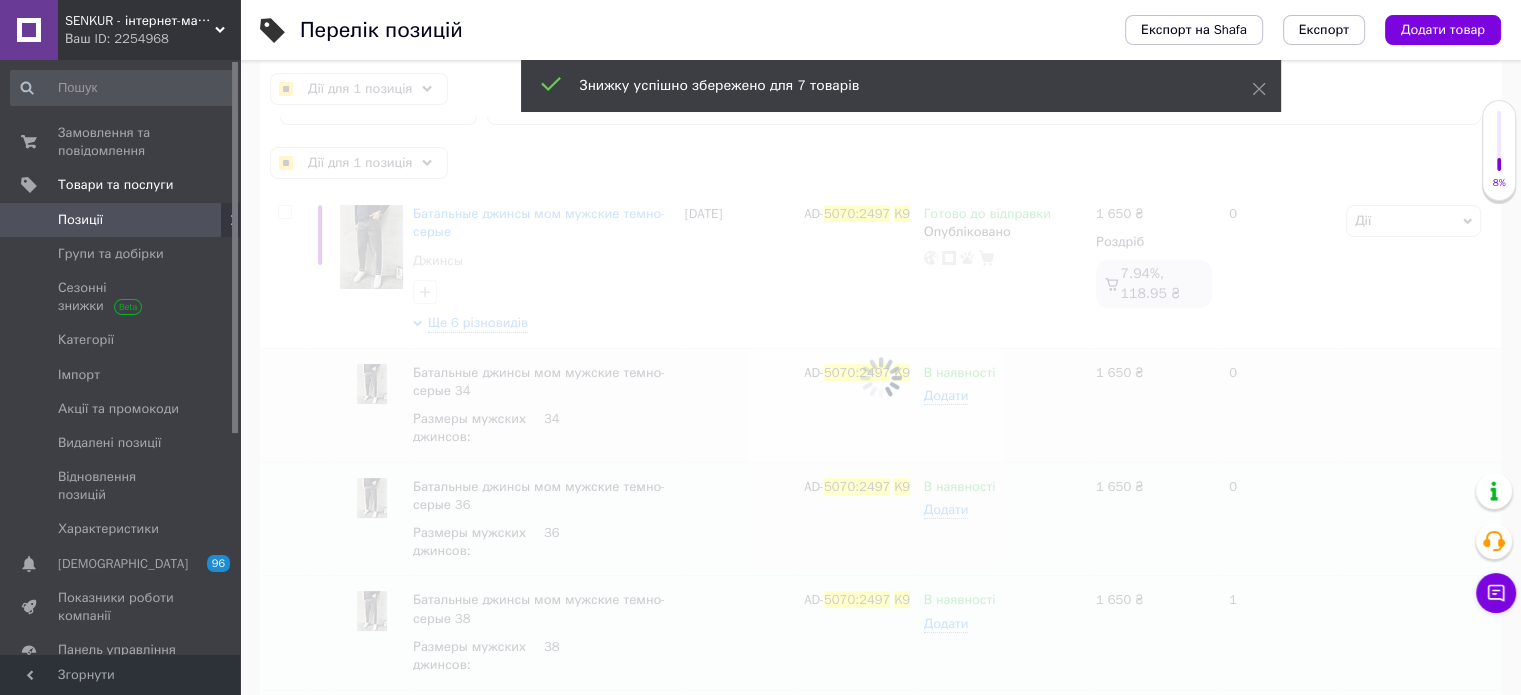 scroll, scrollTop: 0, scrollLeft: 0, axis: both 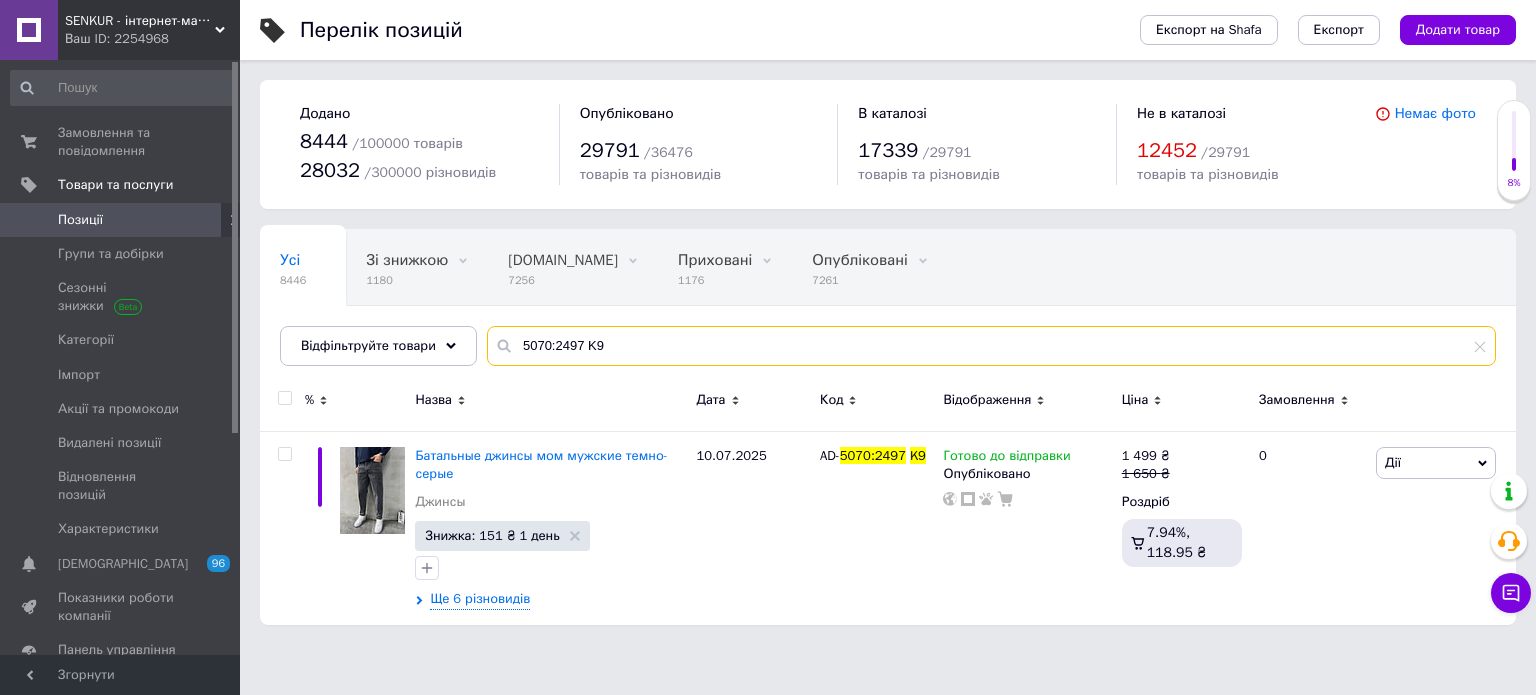 click on "Відфільтруйте товари 5070:2497 K9" at bounding box center [888, 346] 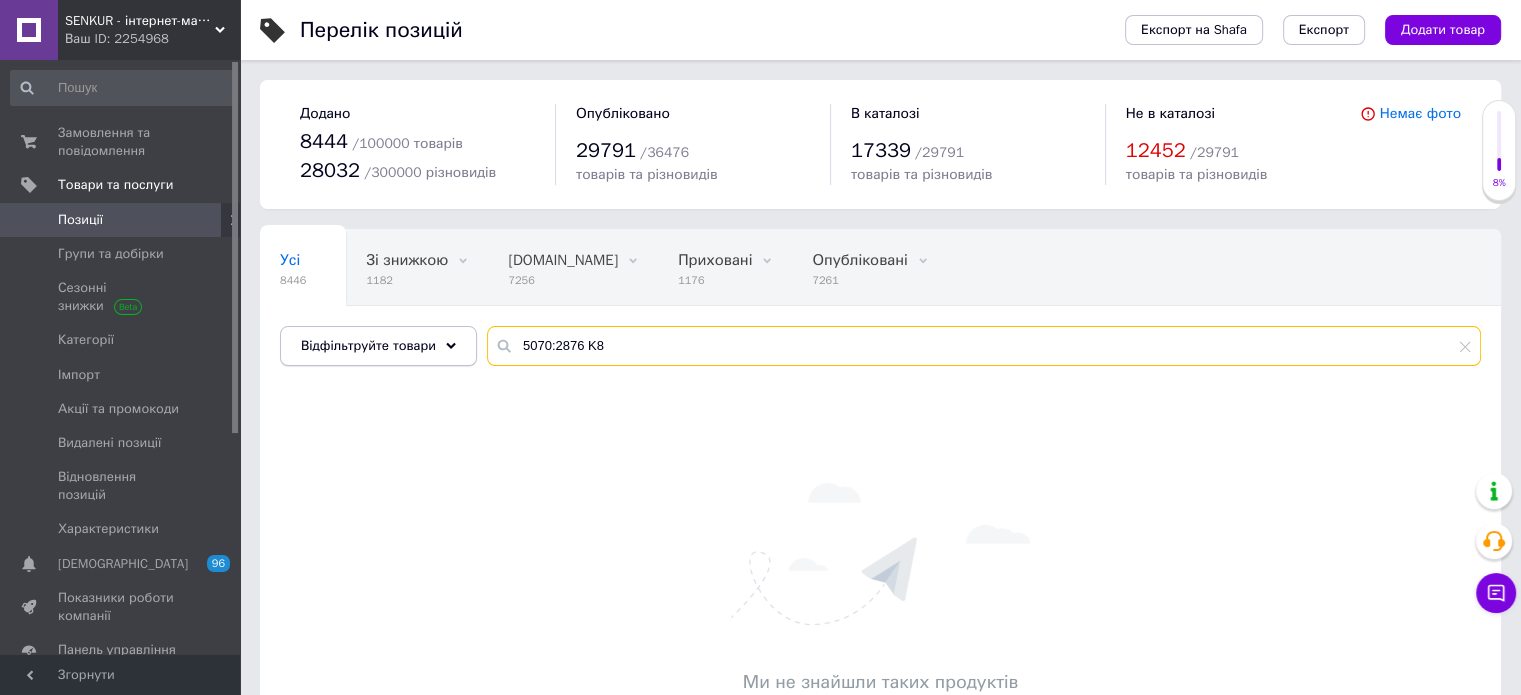 drag, startPoint x: 648, startPoint y: 359, endPoint x: 444, endPoint y: 359, distance: 204 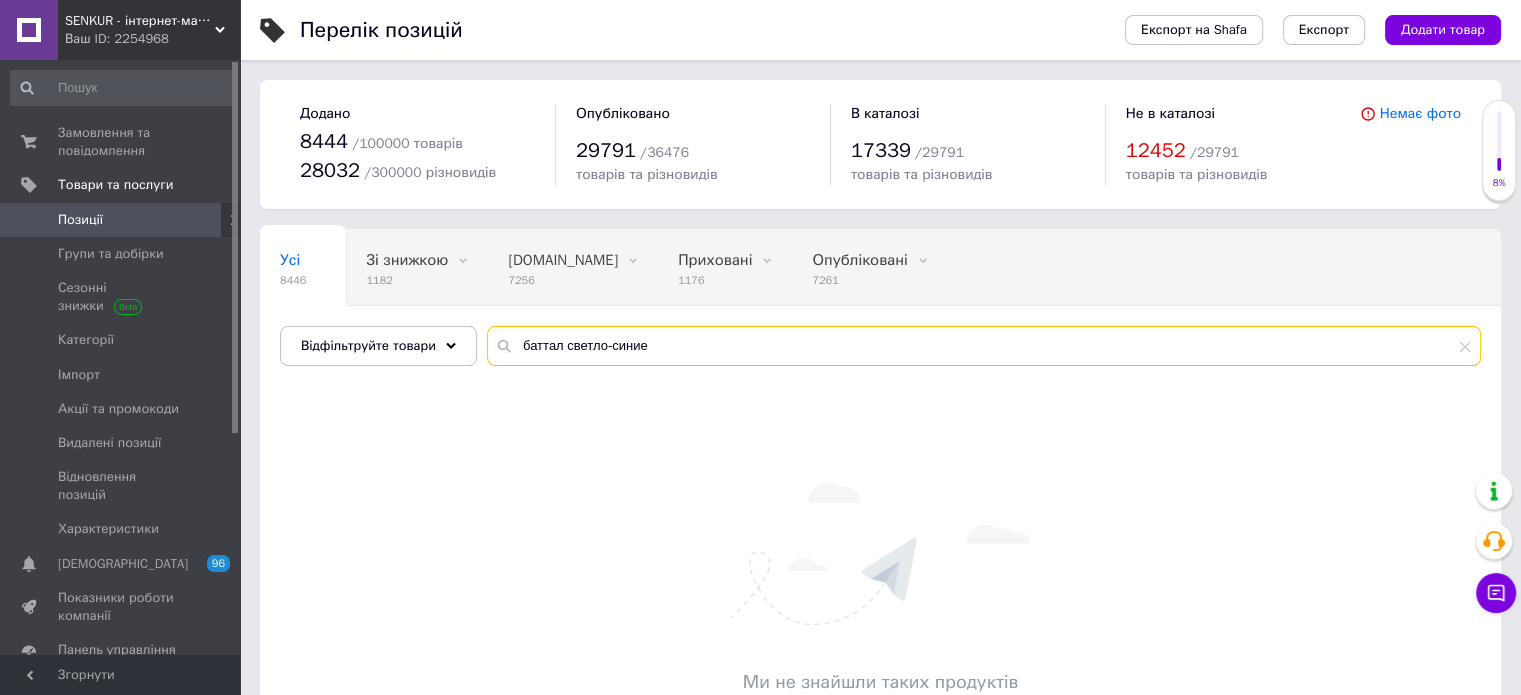 drag, startPoint x: 592, startPoint y: 351, endPoint x: 505, endPoint y: 341, distance: 87.57283 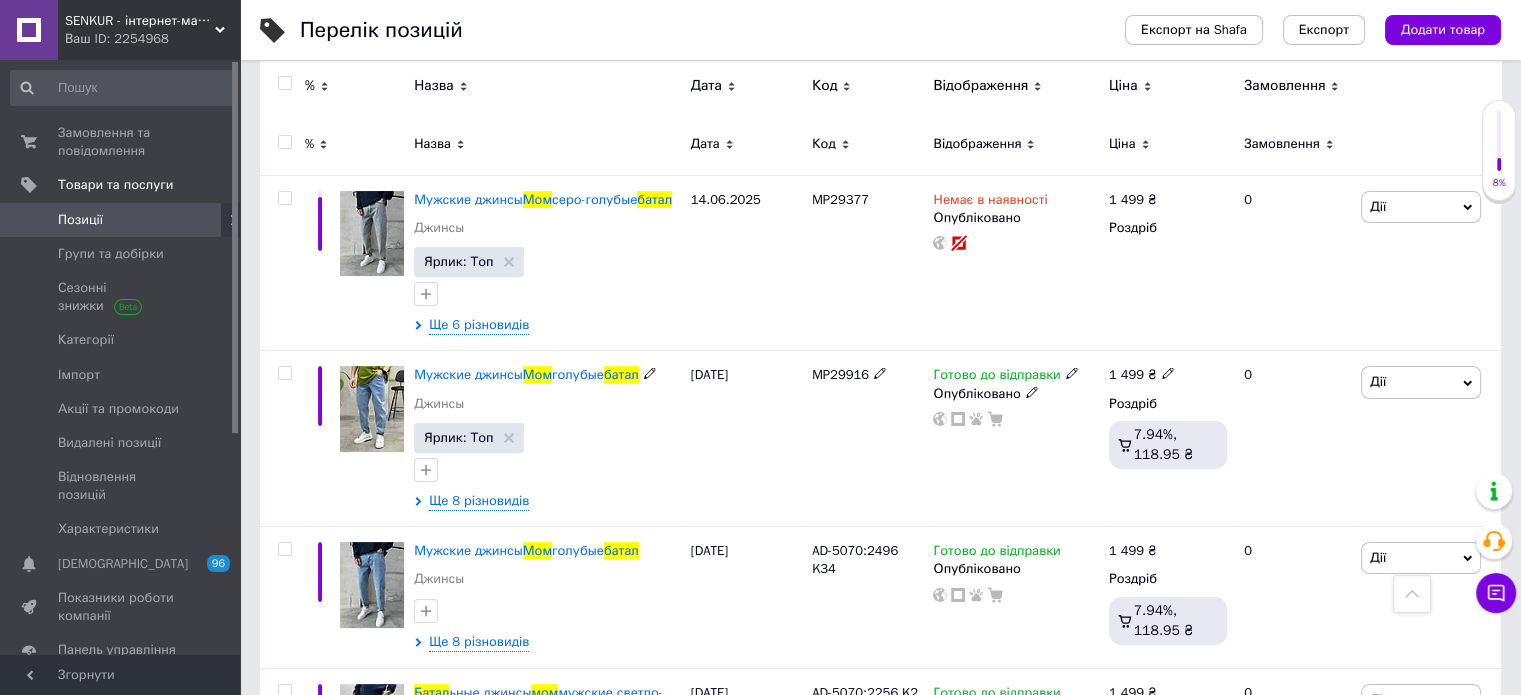 scroll, scrollTop: 500, scrollLeft: 0, axis: vertical 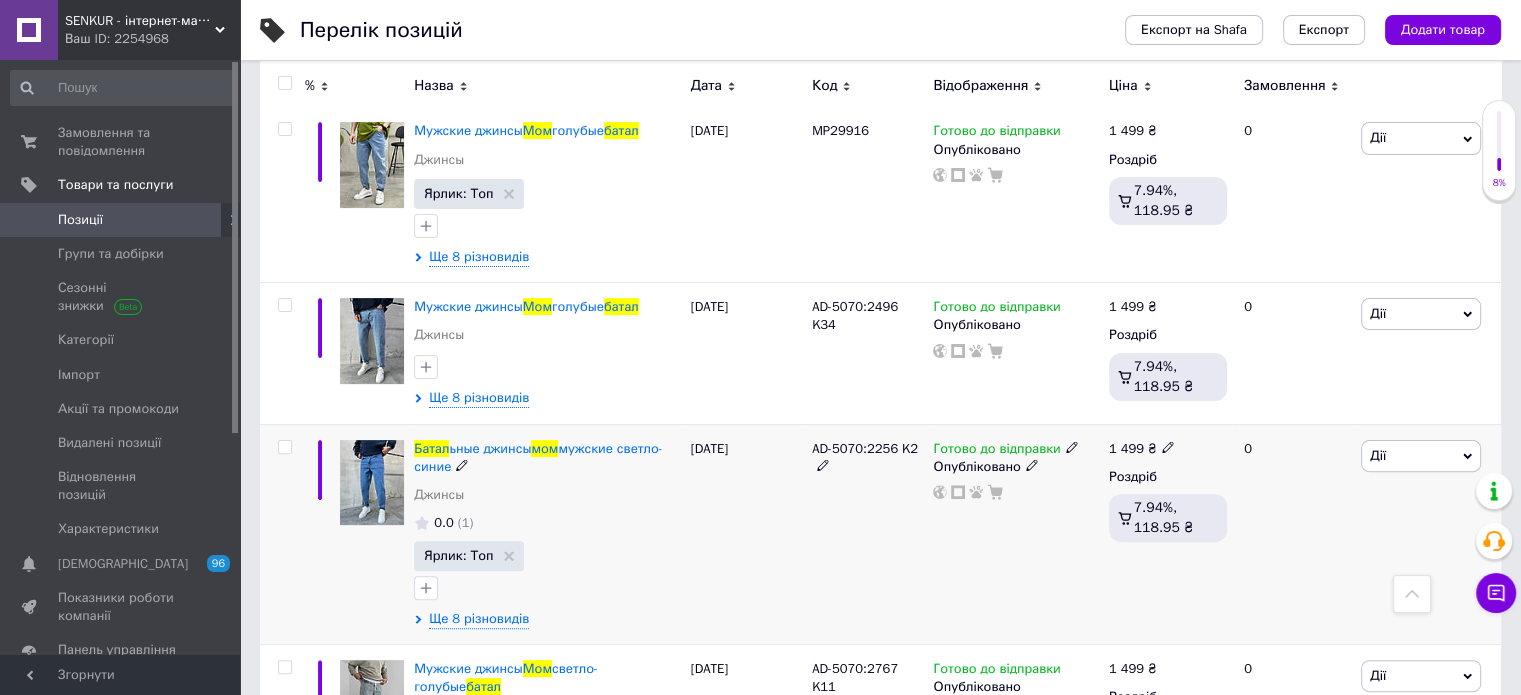 type on "мом батал" 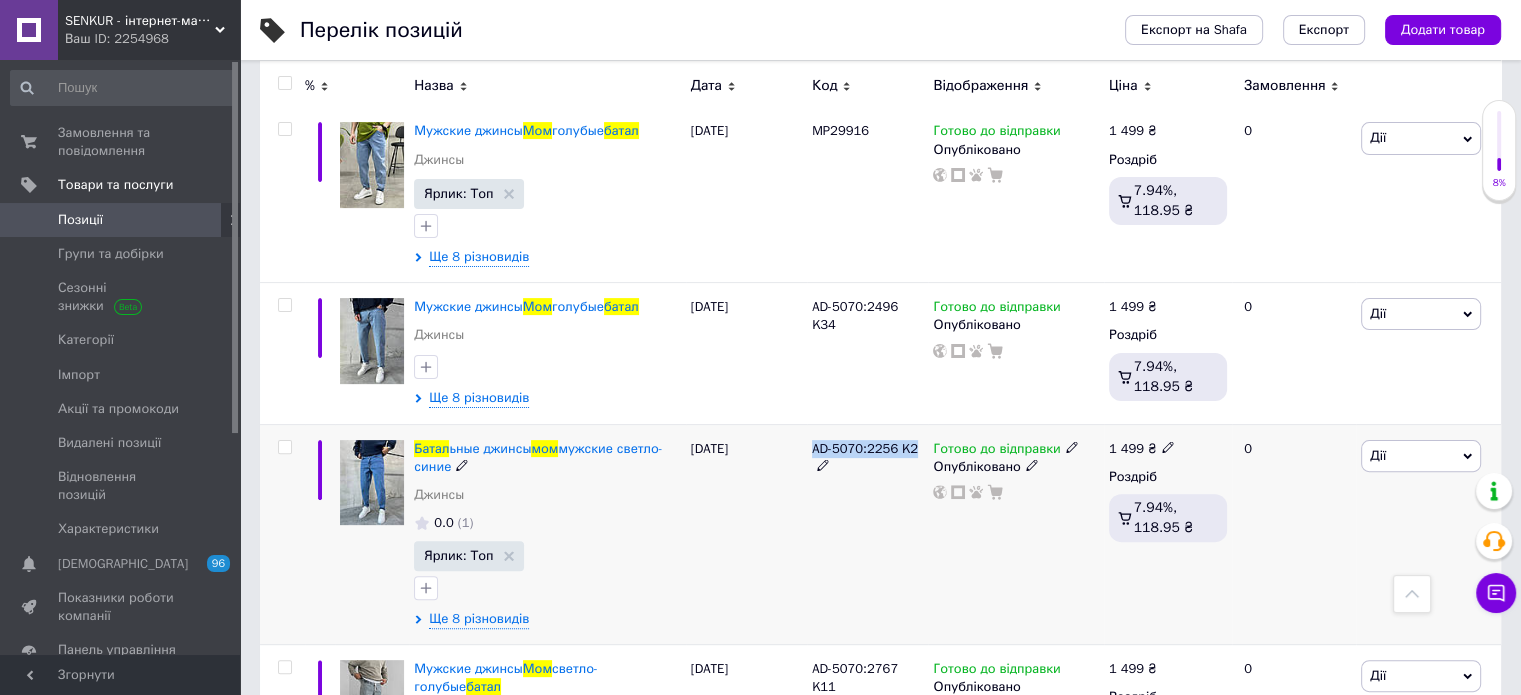 drag, startPoint x: 809, startPoint y: 444, endPoint x: 914, endPoint y: 449, distance: 105.11898 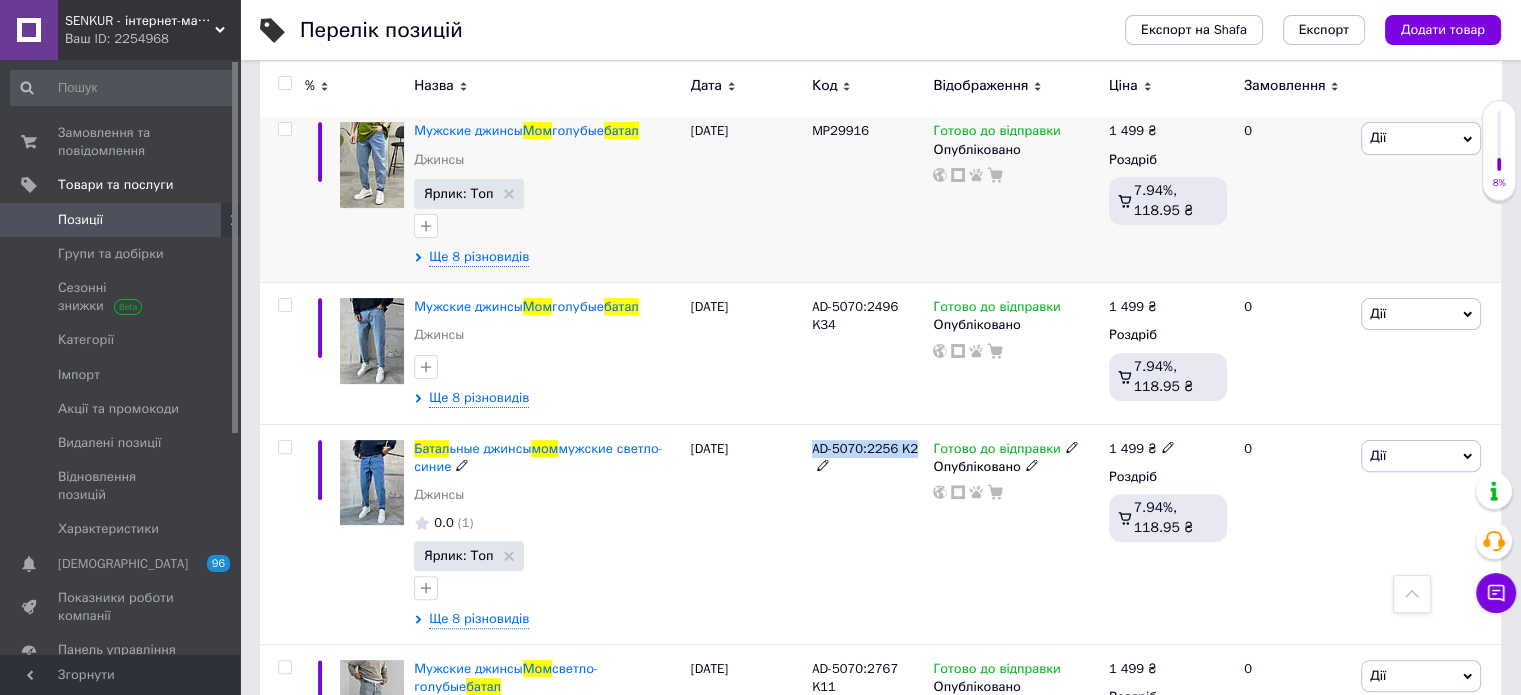 copy on "AD-5070:2256 K2" 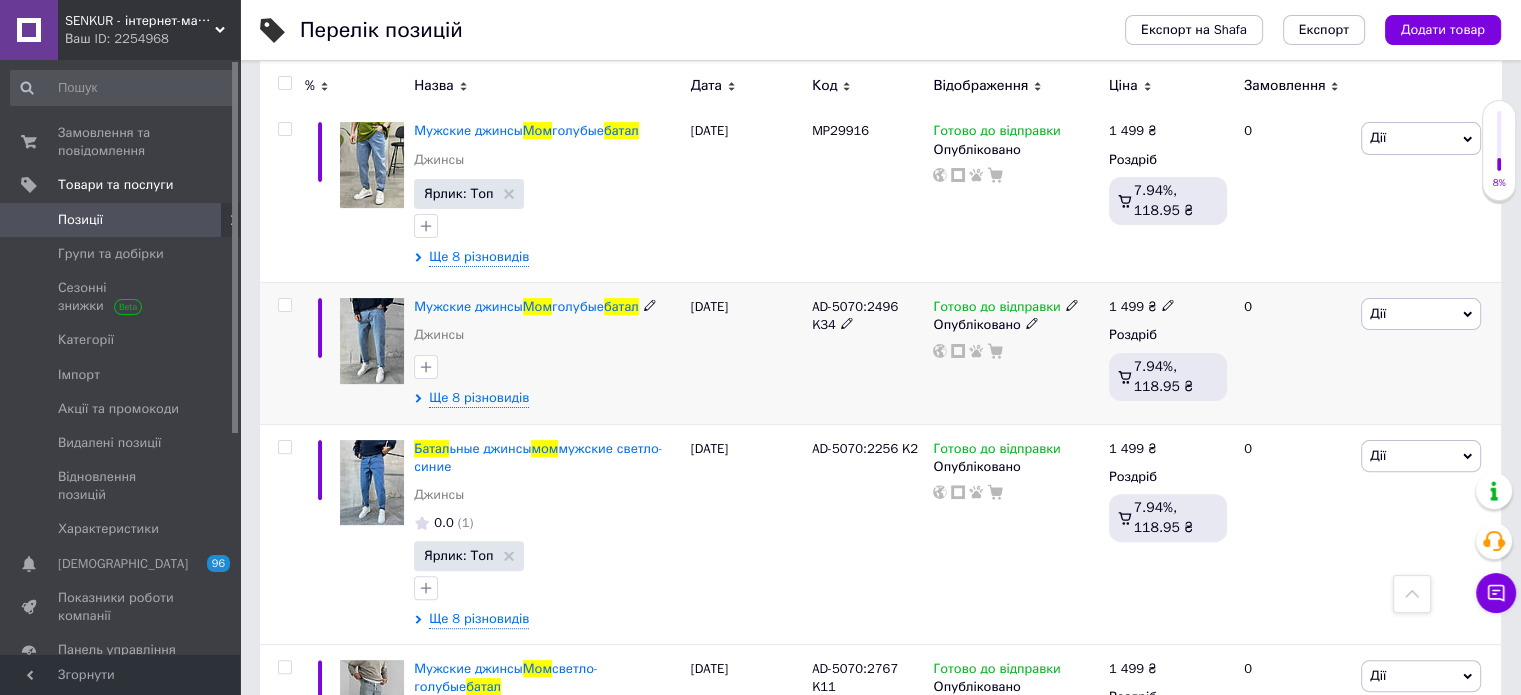 click on "[DATE]" at bounding box center [746, 353] 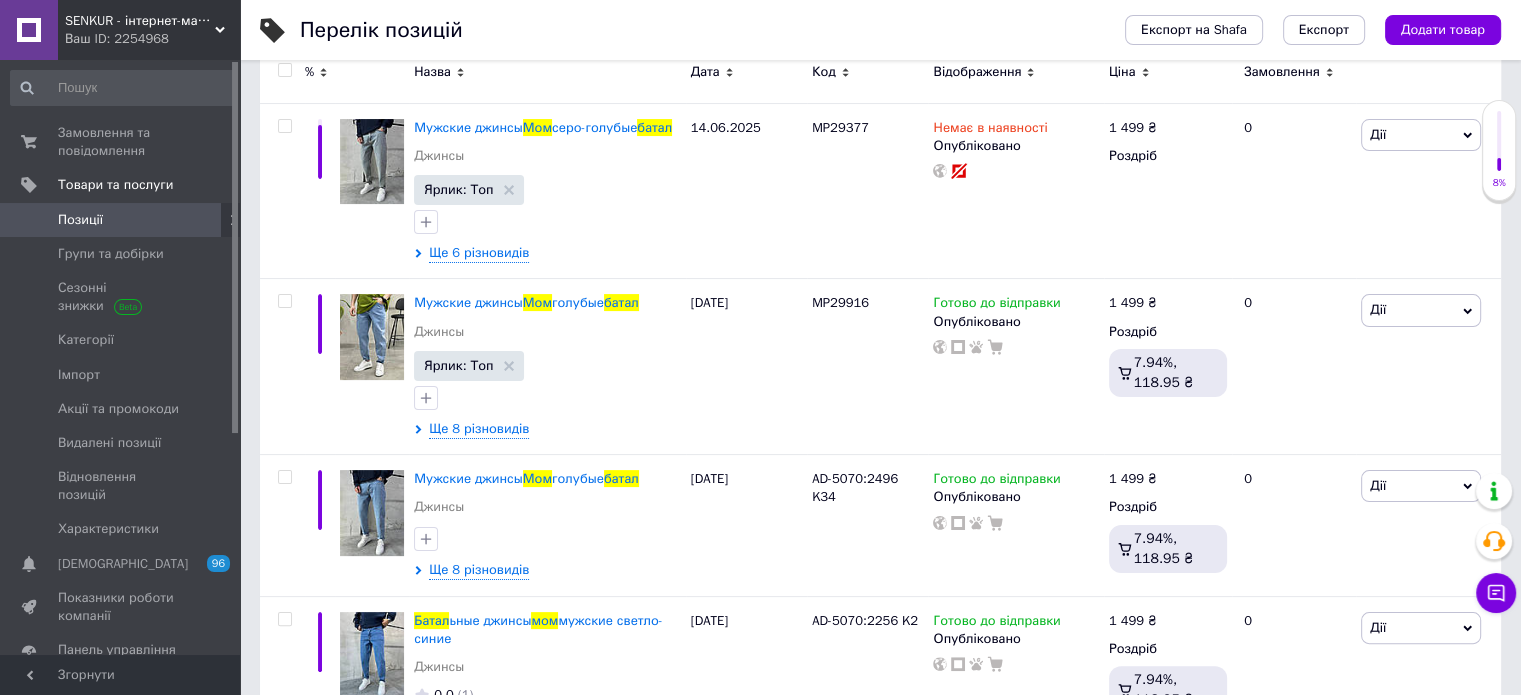 scroll, scrollTop: 400, scrollLeft: 0, axis: vertical 